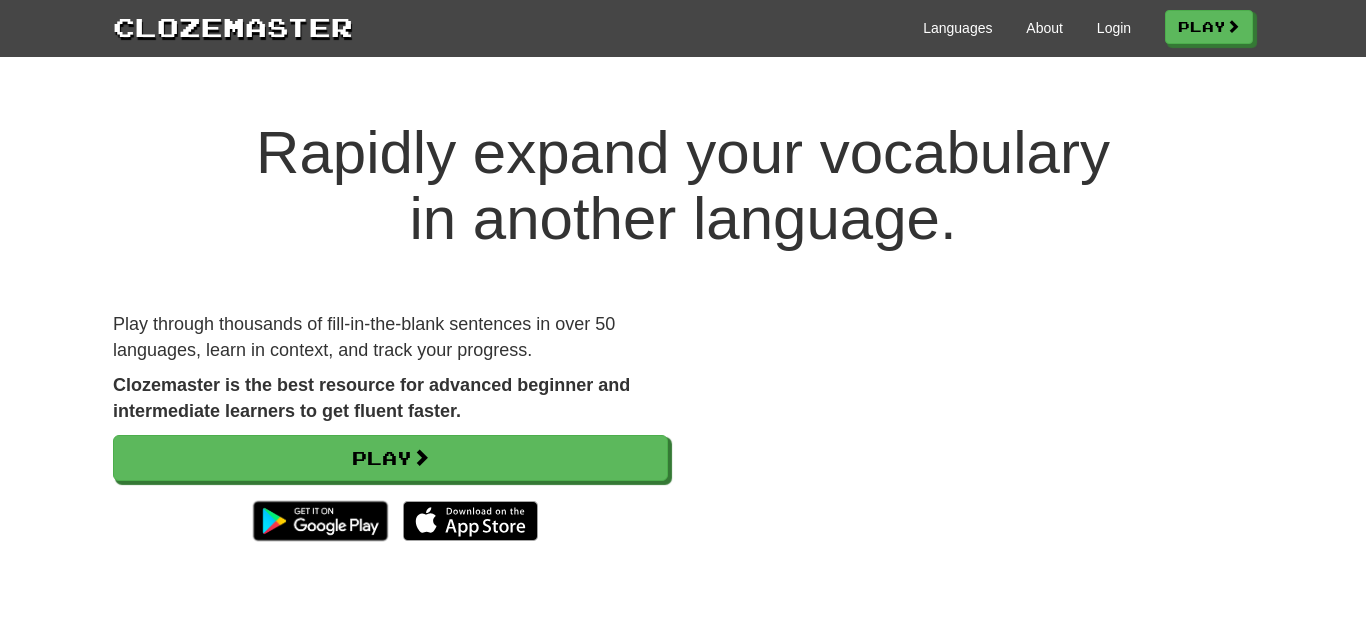 scroll, scrollTop: 0, scrollLeft: 0, axis: both 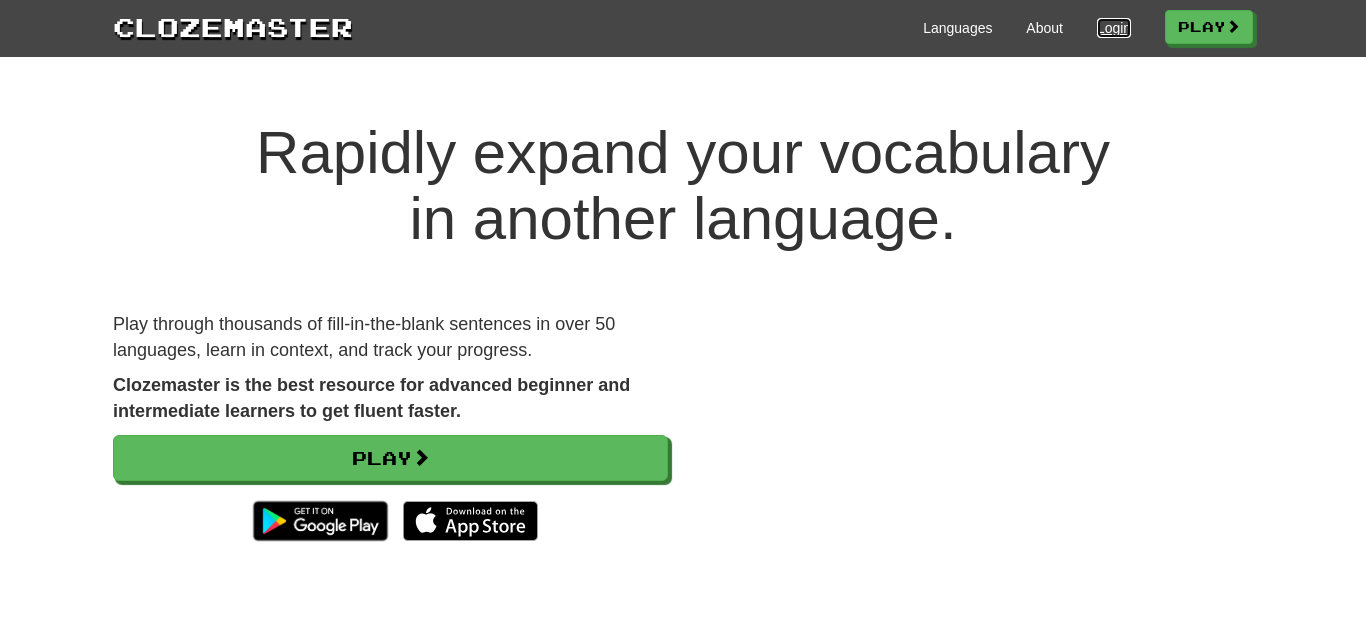 click on "Login" at bounding box center [1114, 28] 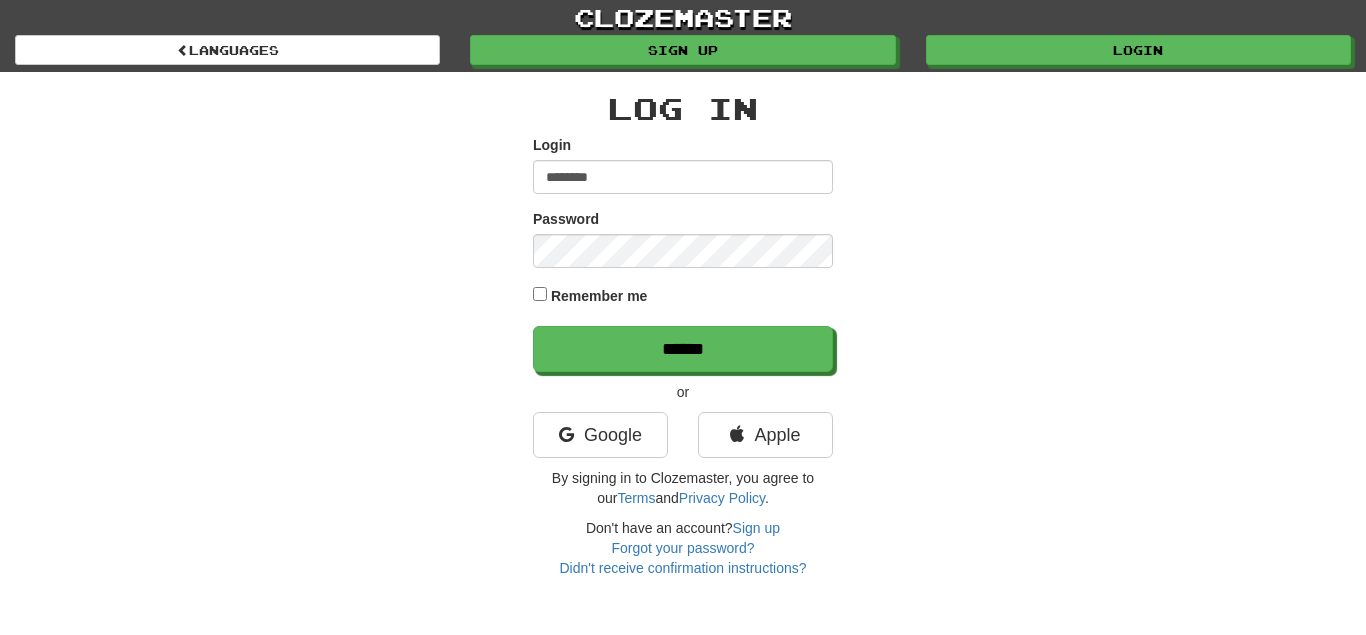 scroll, scrollTop: 0, scrollLeft: 0, axis: both 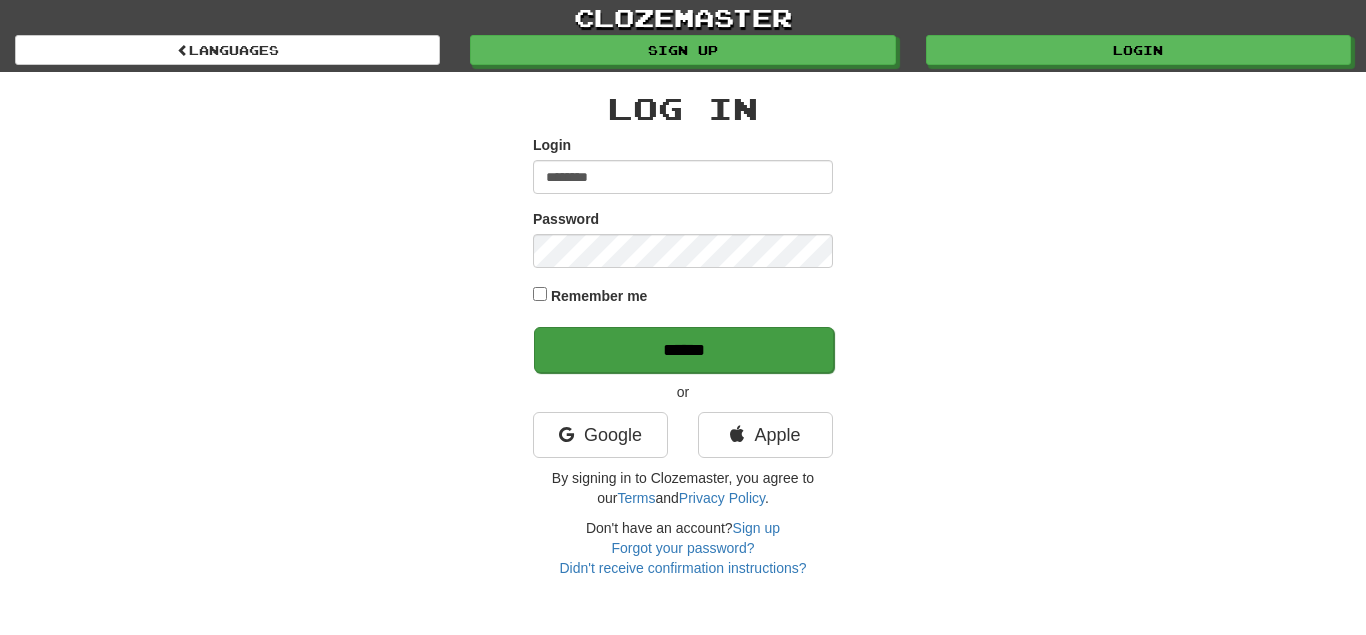 type on "********" 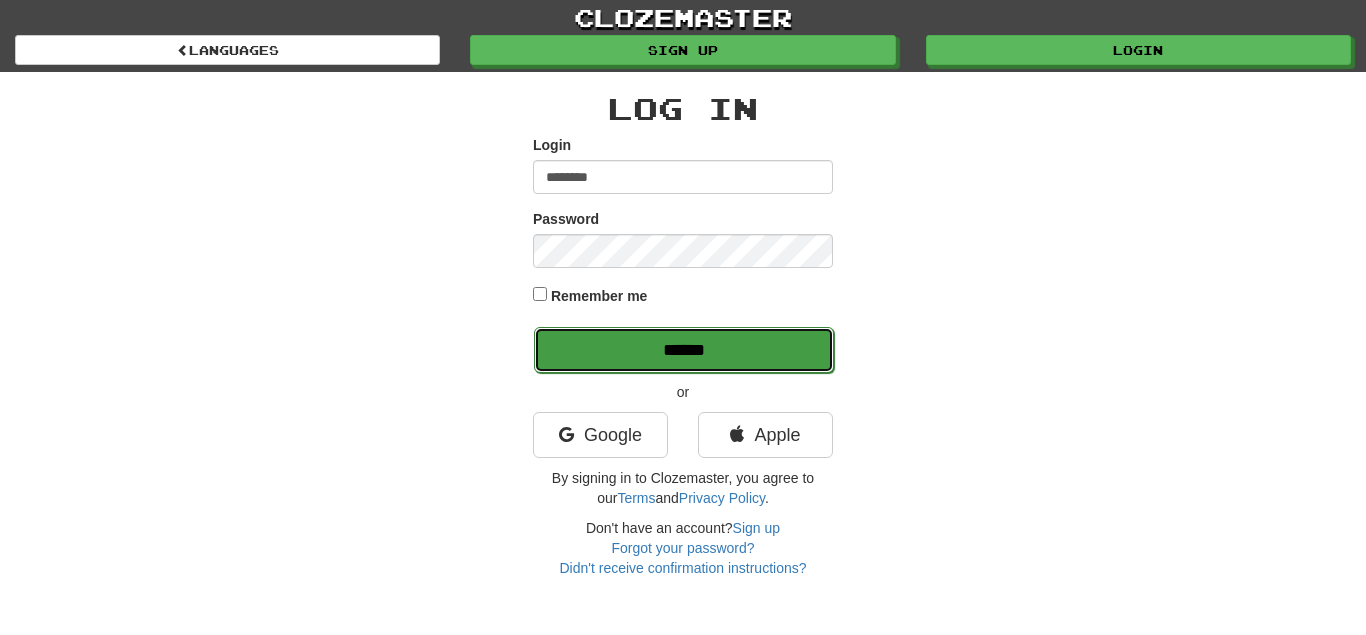 click on "******" at bounding box center (684, 350) 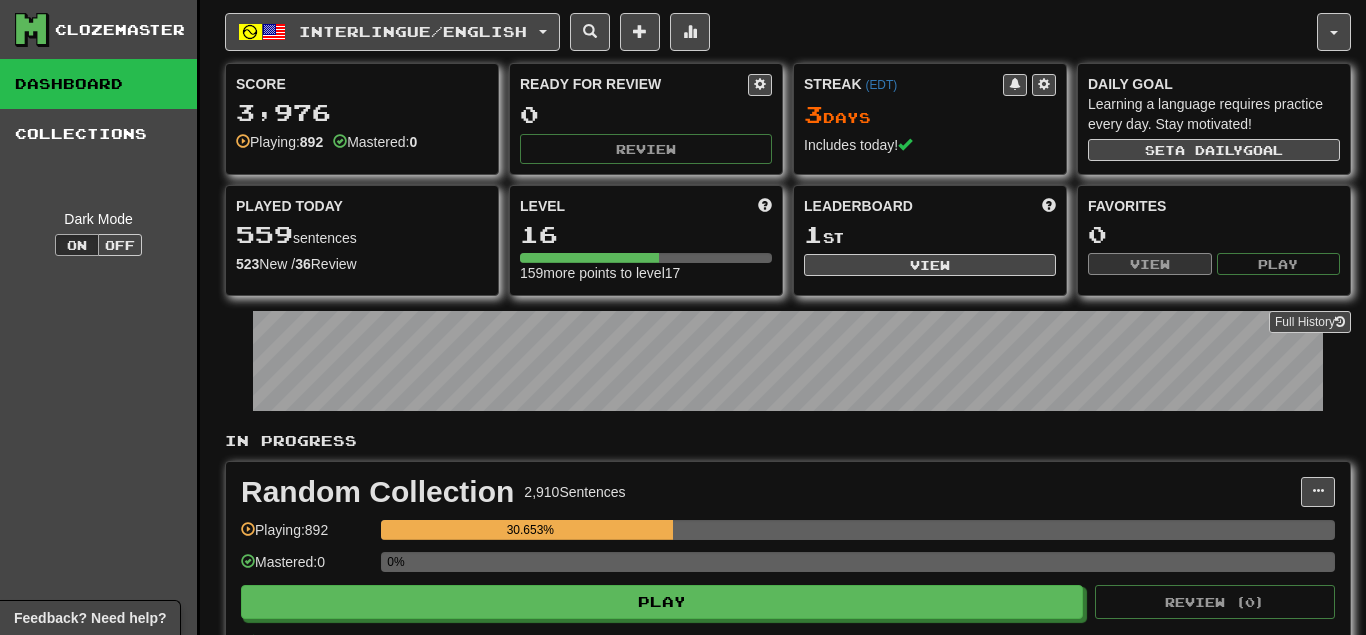 scroll, scrollTop: 0, scrollLeft: 0, axis: both 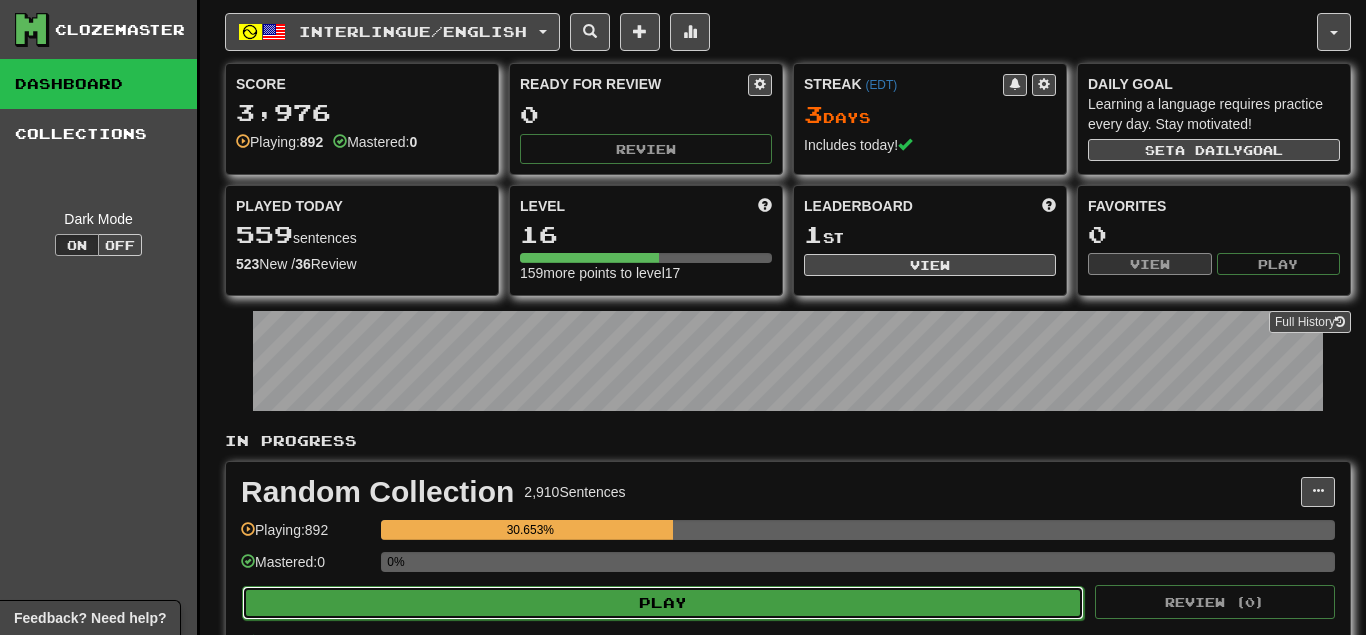 click on "Play" 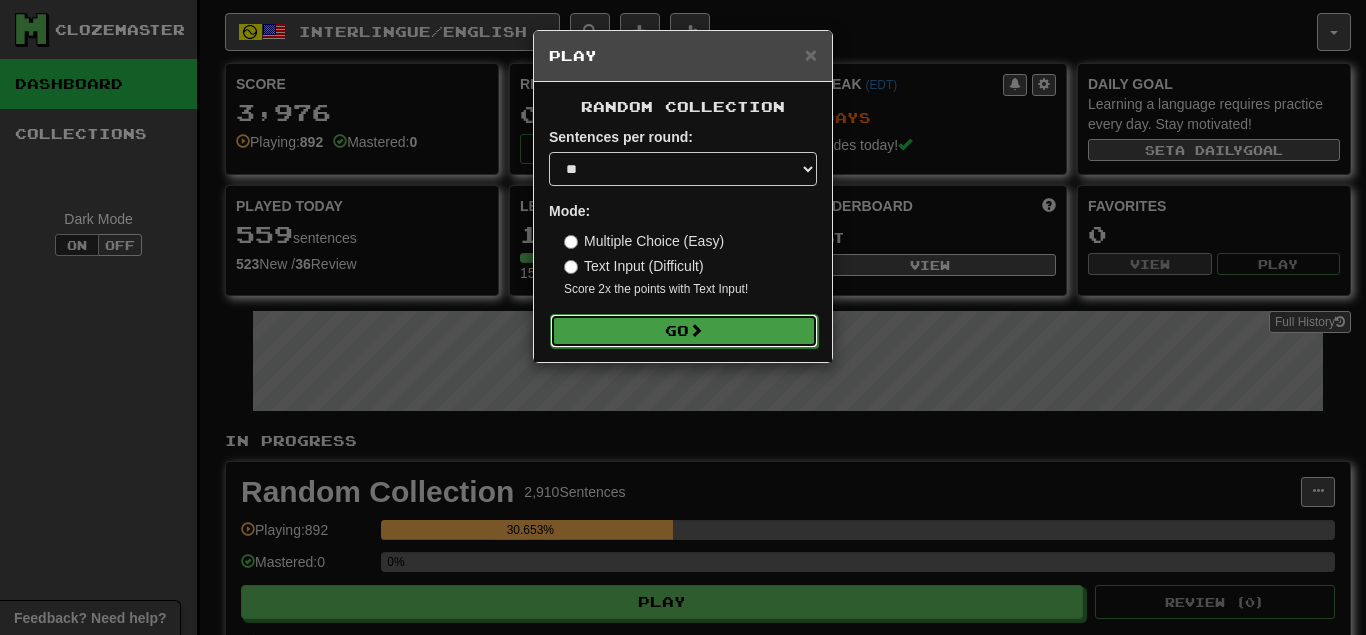 click on "Go" at bounding box center (684, 331) 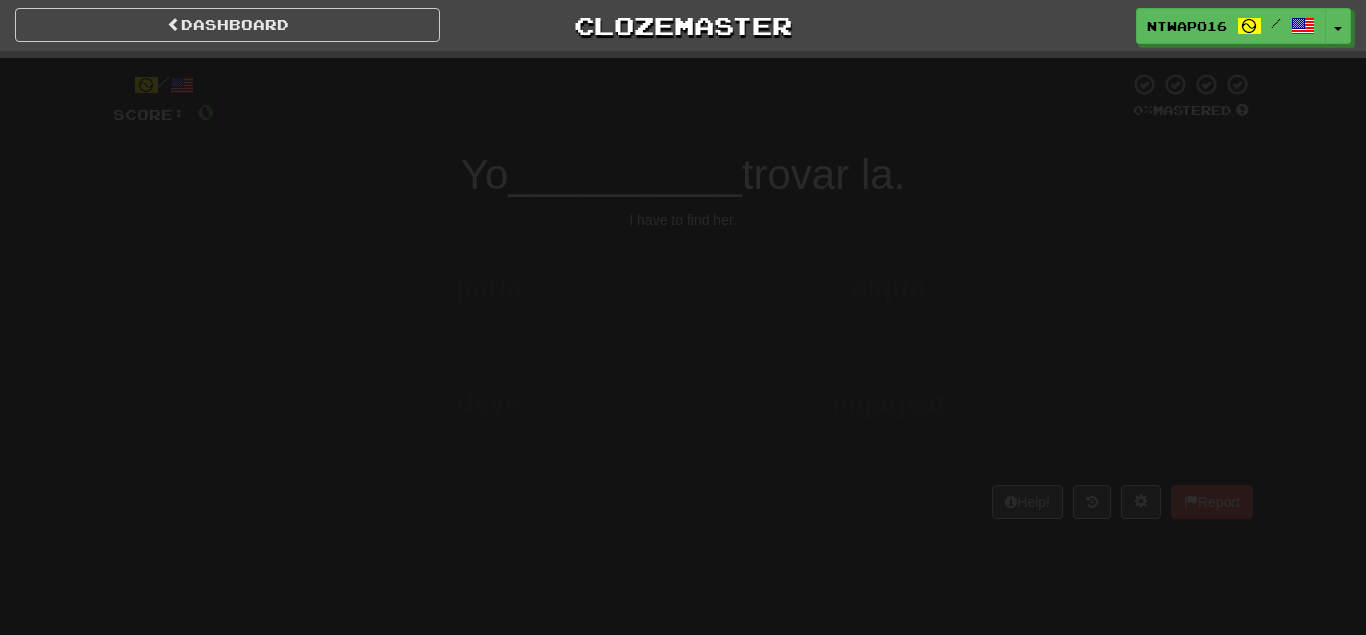 scroll, scrollTop: 0, scrollLeft: 0, axis: both 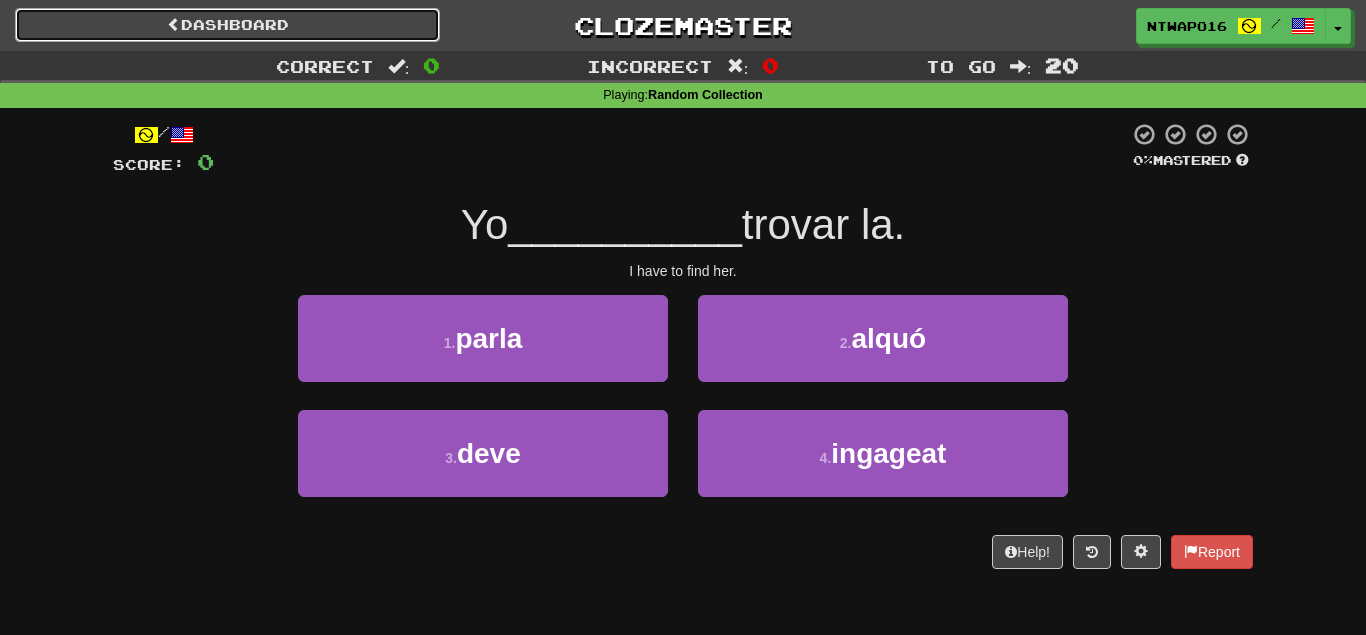 click on "Dashboard" at bounding box center [227, 25] 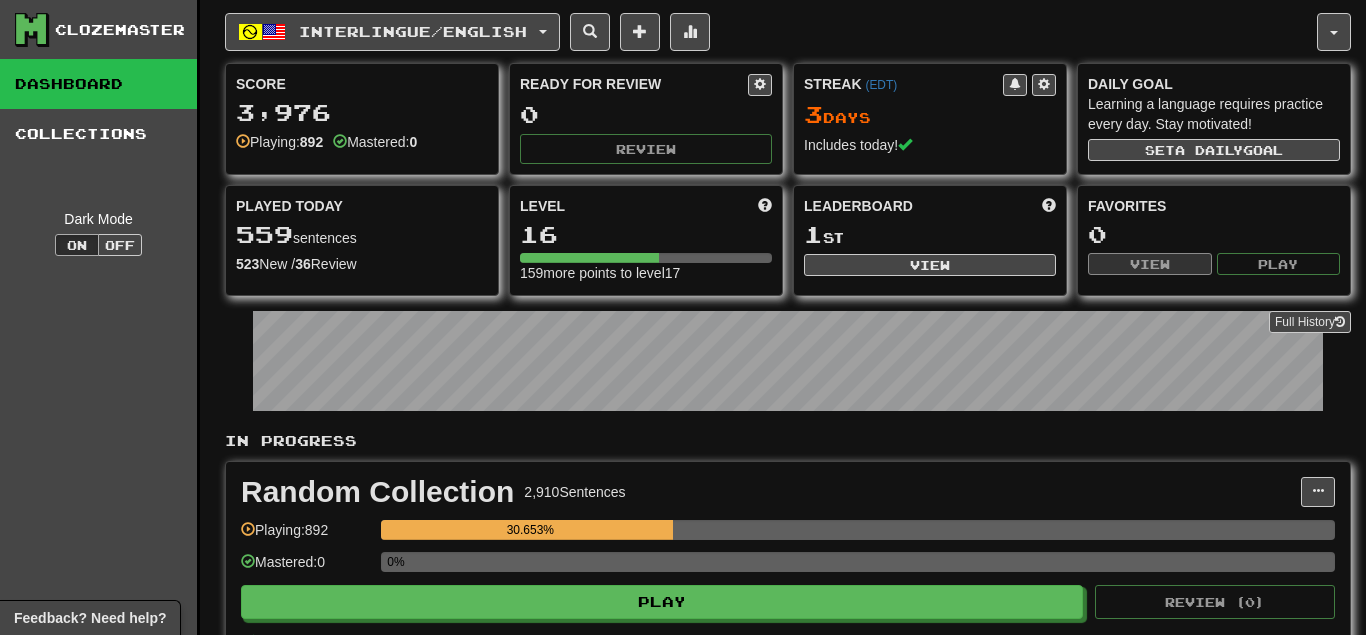 scroll, scrollTop: 0, scrollLeft: 0, axis: both 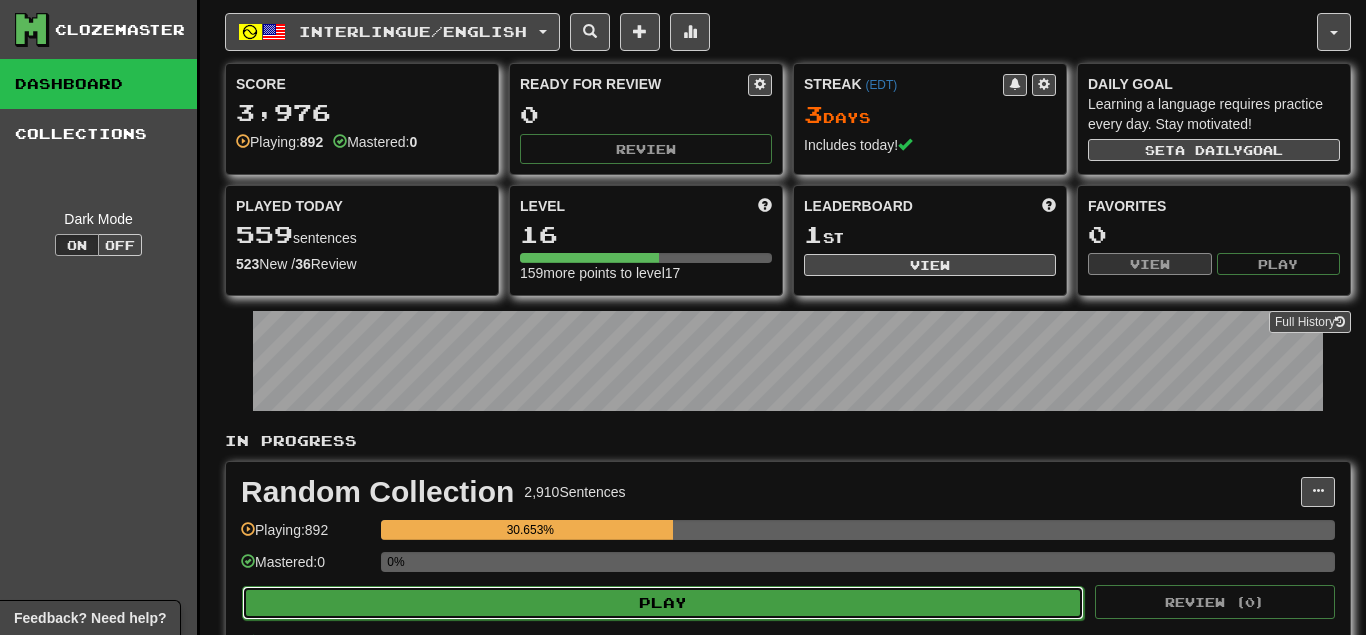 click on "Play" 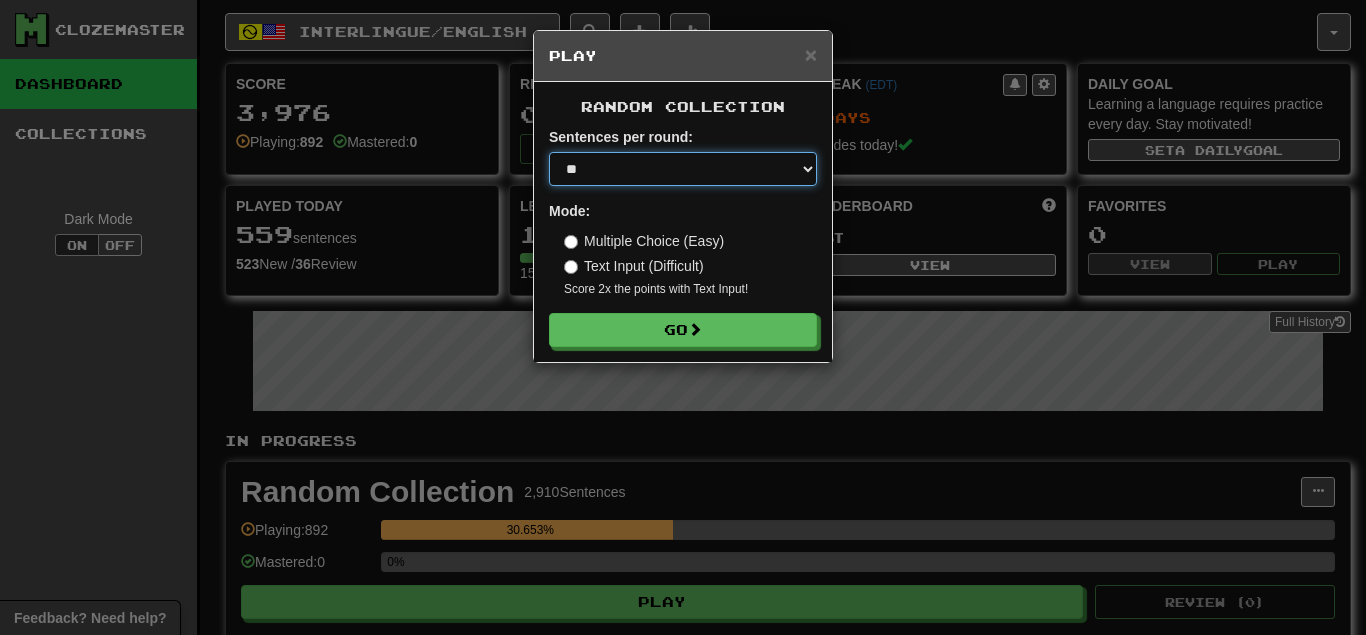 click on "* ** ** ** ** ** *** ********" at bounding box center [683, 169] 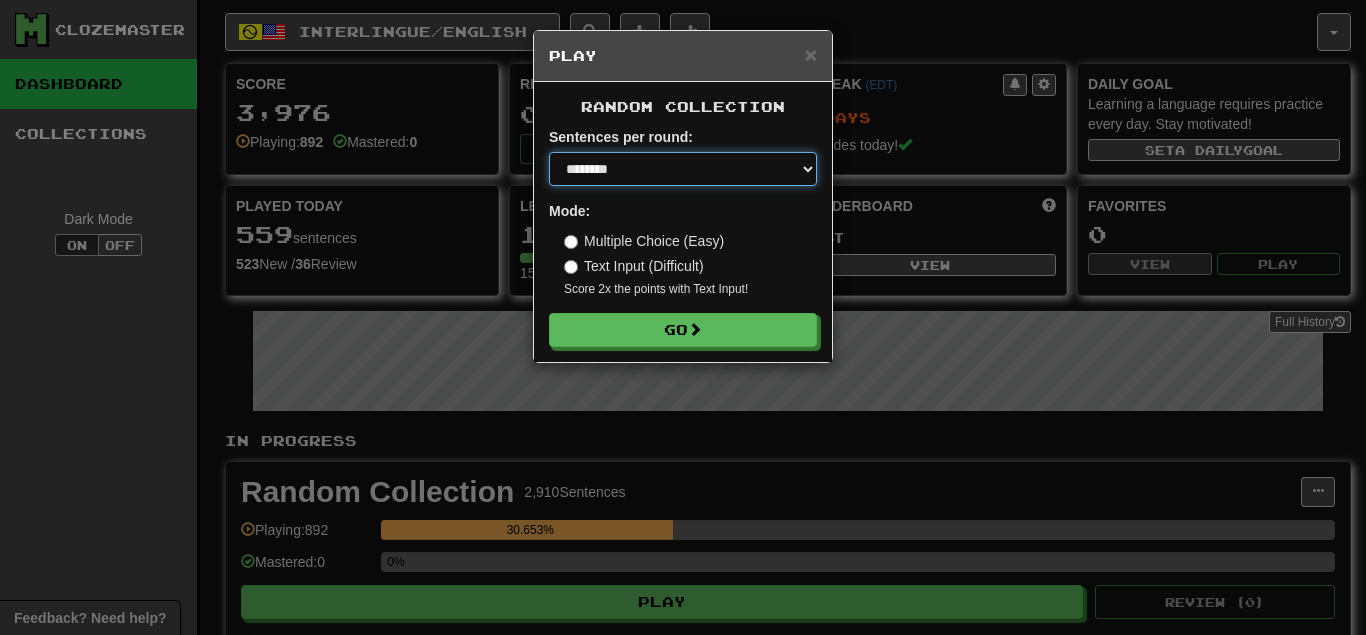 click on "********" at bounding box center [0, 0] 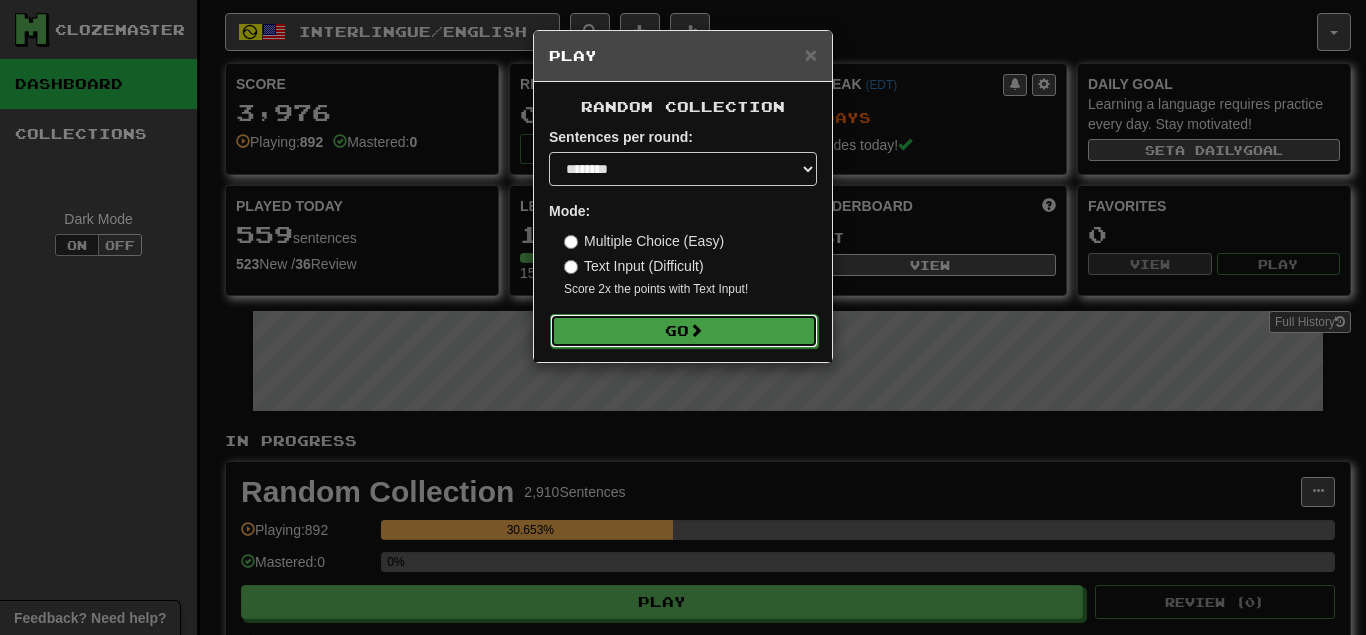 click at bounding box center (696, 330) 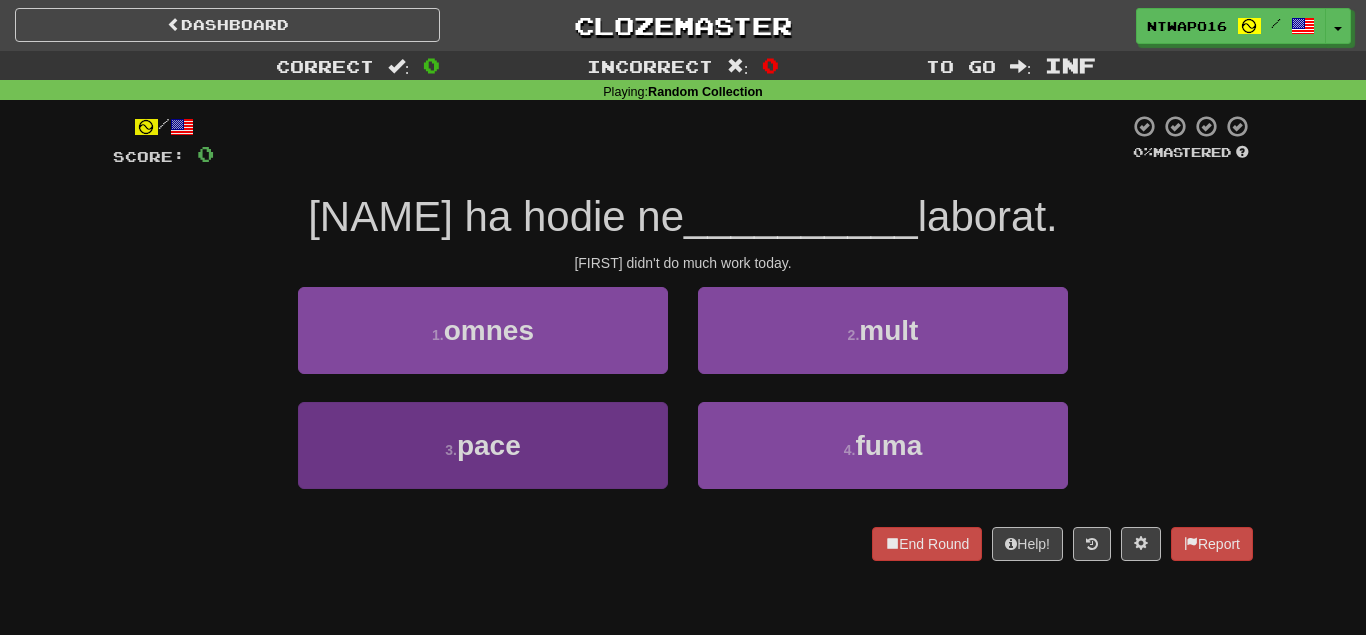 scroll, scrollTop: 0, scrollLeft: 0, axis: both 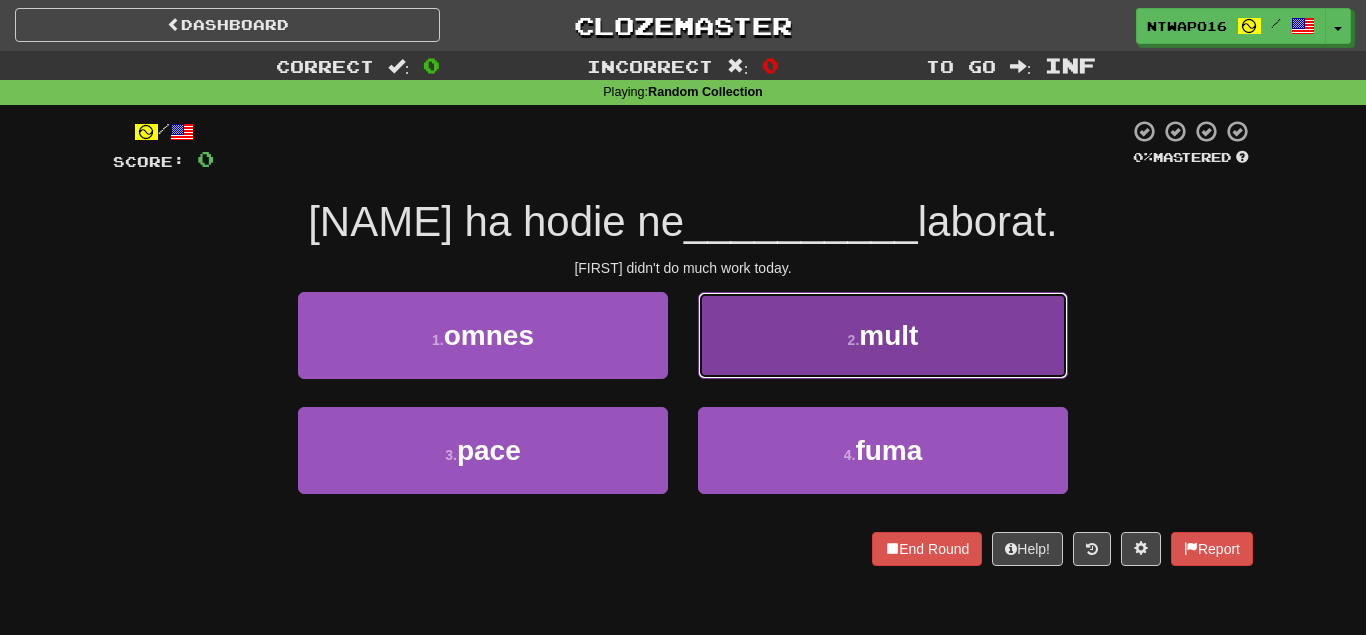 click on "2 .  mult" at bounding box center [883, 335] 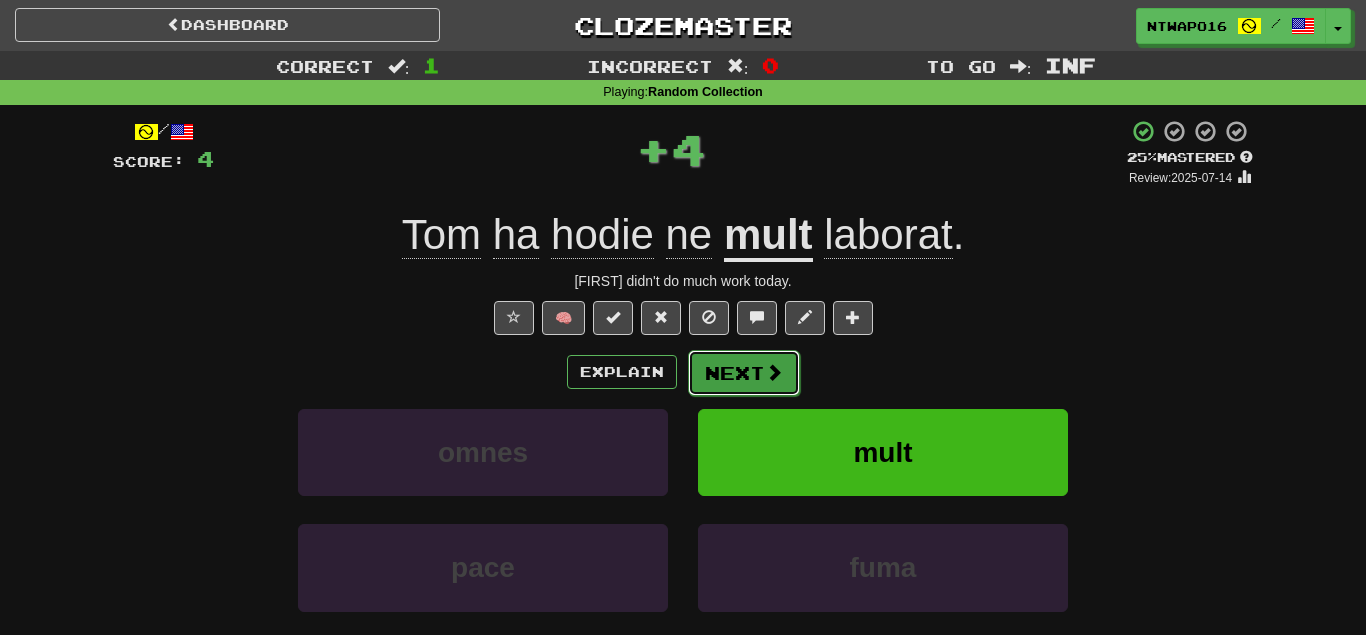 click on "Next" at bounding box center (744, 373) 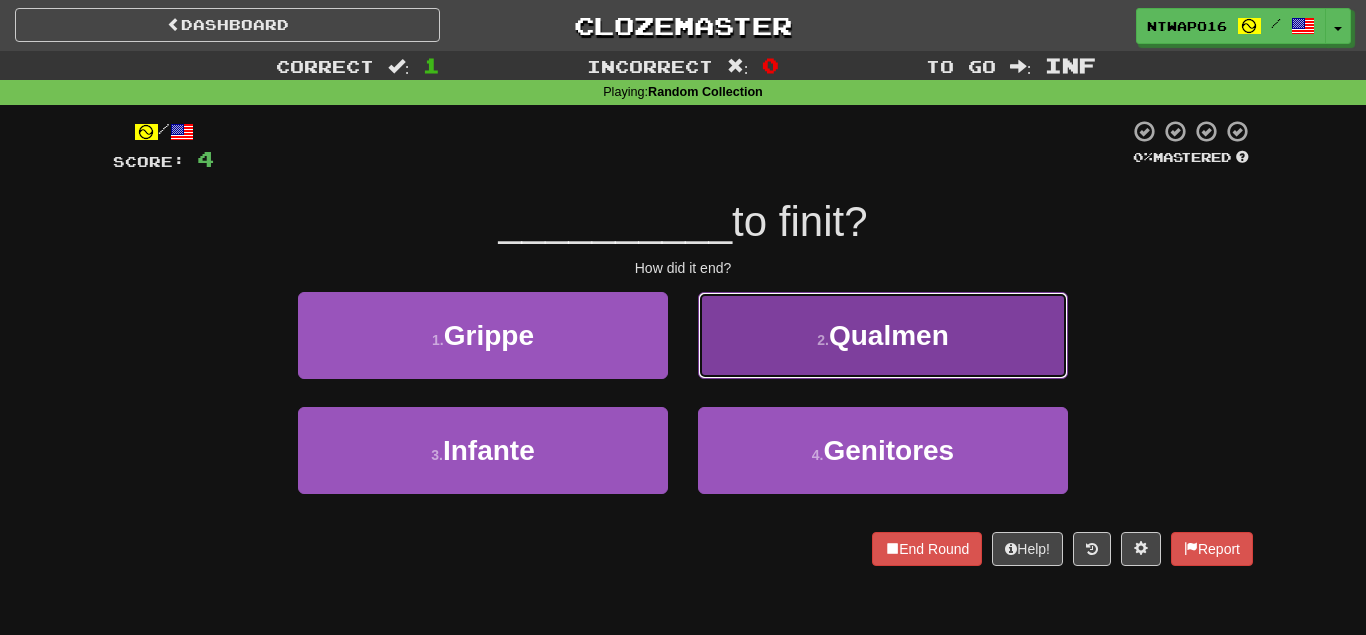 click on "2 .  Qualmen" at bounding box center [883, 335] 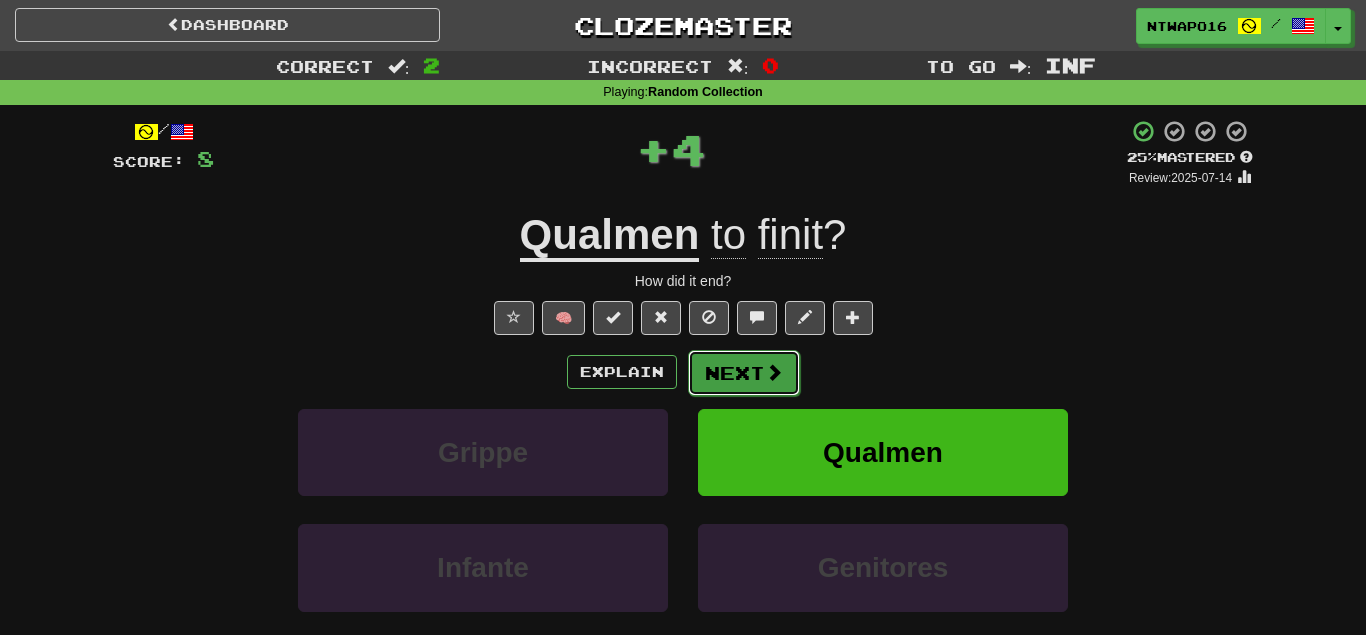 click on "Next" at bounding box center [744, 373] 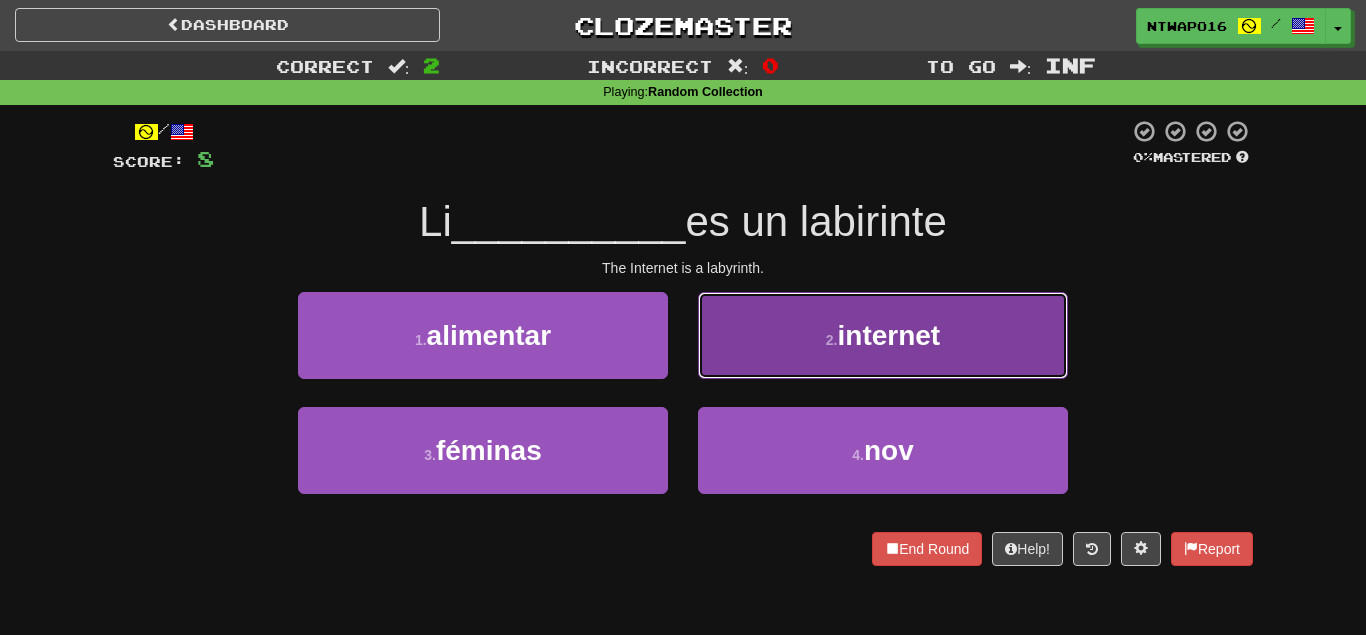 click on "[NUMBER] . internet" at bounding box center (883, 335) 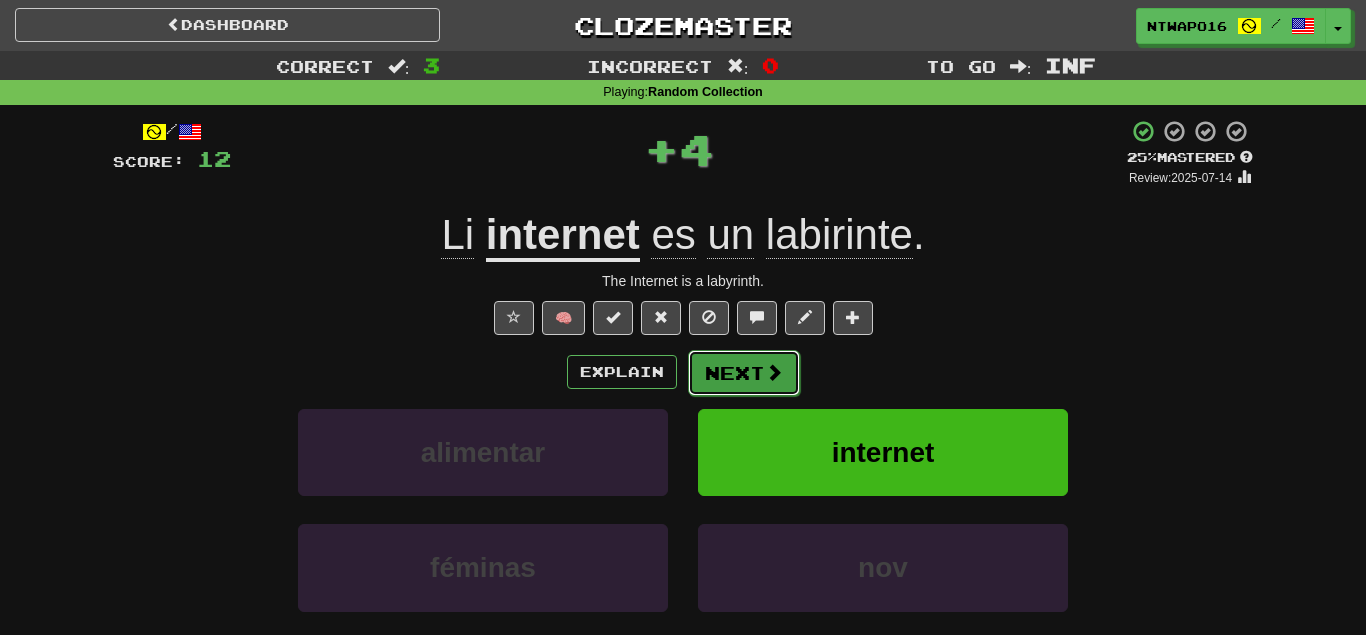 click on "Next" at bounding box center (744, 373) 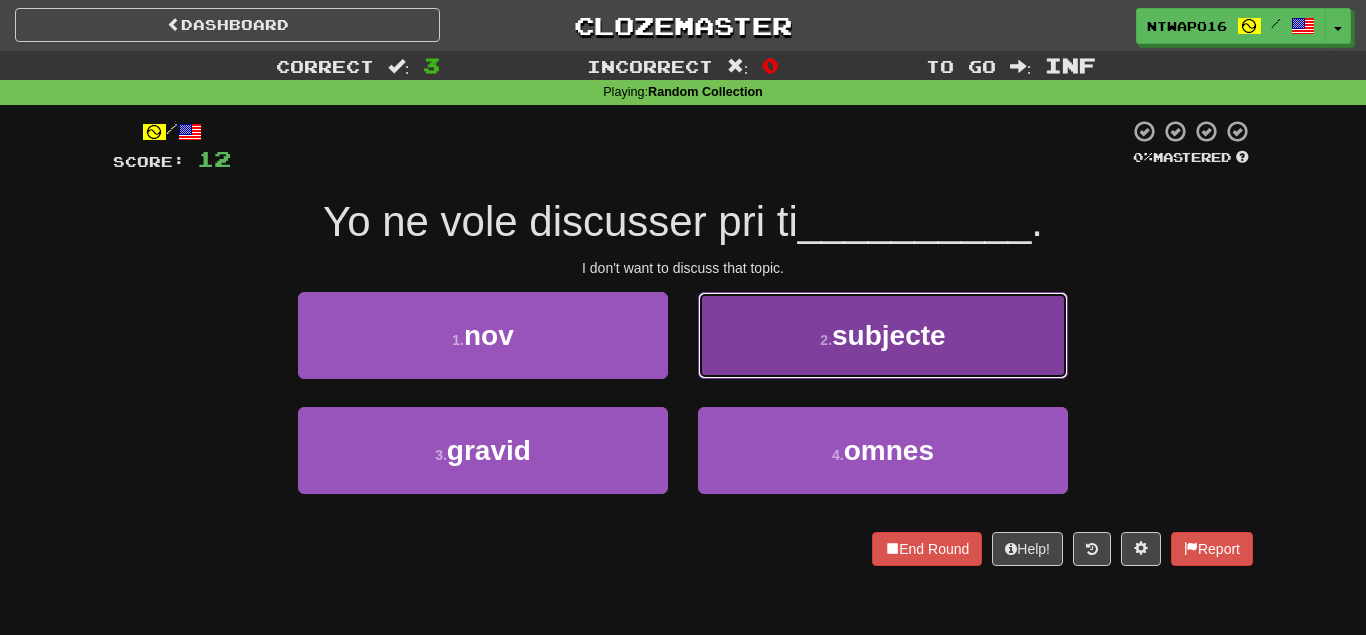 click on "[NUMBER] . subjecte" at bounding box center [883, 335] 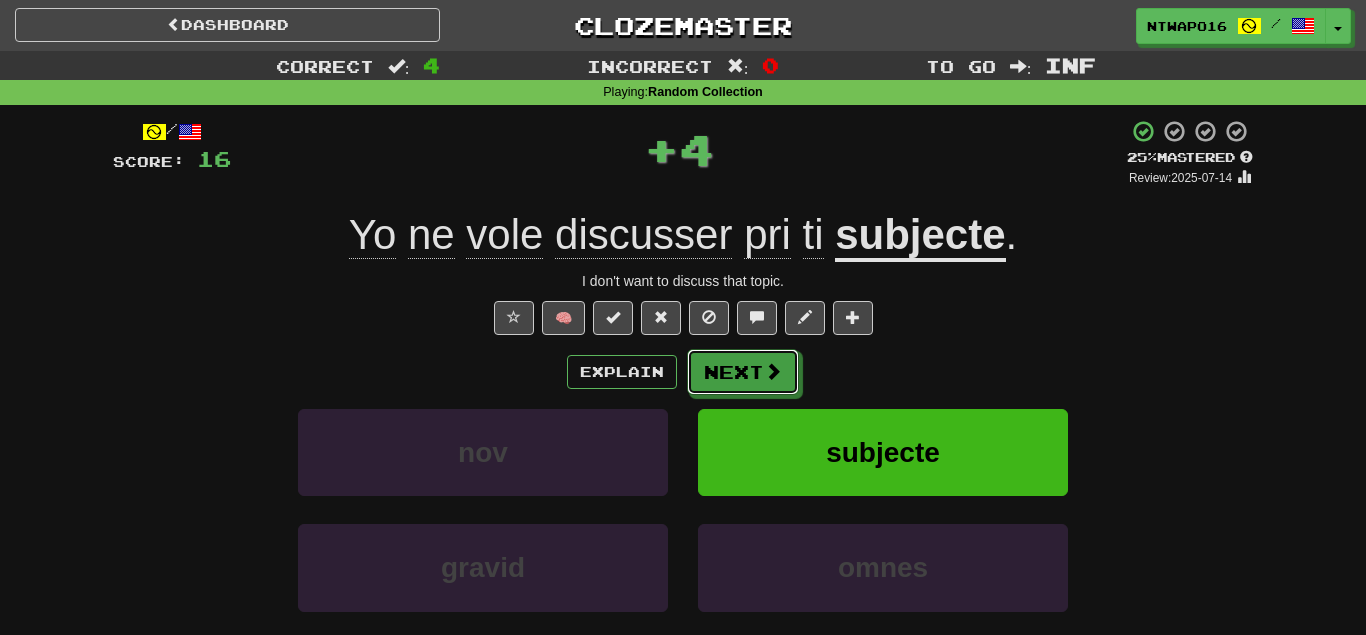 click on "Next" at bounding box center [743, 372] 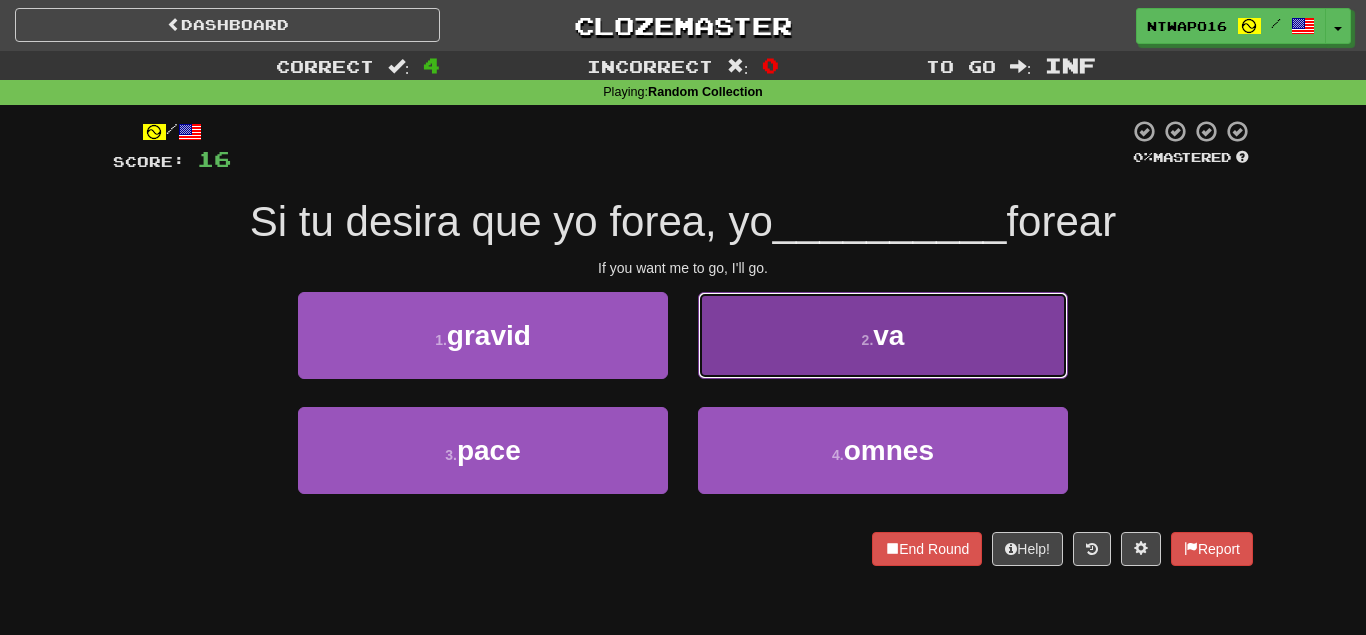 click on "2 .  va" at bounding box center [883, 335] 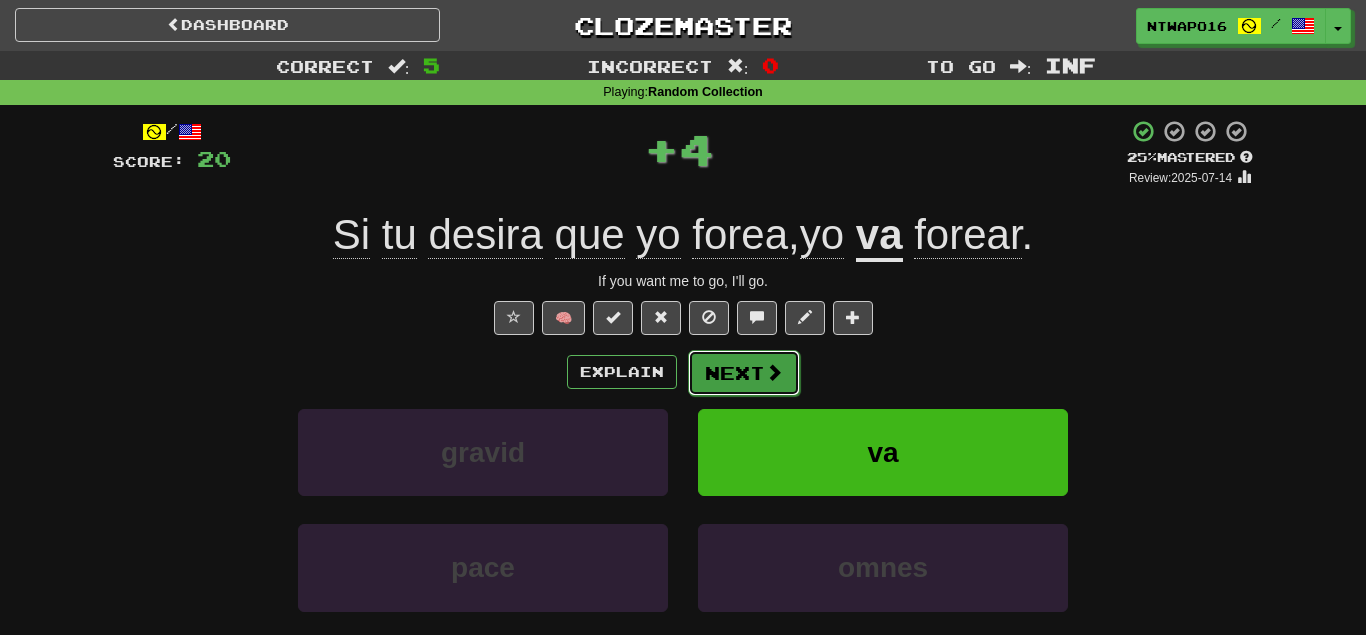 click on "Next" at bounding box center (744, 373) 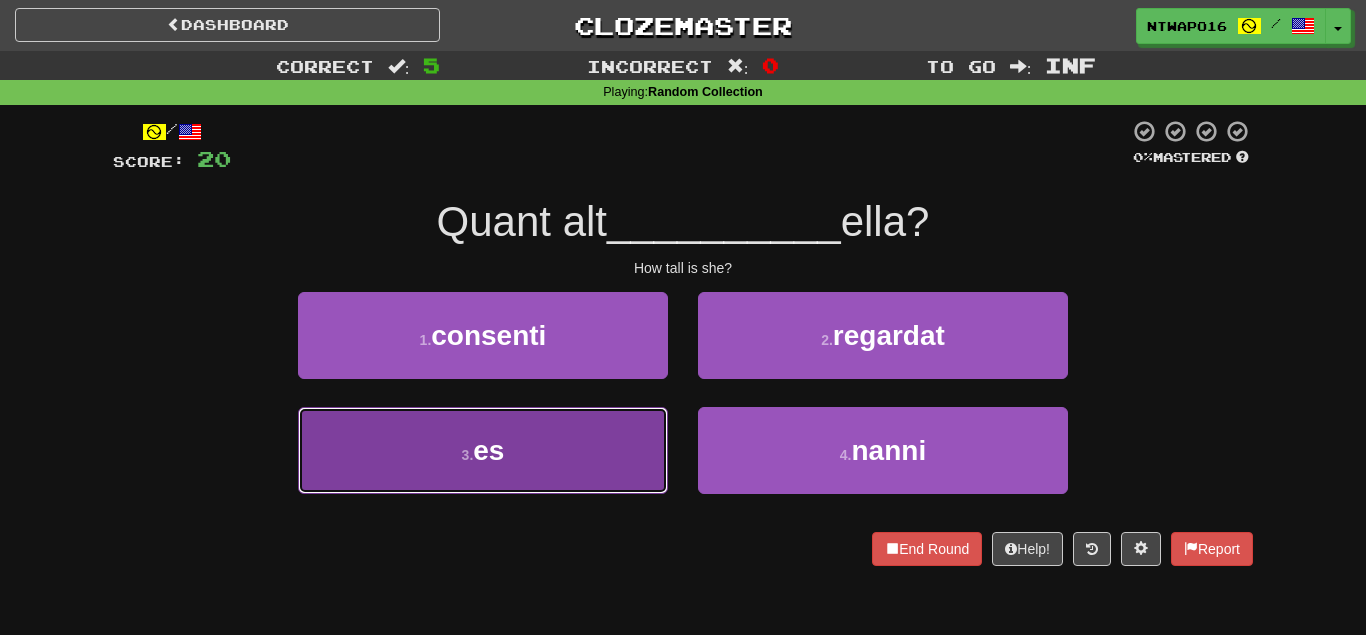 click on "3 .  es" at bounding box center [483, 450] 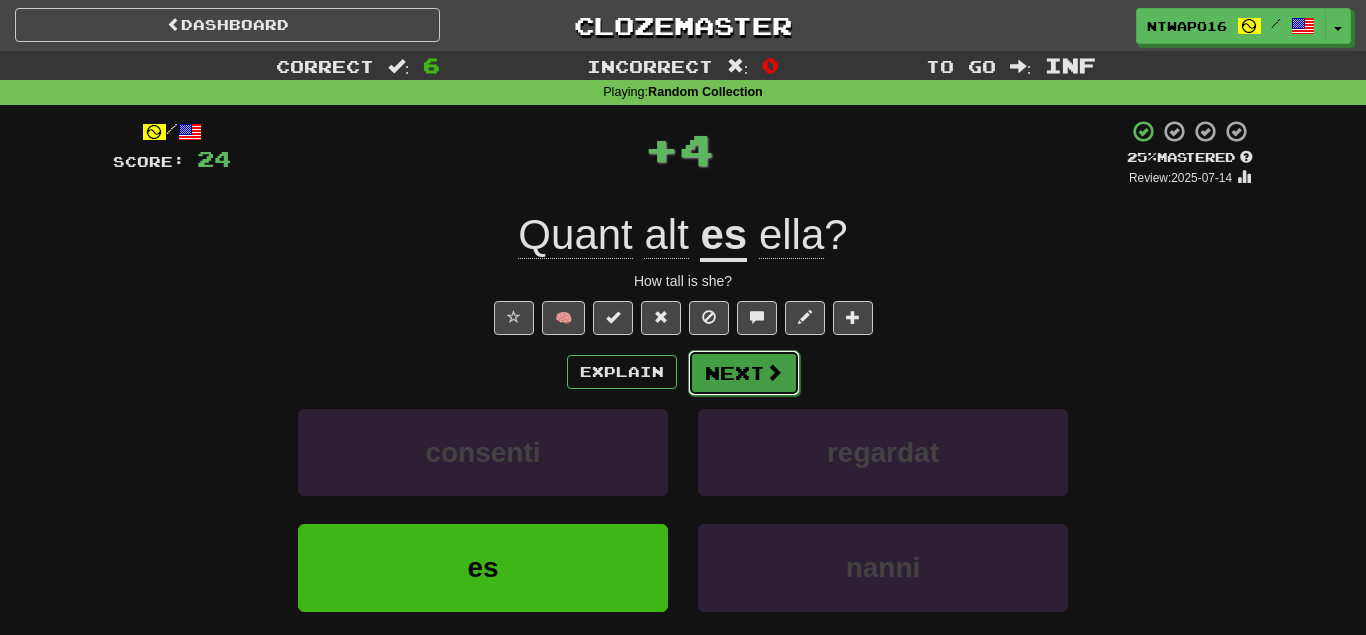 click on "Next" at bounding box center (744, 373) 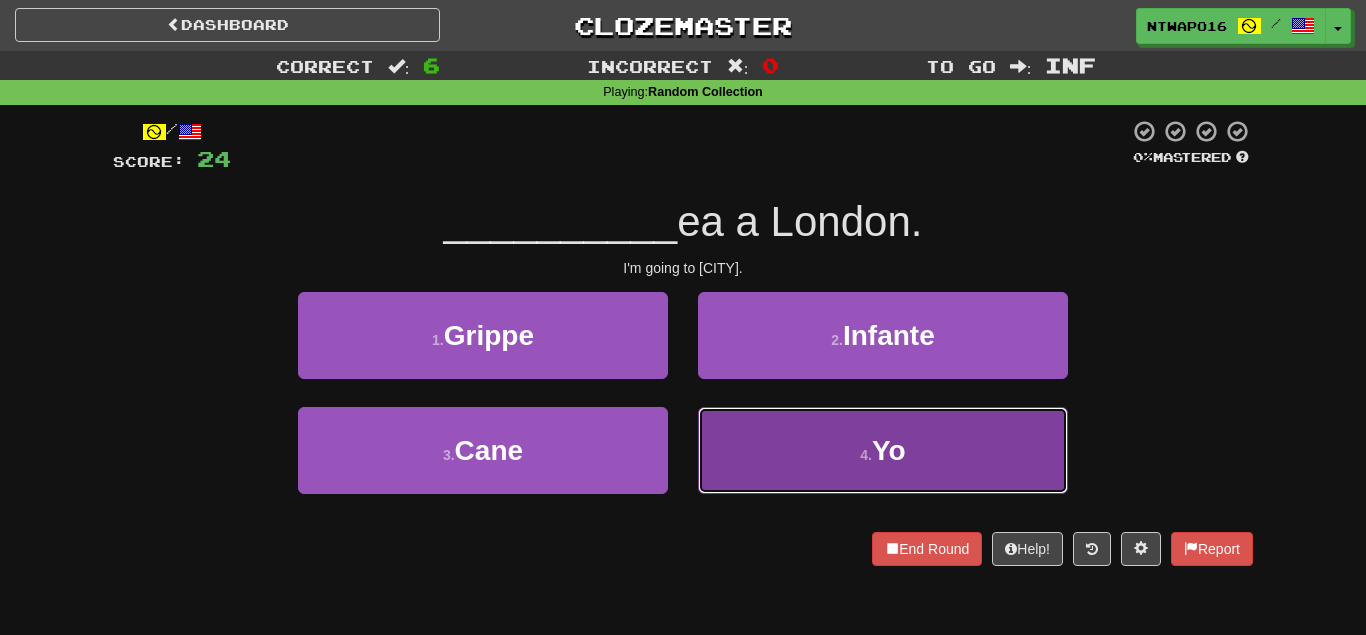 click on "4 .  Yo" at bounding box center [883, 450] 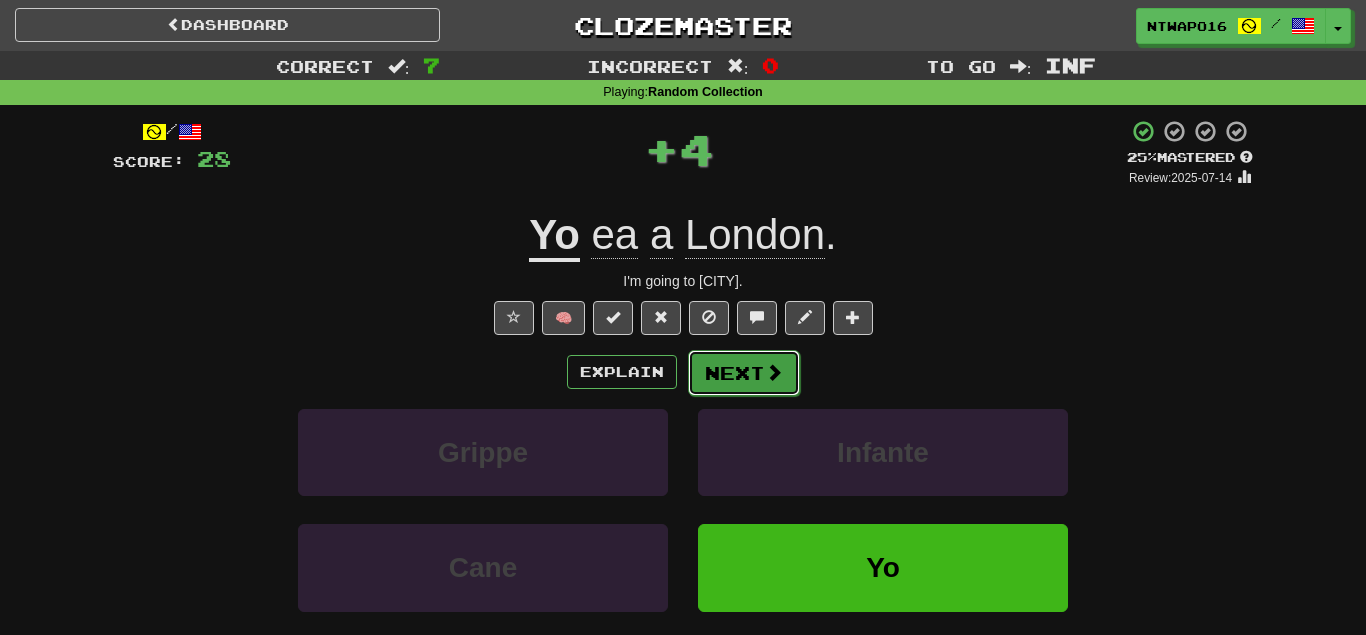 click on "Next" at bounding box center (744, 373) 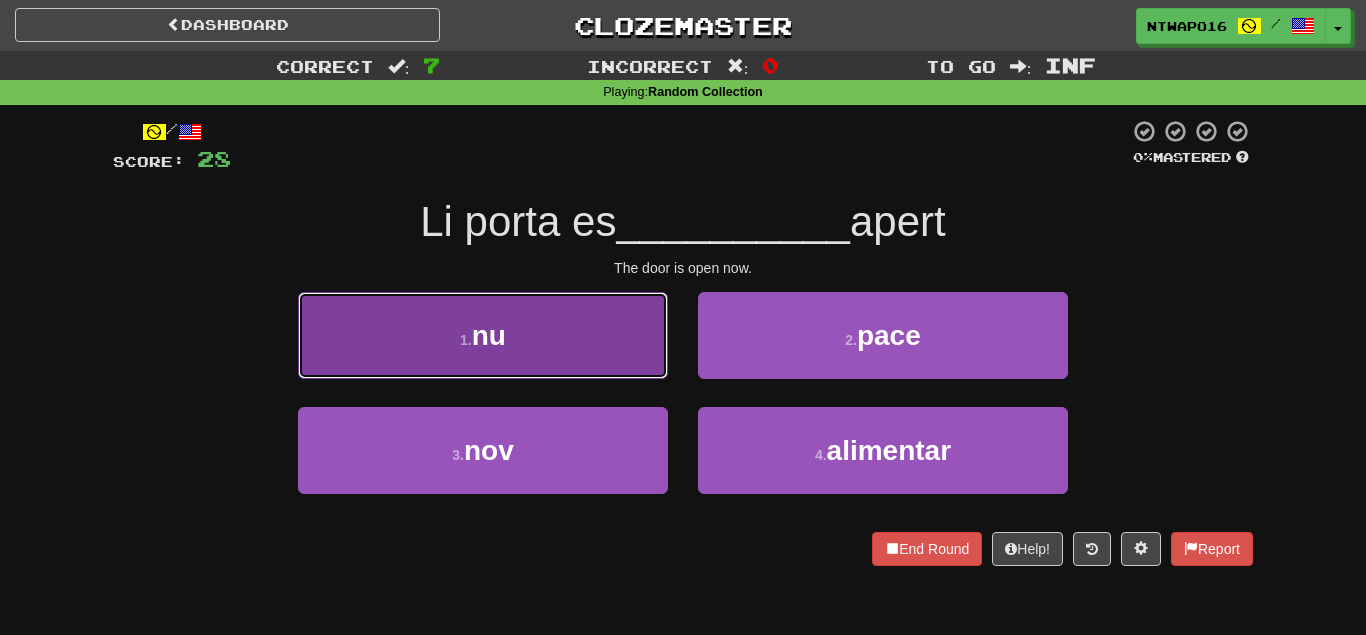 click on "1 .  nu" at bounding box center [483, 335] 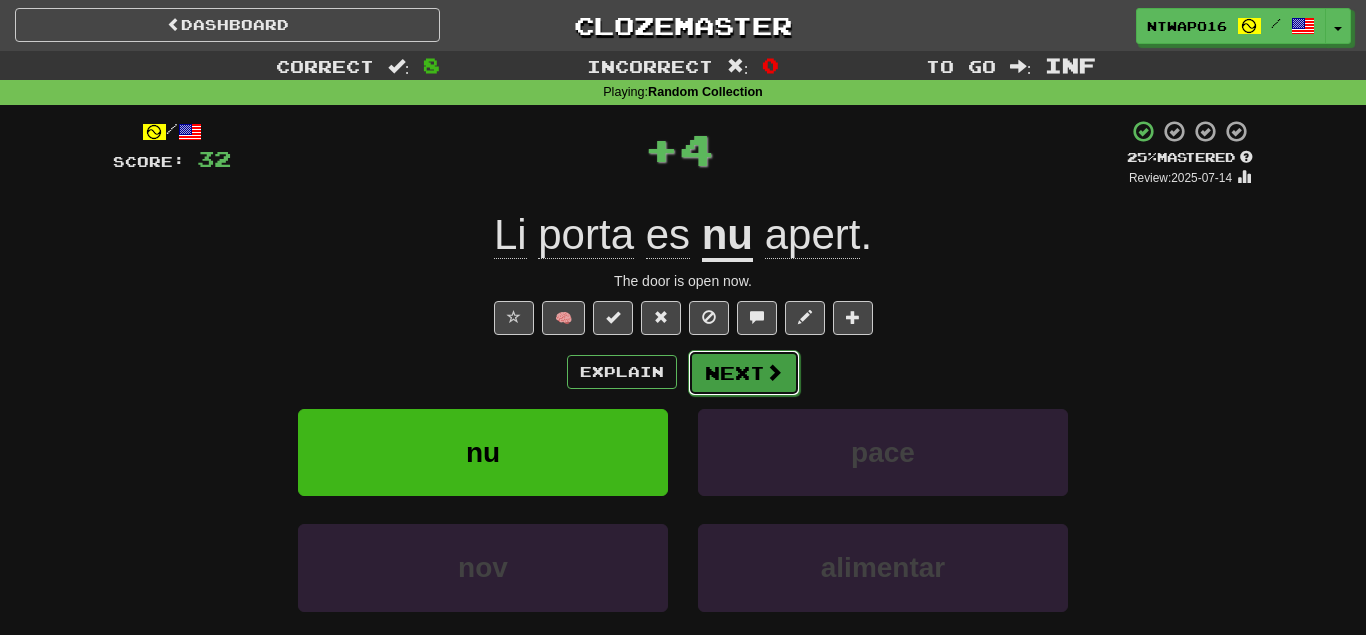click on "Next" at bounding box center (744, 373) 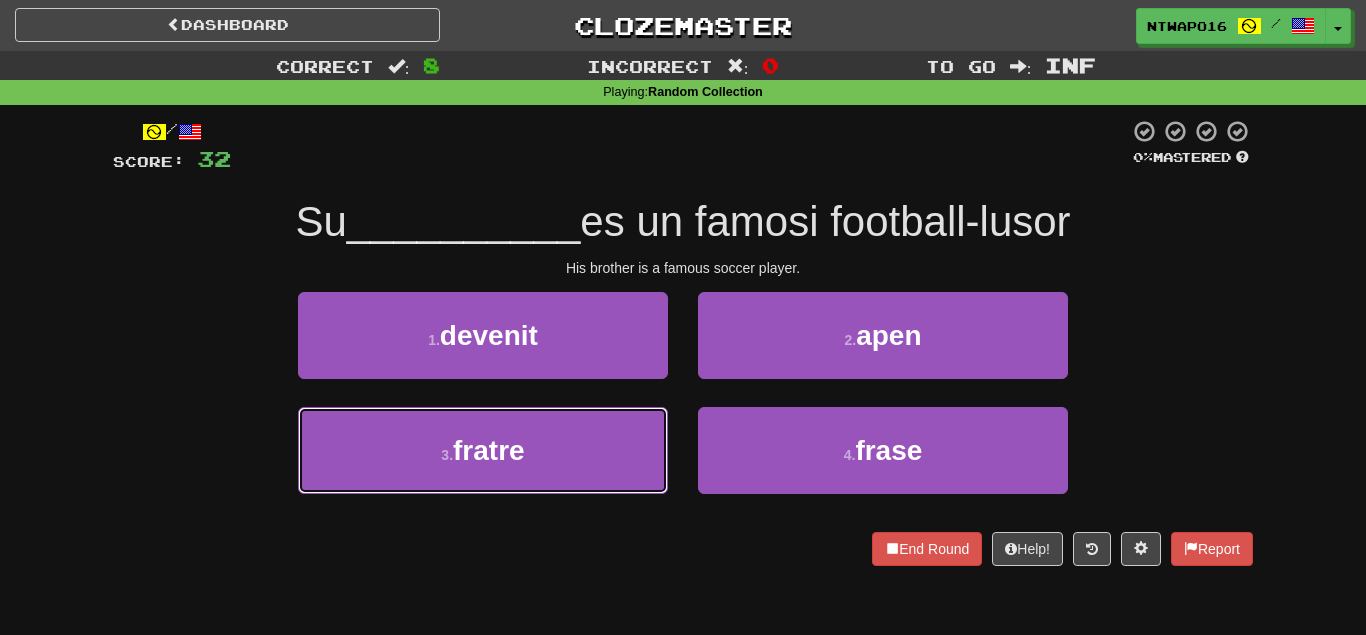 click on "3 .  fratre" at bounding box center [483, 450] 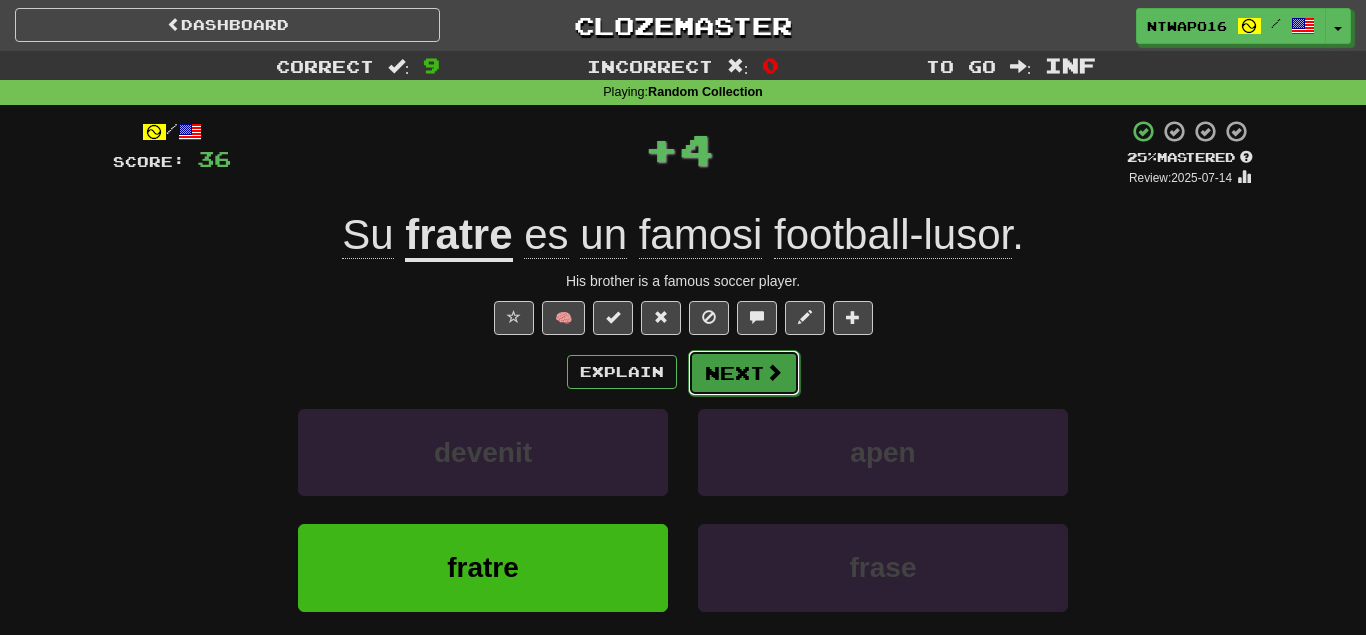 click on "Next" at bounding box center (744, 373) 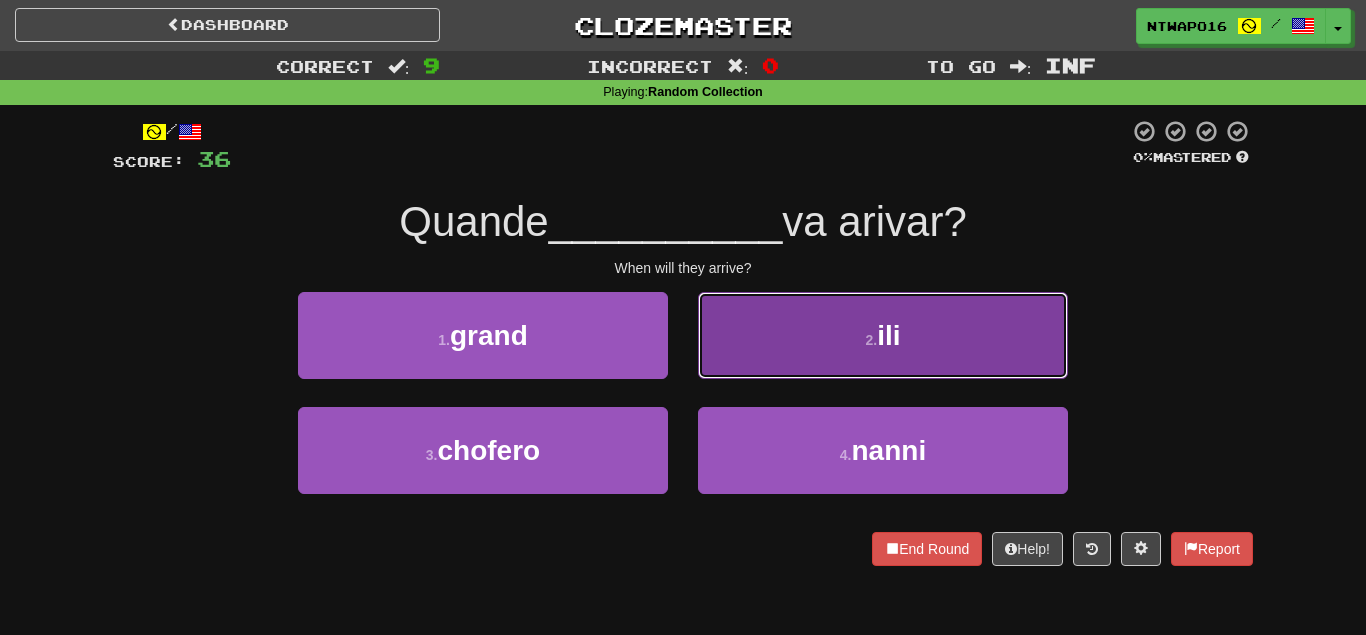 click on "2 .  ili" at bounding box center [883, 335] 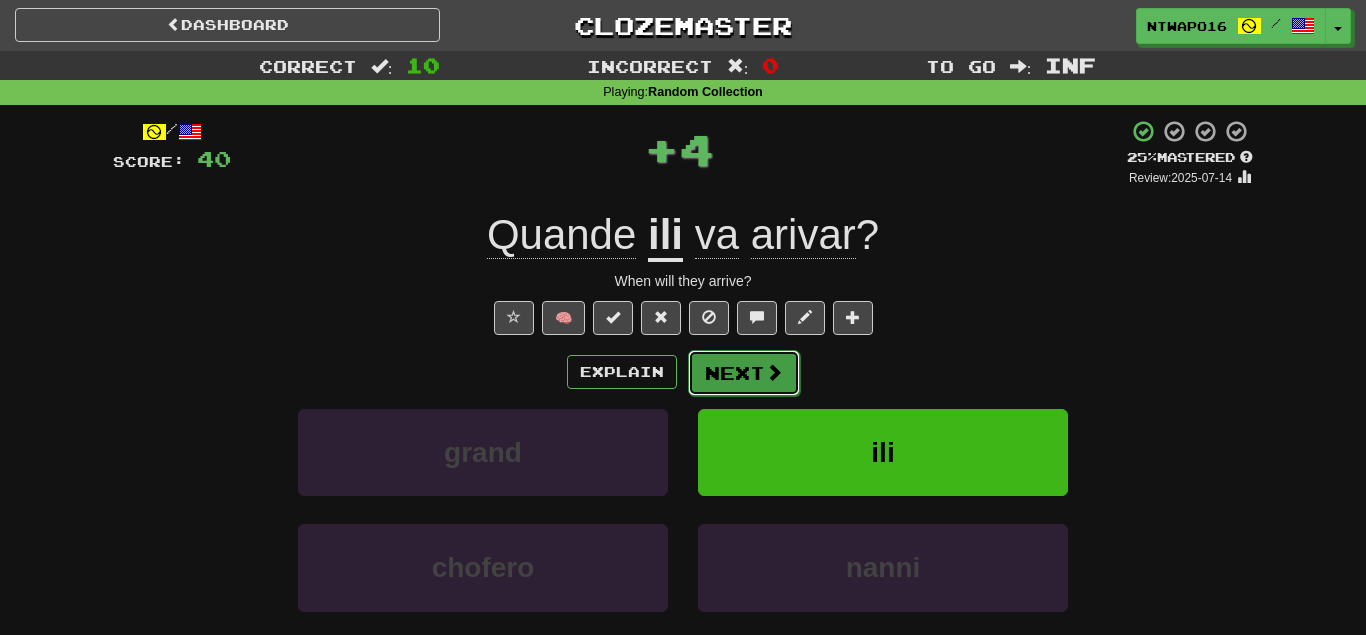 click on "Next" at bounding box center [744, 373] 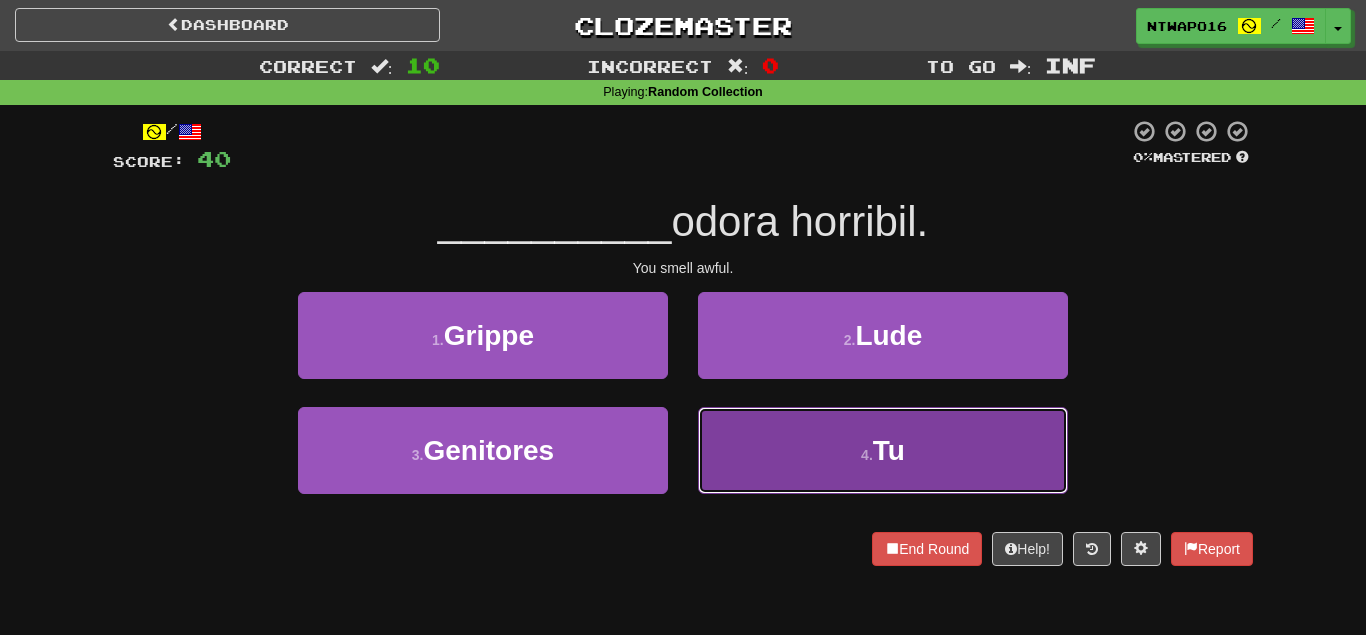 click on "4 .  Tu" at bounding box center (883, 450) 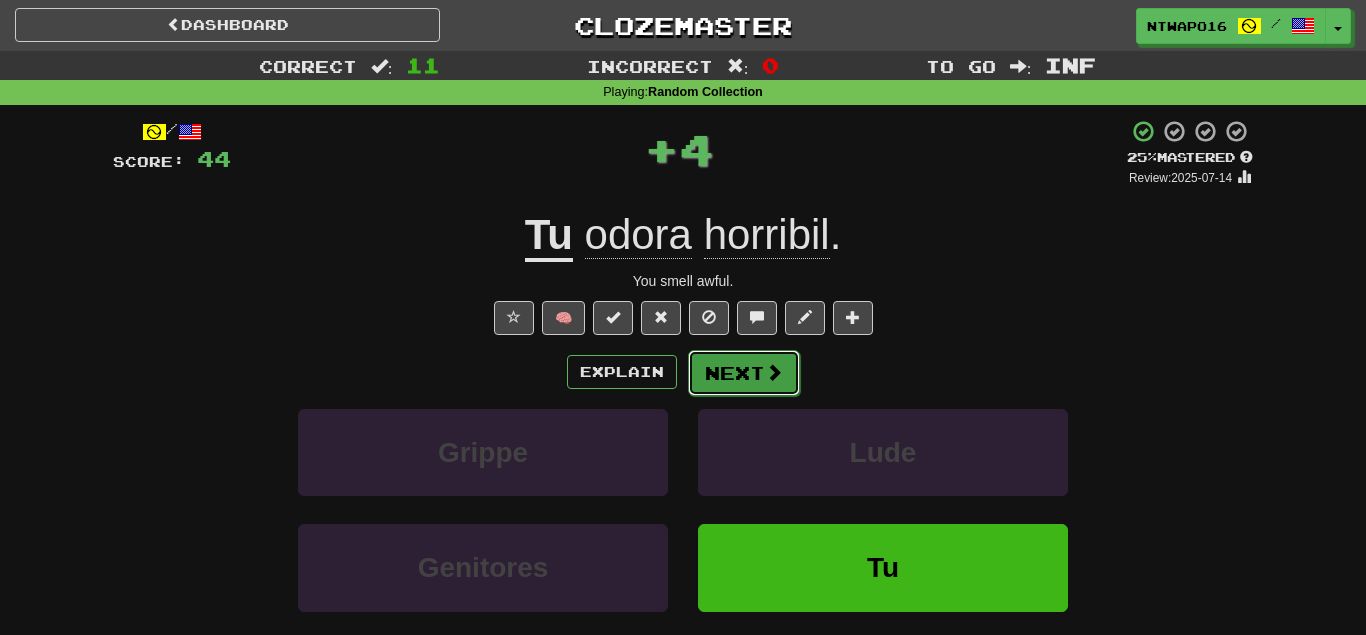 click on "Next" at bounding box center (744, 373) 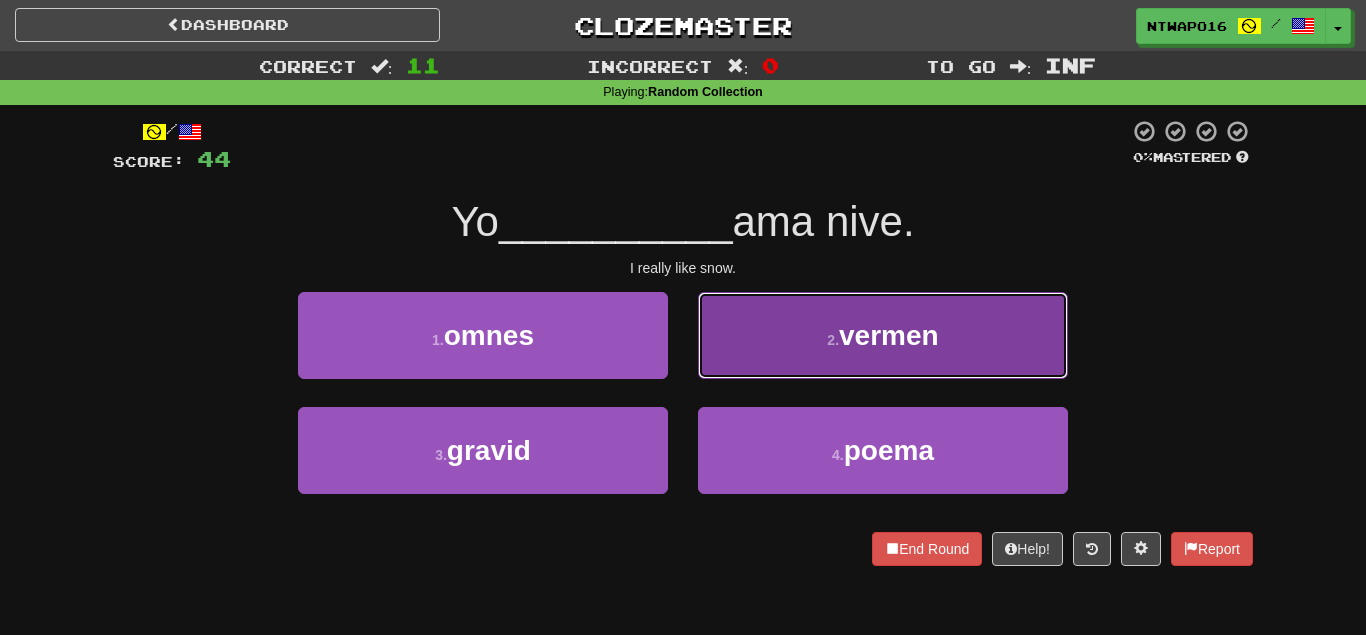 click on "[NUMBER] . vermen" at bounding box center (883, 335) 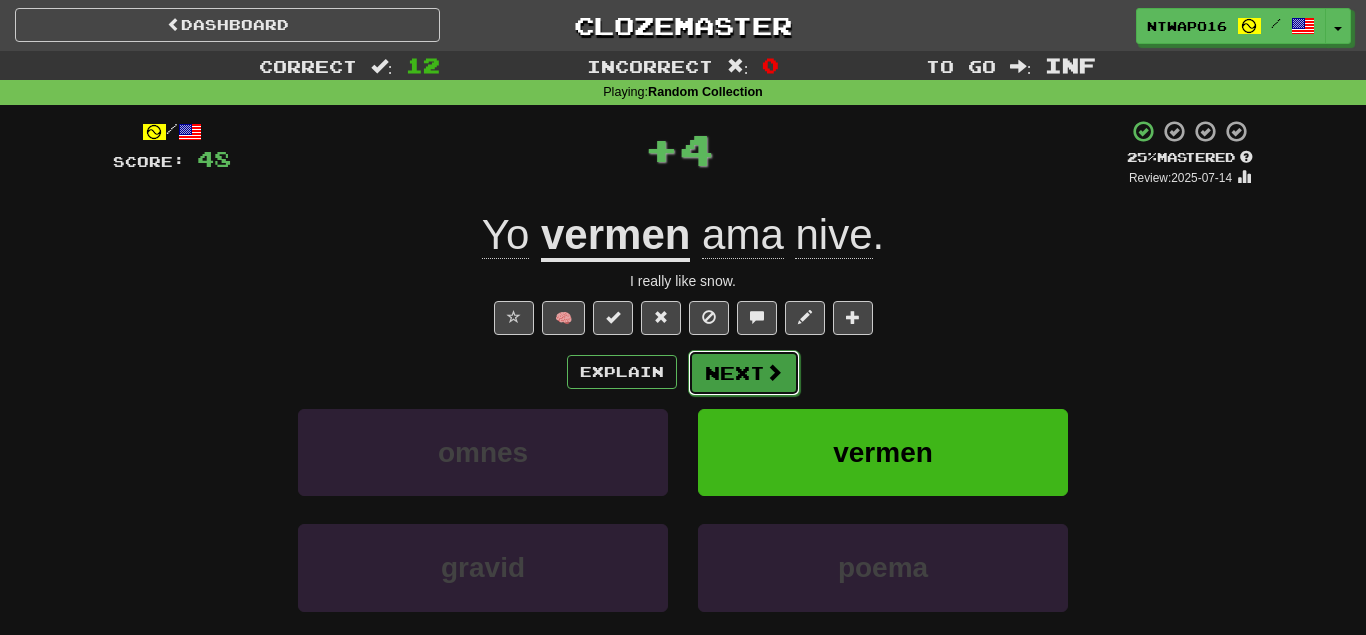 click on "Next" at bounding box center (744, 373) 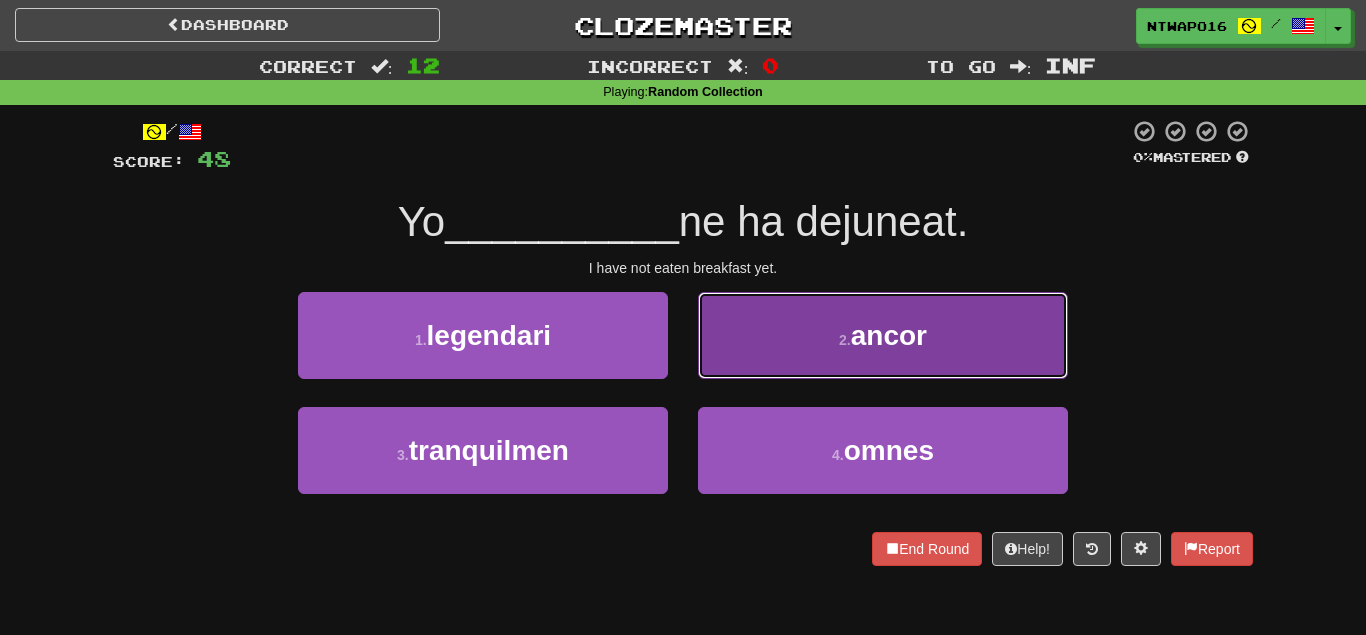 click on "2 .  ancor" at bounding box center [883, 335] 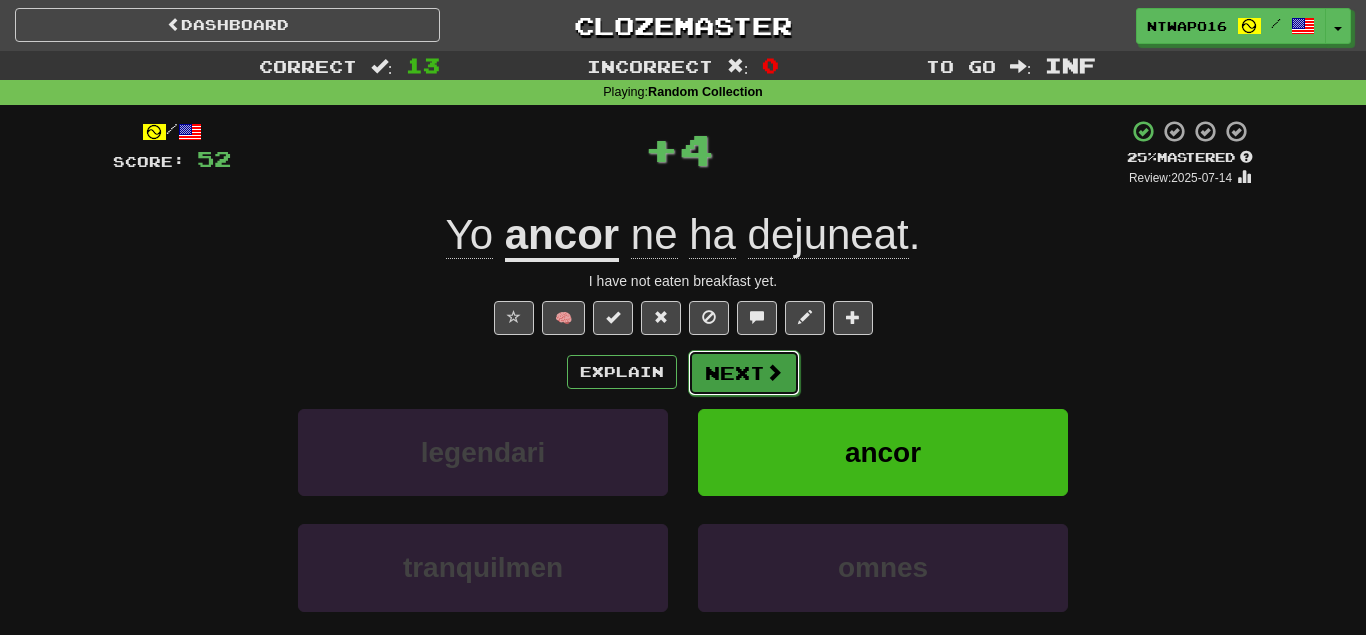 drag, startPoint x: 759, startPoint y: 353, endPoint x: 724, endPoint y: 373, distance: 40.311287 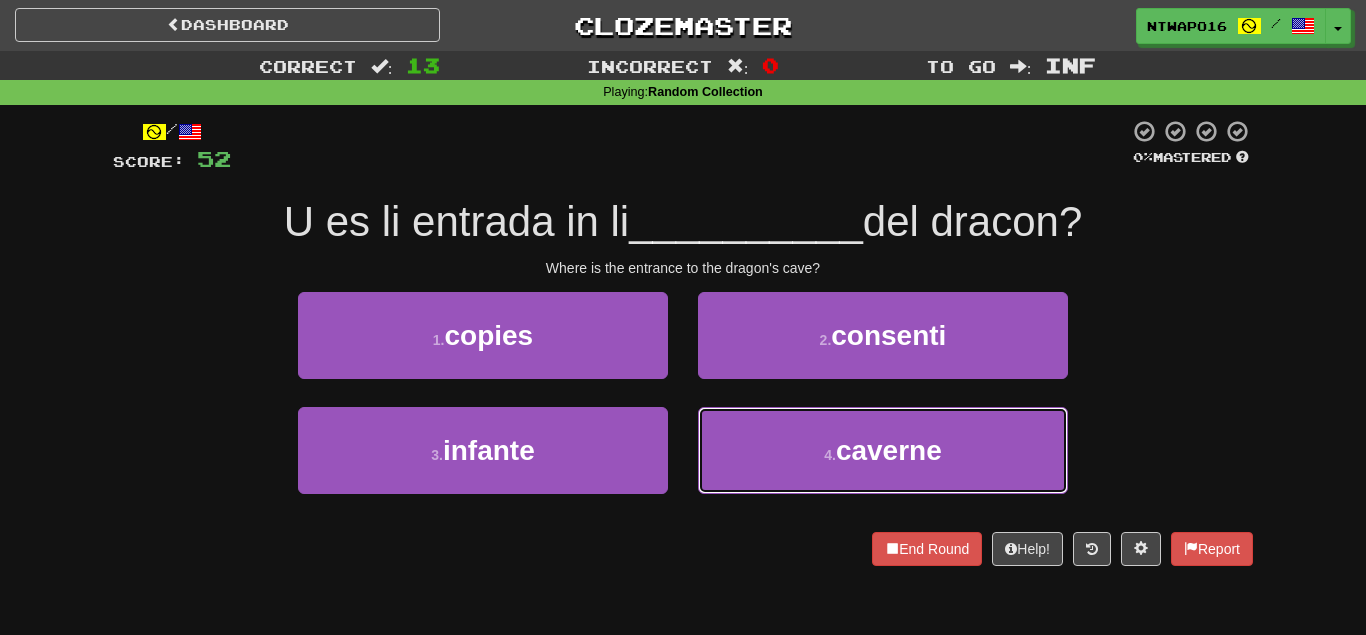 drag, startPoint x: 732, startPoint y: 449, endPoint x: 745, endPoint y: 396, distance: 54.571056 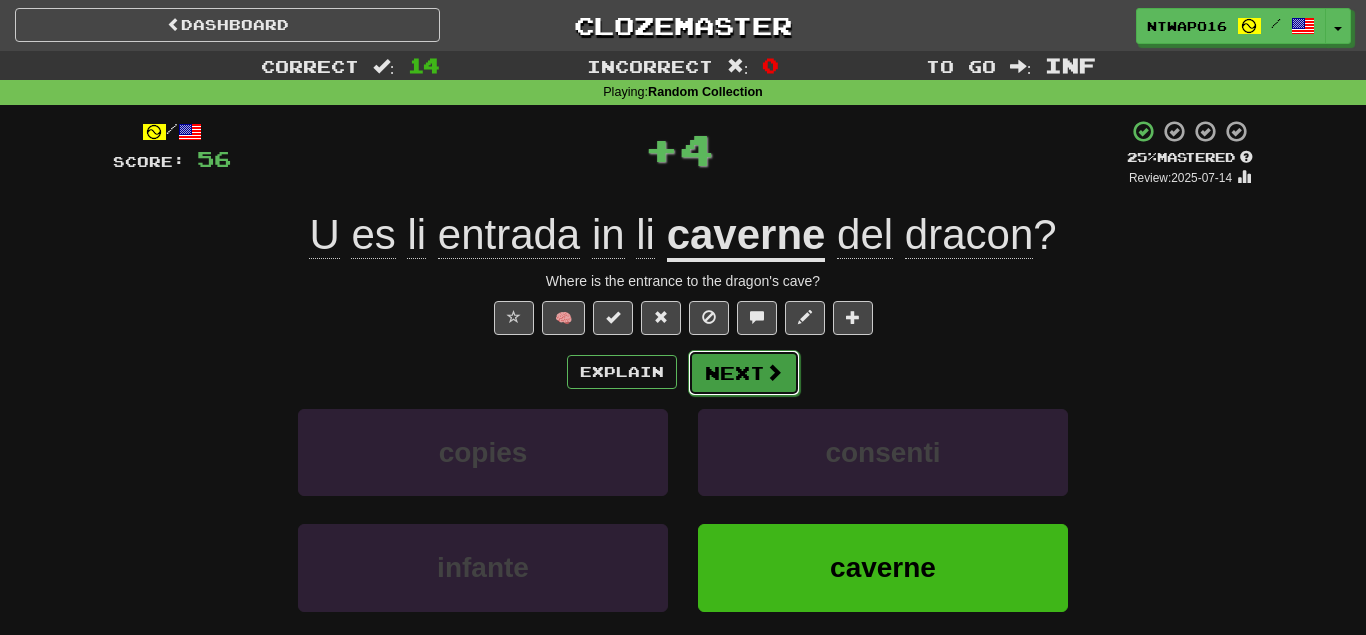 click on "Next" at bounding box center (744, 373) 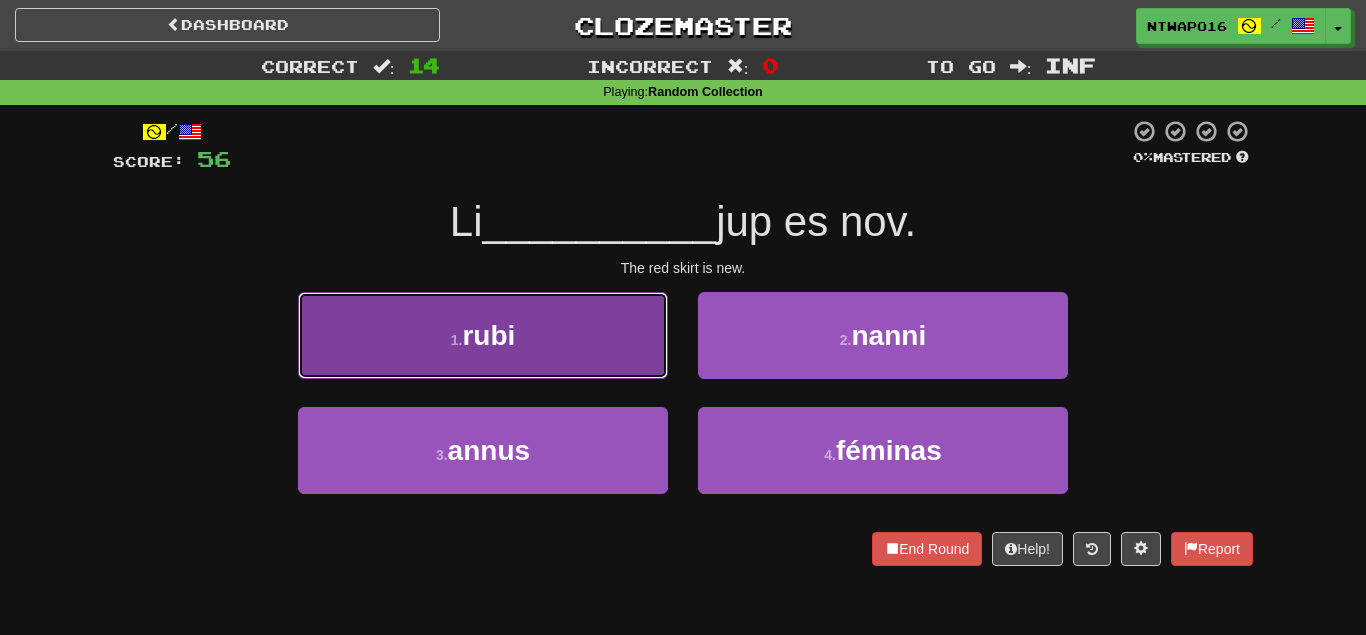click on "1 .  rubi" at bounding box center [483, 335] 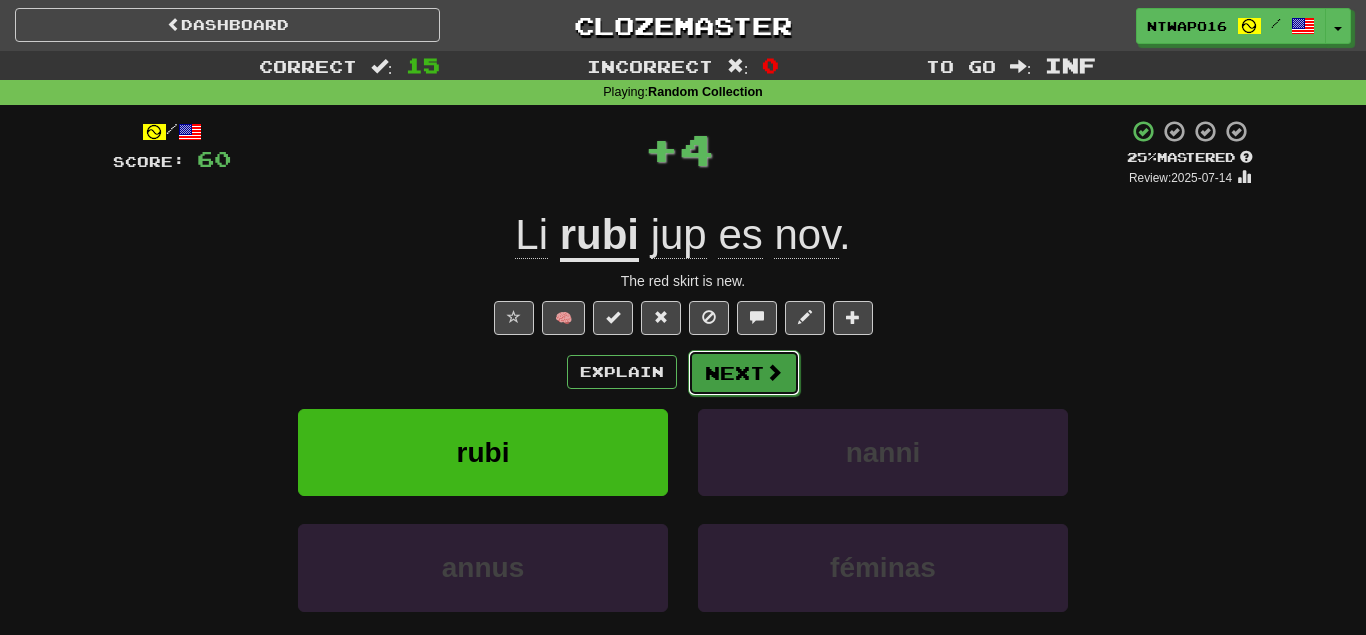 click on "Next" at bounding box center (744, 373) 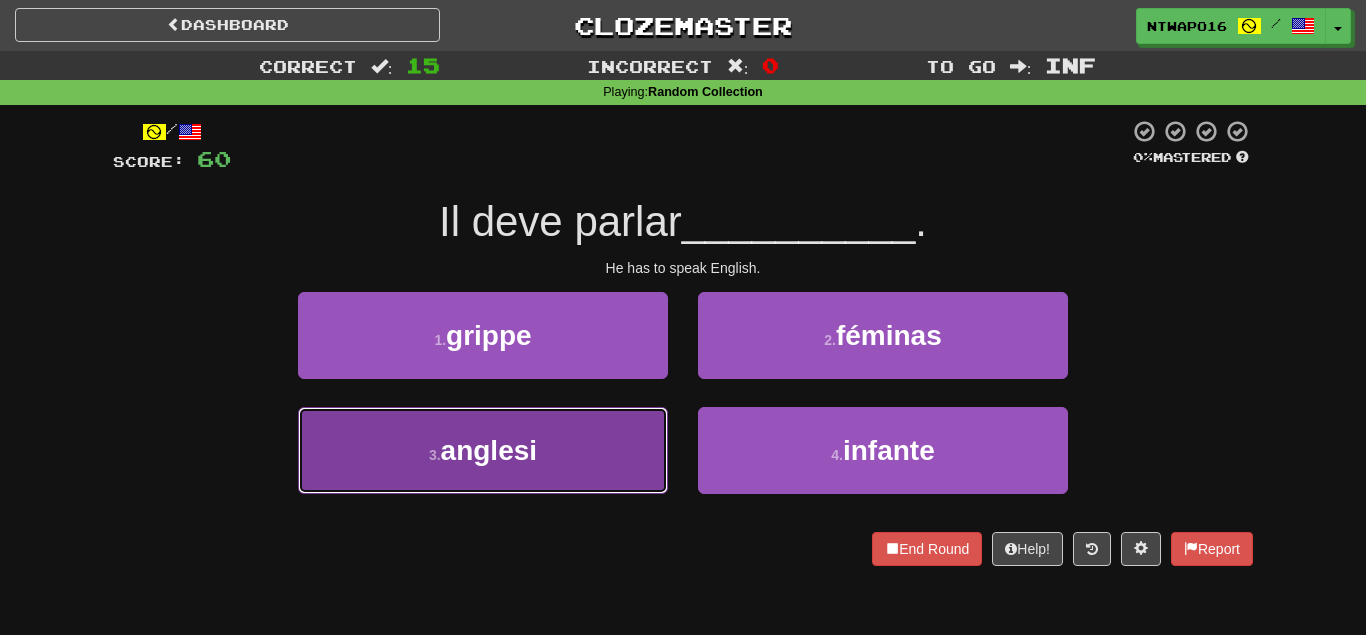 click on "3 .  anglesi" at bounding box center (483, 450) 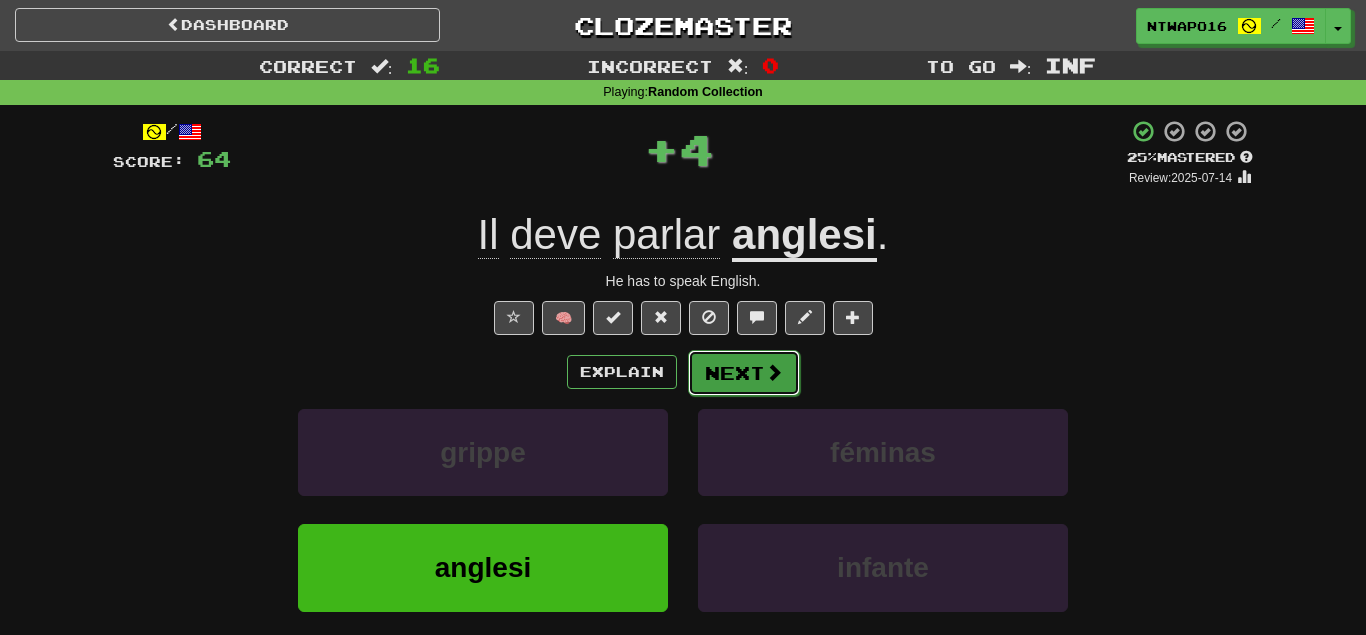 click on "Next" at bounding box center [744, 373] 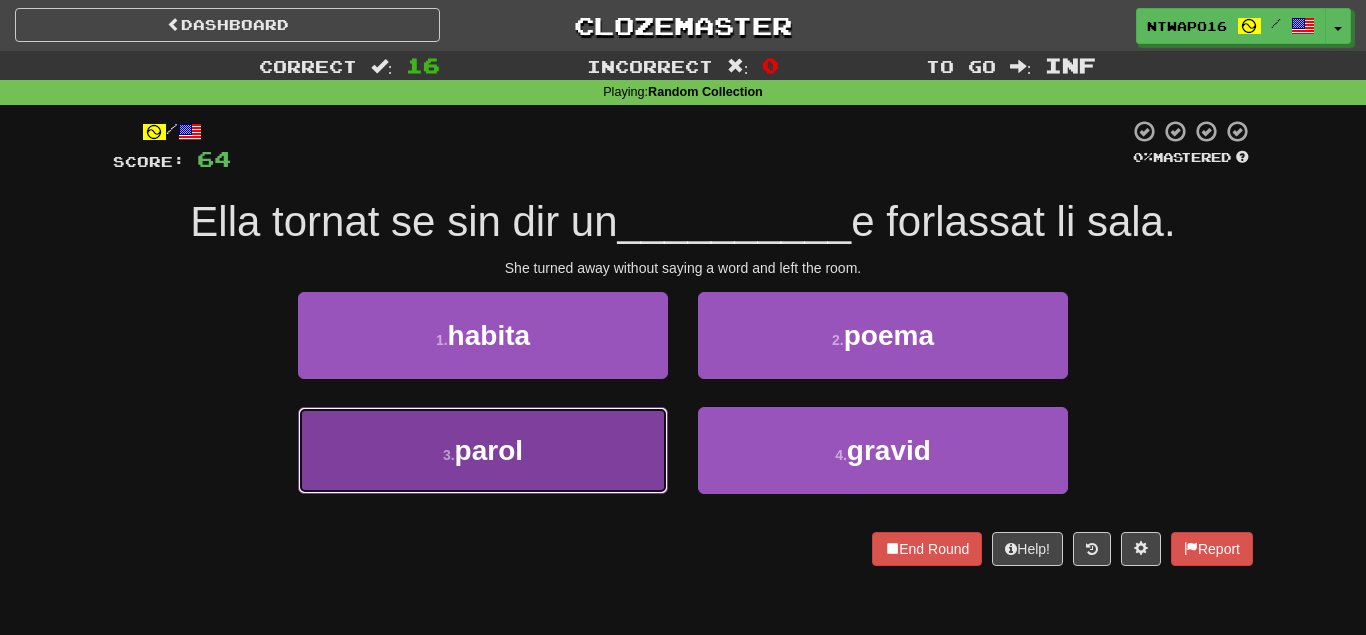 click on "[NUMBER] . parol" at bounding box center [483, 450] 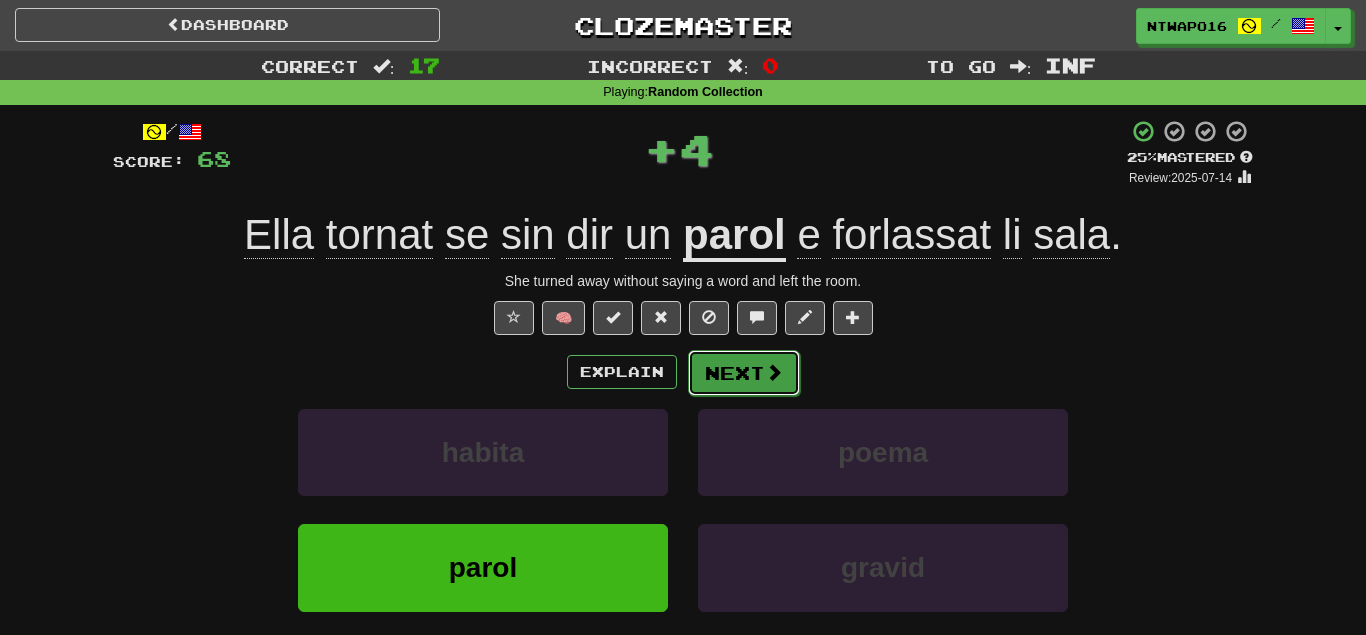 click on "Next" at bounding box center [744, 373] 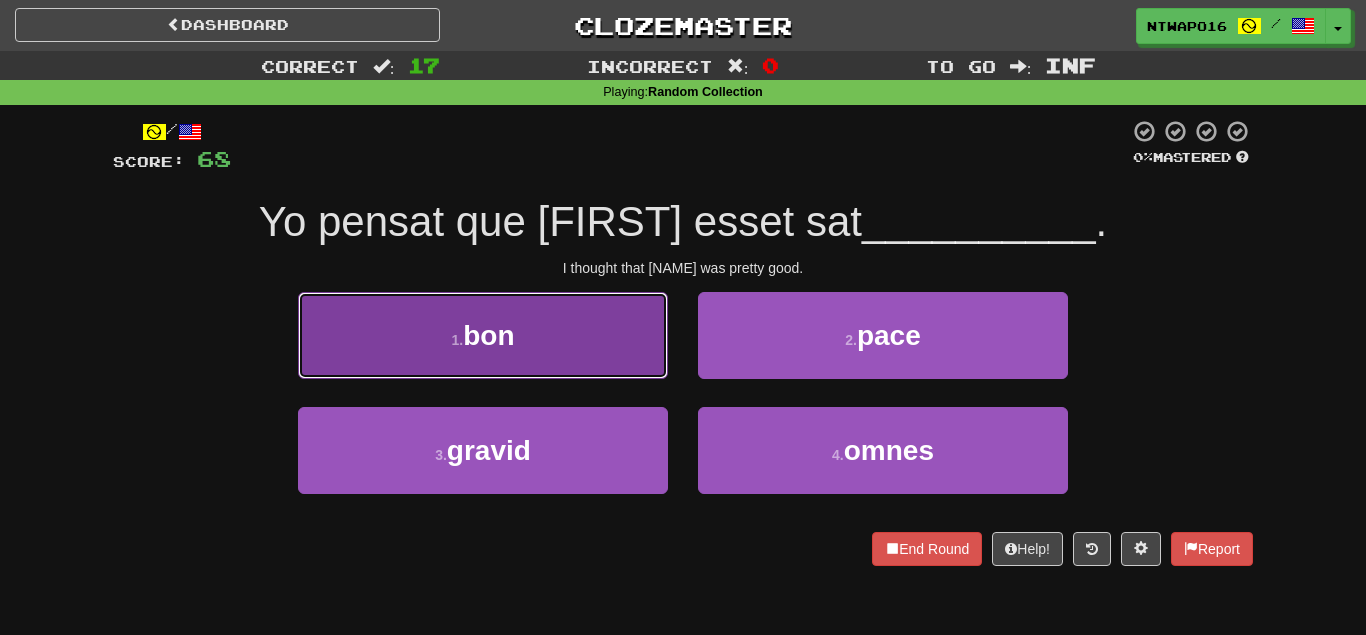 click on "1 .  bon" at bounding box center [483, 335] 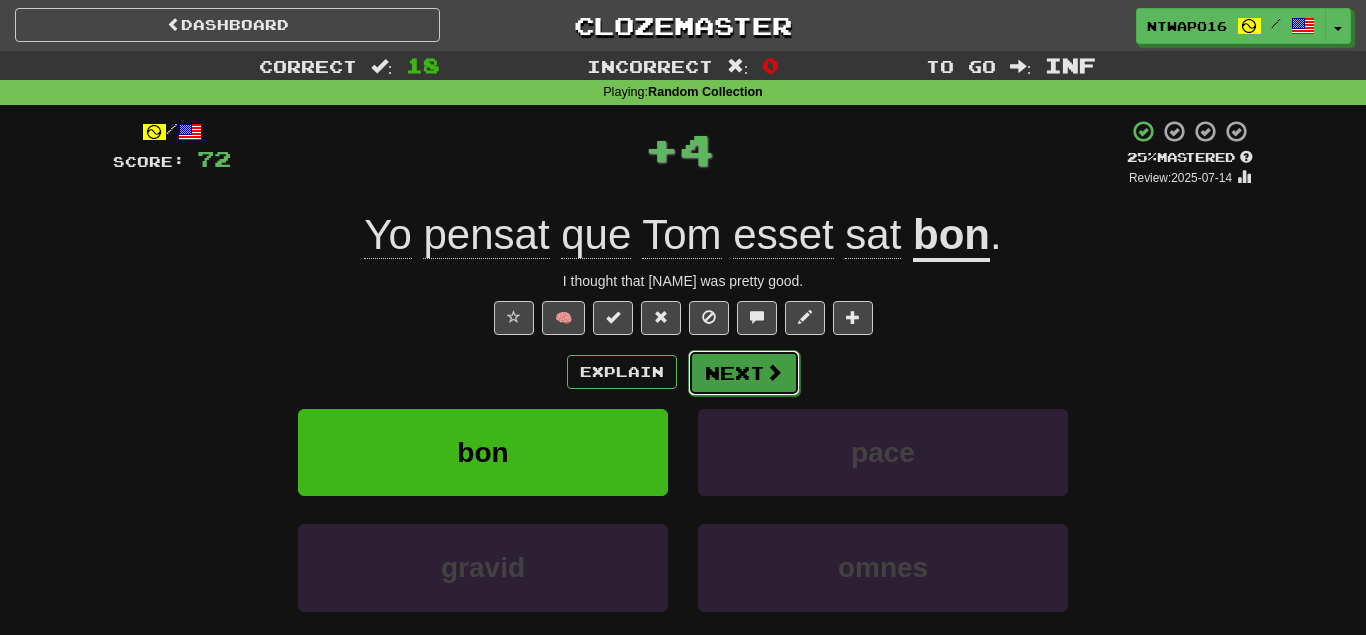 click on "Next" at bounding box center (744, 373) 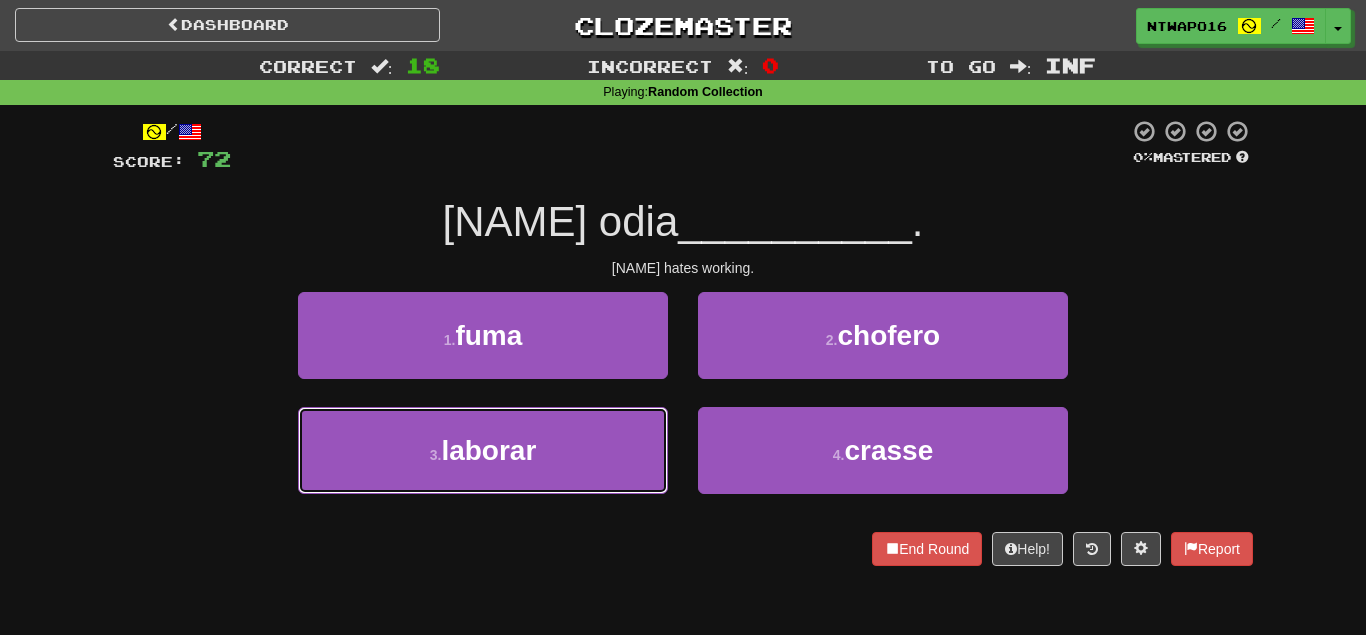 drag, startPoint x: 638, startPoint y: 444, endPoint x: 680, endPoint y: 396, distance: 63.780876 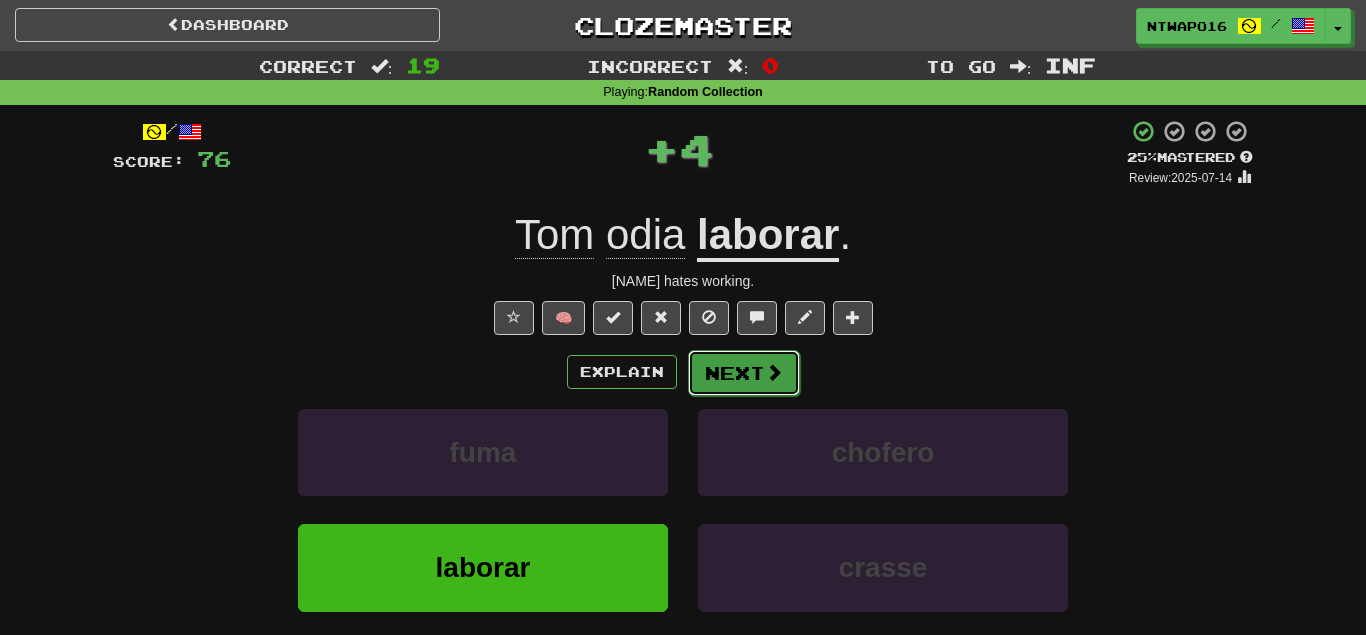 click on "Next" at bounding box center [744, 373] 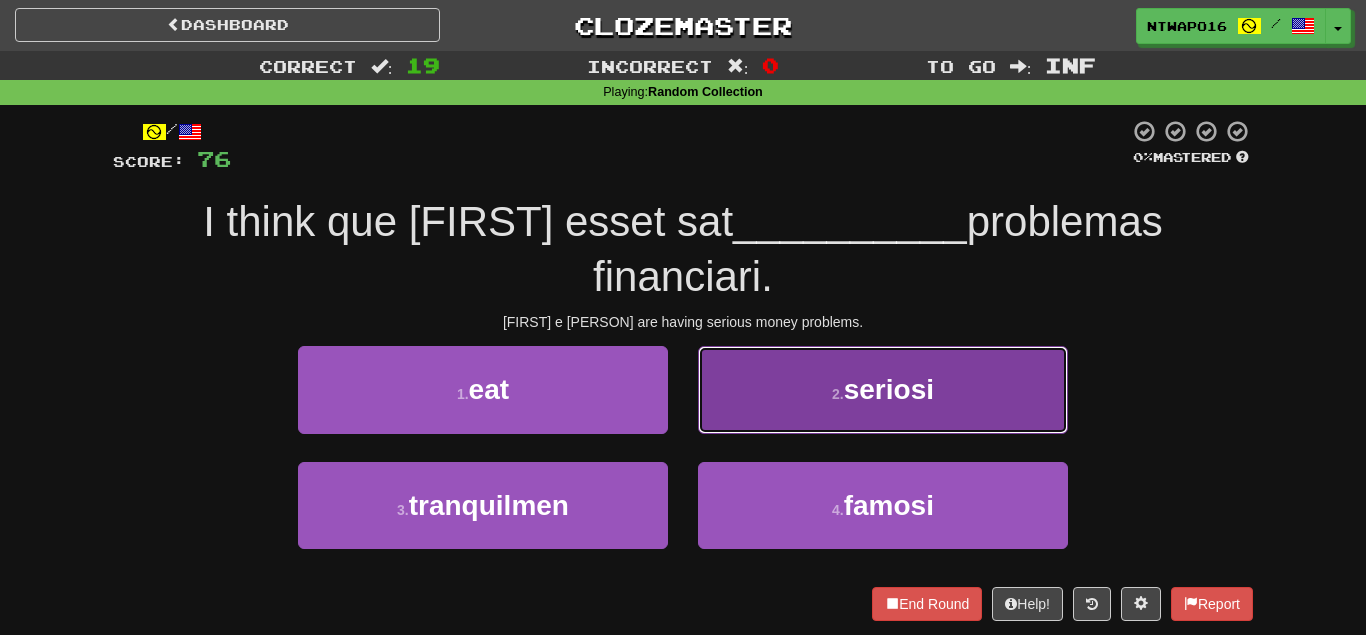 click on "2 .  seriosi" at bounding box center (883, 389) 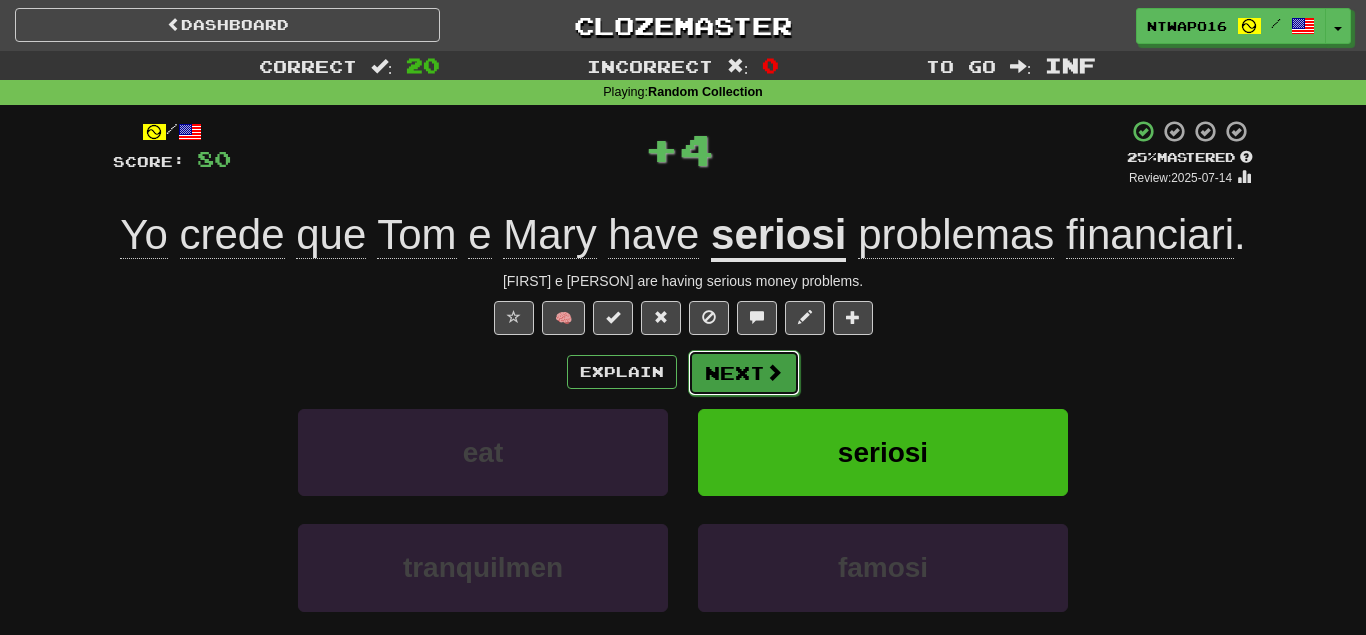 click on "Next" at bounding box center [744, 373] 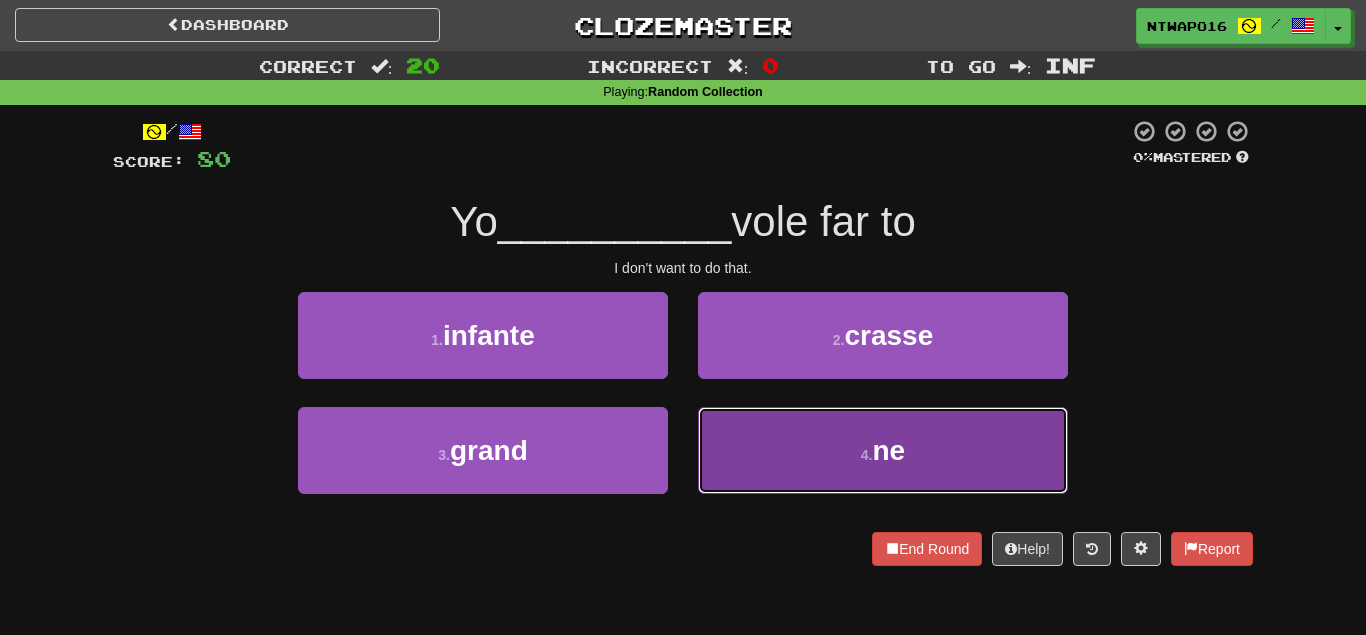 click on "4 .  ne" at bounding box center [883, 450] 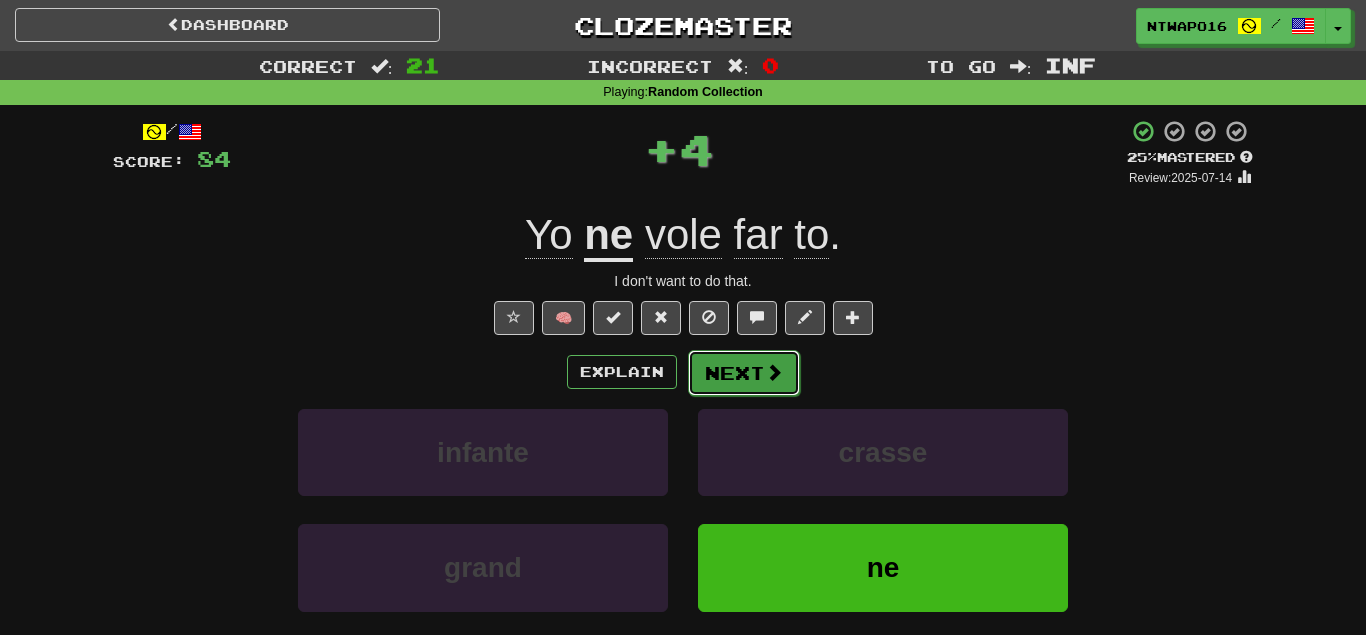 click on "Next" at bounding box center [744, 373] 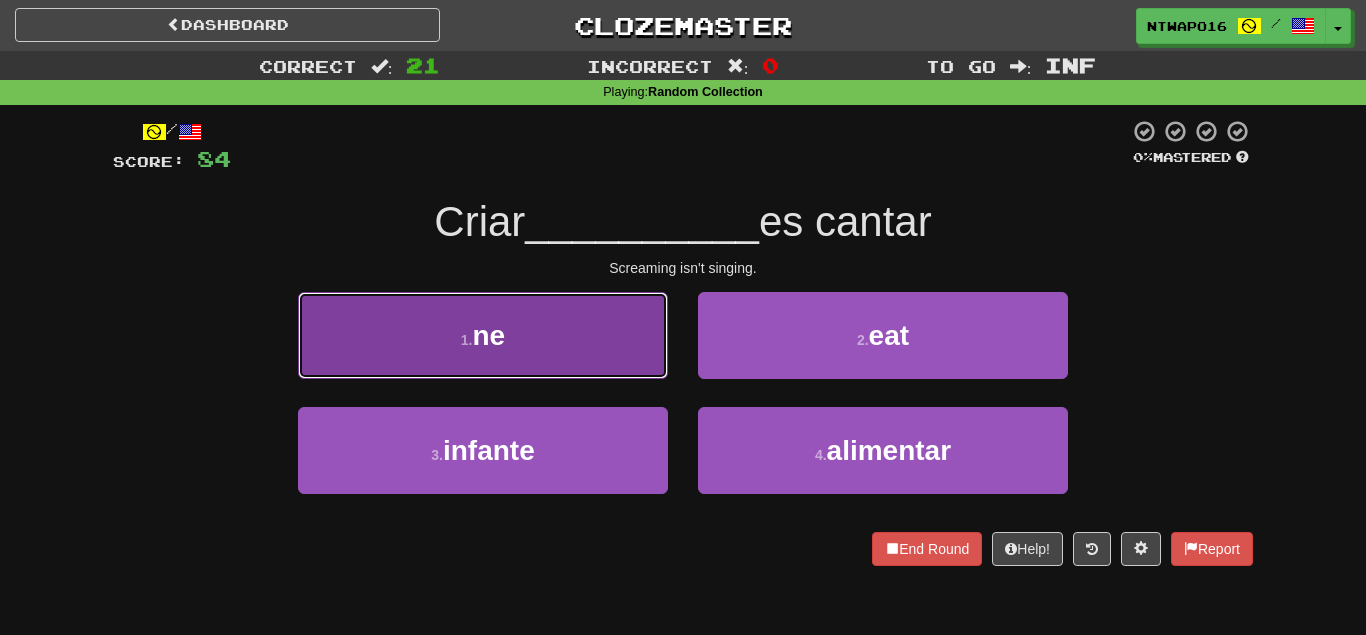 click on "1 .  ne" at bounding box center [483, 335] 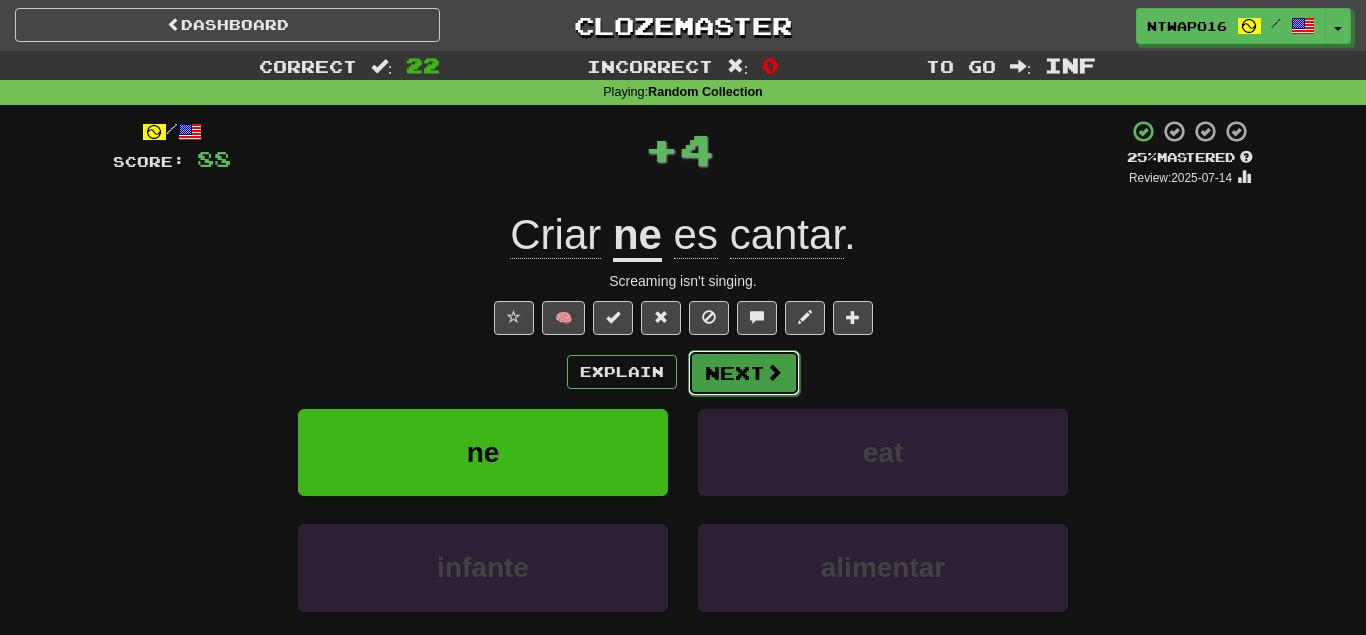 click on "Next" at bounding box center [744, 373] 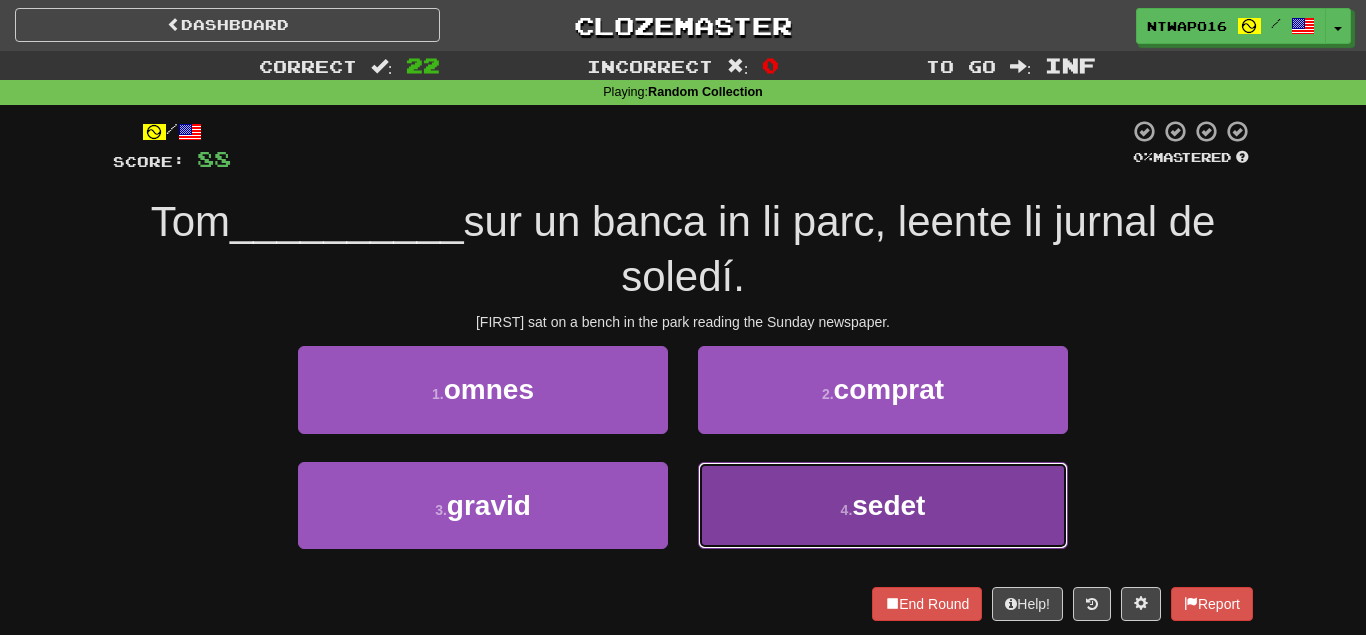 click on "4 .  sedet" at bounding box center (883, 505) 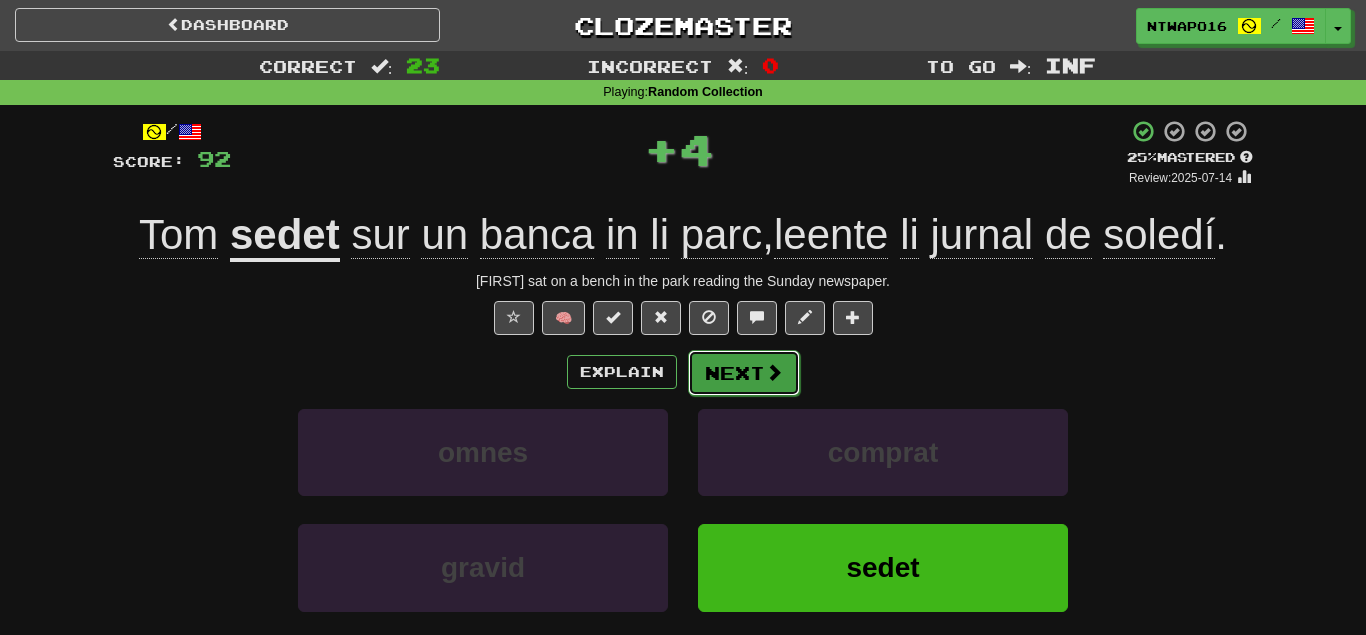 click on "Next" at bounding box center (744, 373) 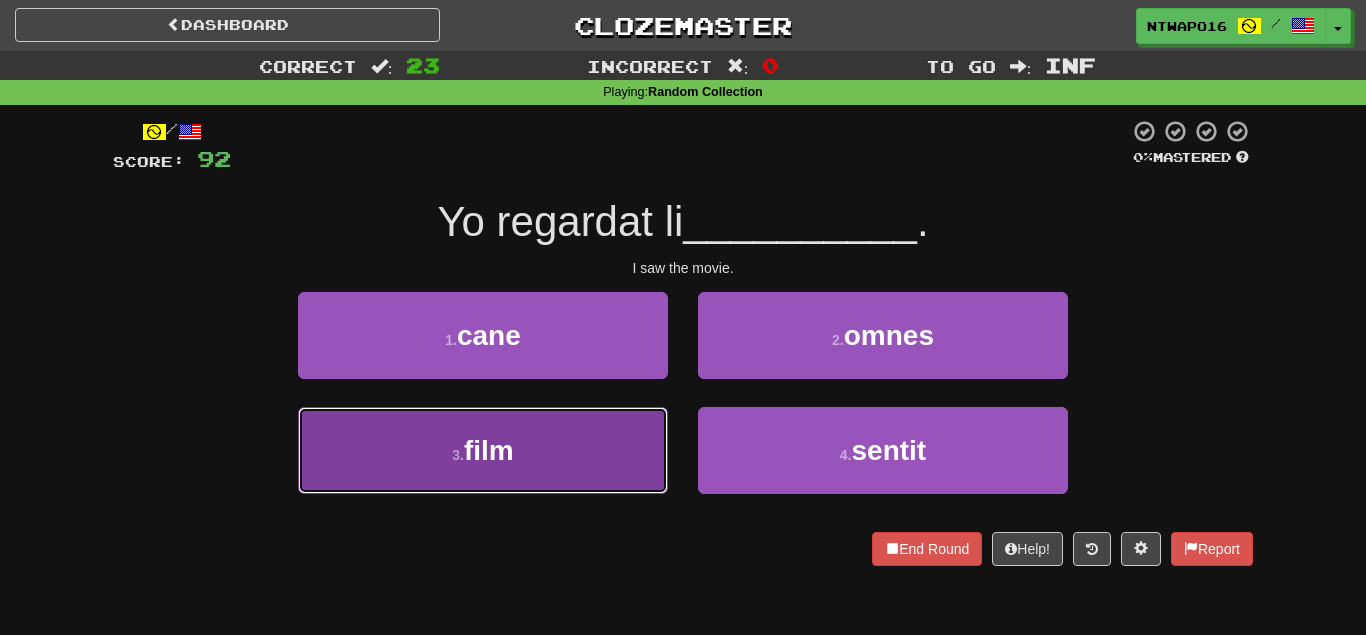 click on "3 .  film" at bounding box center [483, 450] 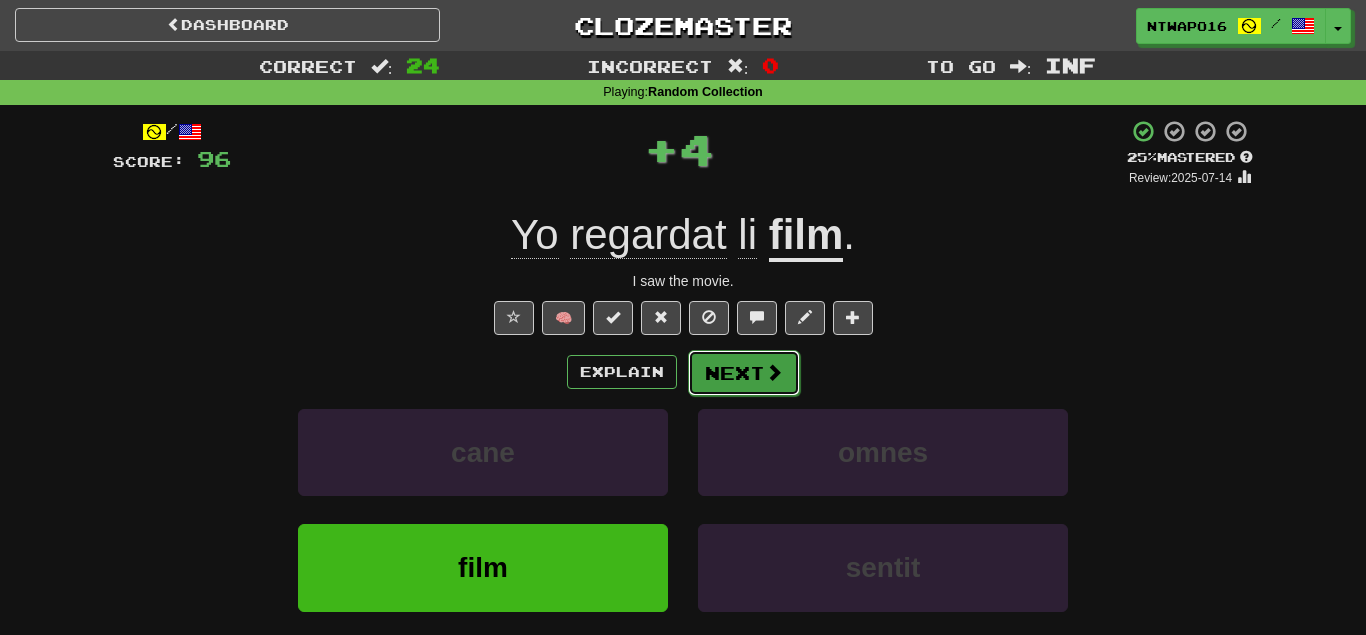 click on "Next" at bounding box center [744, 373] 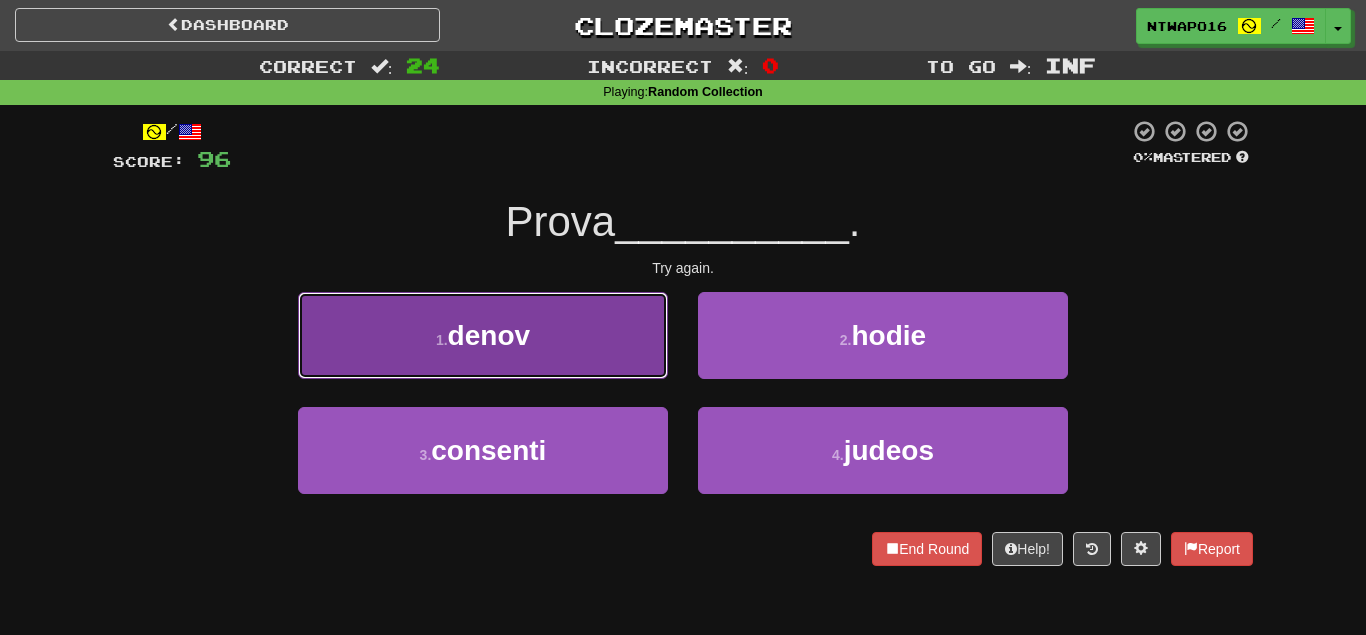 click on "1 .  denov" at bounding box center [483, 335] 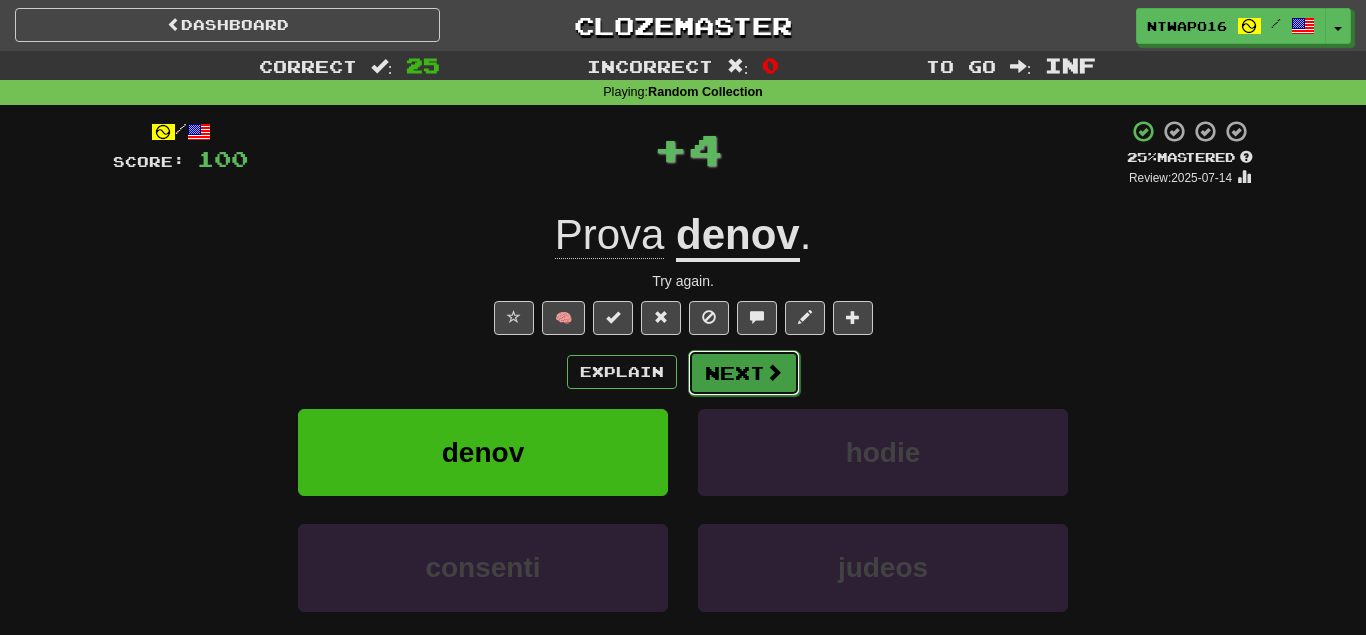 click on "Next" at bounding box center [744, 373] 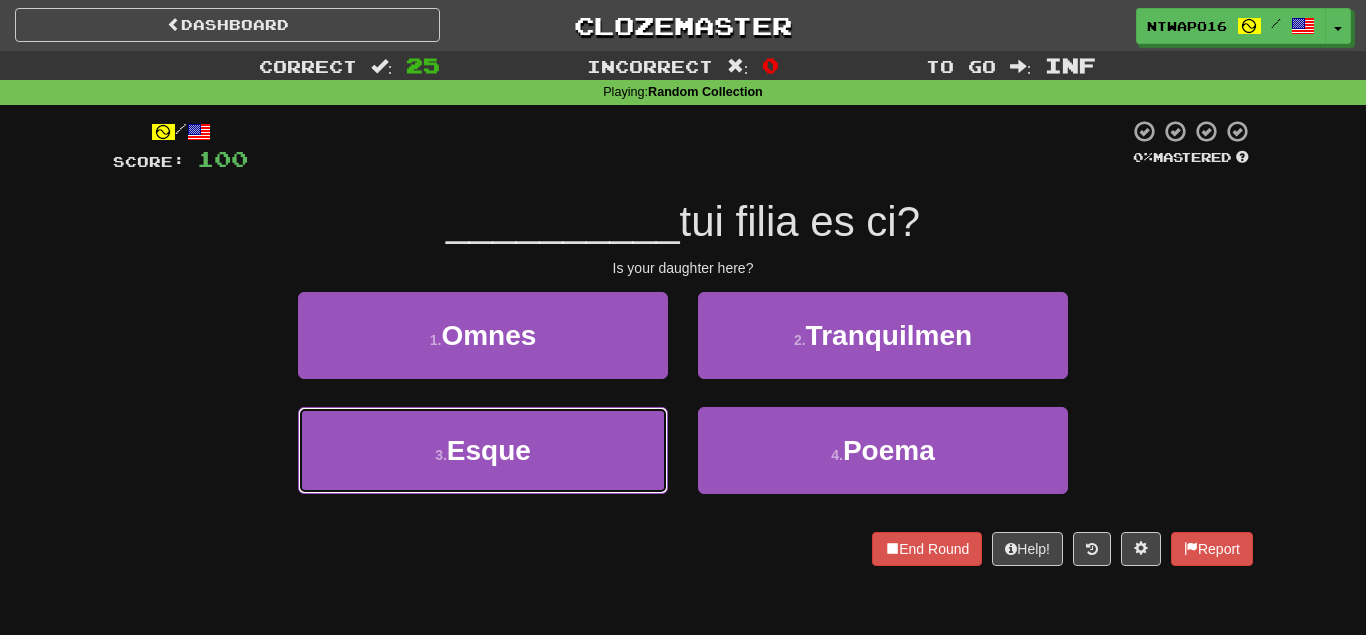 drag, startPoint x: 632, startPoint y: 437, endPoint x: 694, endPoint y: 396, distance: 74.330345 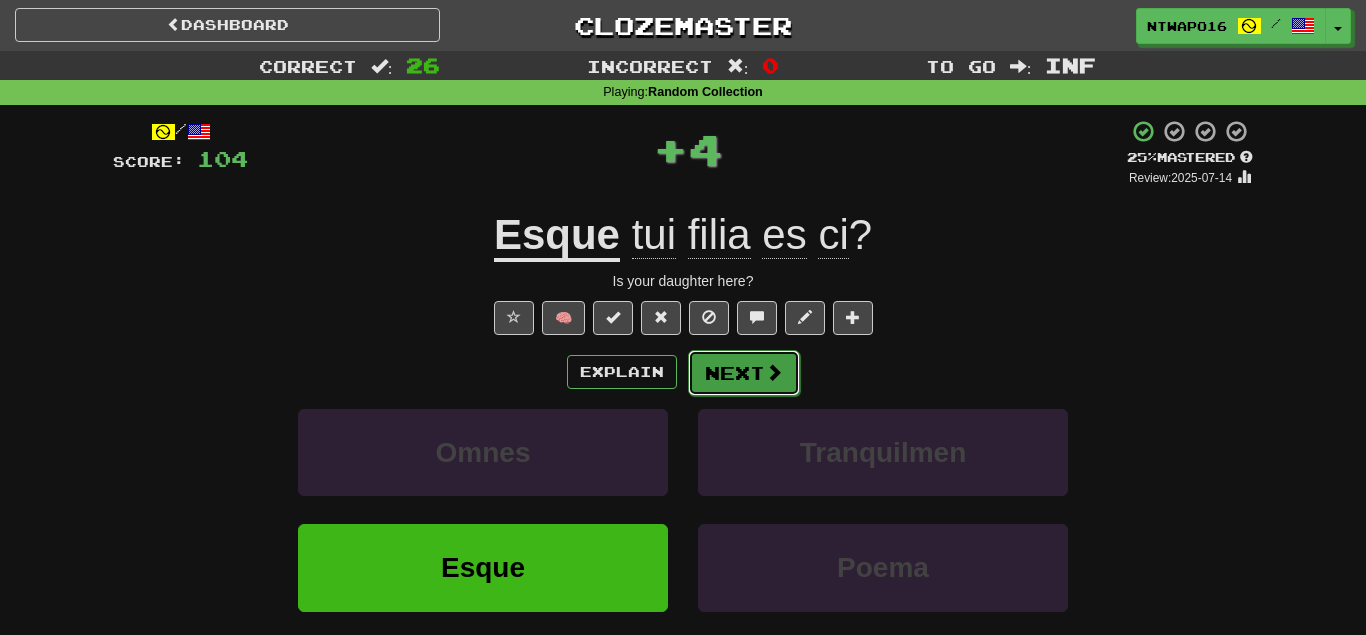 click on "Next" at bounding box center (744, 373) 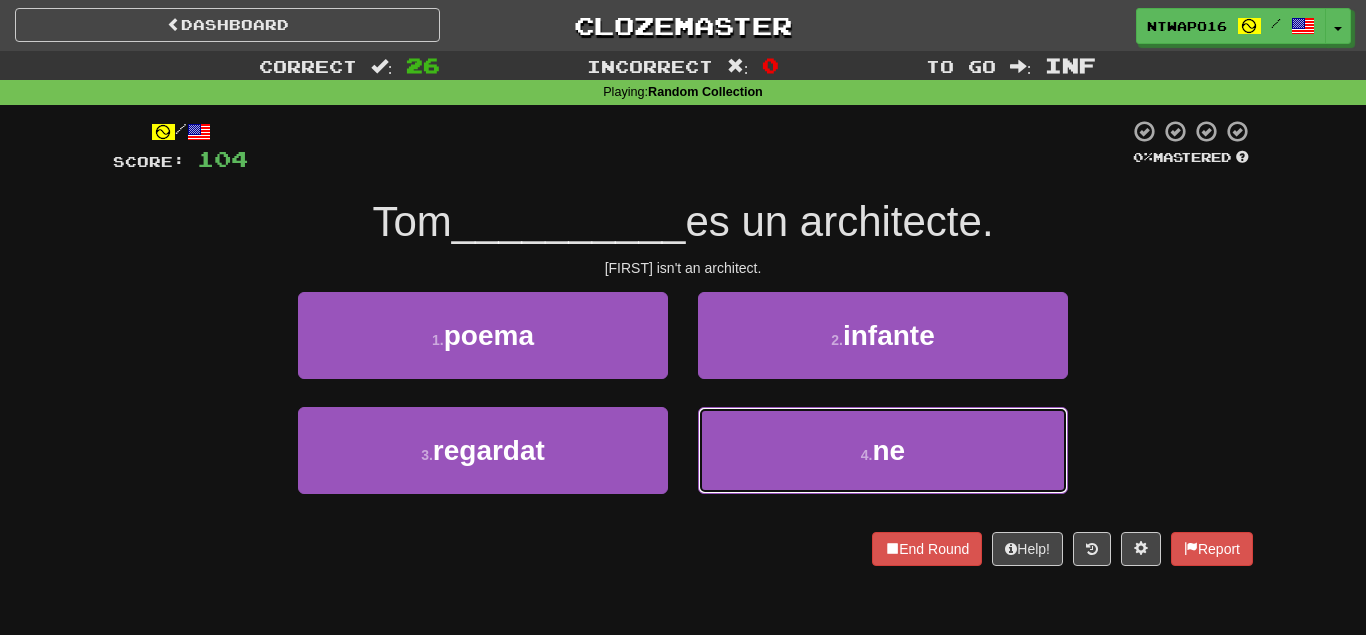 drag, startPoint x: 729, startPoint y: 428, endPoint x: 732, endPoint y: 396, distance: 32.140316 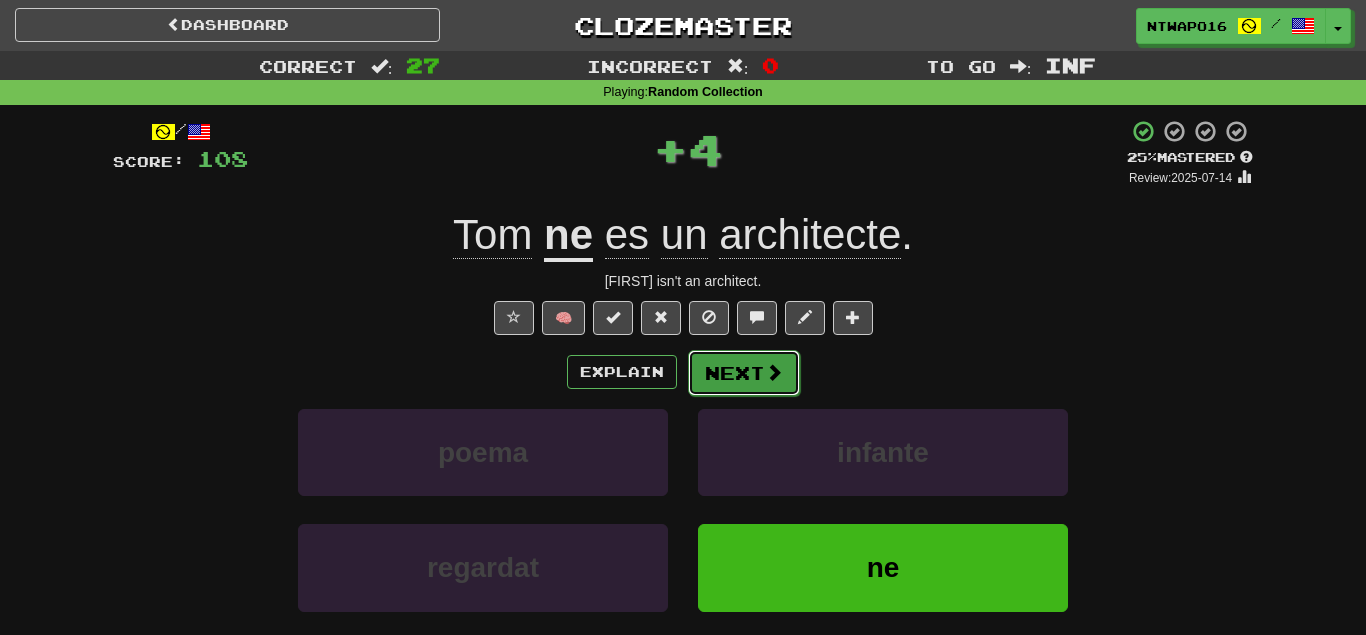 click on "Next" at bounding box center (744, 373) 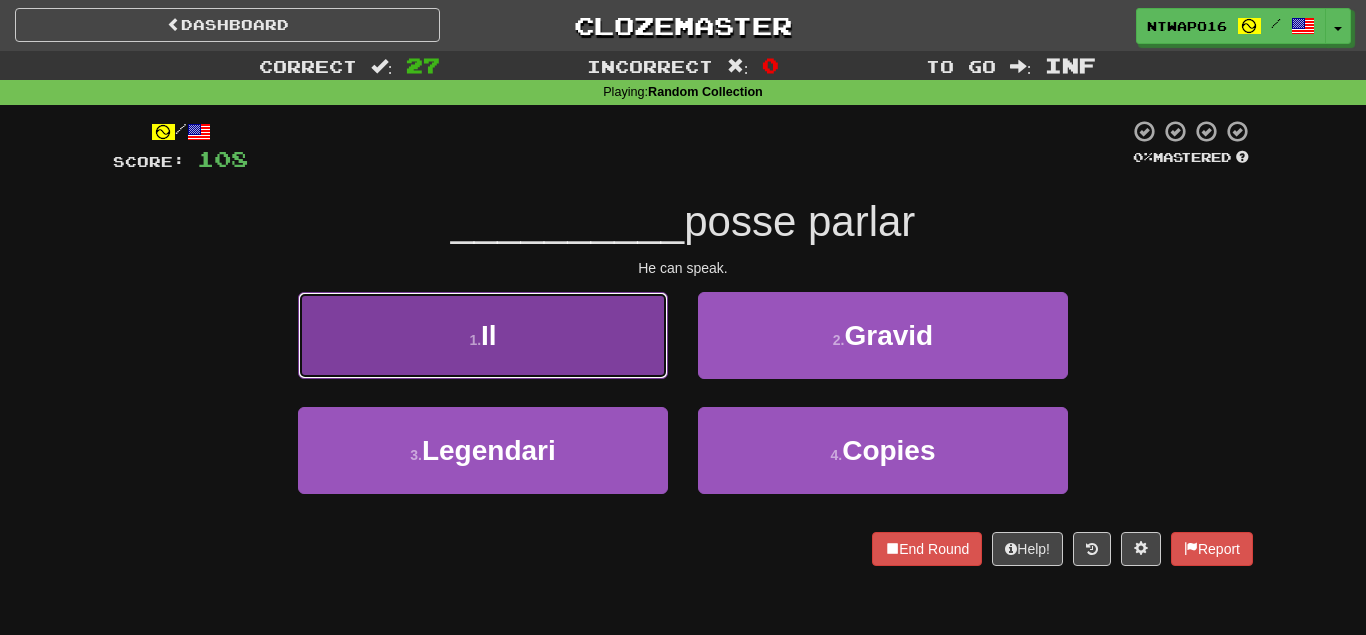 click on "1 .  Il" at bounding box center [483, 335] 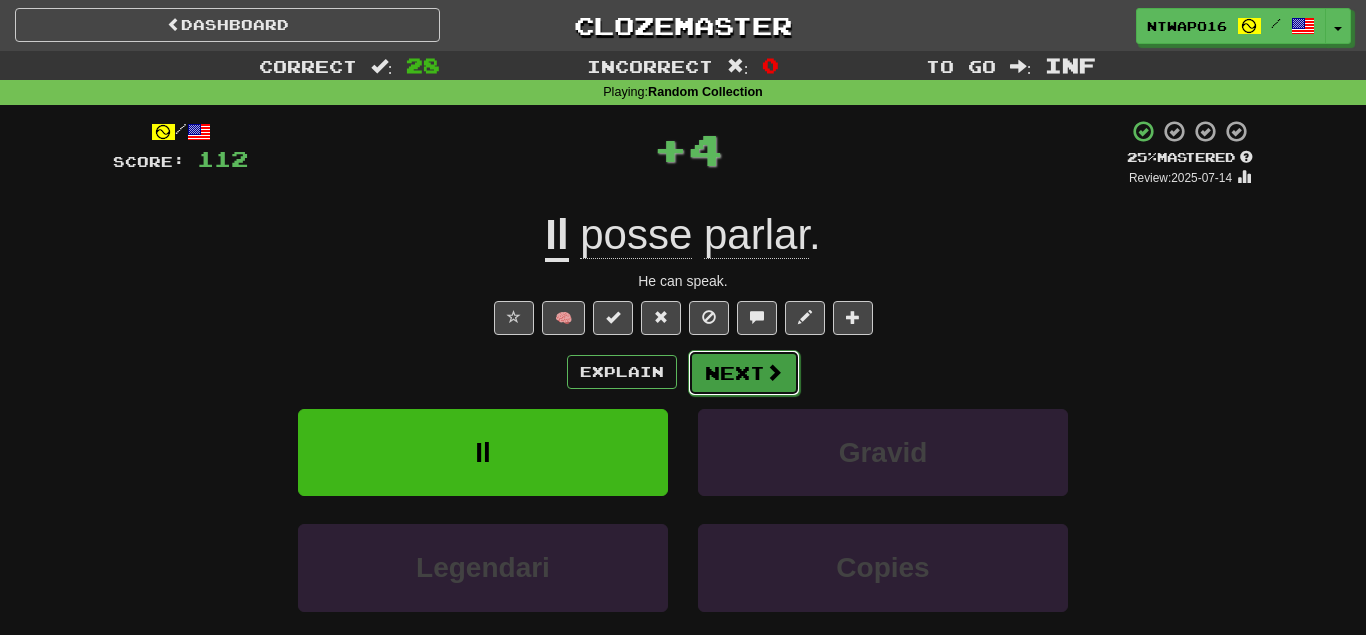 click on "Next" at bounding box center (744, 373) 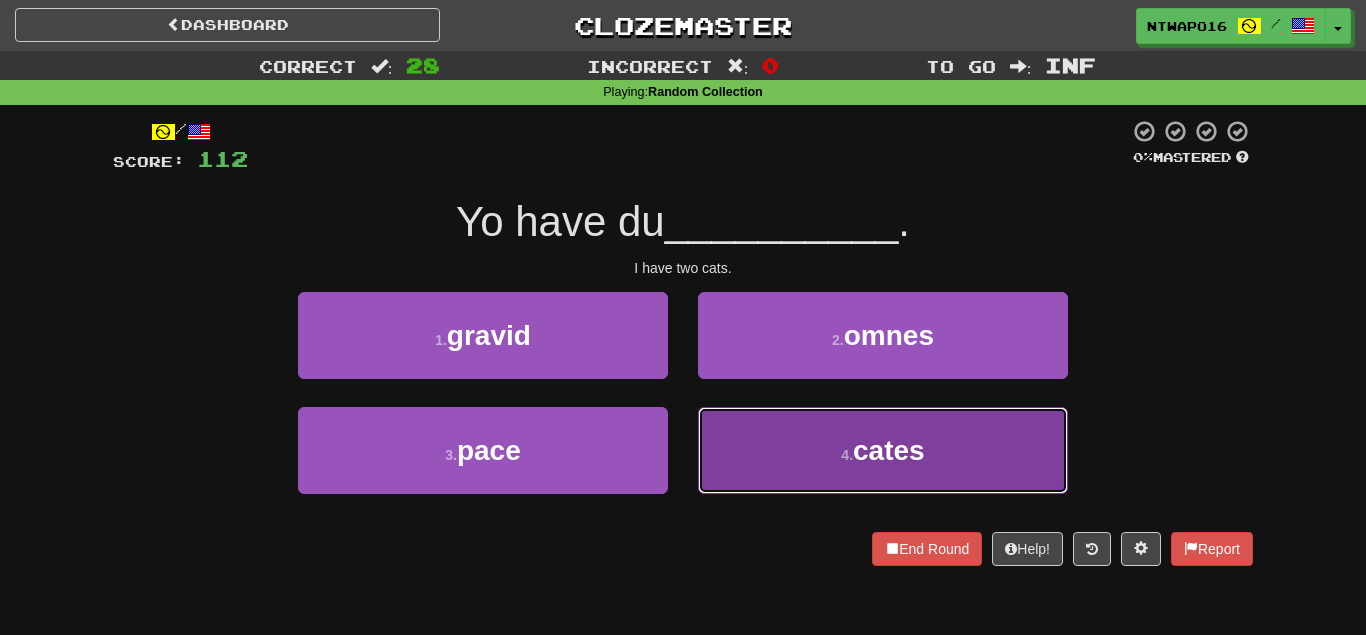 click on "4 .  cates" at bounding box center (883, 450) 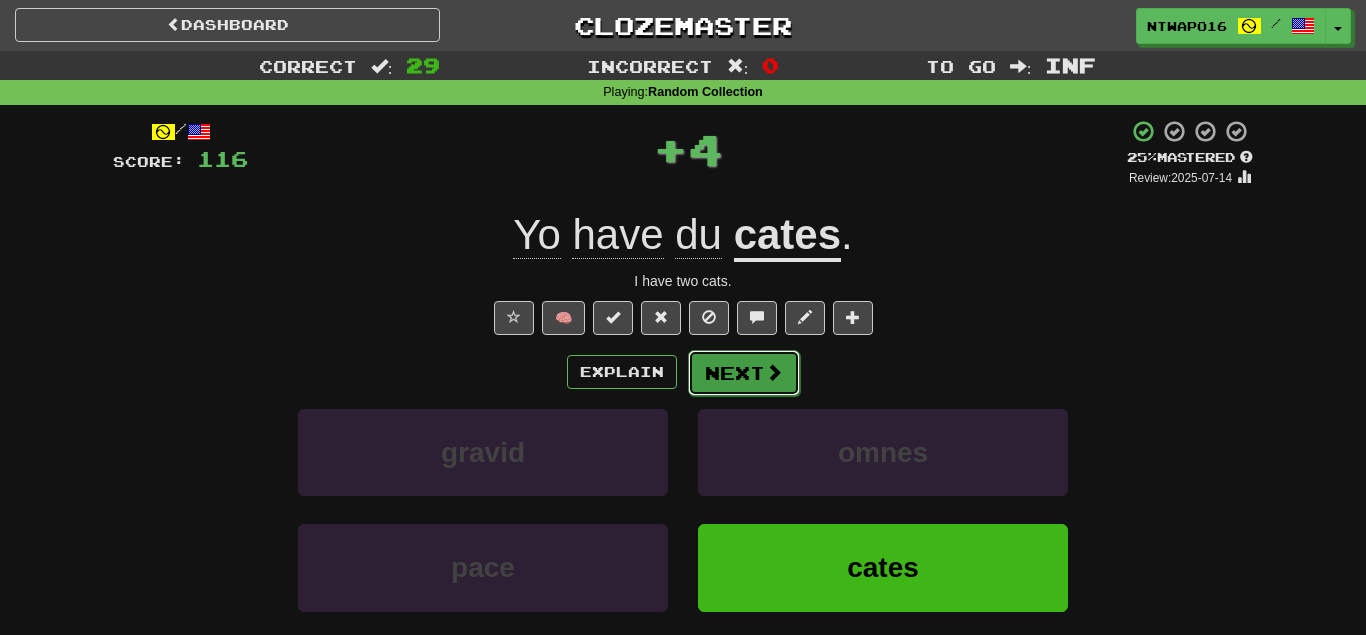 click on "Next" at bounding box center (744, 373) 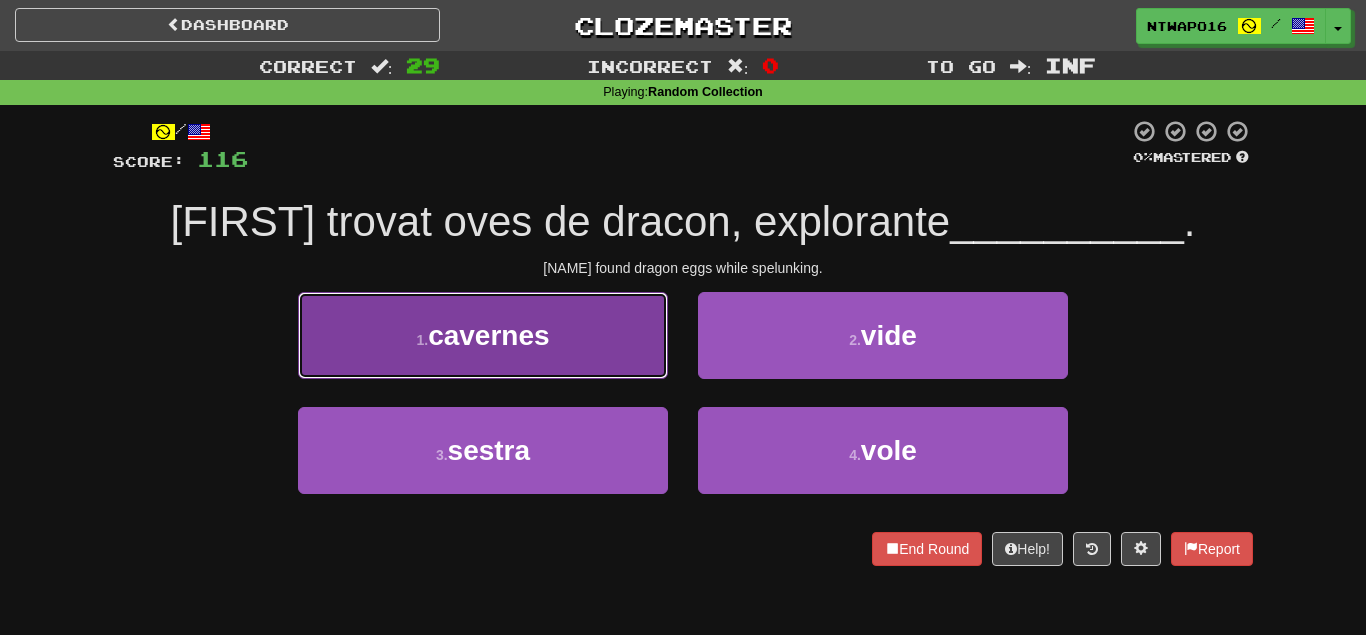 click on "[NUMBER] . cavernes" at bounding box center [483, 335] 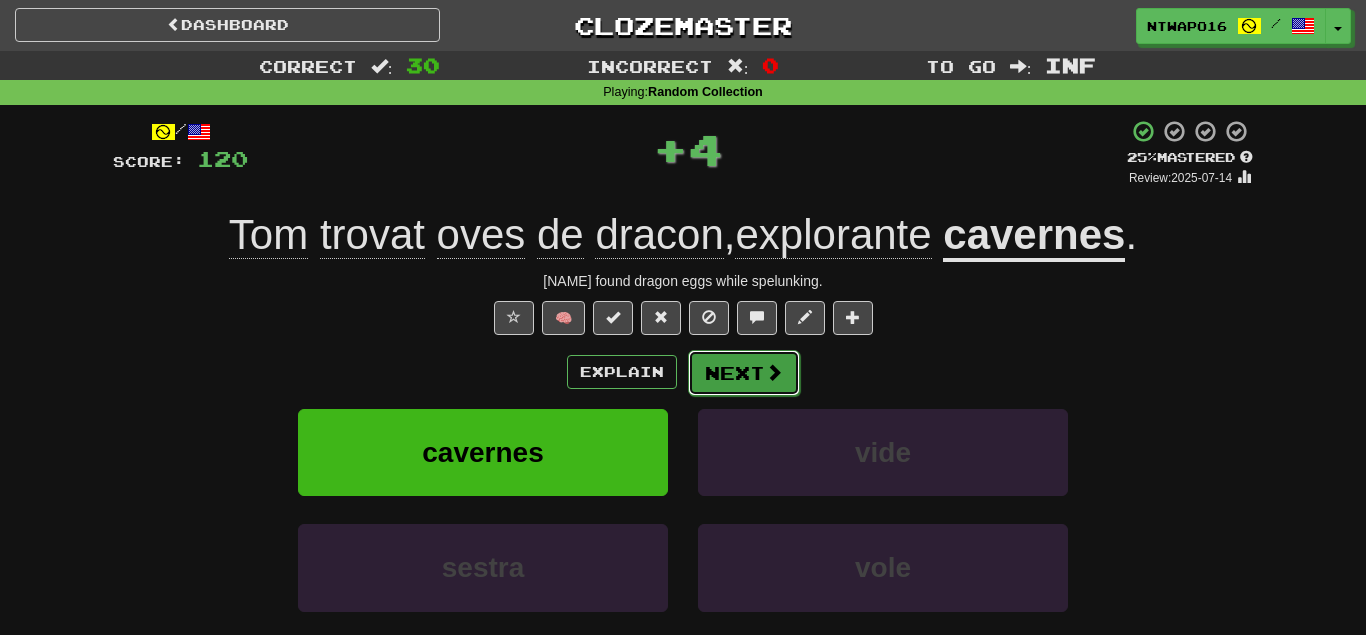 click on "Next" at bounding box center [744, 373] 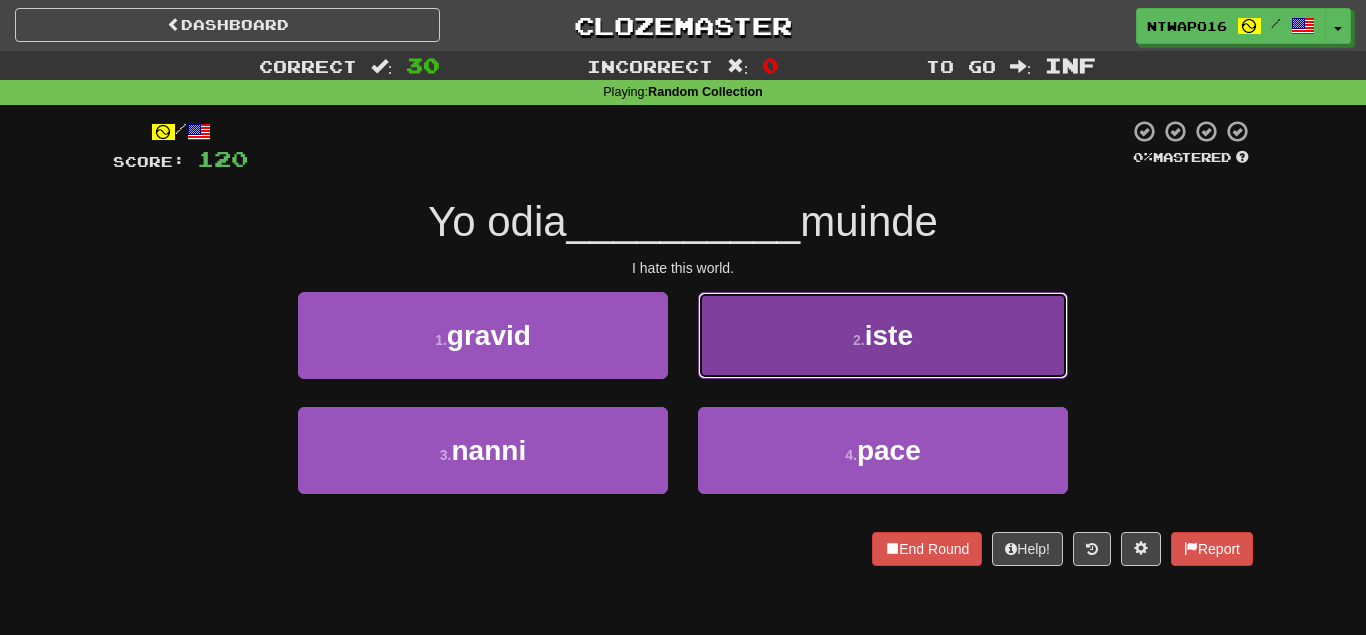 click on "2 .  iste" at bounding box center [883, 335] 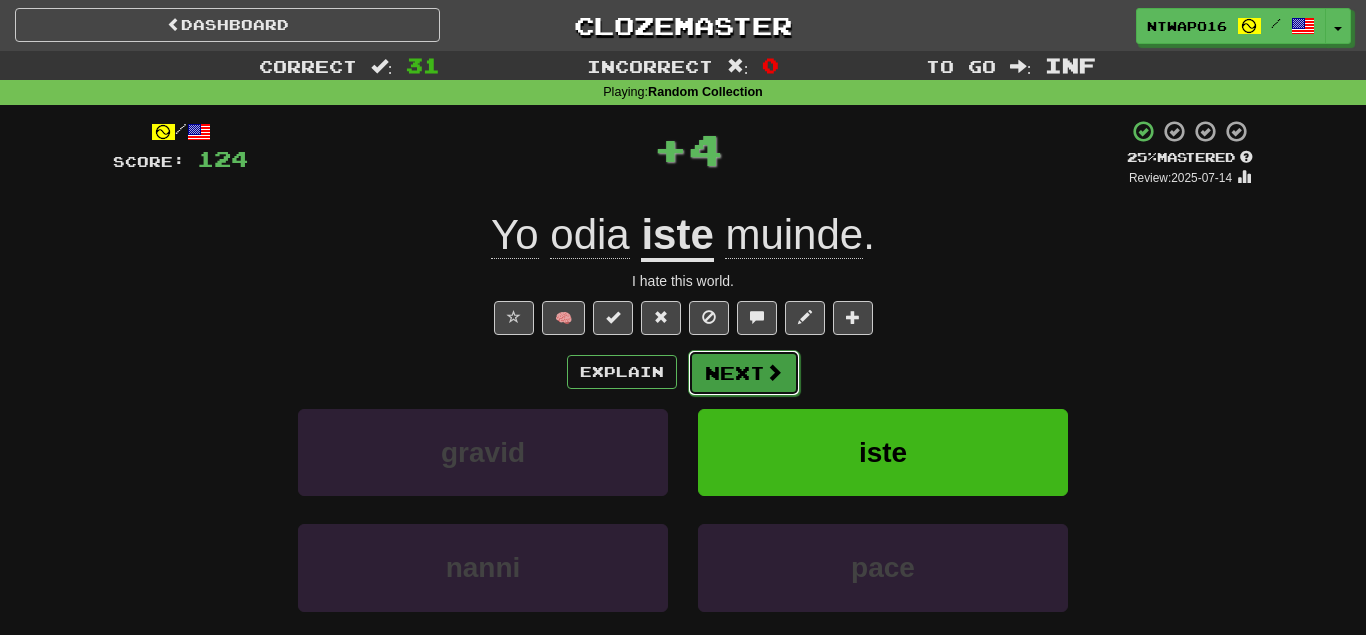 click on "Next" at bounding box center (744, 373) 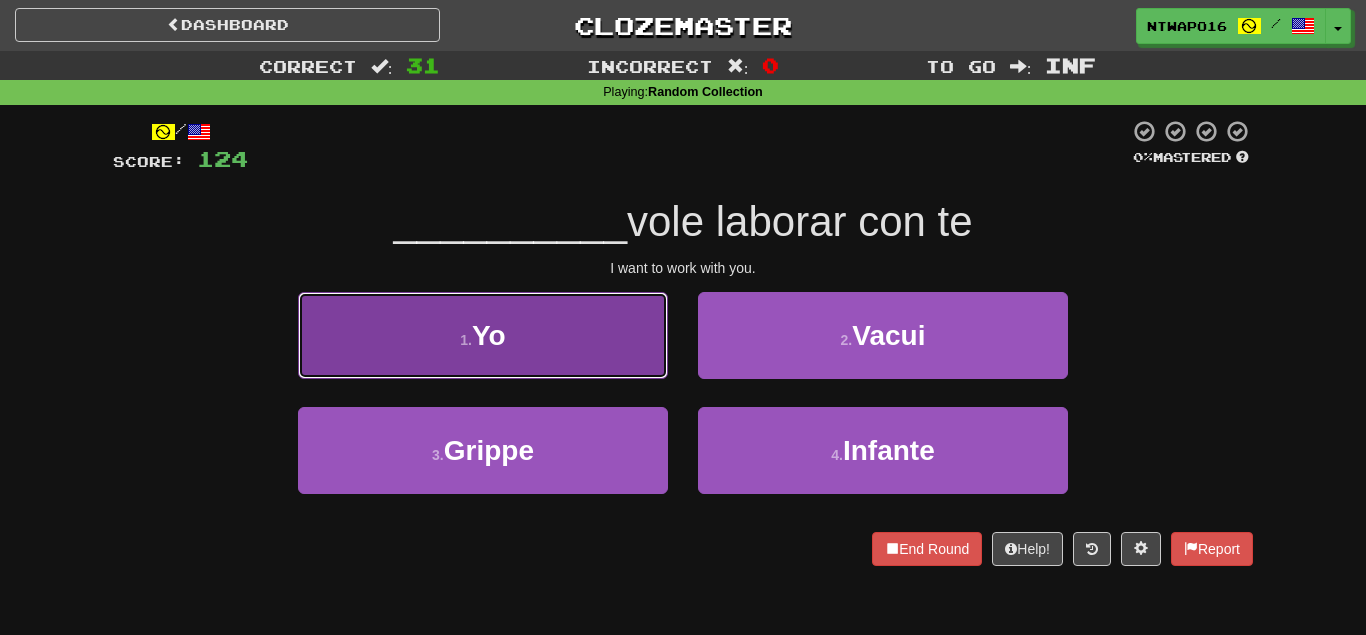 click on "1 .  Yo" at bounding box center [483, 335] 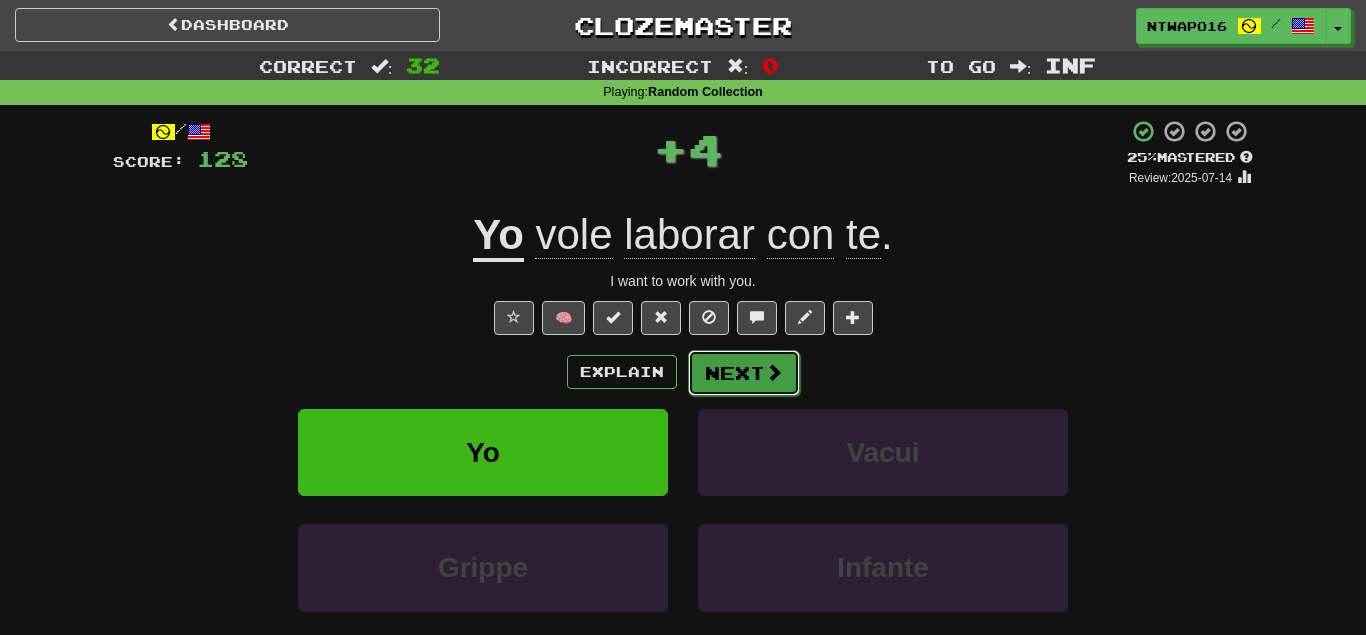 click on "Next" at bounding box center [744, 373] 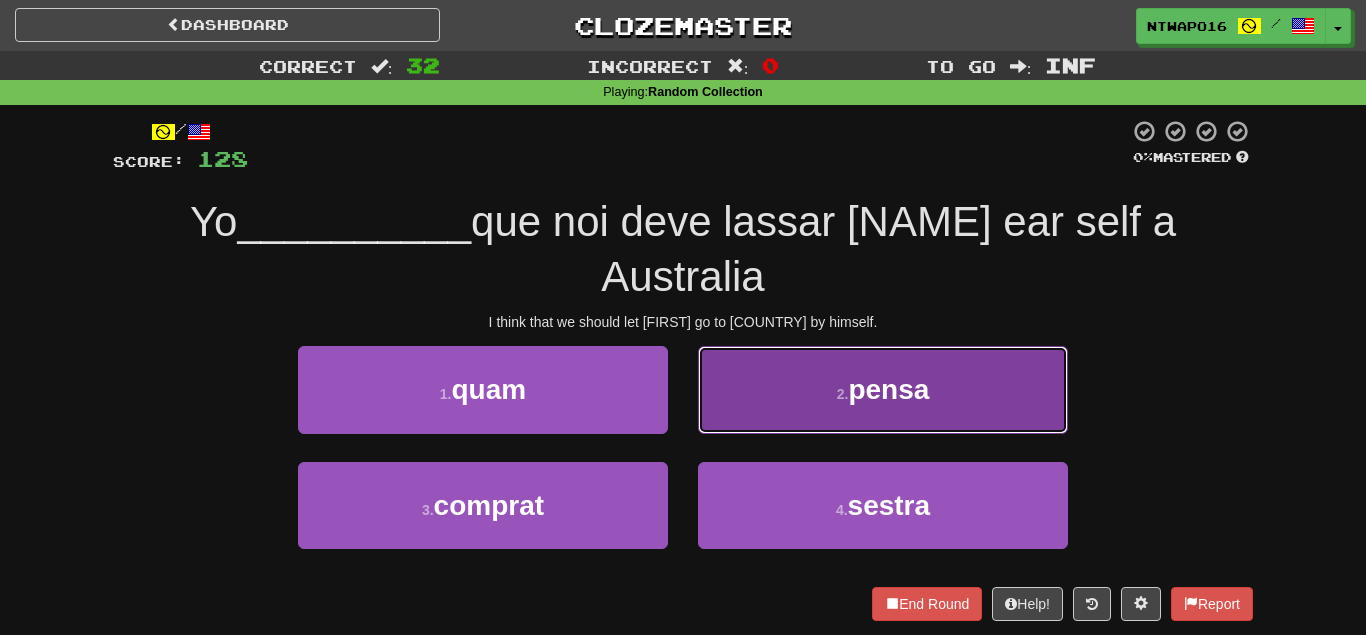 drag, startPoint x: 739, startPoint y: 364, endPoint x: 724, endPoint y: 380, distance: 21.931713 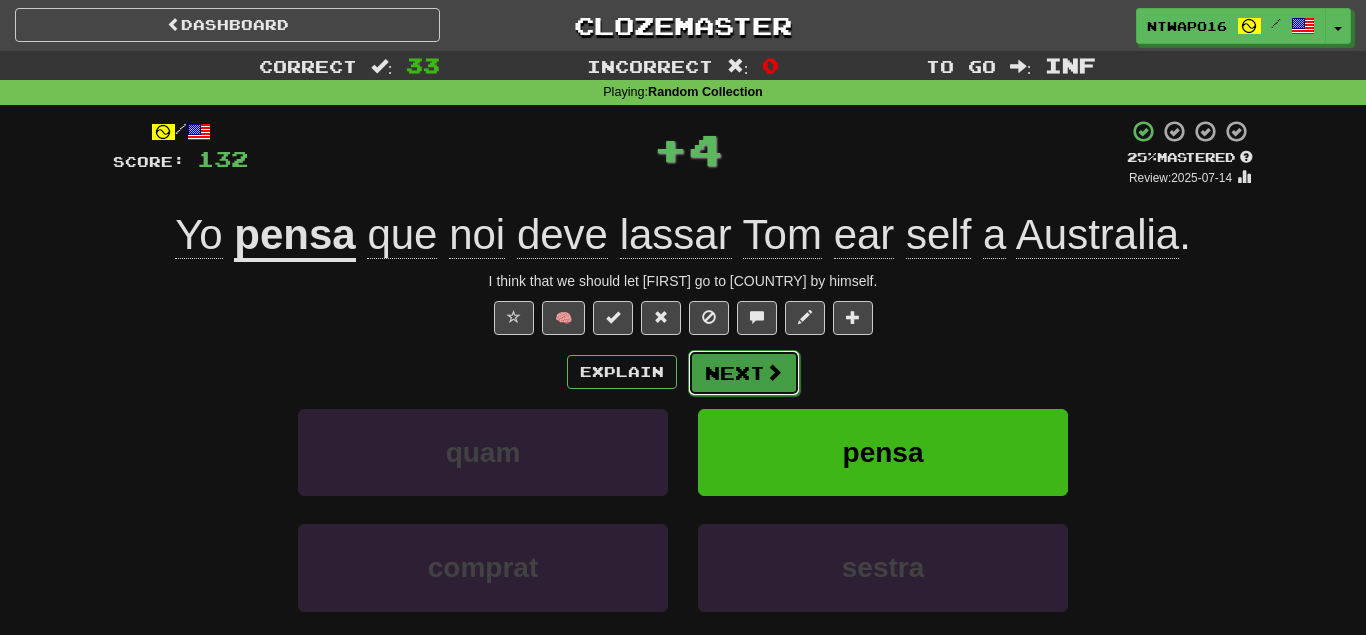 click on "Next" at bounding box center (744, 373) 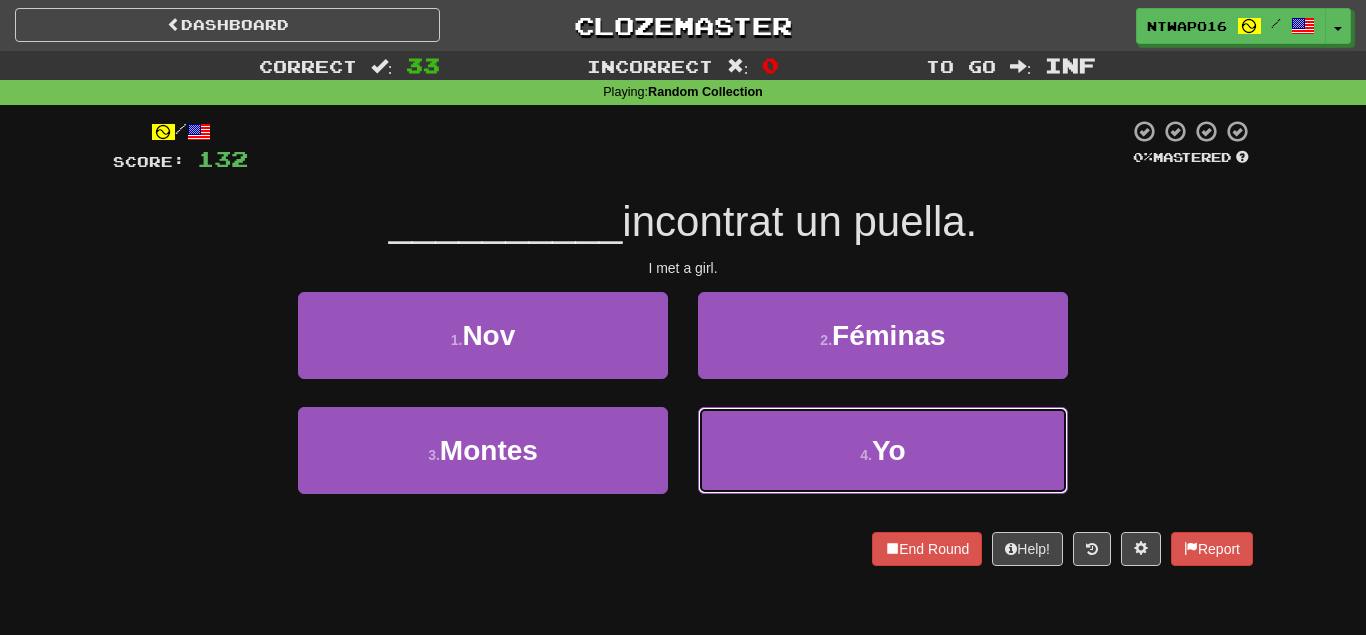 drag, startPoint x: 732, startPoint y: 443, endPoint x: 742, endPoint y: 399, distance: 45.122055 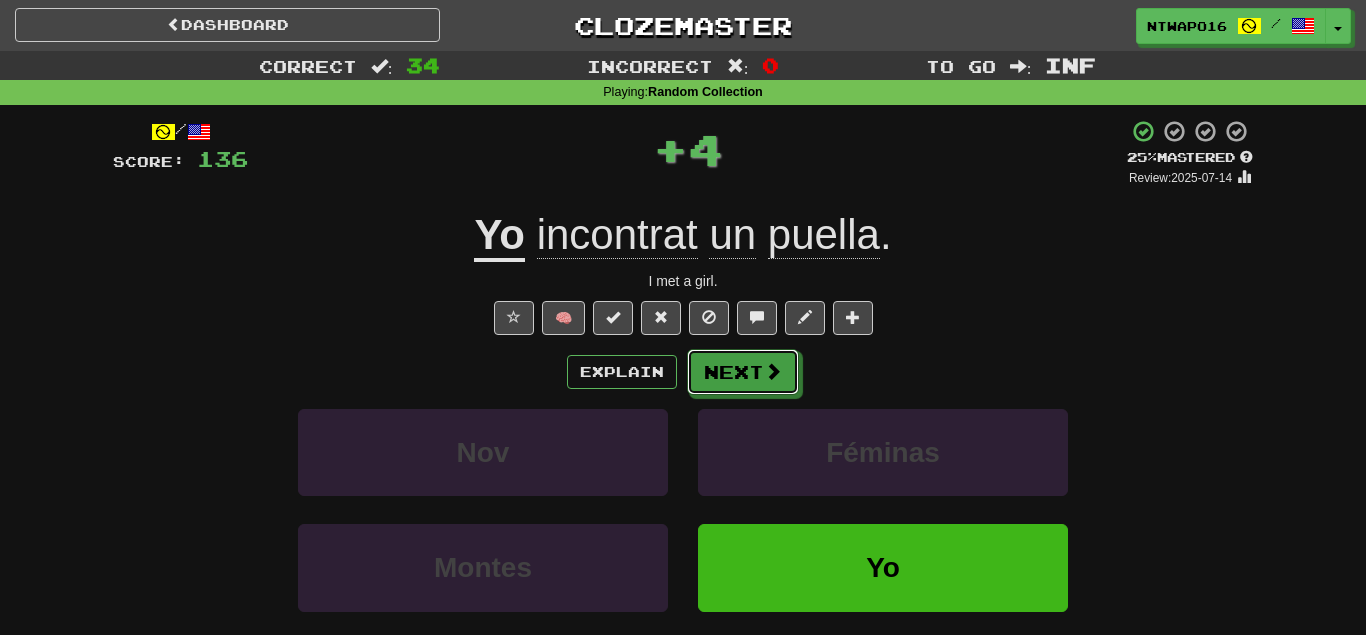 click on "Next" at bounding box center (743, 372) 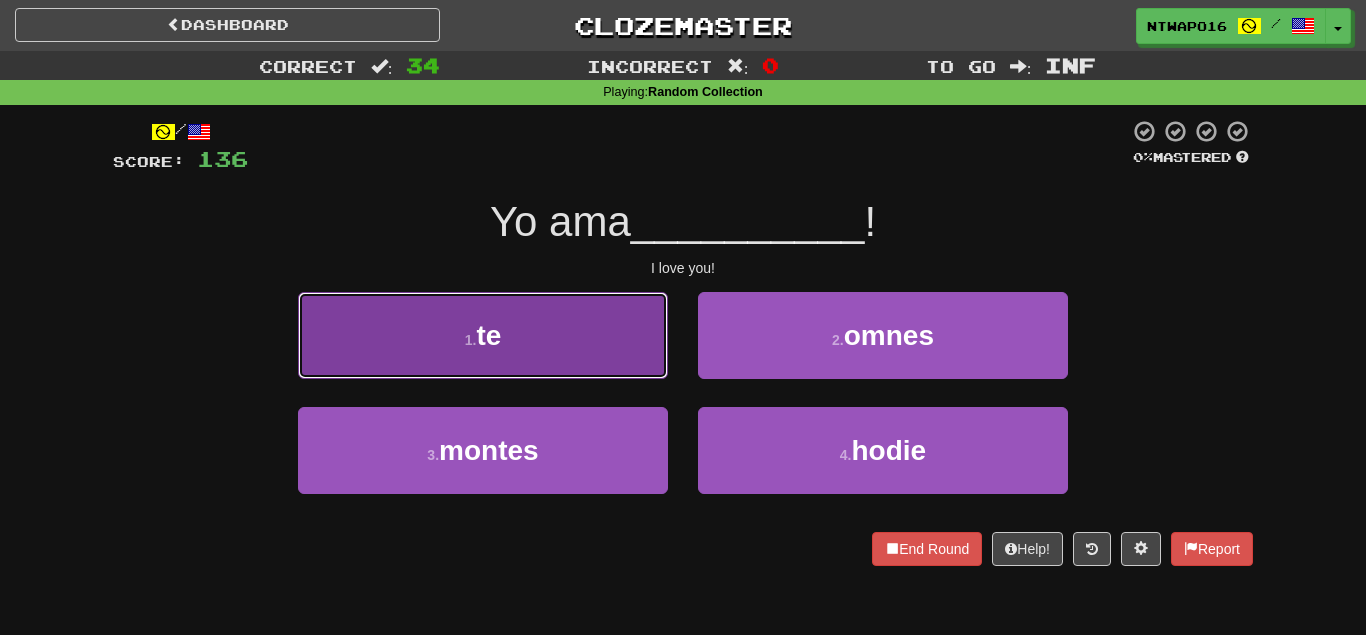 click on "1 .  te" at bounding box center (483, 335) 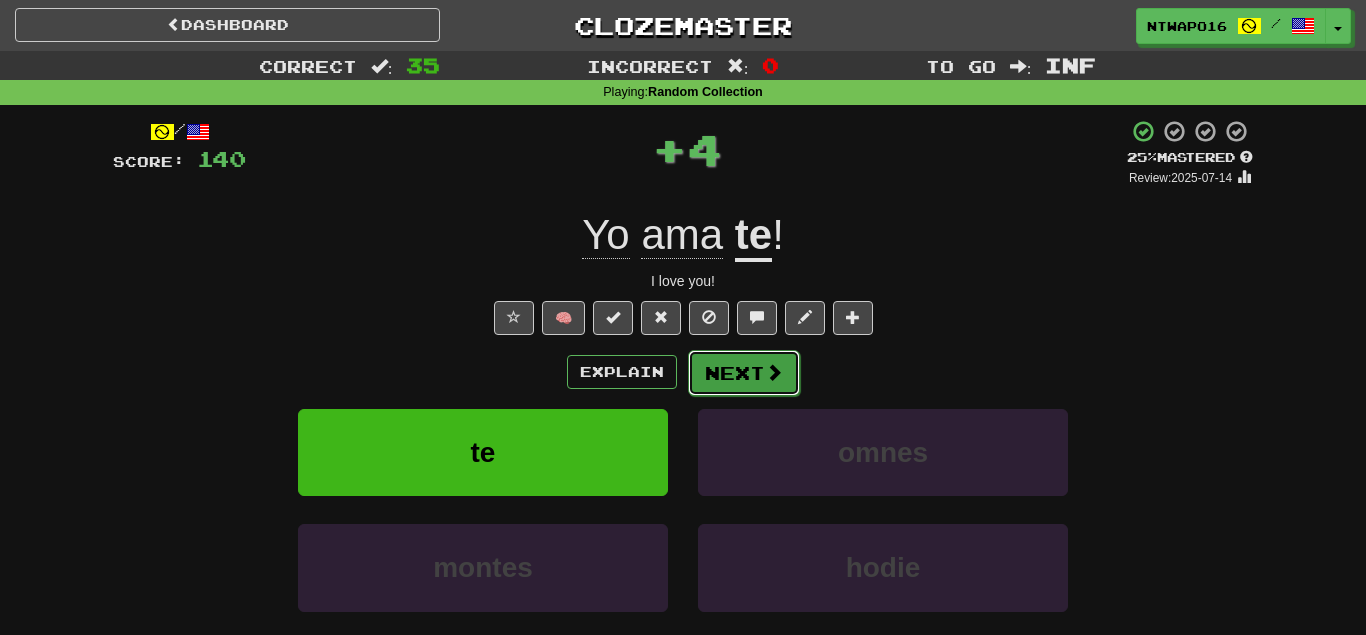 click on "Next" at bounding box center [744, 373] 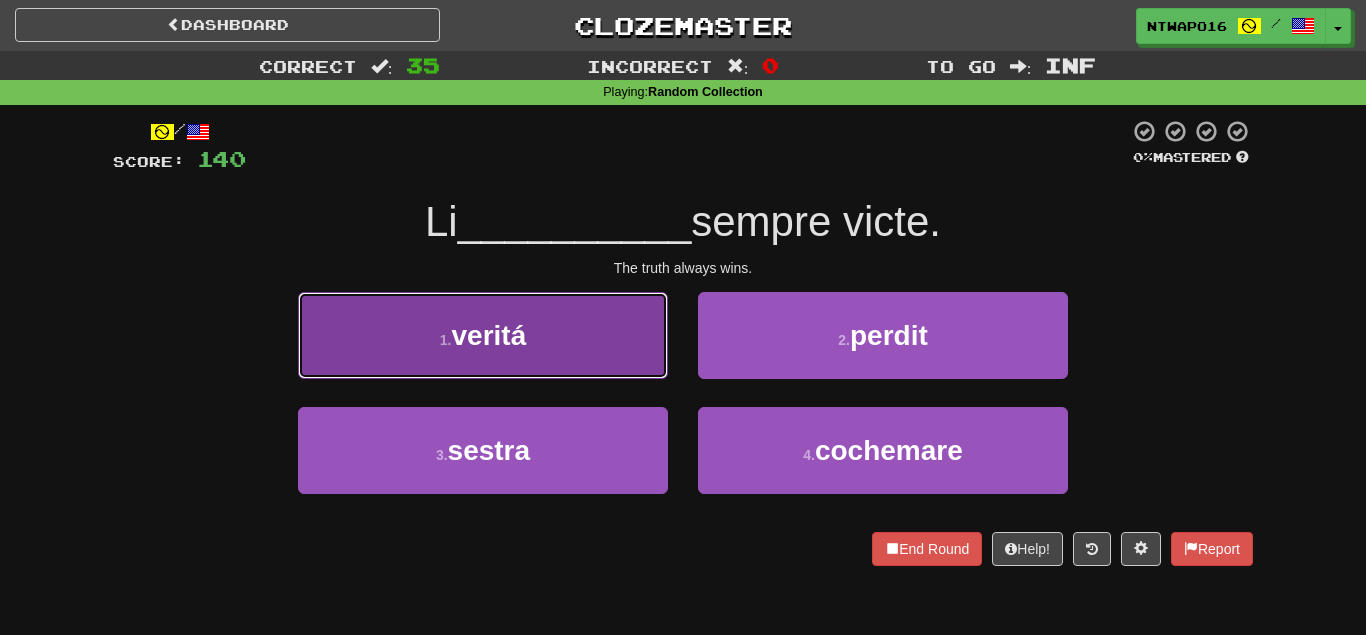 click on "[NUMBER] . veritá" at bounding box center [483, 335] 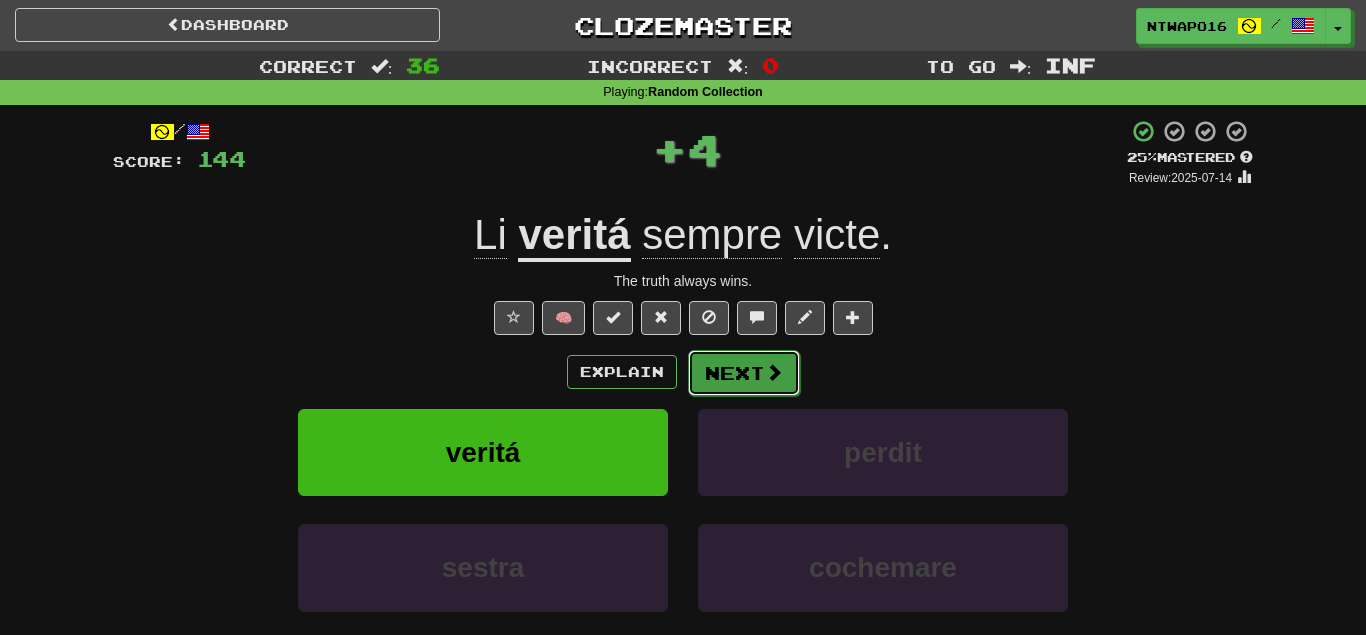 click on "Next" at bounding box center [744, 373] 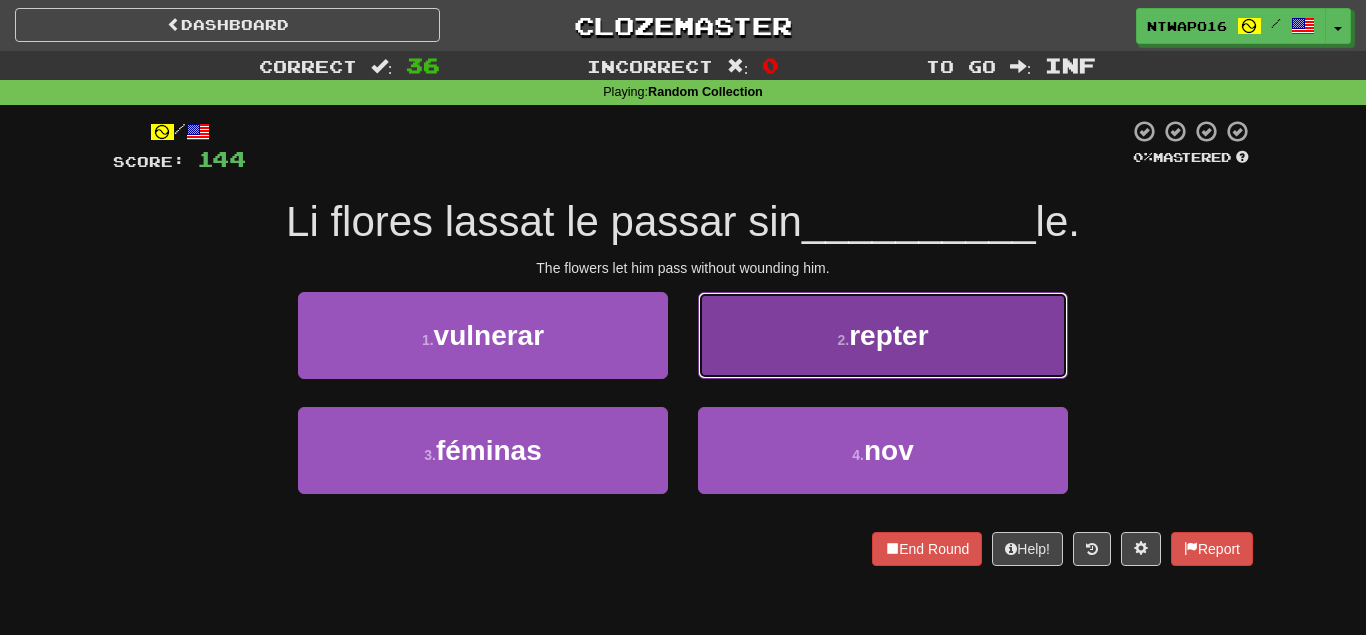 click on "2 .  repter" at bounding box center [883, 335] 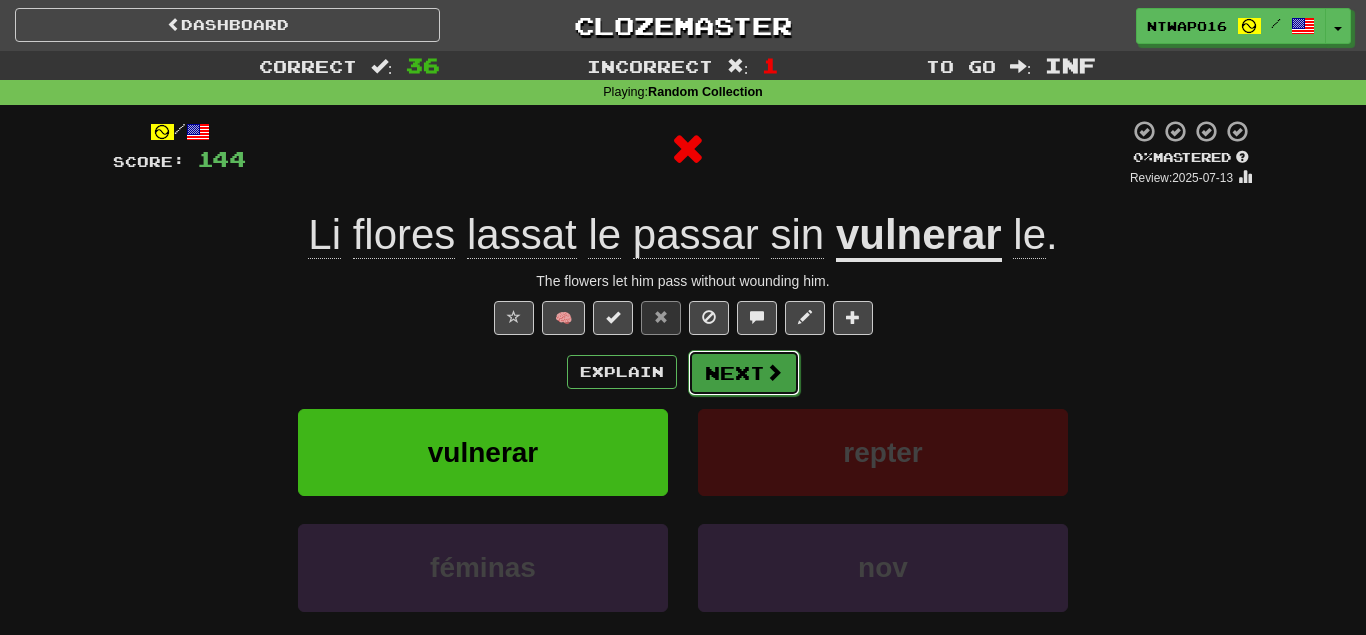 click on "Next" at bounding box center [744, 373] 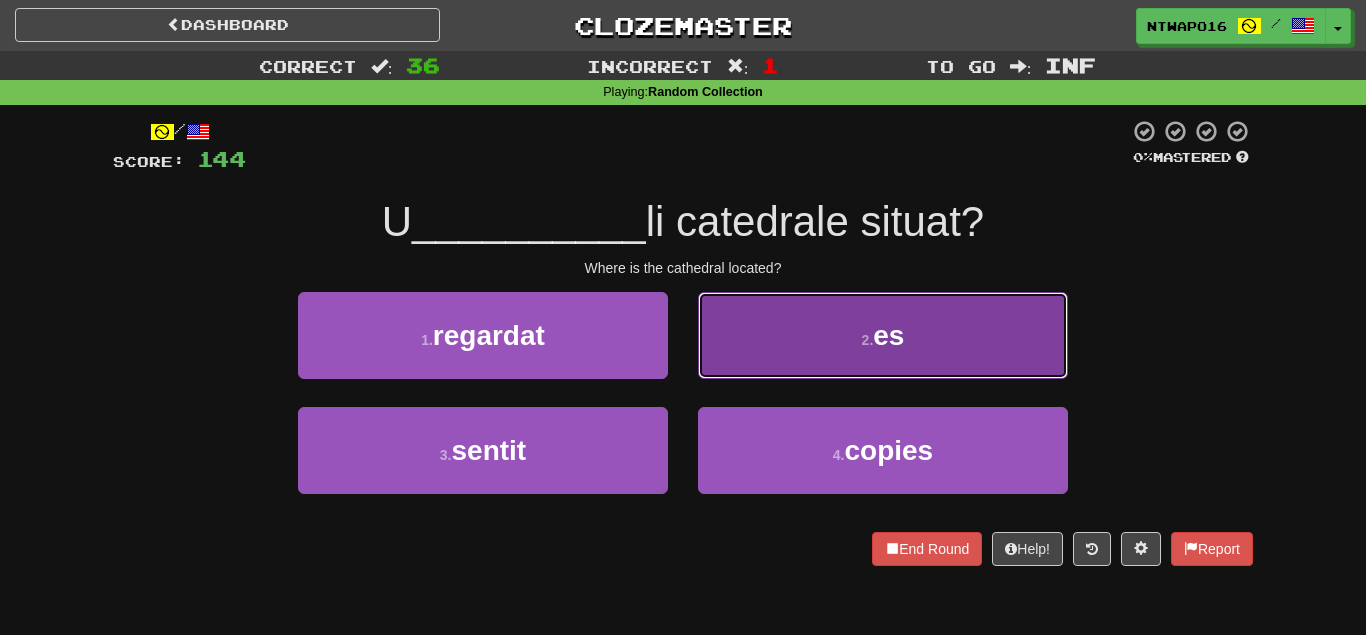 click on "2 .  es" at bounding box center [883, 335] 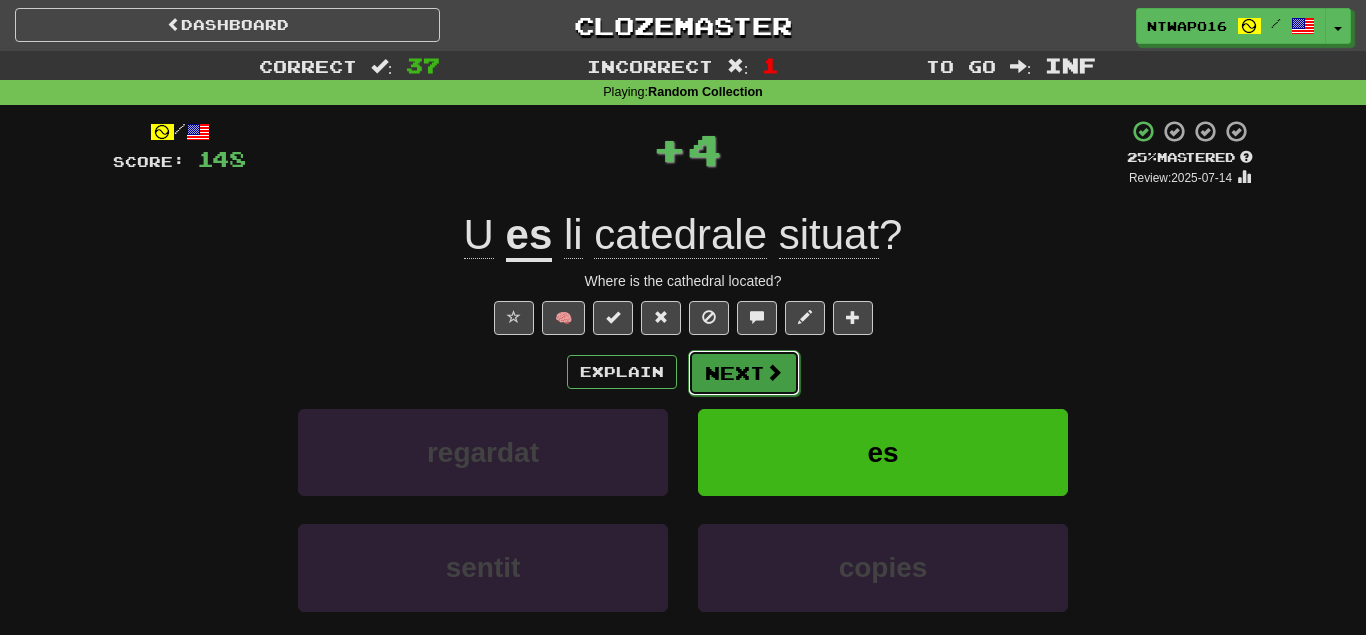 click on "Next" at bounding box center (744, 373) 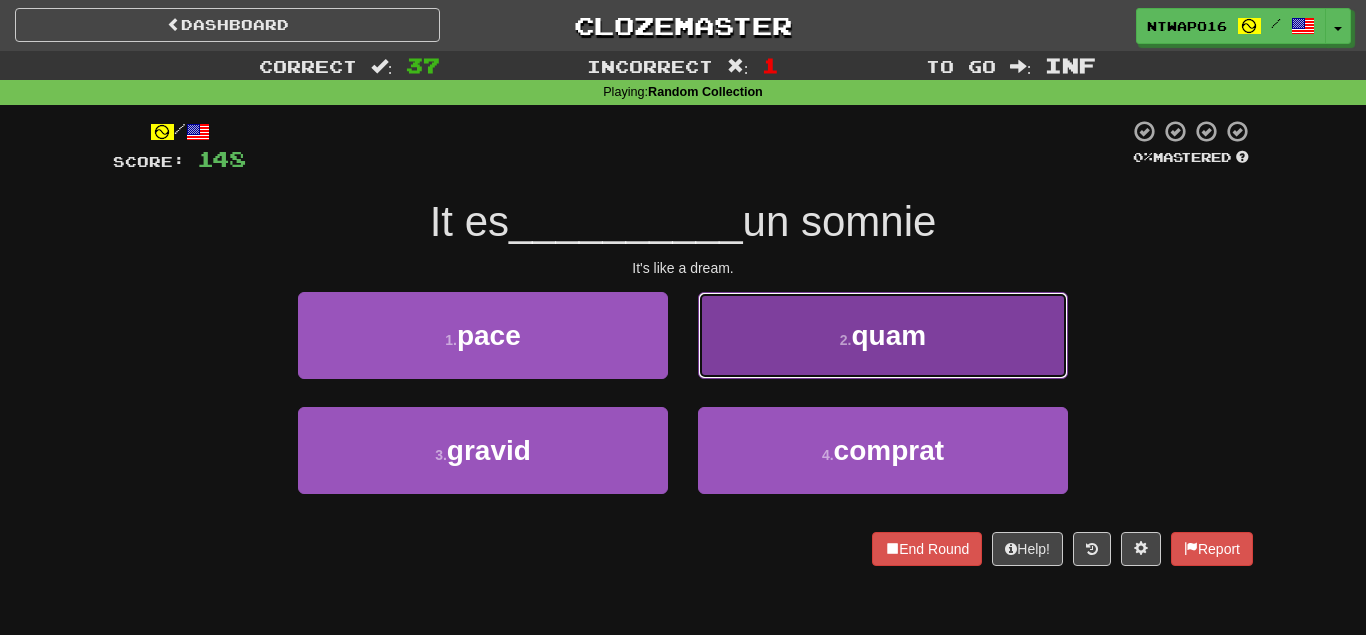 click on "2 .  quam" at bounding box center [883, 335] 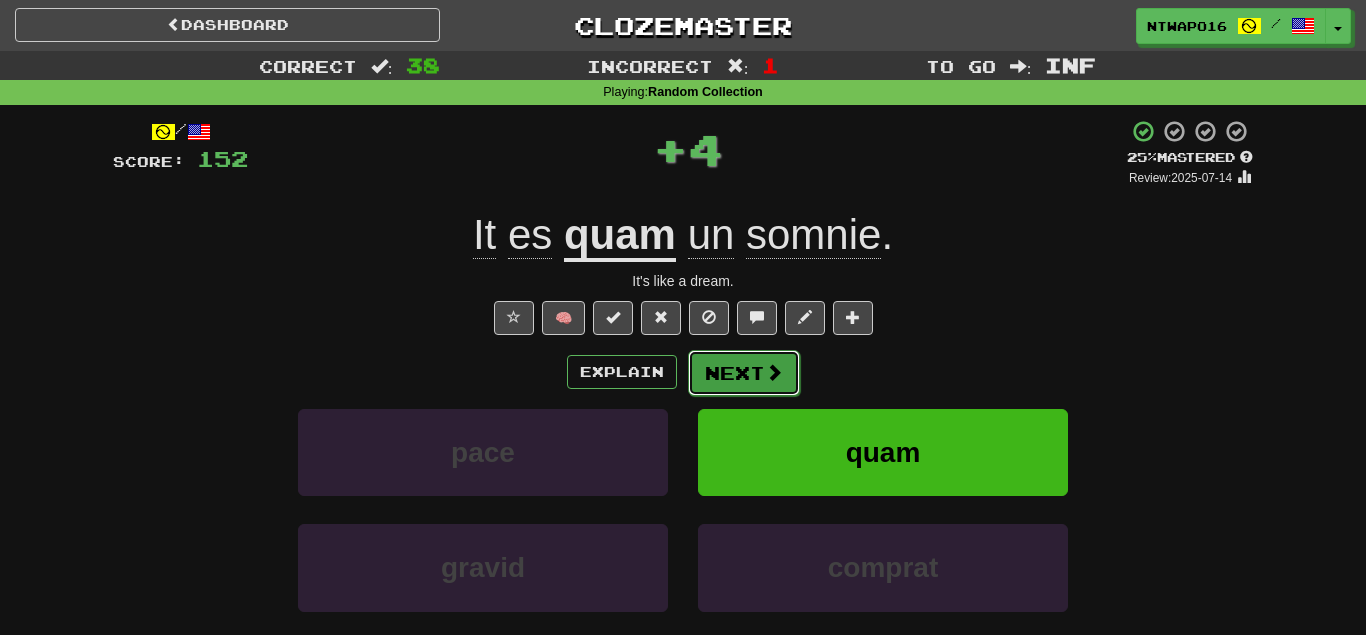 click on "Next" at bounding box center [744, 373] 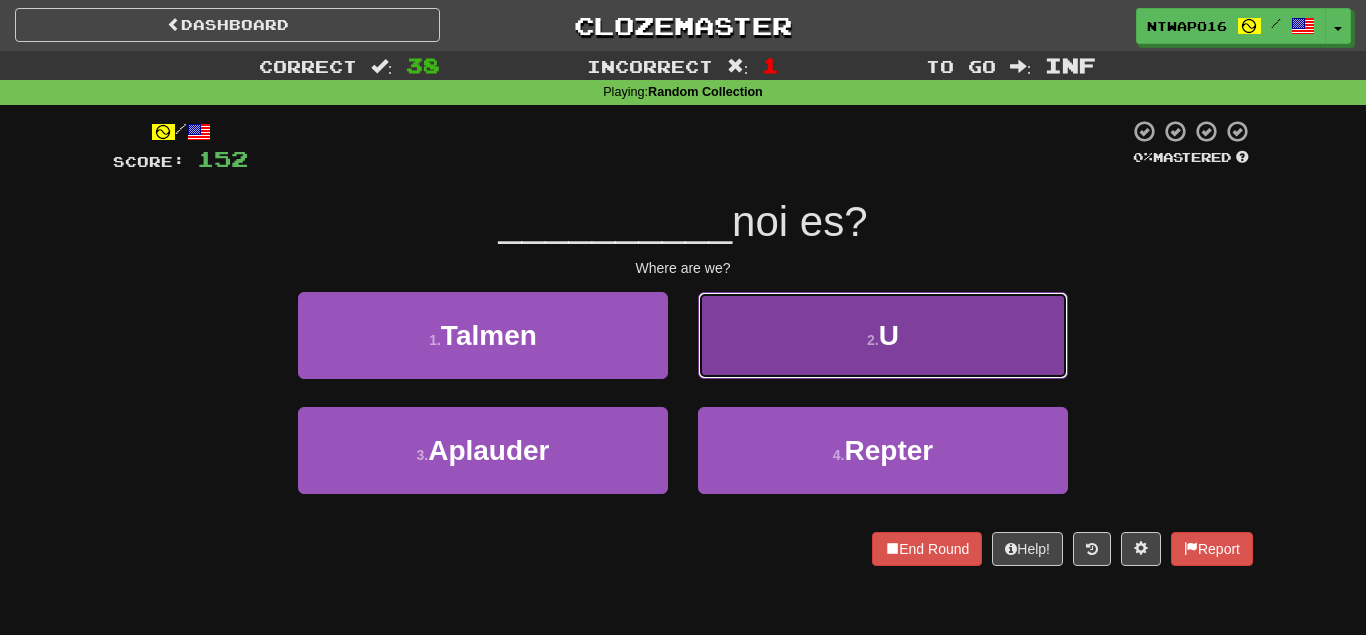 click on "2 .  U" at bounding box center (883, 335) 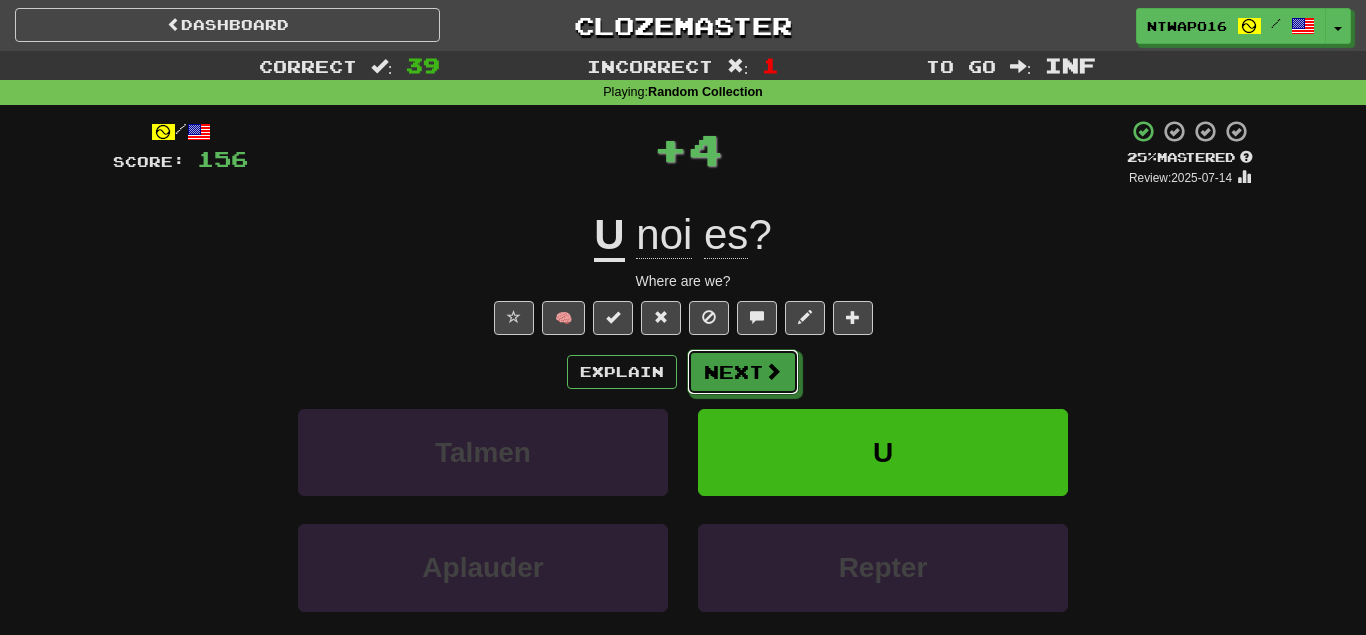 click on "Next" at bounding box center [743, 372] 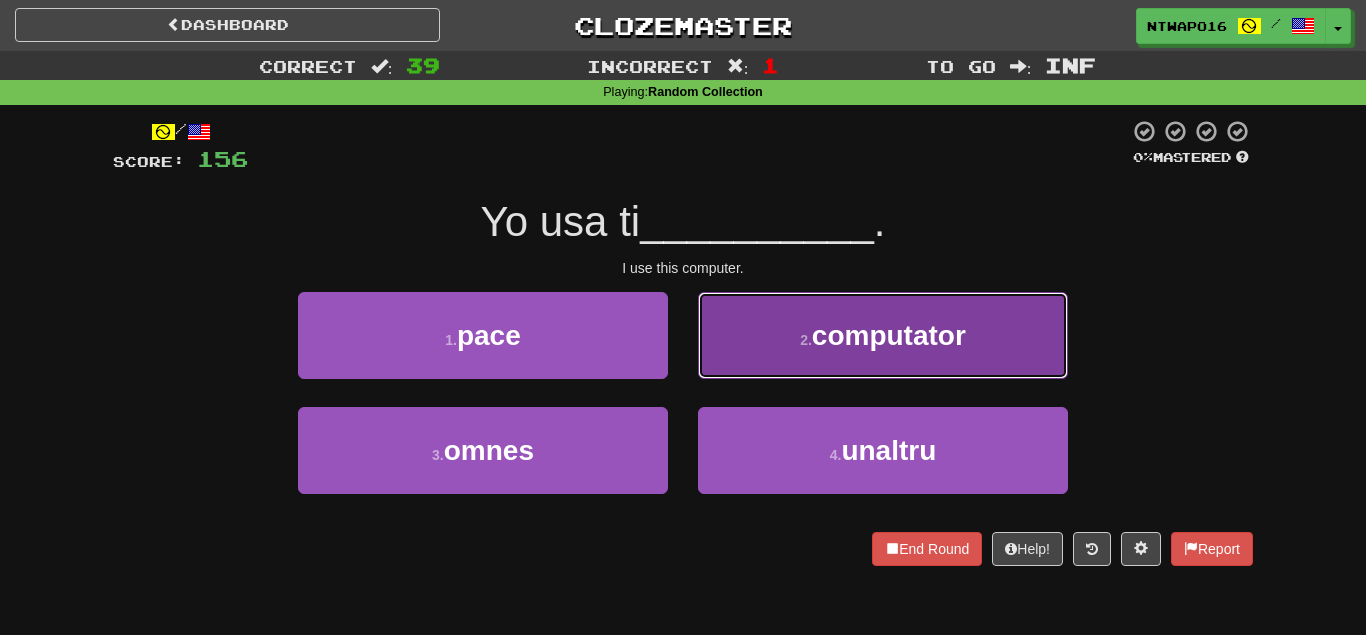 click on "2 .  computator" at bounding box center (883, 335) 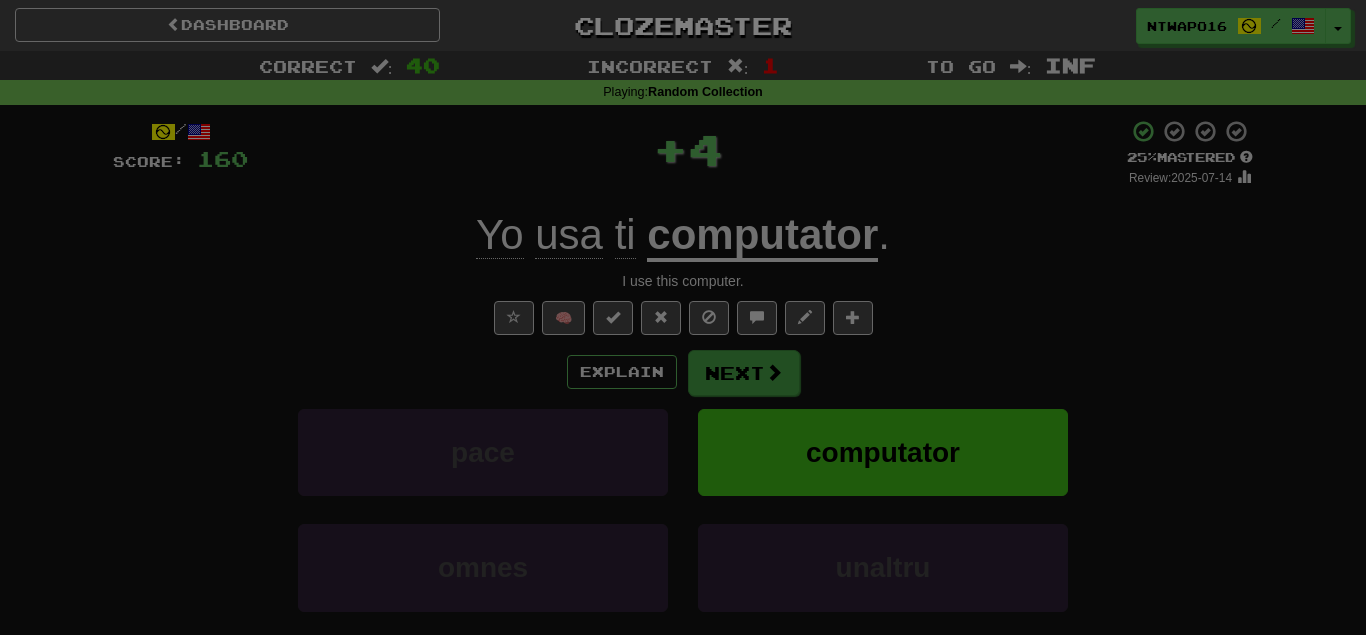click on "× Leveled Up!  /  Level: 17 +1 Tell the world!  Share Tweet  Post Close" at bounding box center (0, 0) 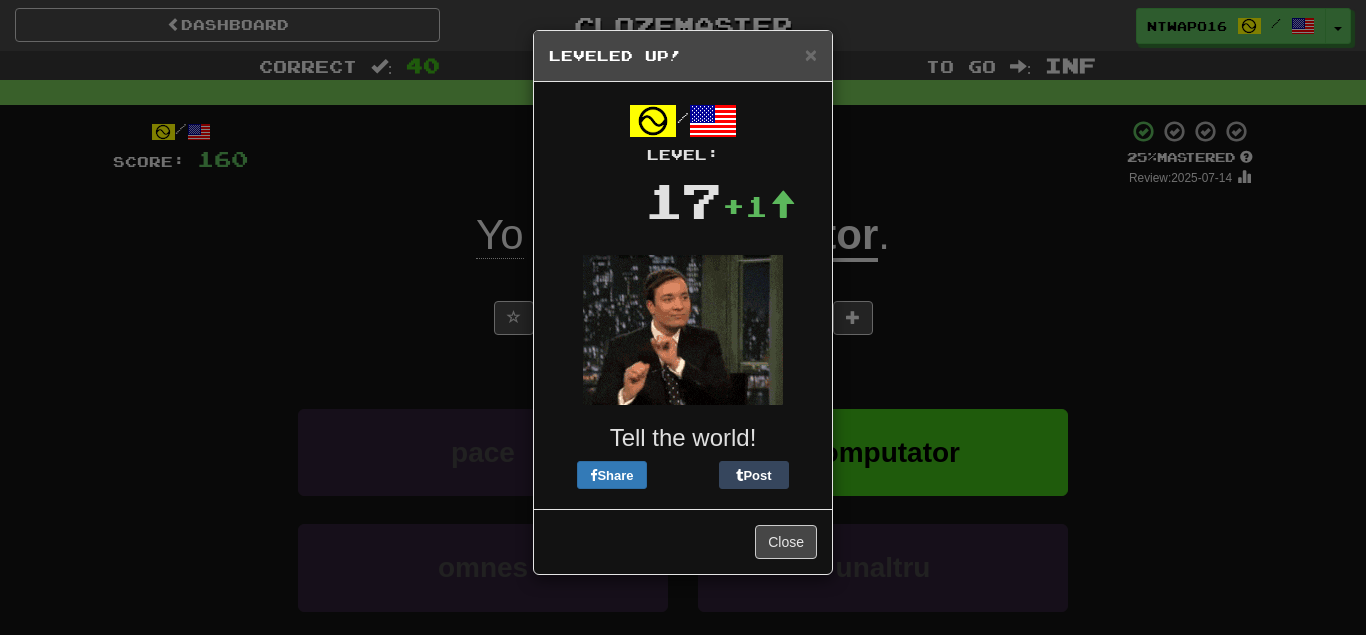 click on "Leveled Up!" at bounding box center [683, 56] 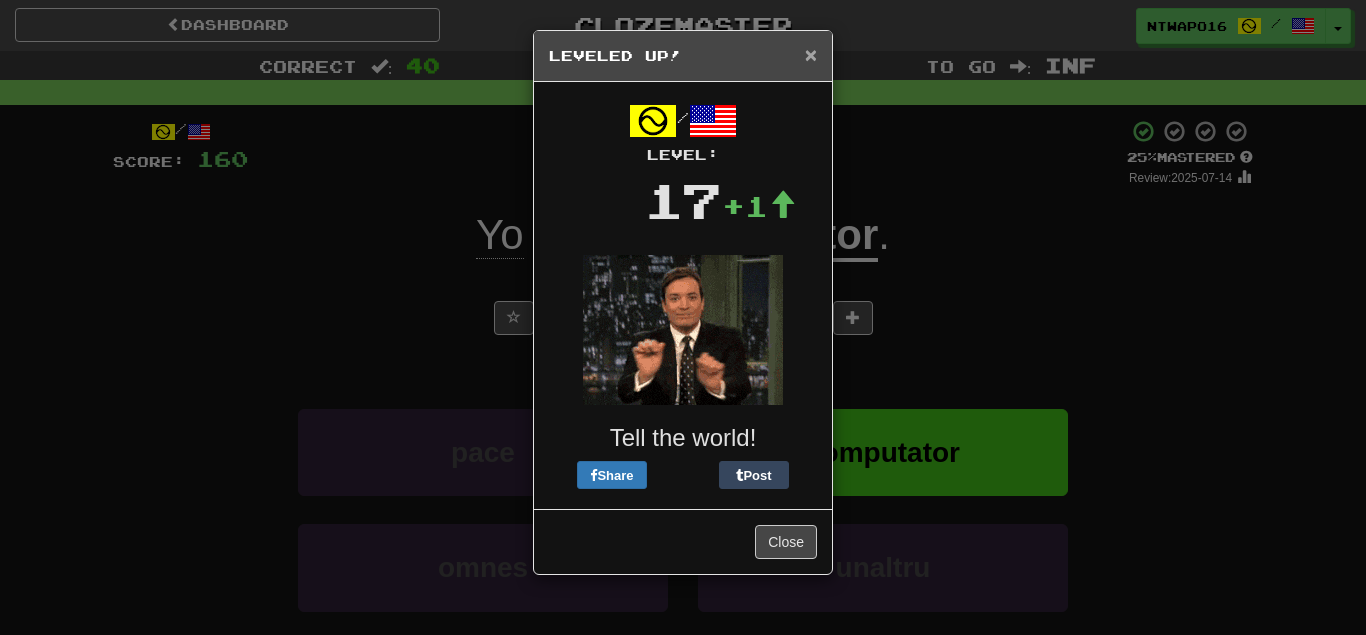 click on "×" at bounding box center (811, 54) 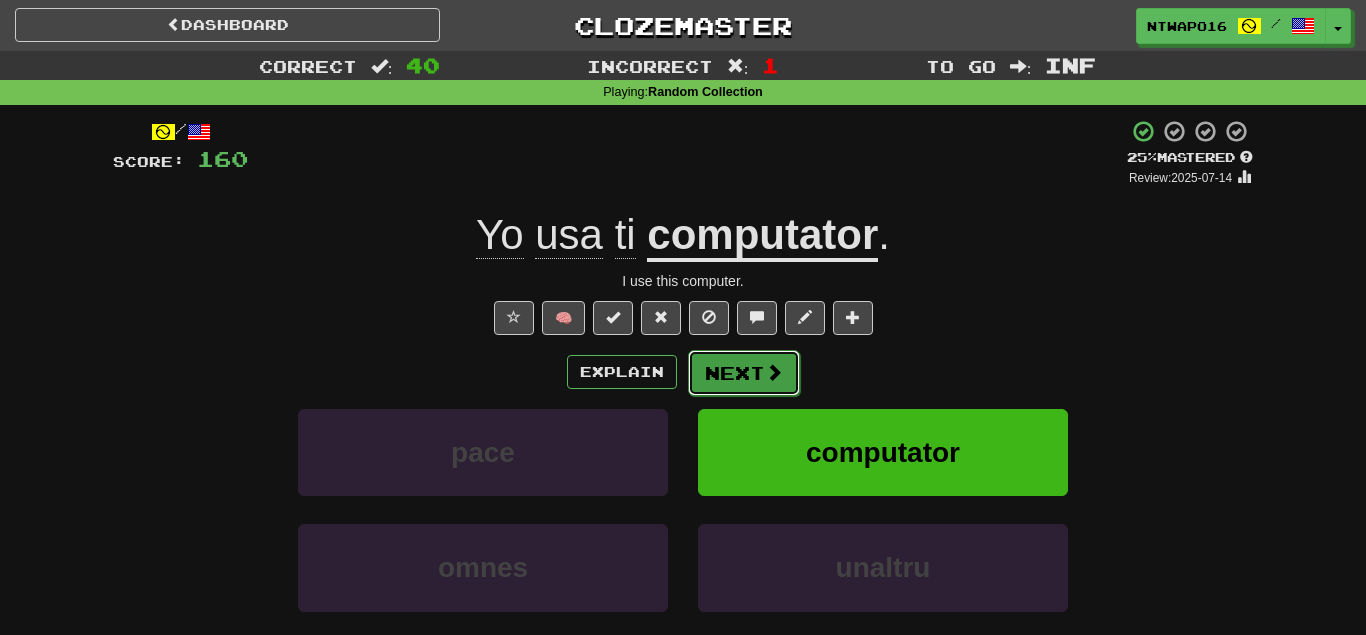 click on "Next" at bounding box center [744, 373] 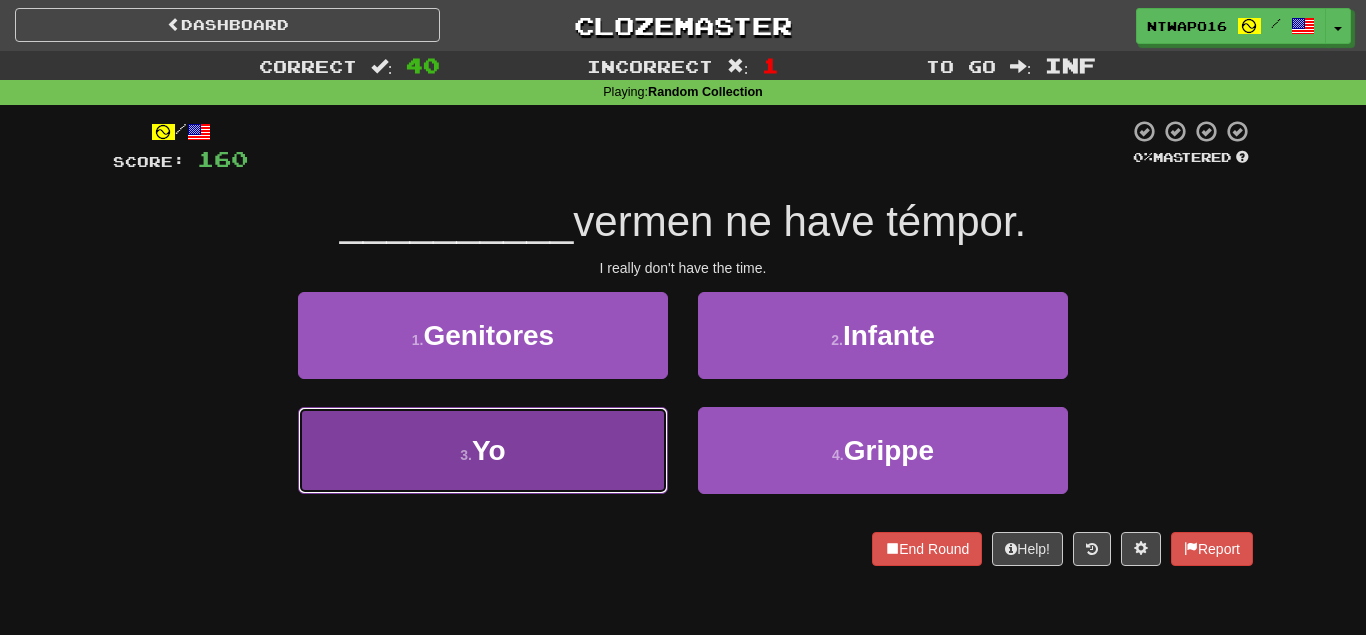 drag, startPoint x: 585, startPoint y: 478, endPoint x: 650, endPoint y: 428, distance: 82.006096 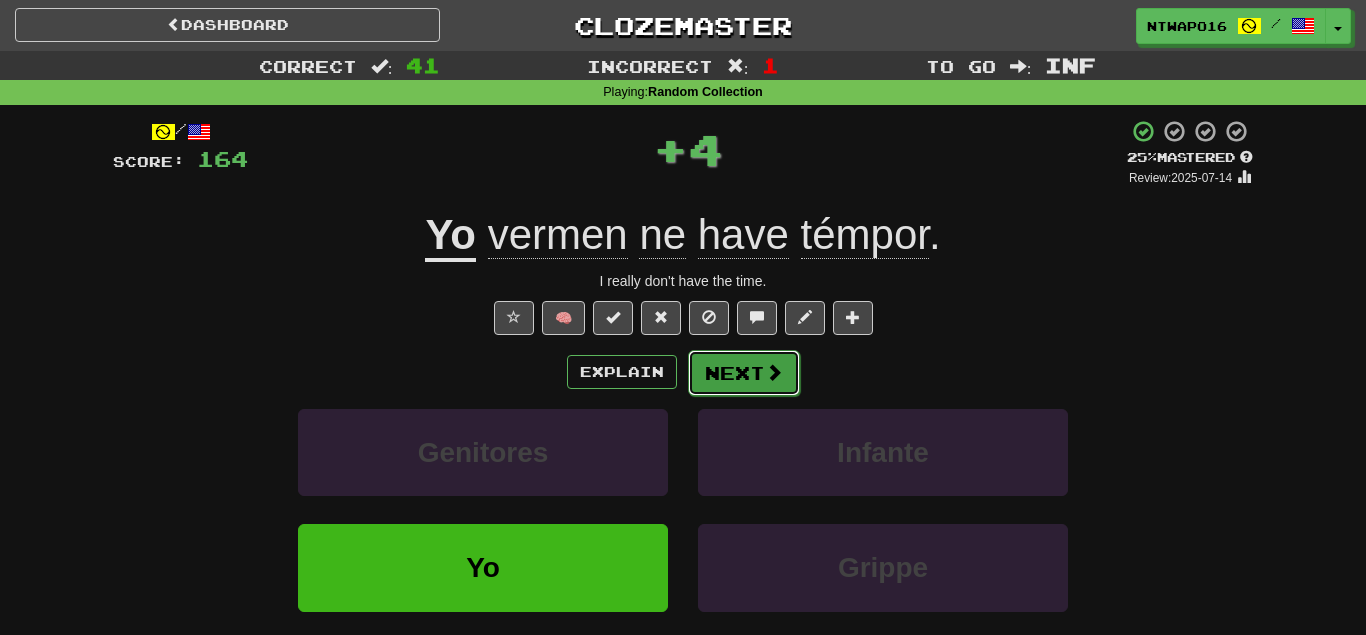 drag, startPoint x: 700, startPoint y: 397, endPoint x: 725, endPoint y: 378, distance: 31.400637 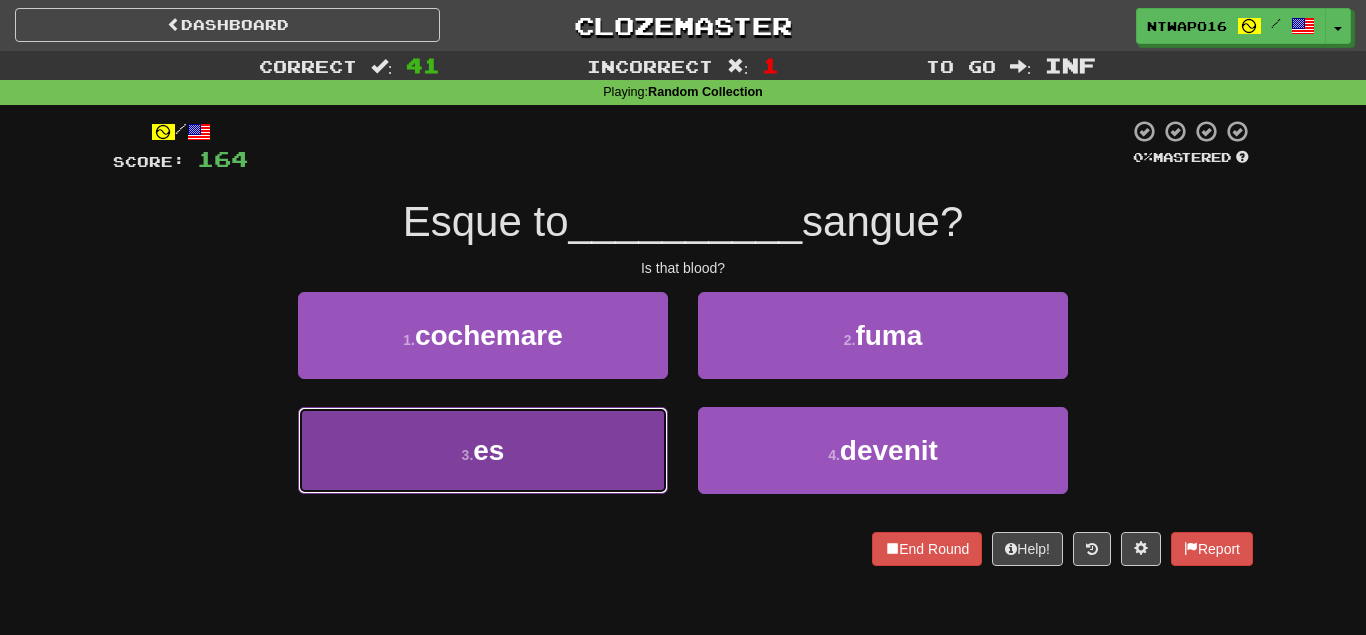 click on "3 .  es" at bounding box center [483, 450] 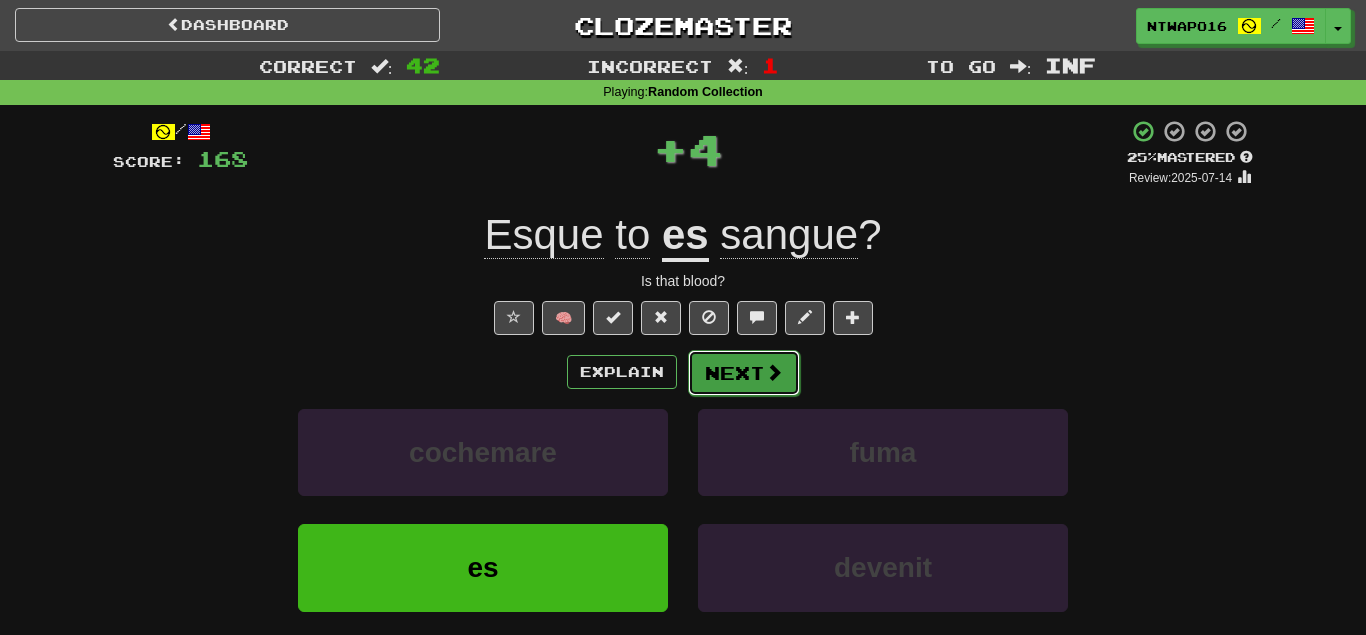 click on "Next" at bounding box center (744, 373) 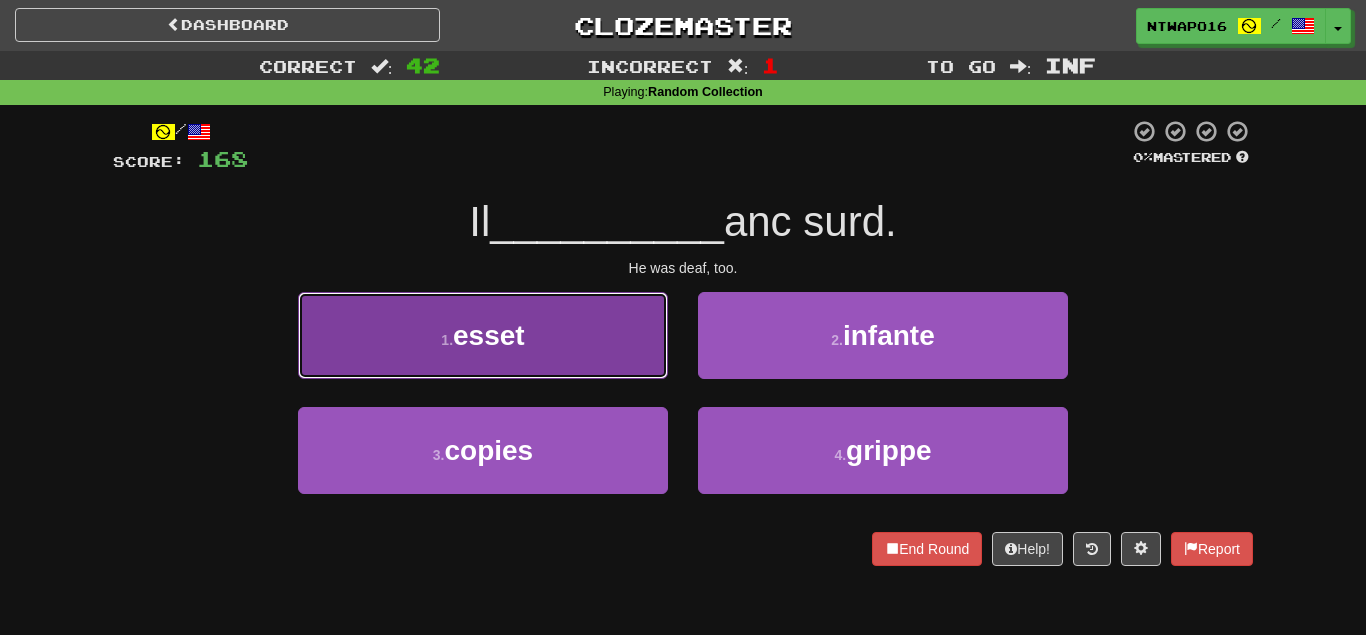 drag, startPoint x: 593, startPoint y: 342, endPoint x: 613, endPoint y: 349, distance: 21.189621 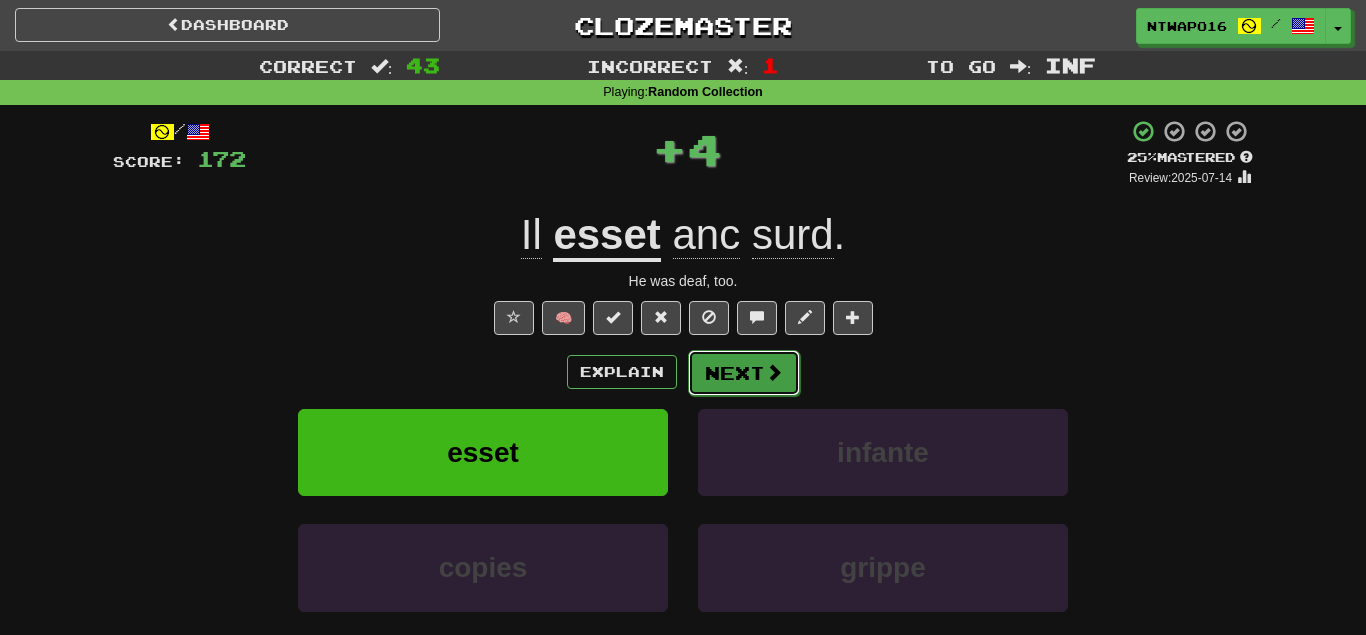 click on "Next" at bounding box center [744, 373] 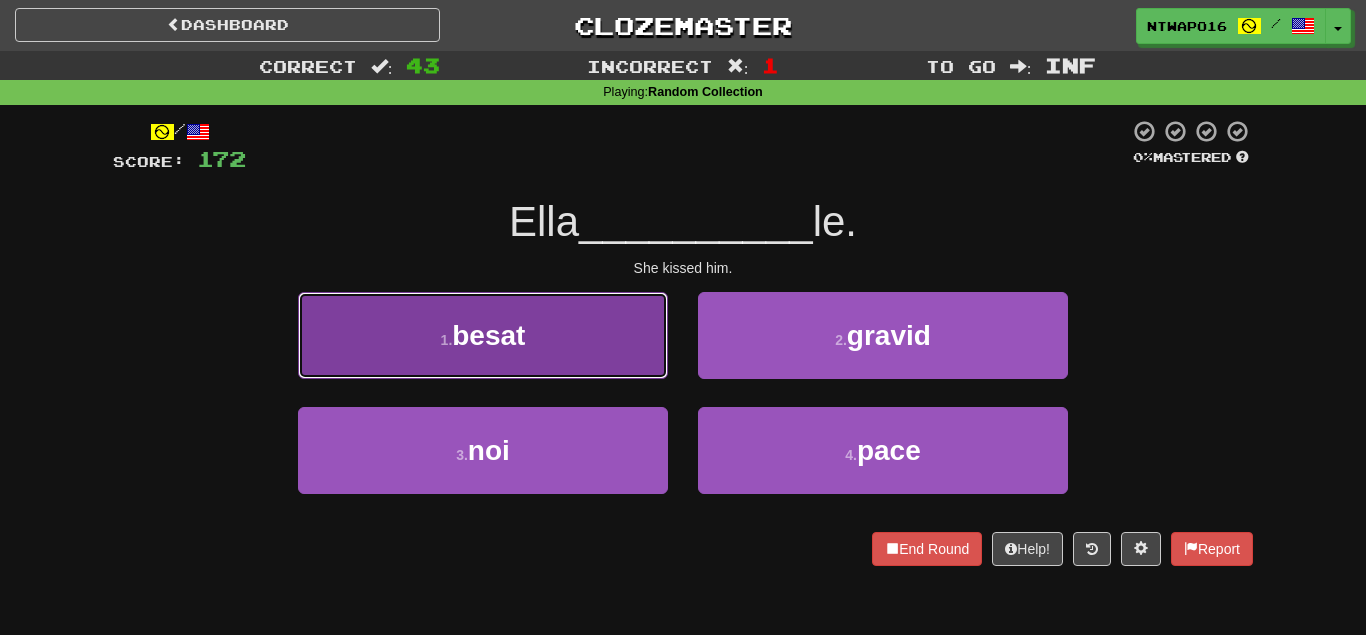 click on "[NUMBER] . besat" at bounding box center (483, 335) 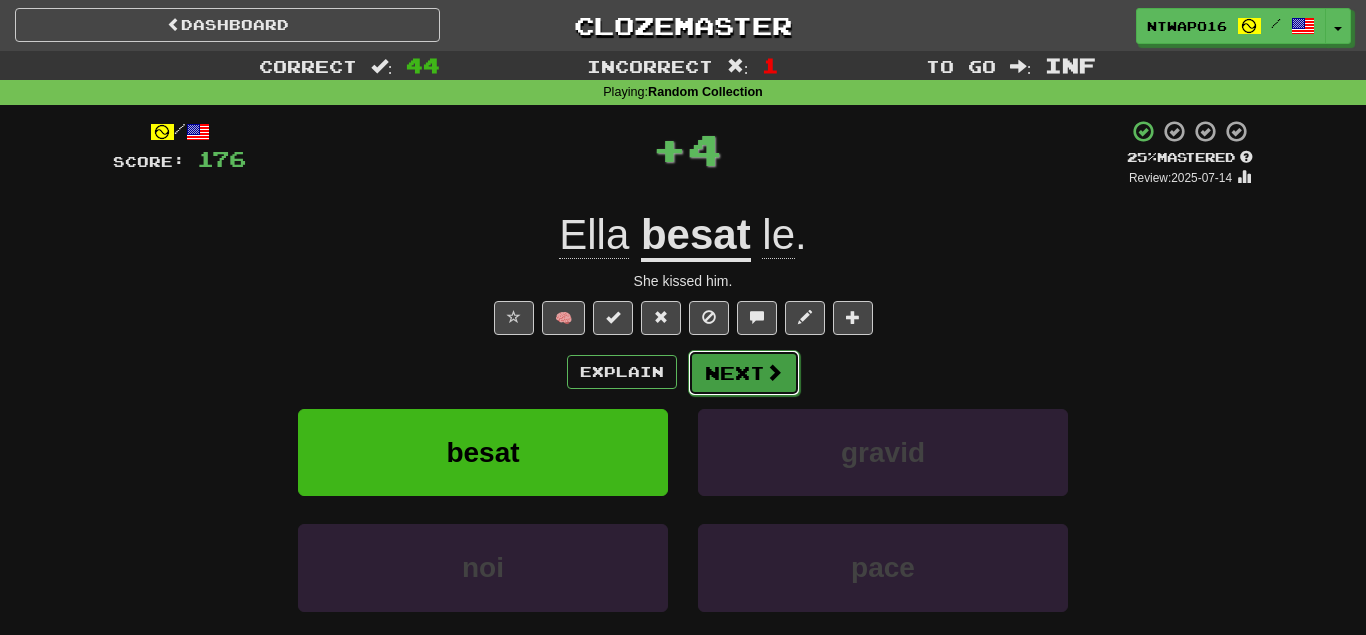 click on "Next" at bounding box center (744, 373) 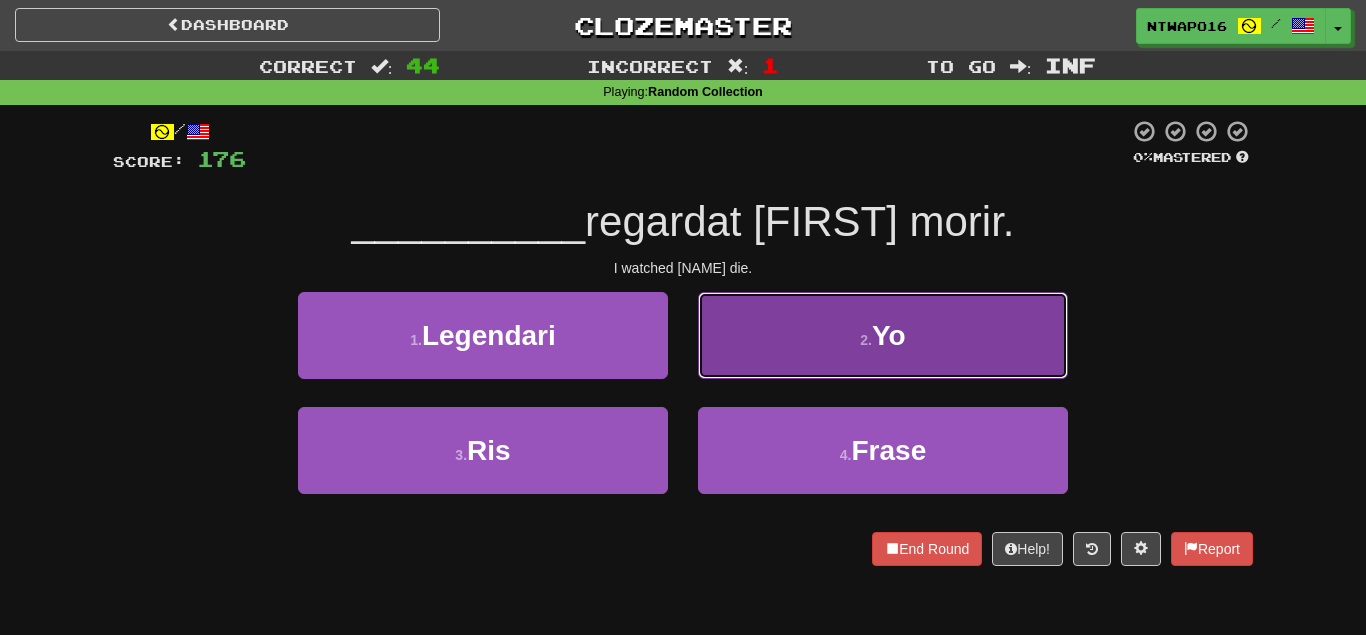 click on "2 .  Yo" at bounding box center (883, 335) 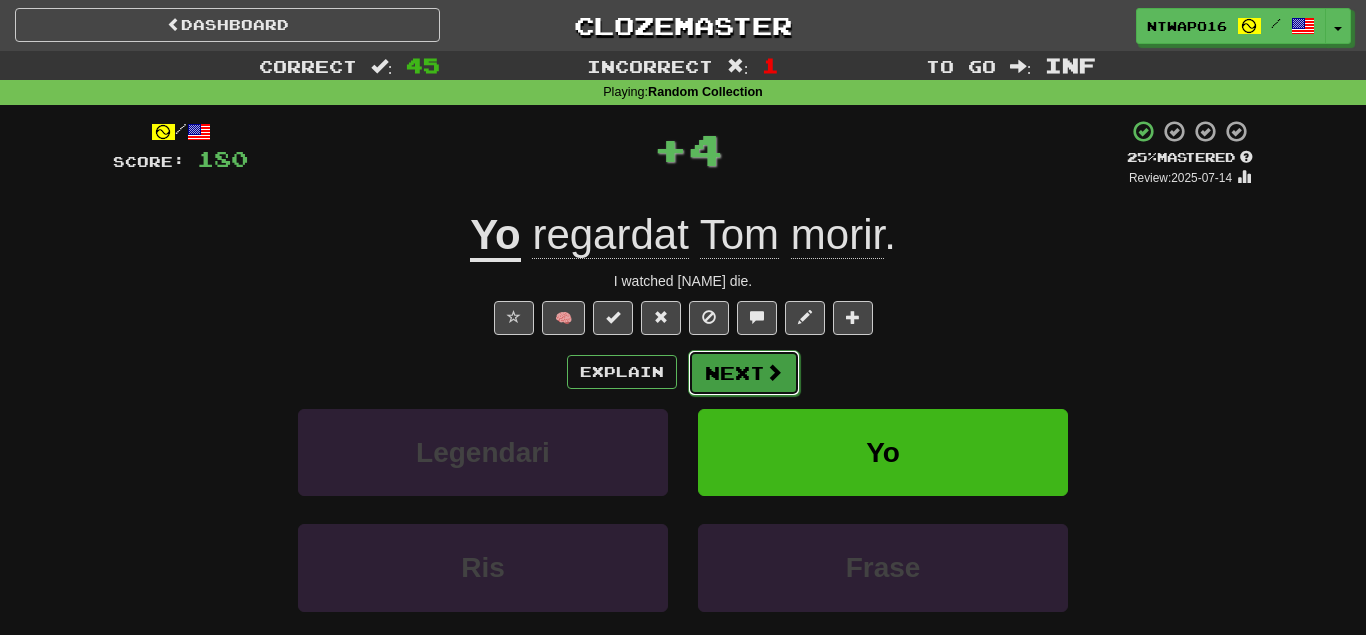 click on "Next" at bounding box center [744, 373] 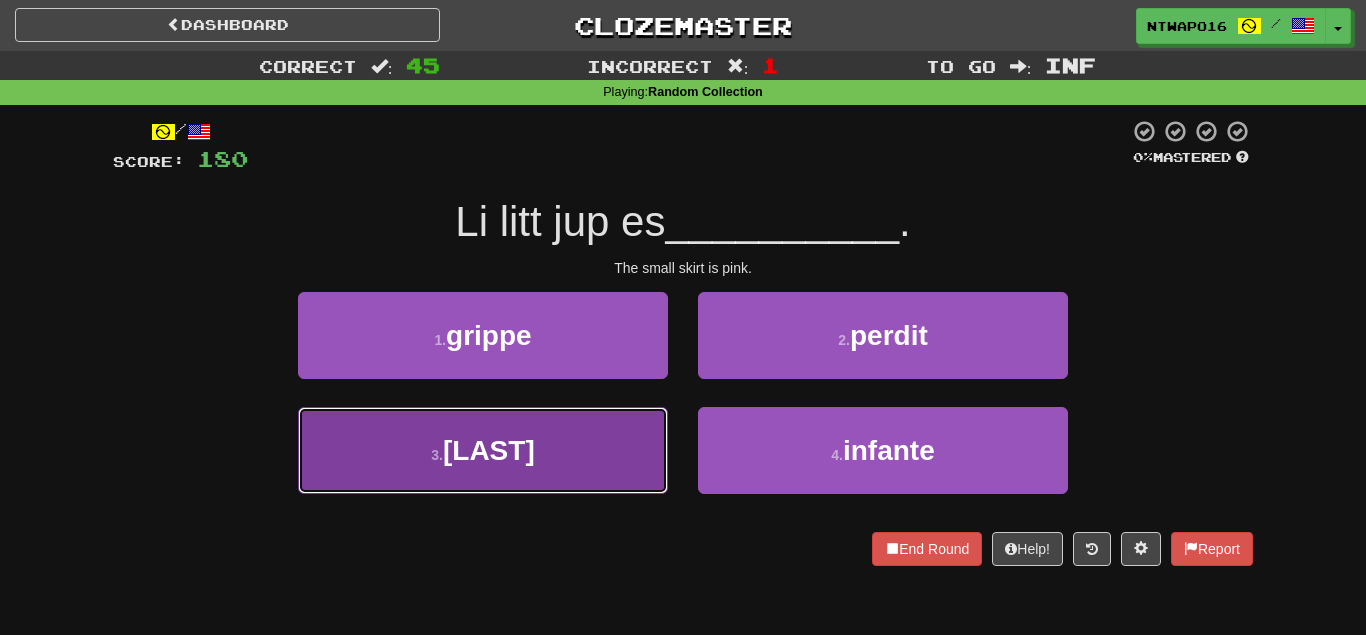 drag, startPoint x: 608, startPoint y: 446, endPoint x: 663, endPoint y: 413, distance: 64.14047 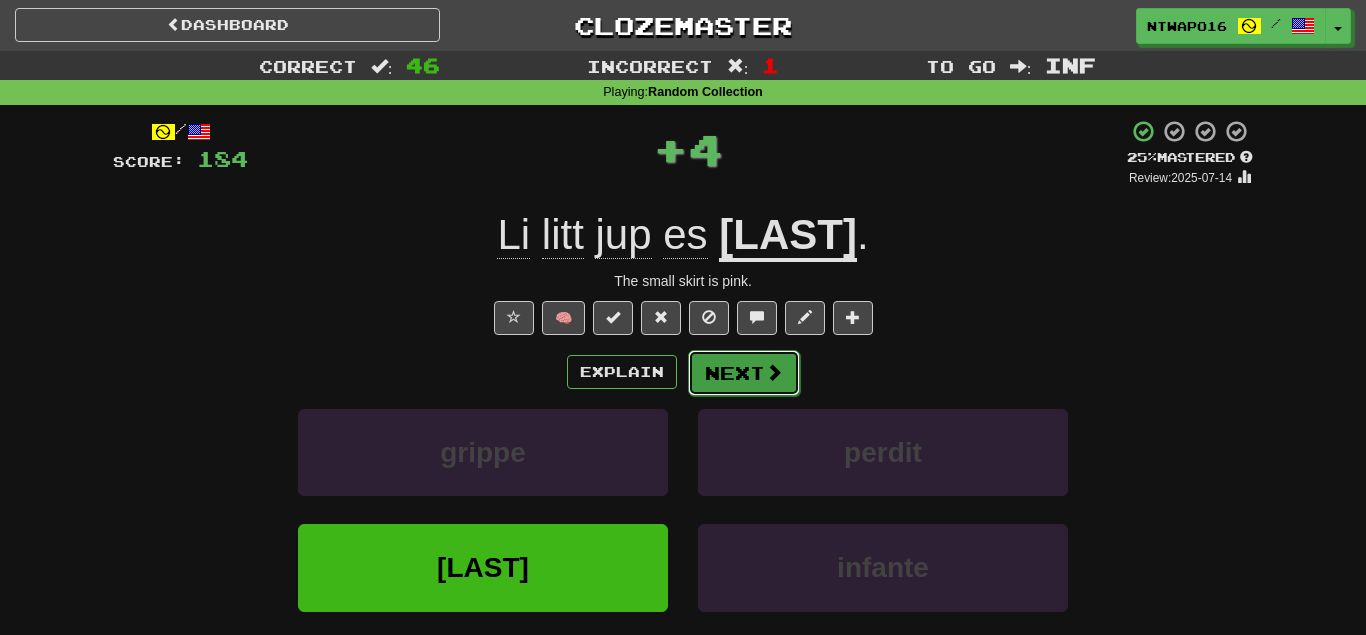 click on "Next" at bounding box center (744, 373) 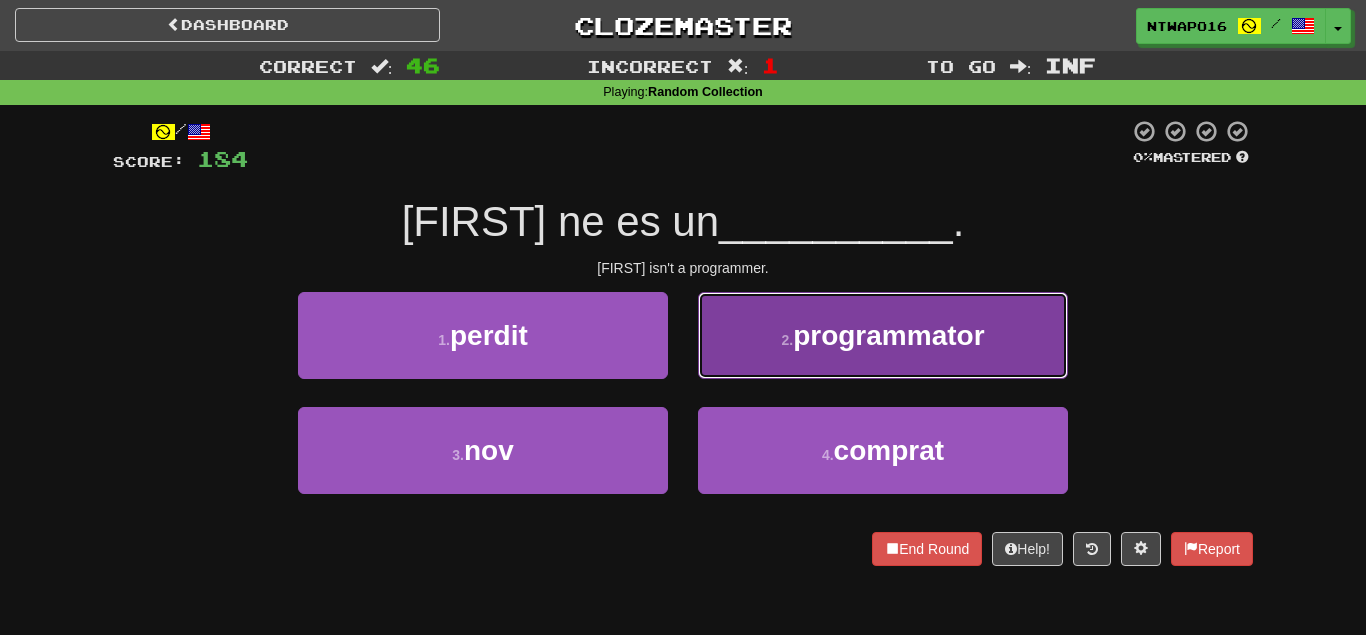click on "[NUMBER] . programmator" at bounding box center [883, 335] 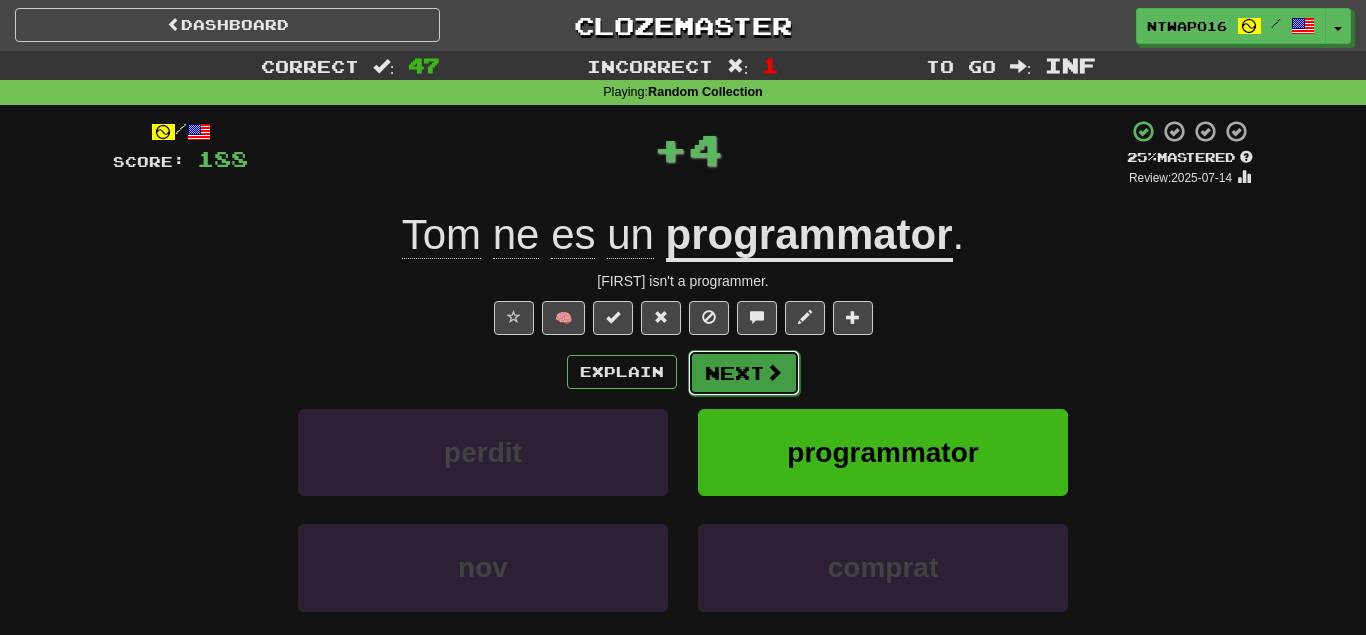 click on "Next" at bounding box center (744, 373) 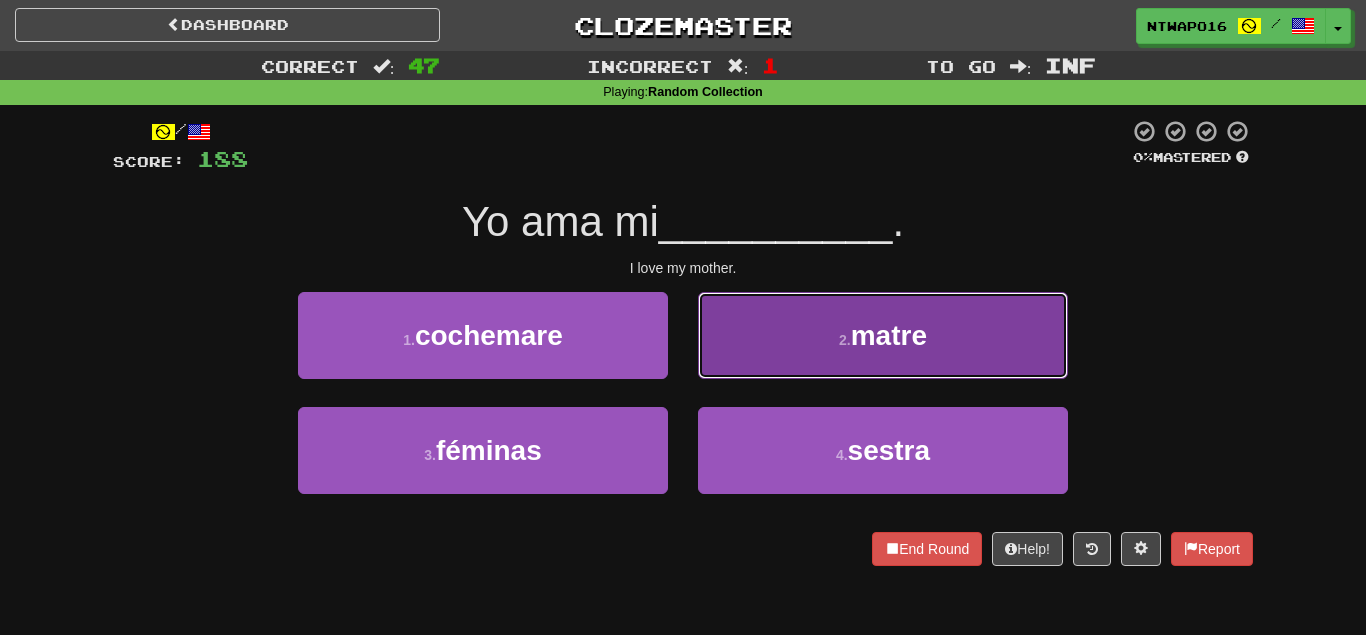 click on "[NUMBER] . matre" at bounding box center (883, 335) 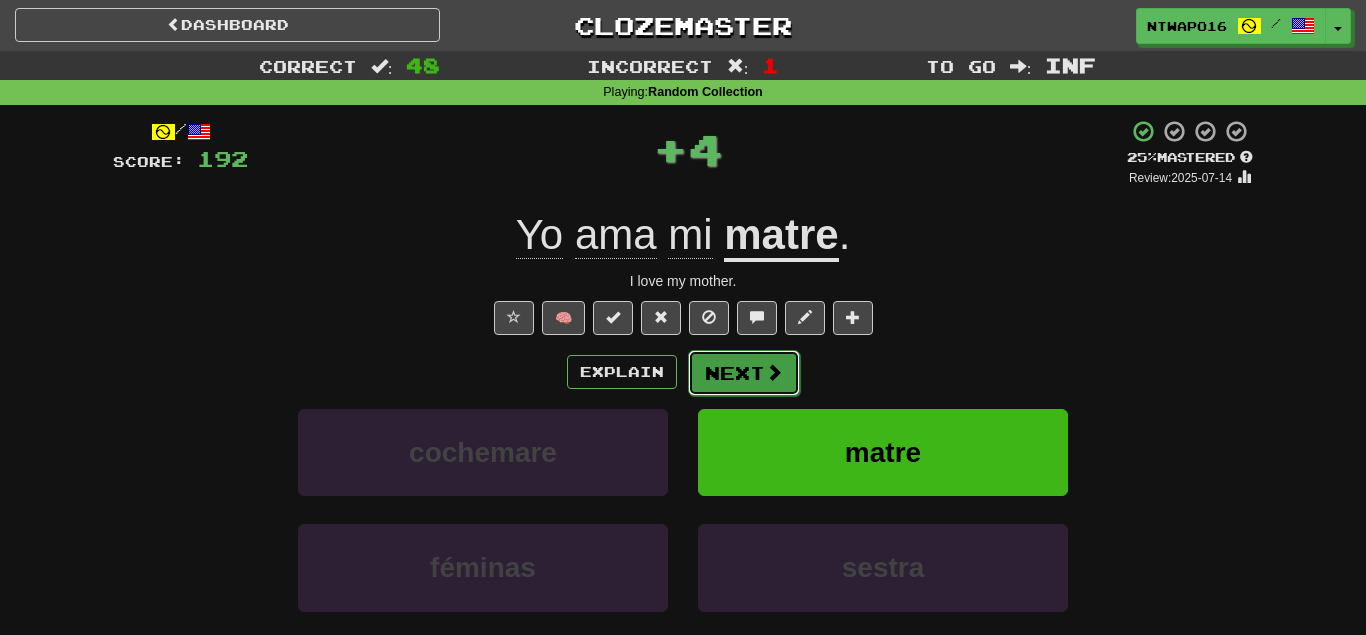 click on "Next" at bounding box center (744, 373) 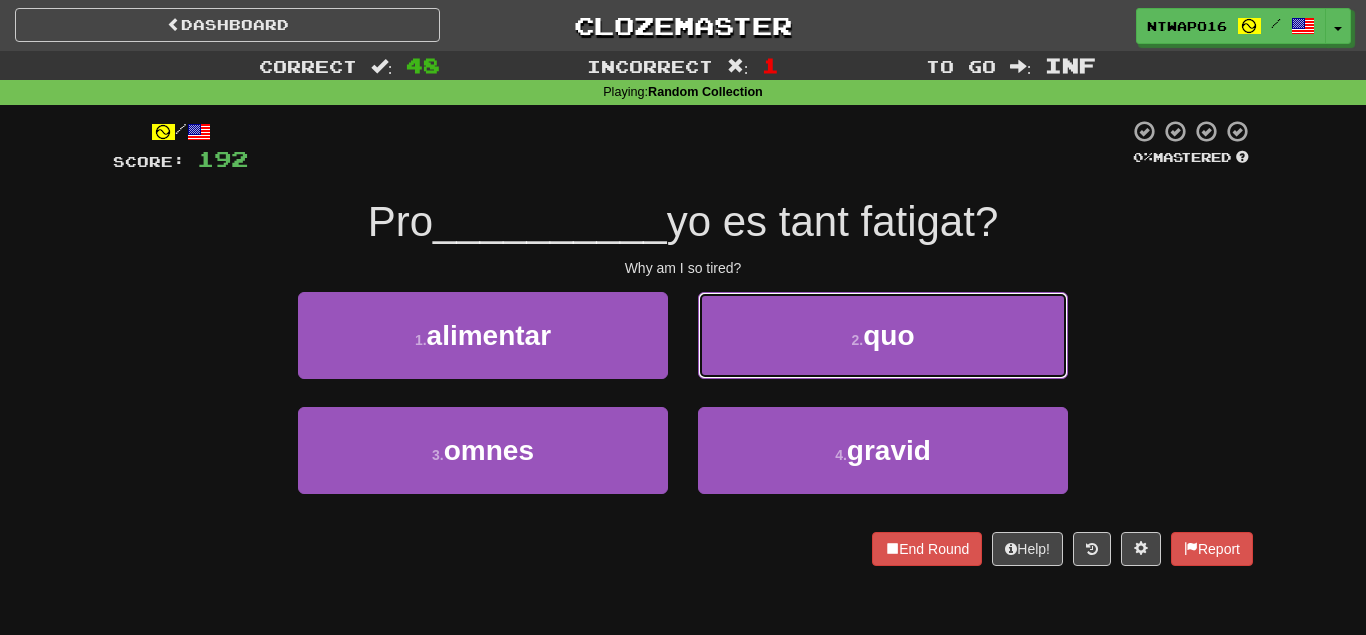 click on "2 .  quo" at bounding box center (883, 335) 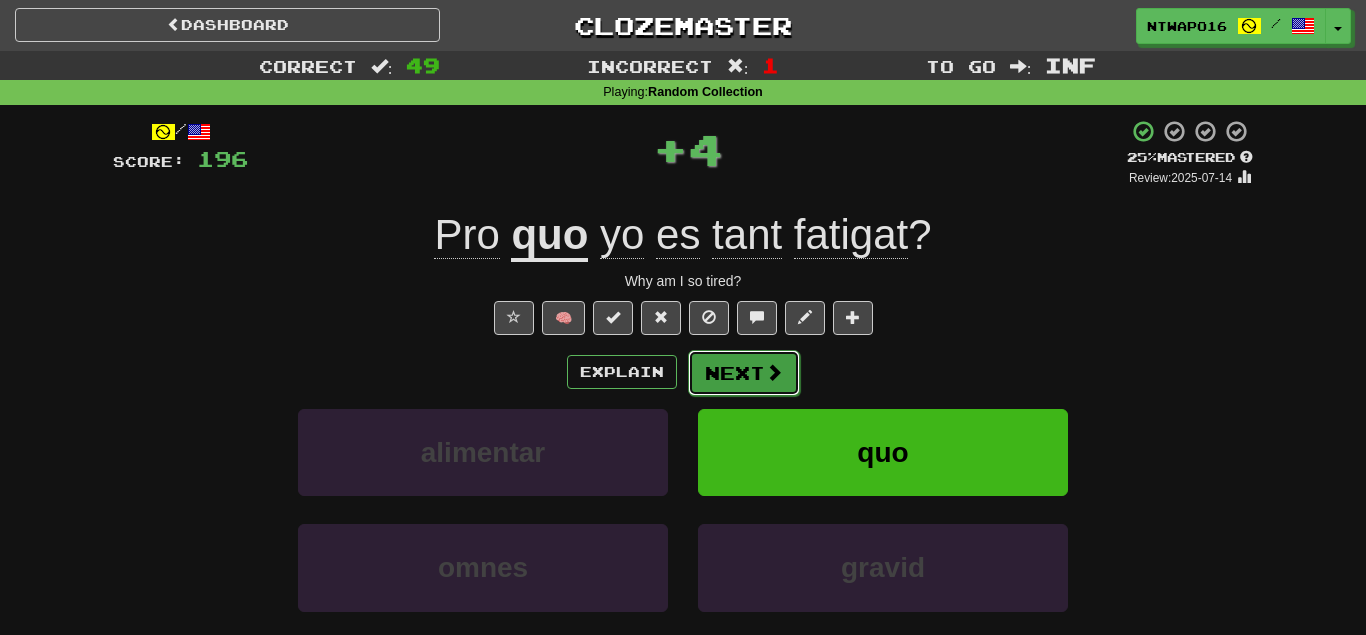 click on "Next" at bounding box center (744, 373) 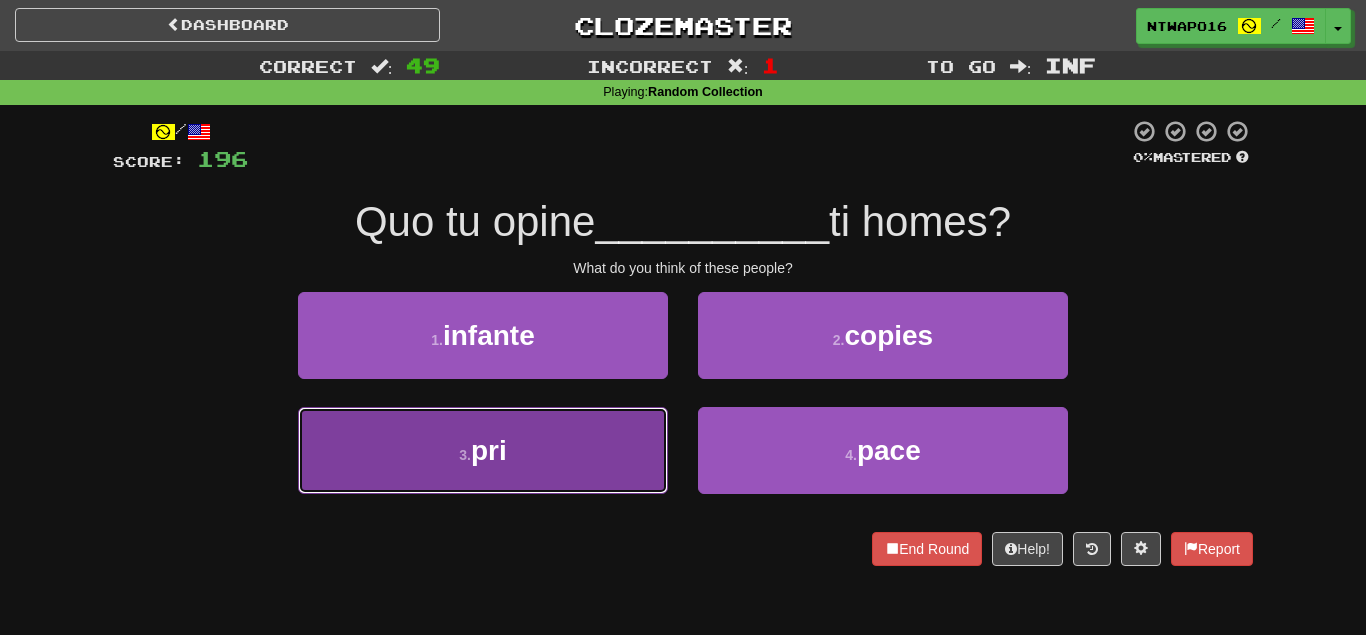 click on "3 .  pri" at bounding box center (483, 450) 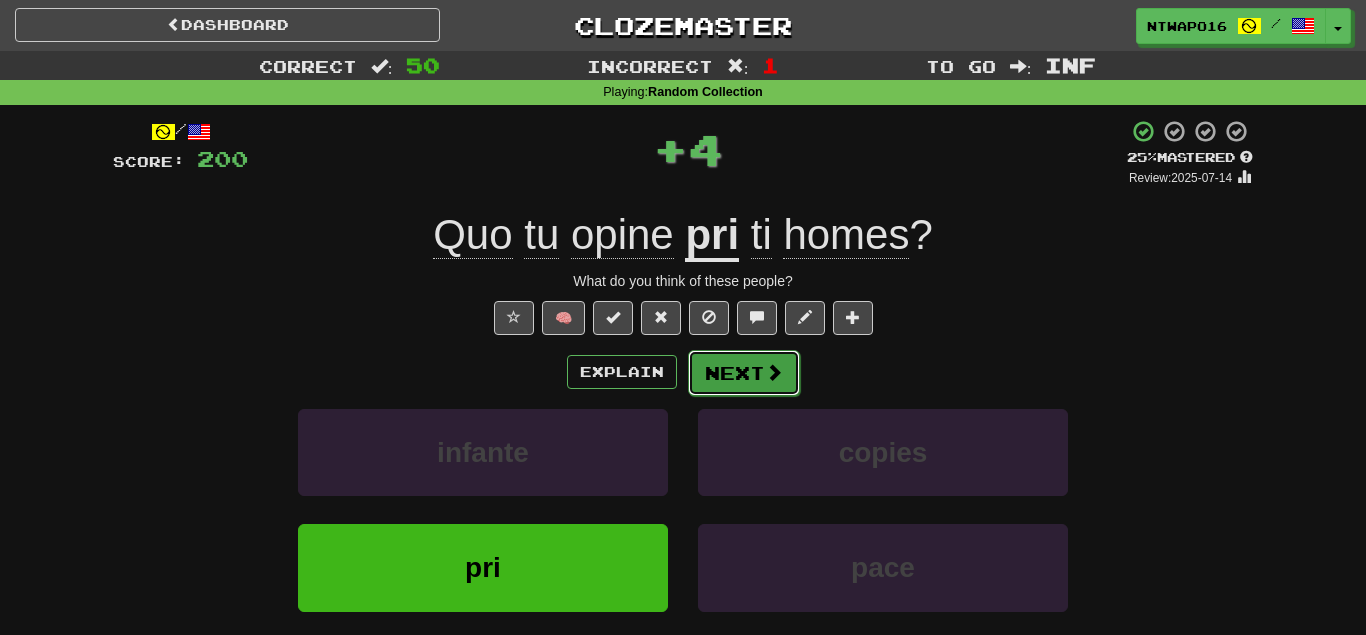 click on "Next" at bounding box center (744, 373) 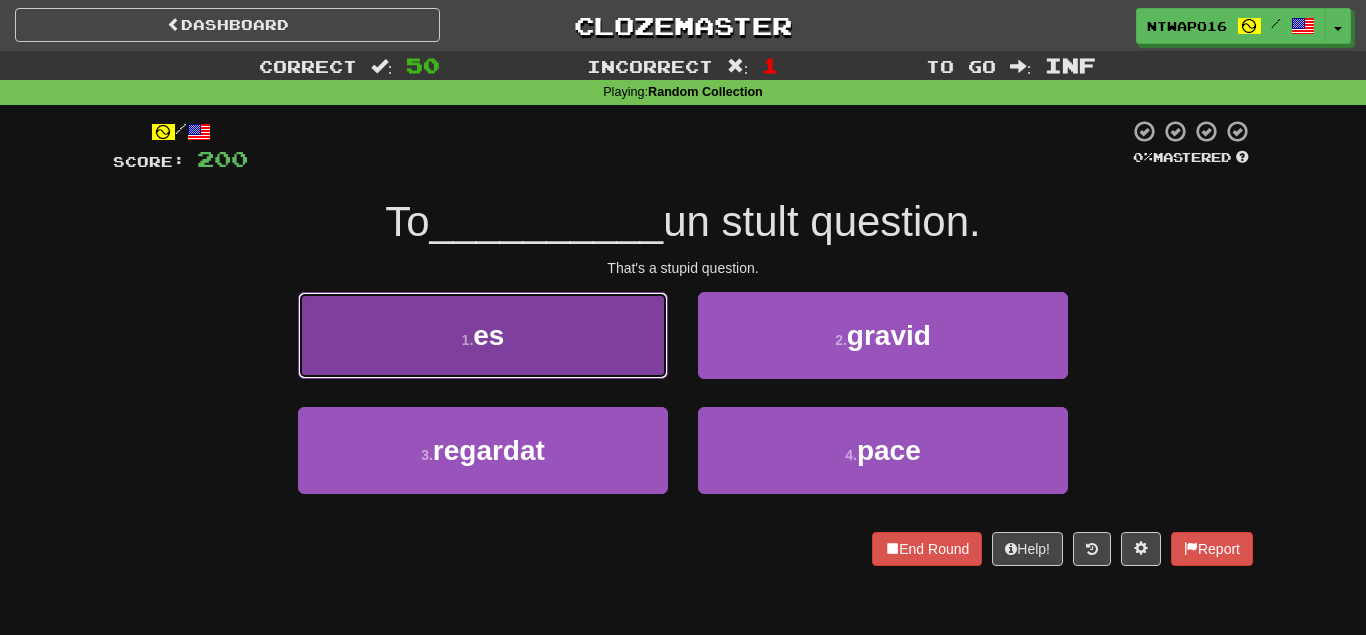 click on "1 .  es" at bounding box center [483, 335] 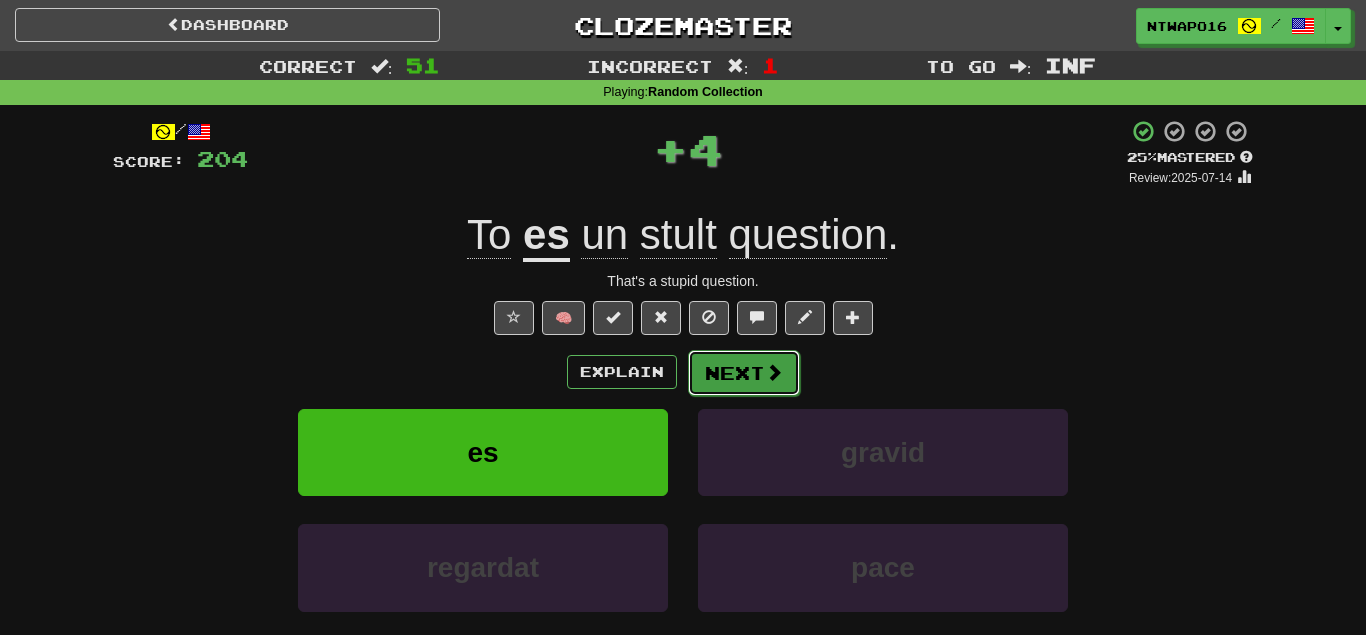 click on "Next" at bounding box center (744, 373) 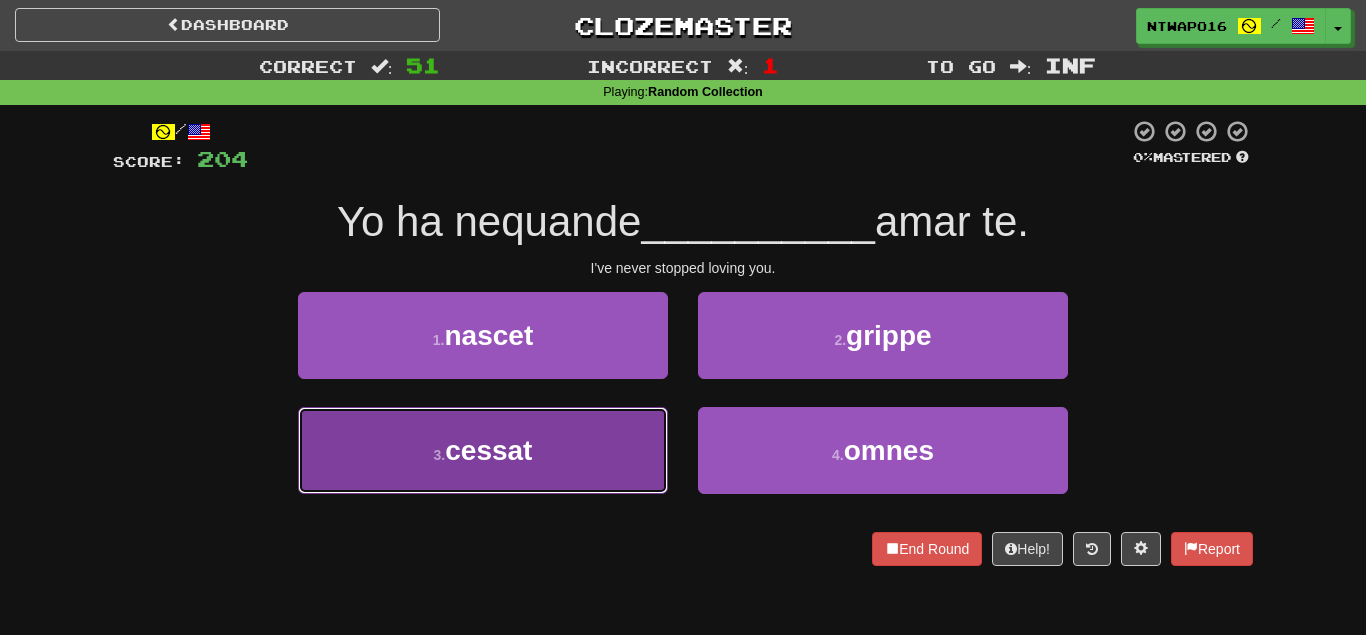 click on "[NUMBER] . cessat" at bounding box center (483, 450) 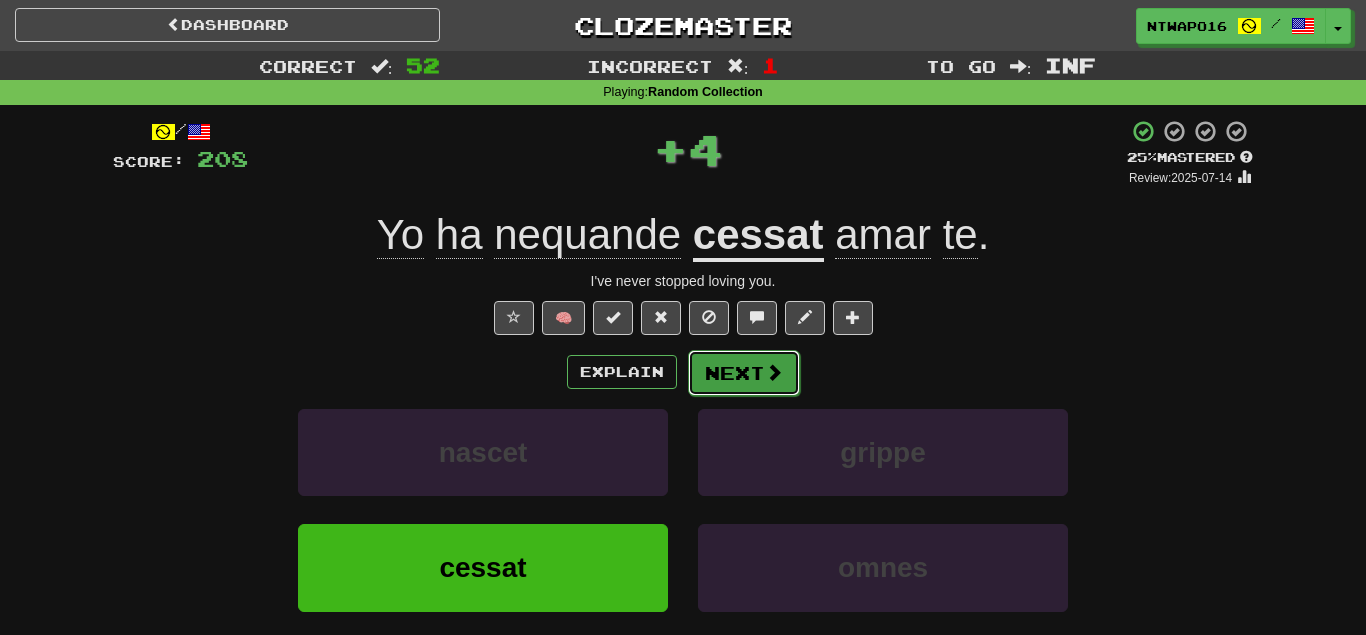 click on "Next" at bounding box center (744, 373) 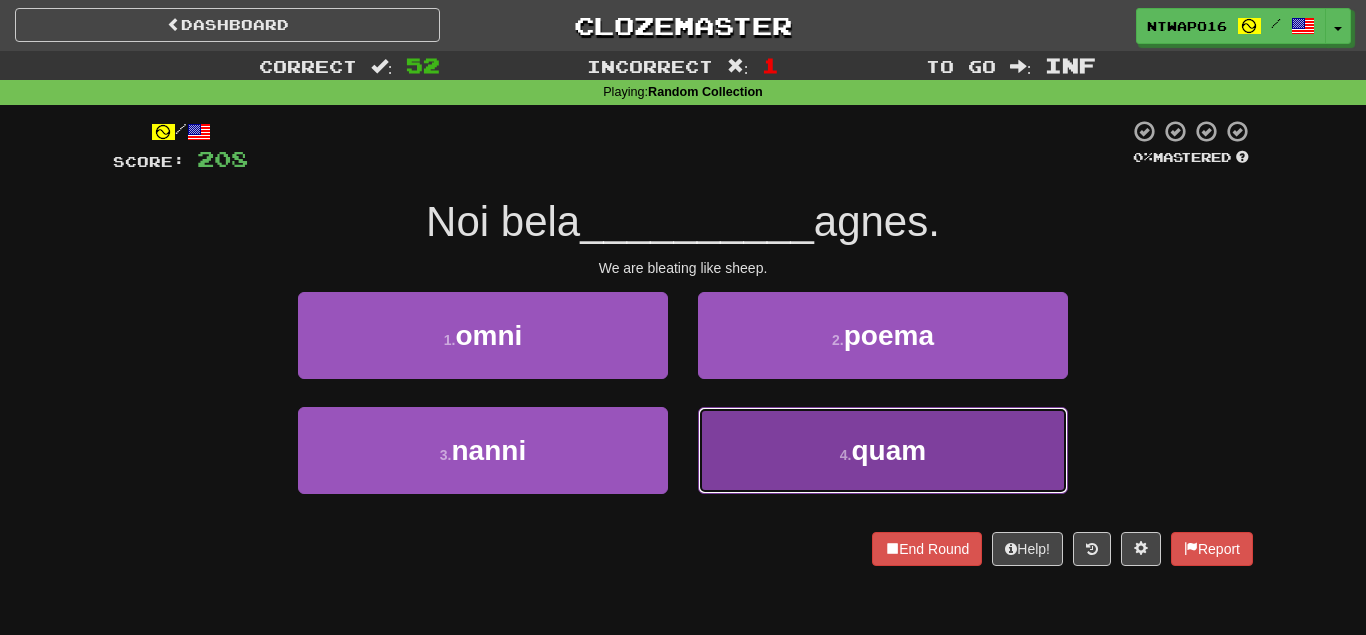 click on "4 .  quam" at bounding box center [883, 450] 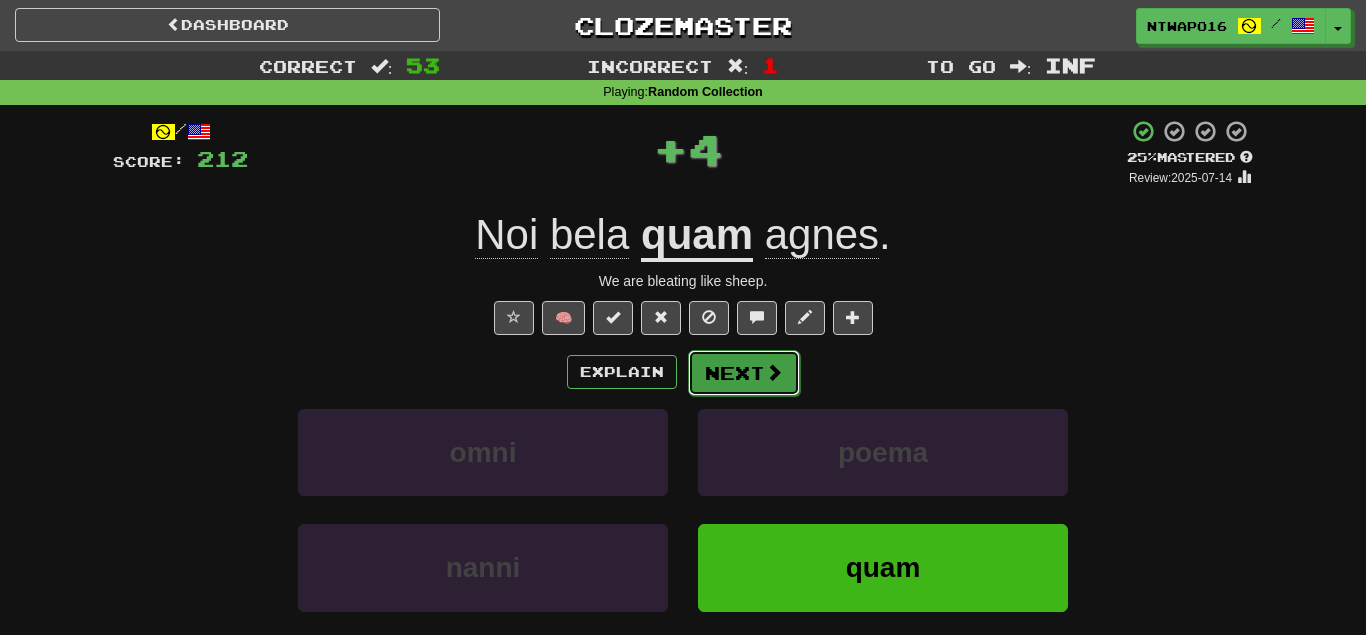 click on "Next" at bounding box center (744, 373) 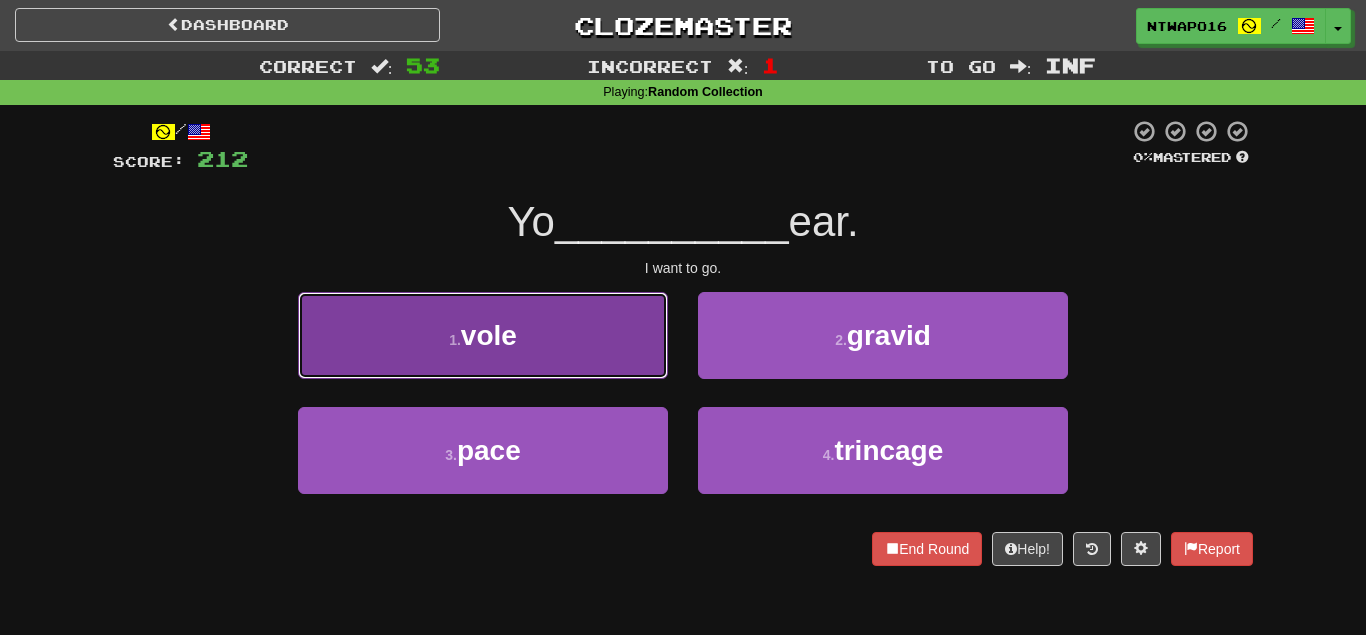 click on "1 .  vole" at bounding box center (483, 335) 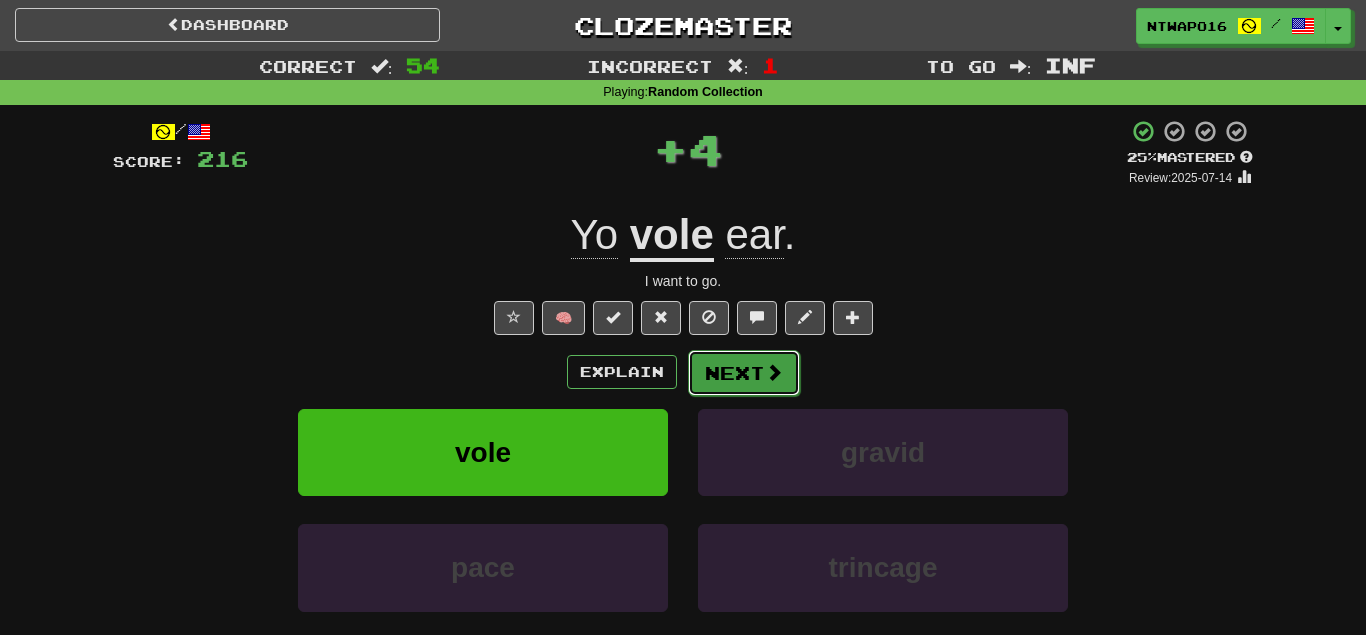 click on "Next" at bounding box center (744, 373) 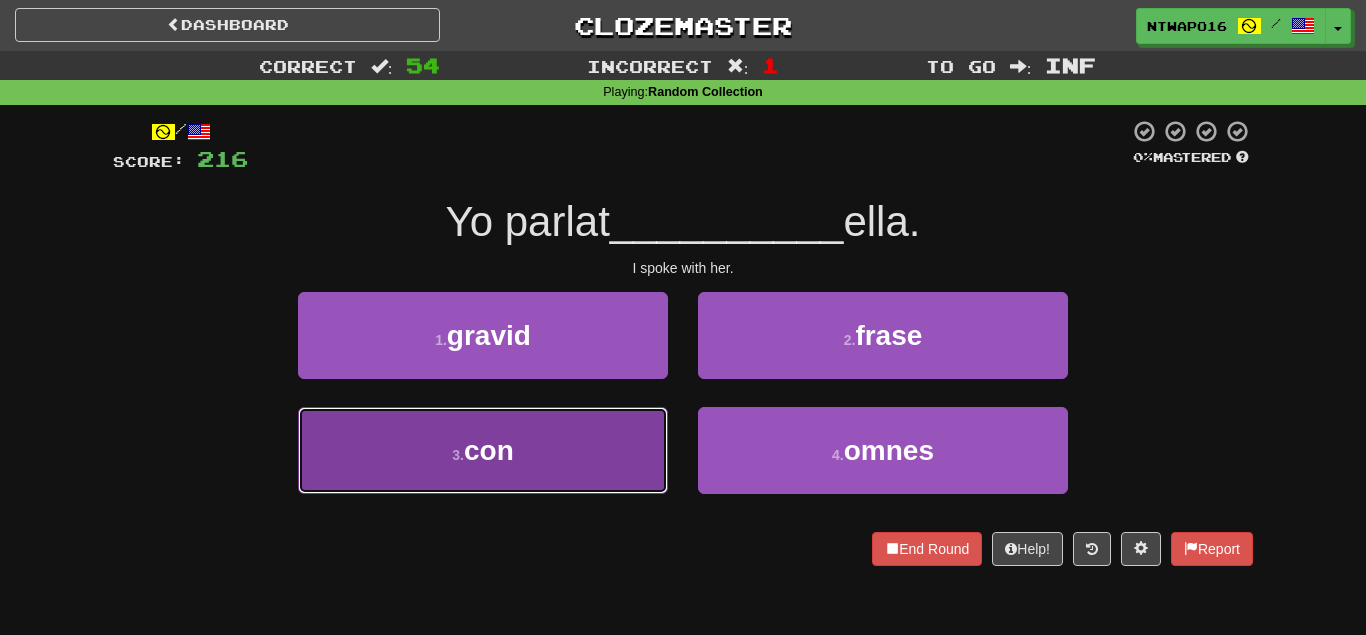click on "3 .  con" at bounding box center (483, 450) 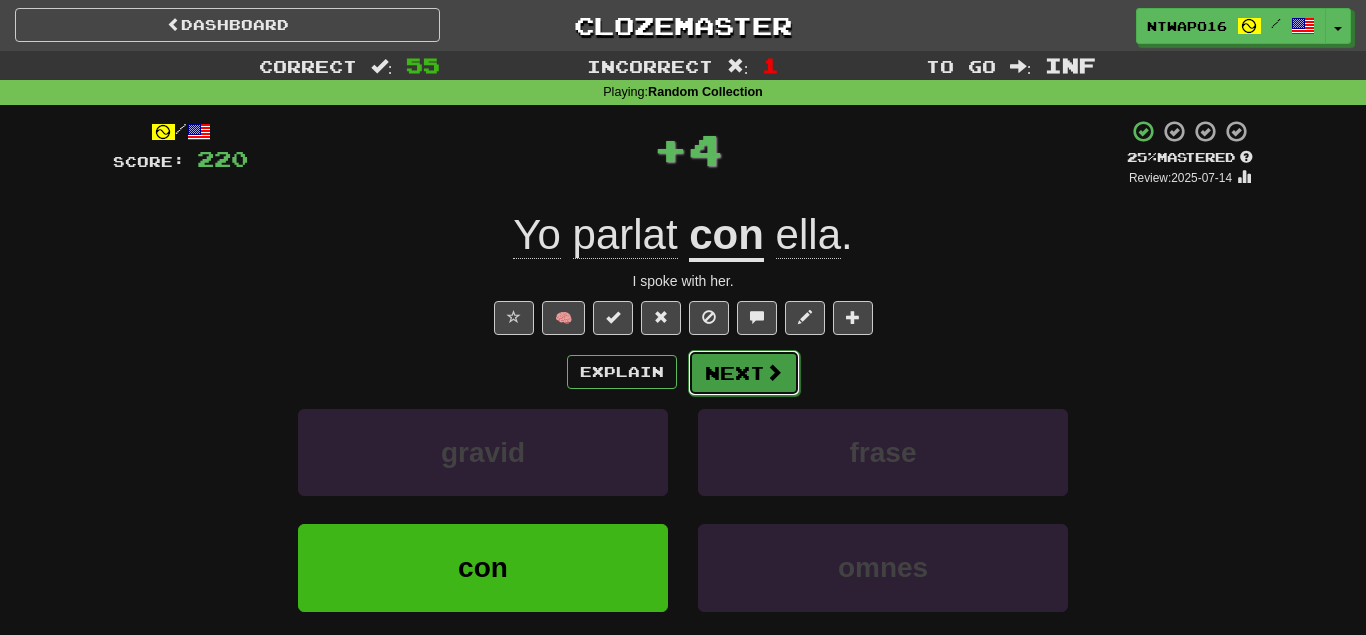 click on "Next" at bounding box center [744, 373] 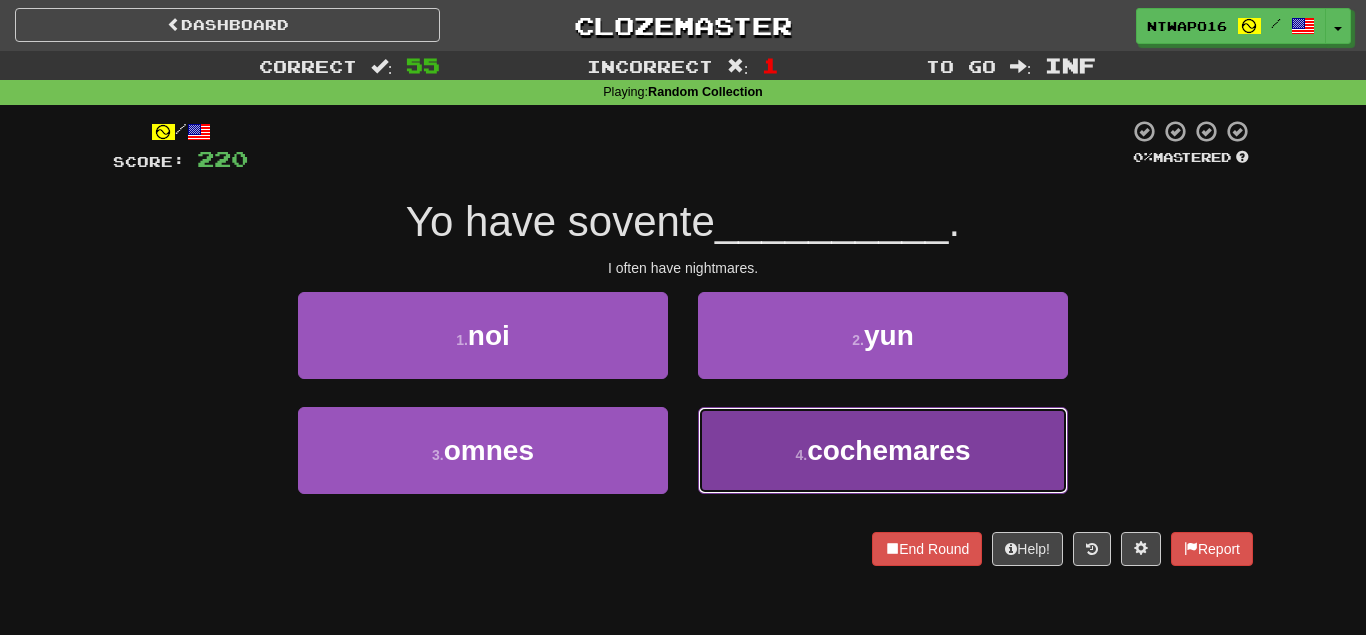 click on "4 .  cochemares" at bounding box center [883, 450] 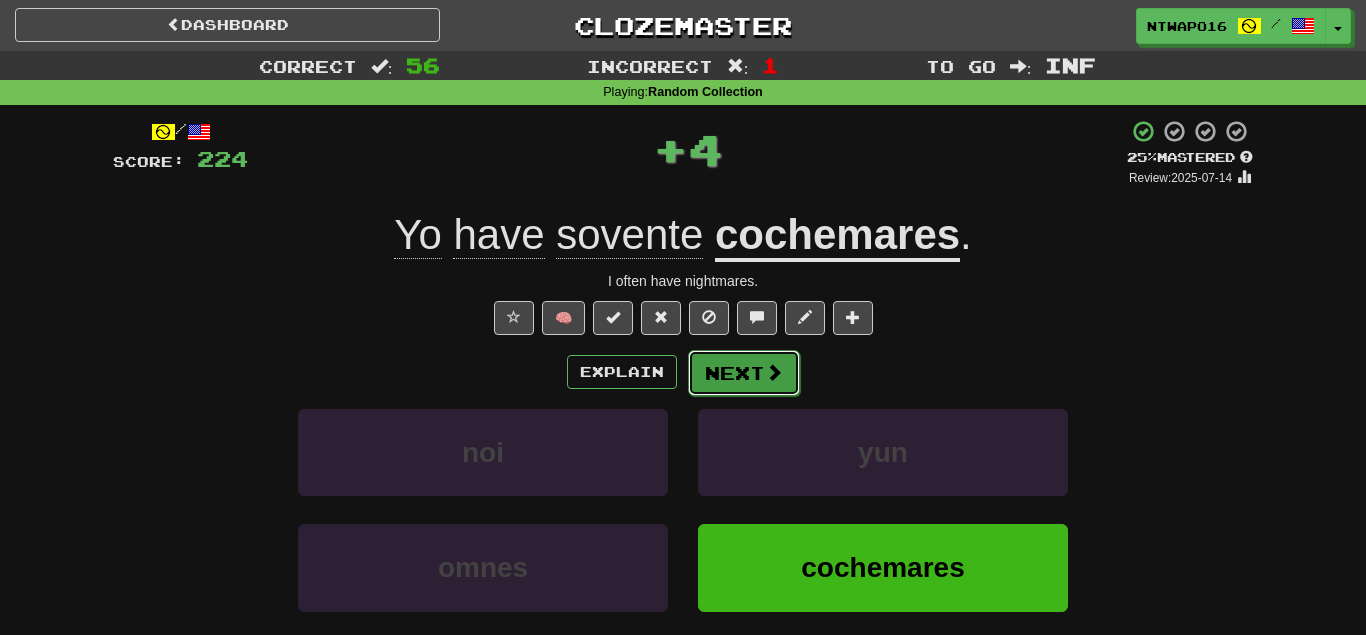 click on "Next" at bounding box center (744, 373) 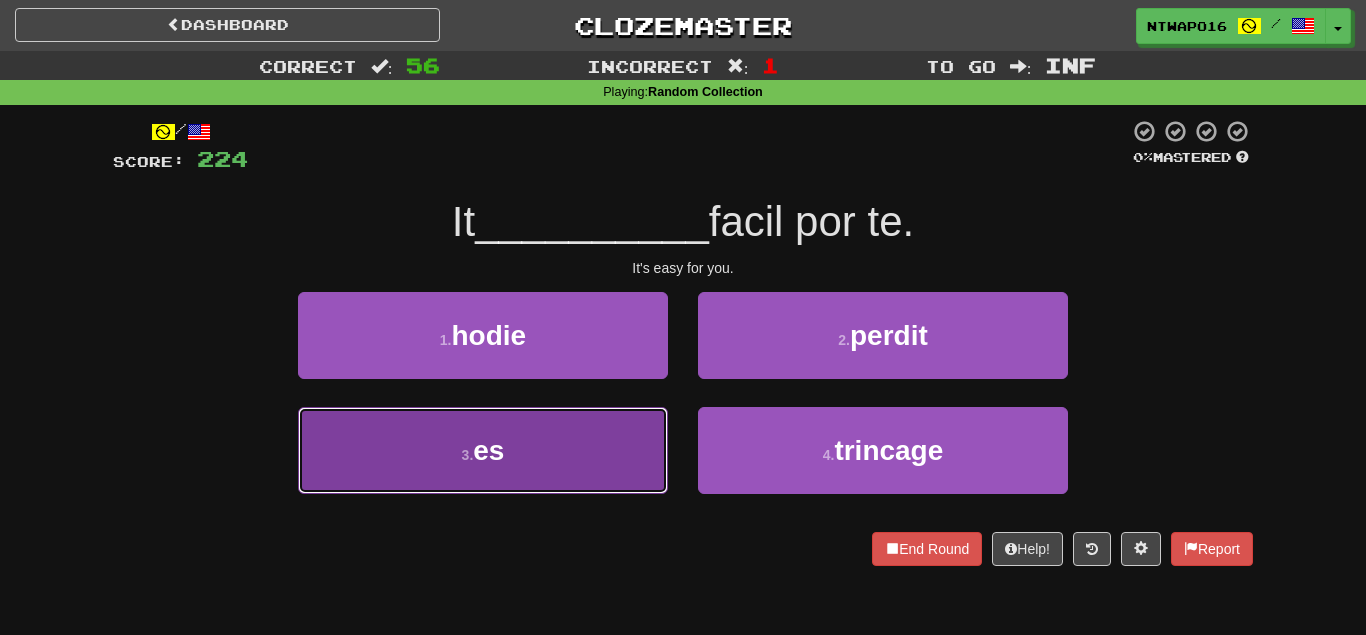 click on "3 .  es" at bounding box center (483, 450) 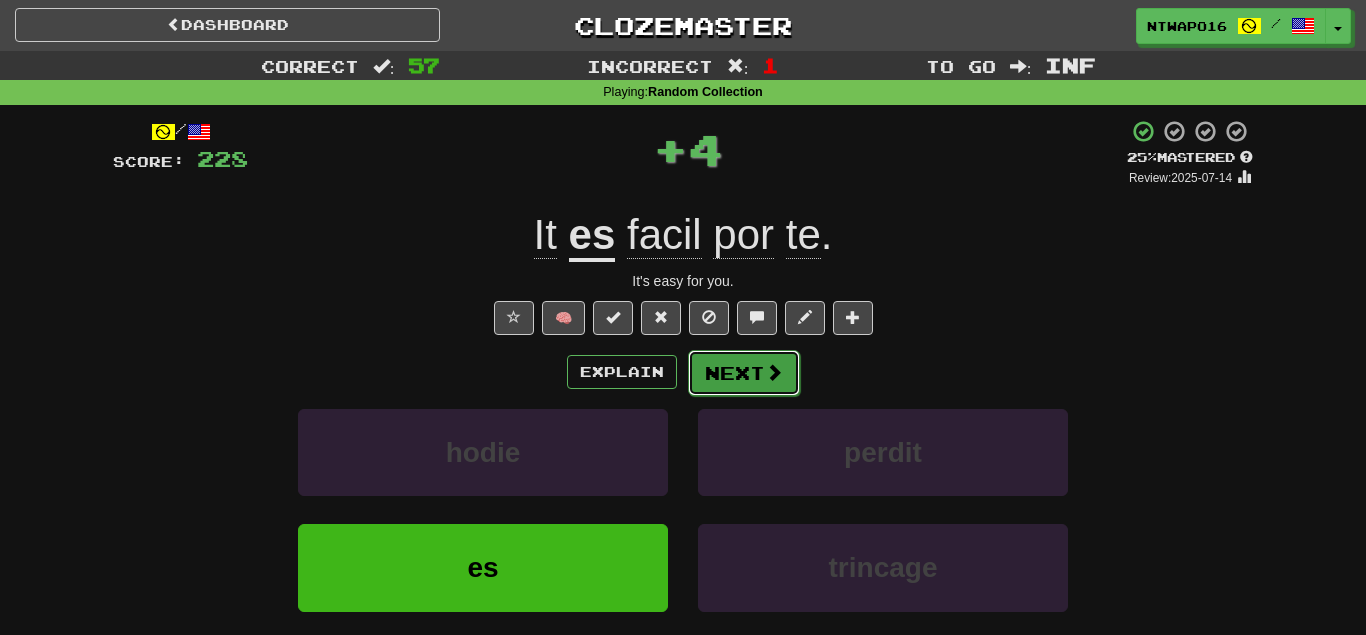 click on "Next" at bounding box center (744, 373) 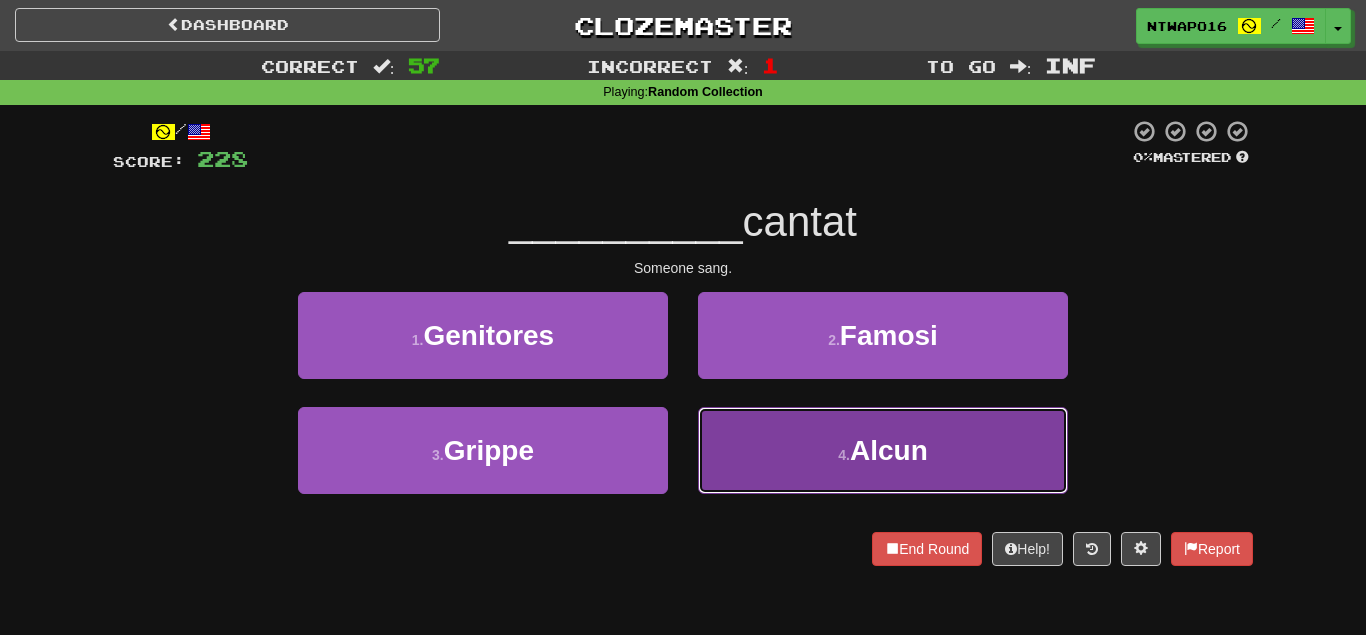 click on "[NUMBER] . Alcun" at bounding box center [883, 450] 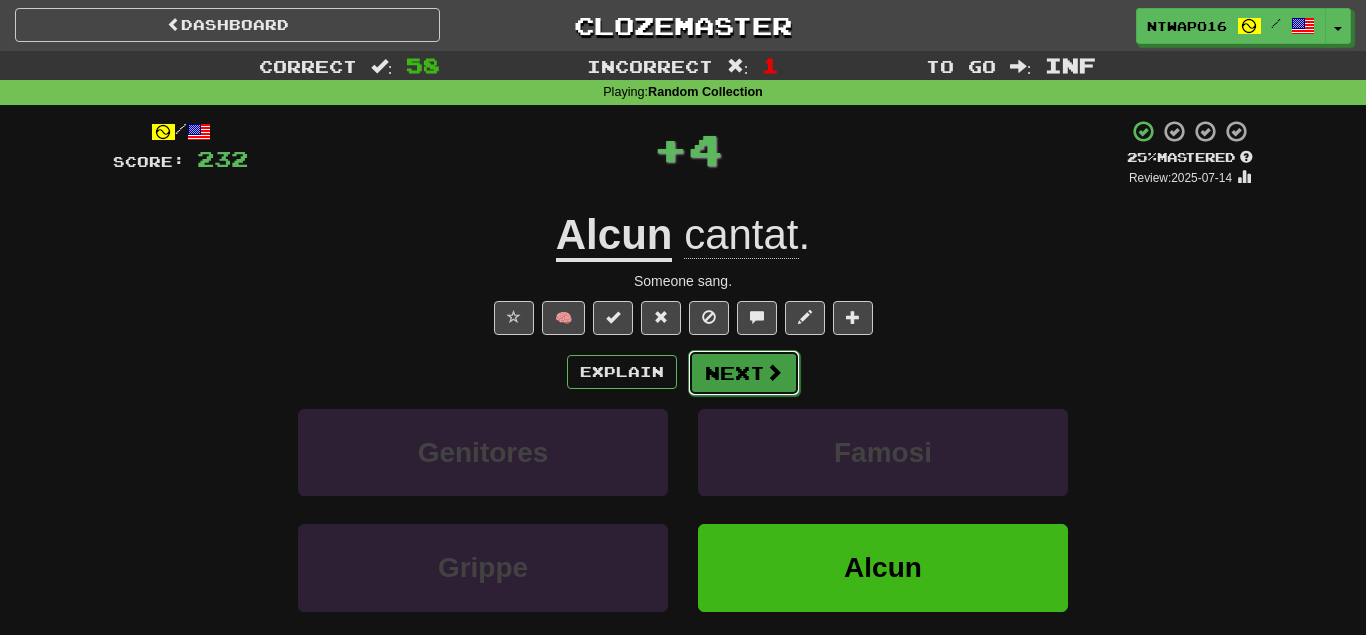 click on "Next" at bounding box center (744, 373) 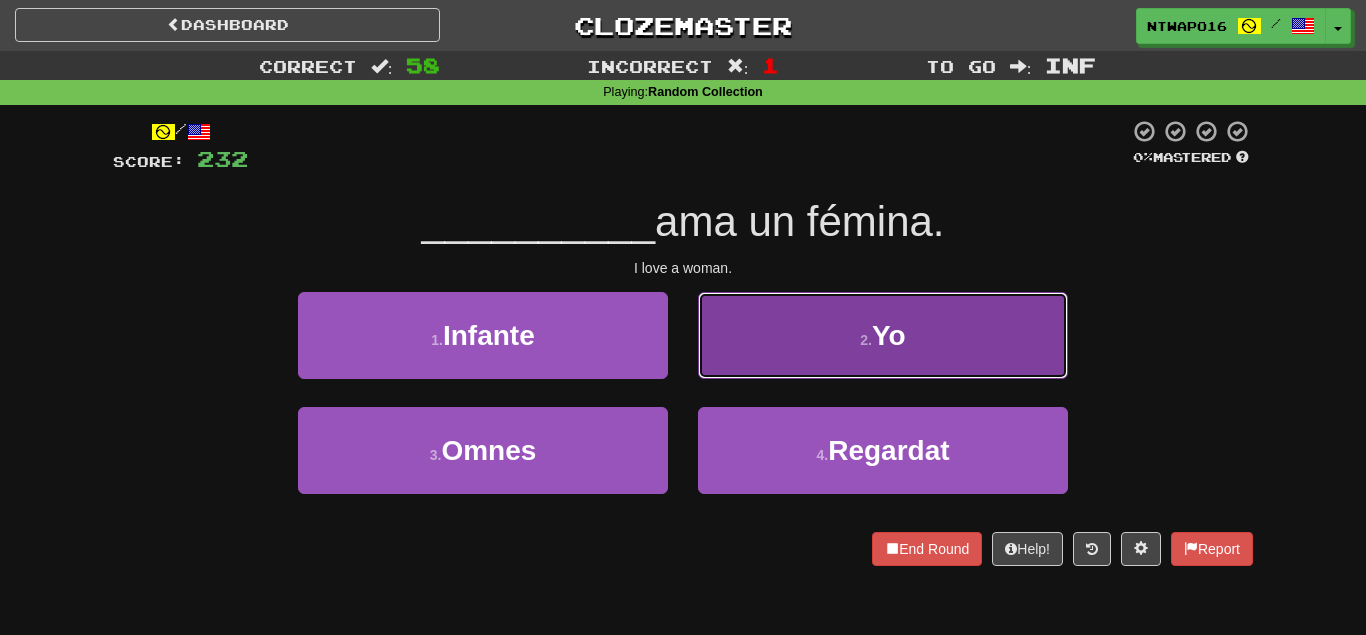 drag, startPoint x: 780, startPoint y: 354, endPoint x: 773, endPoint y: 365, distance: 13.038404 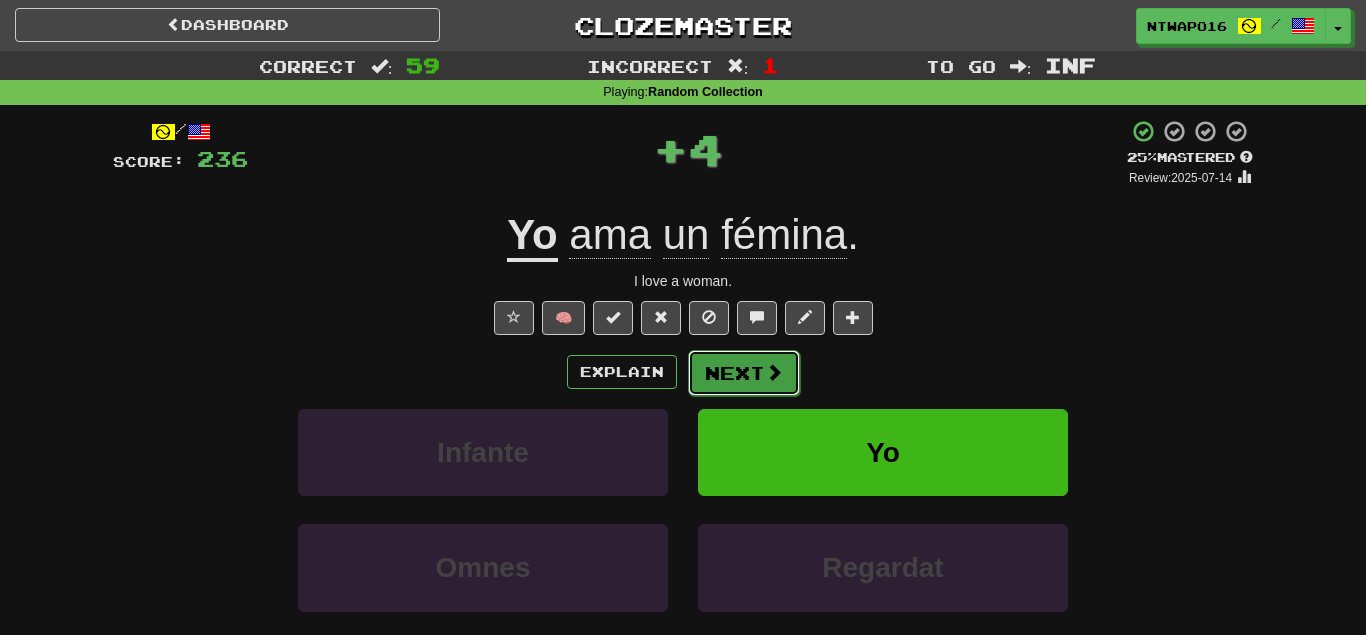 click on "Next" at bounding box center [744, 373] 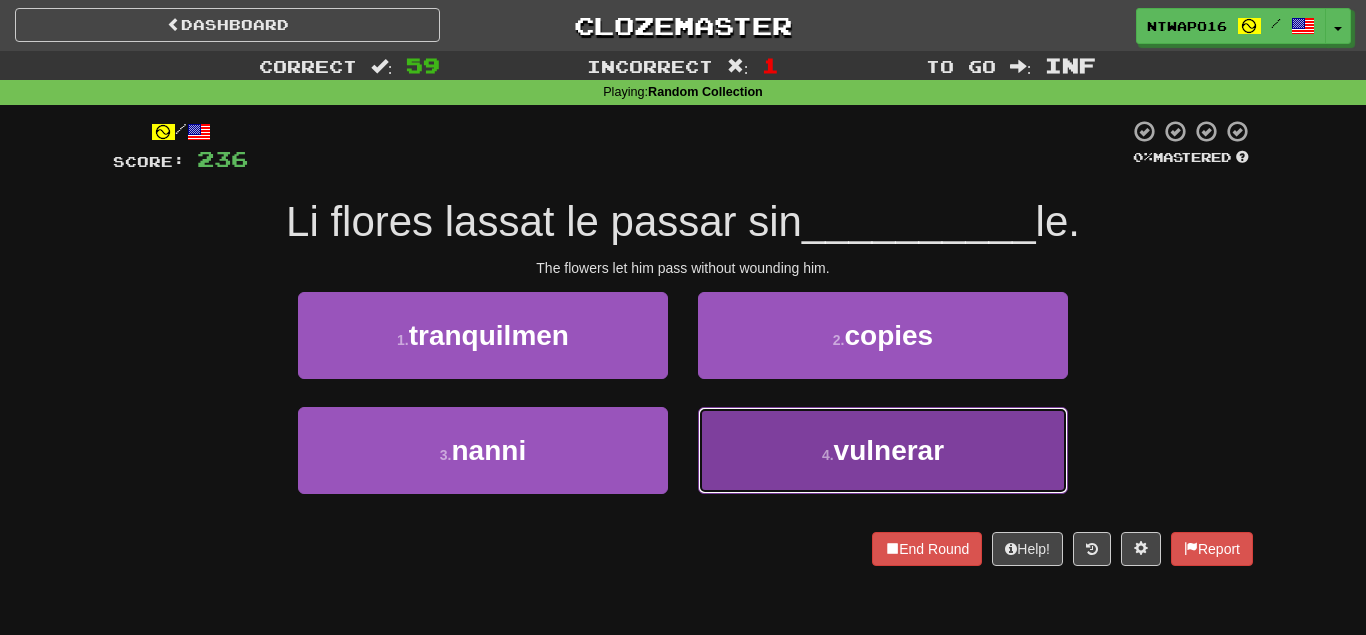 click on "[NUMBER] . vulnerar" at bounding box center (883, 450) 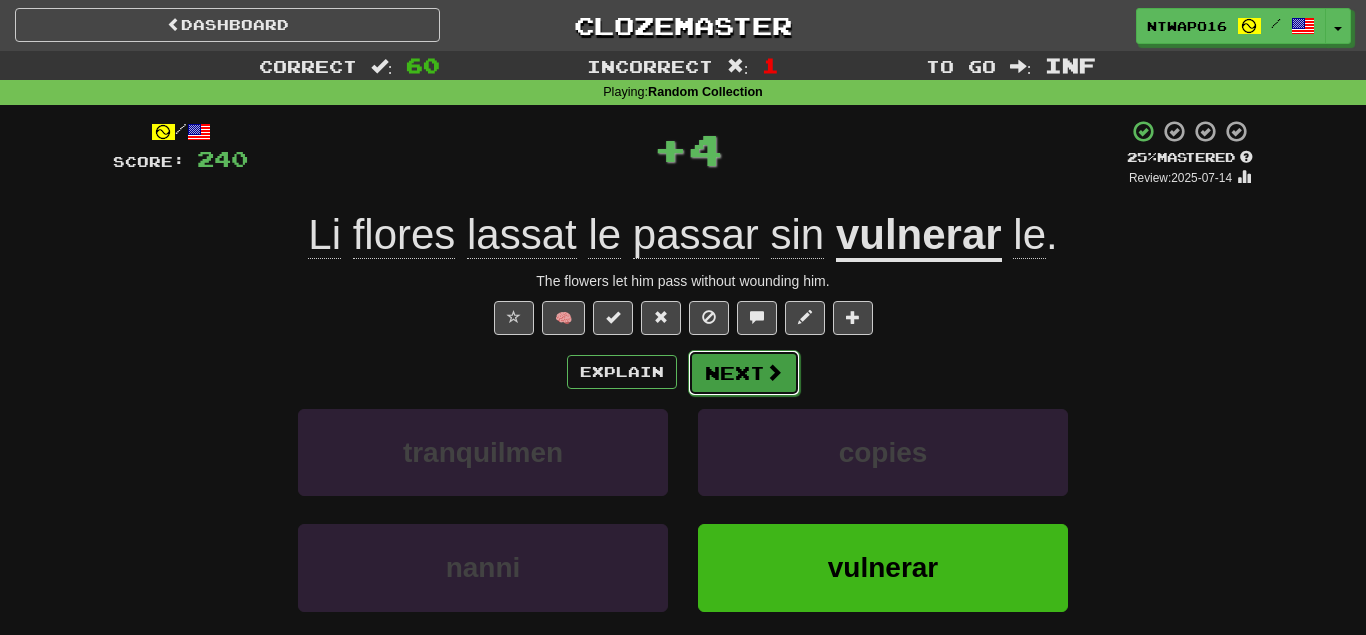 click on "Next" at bounding box center (744, 373) 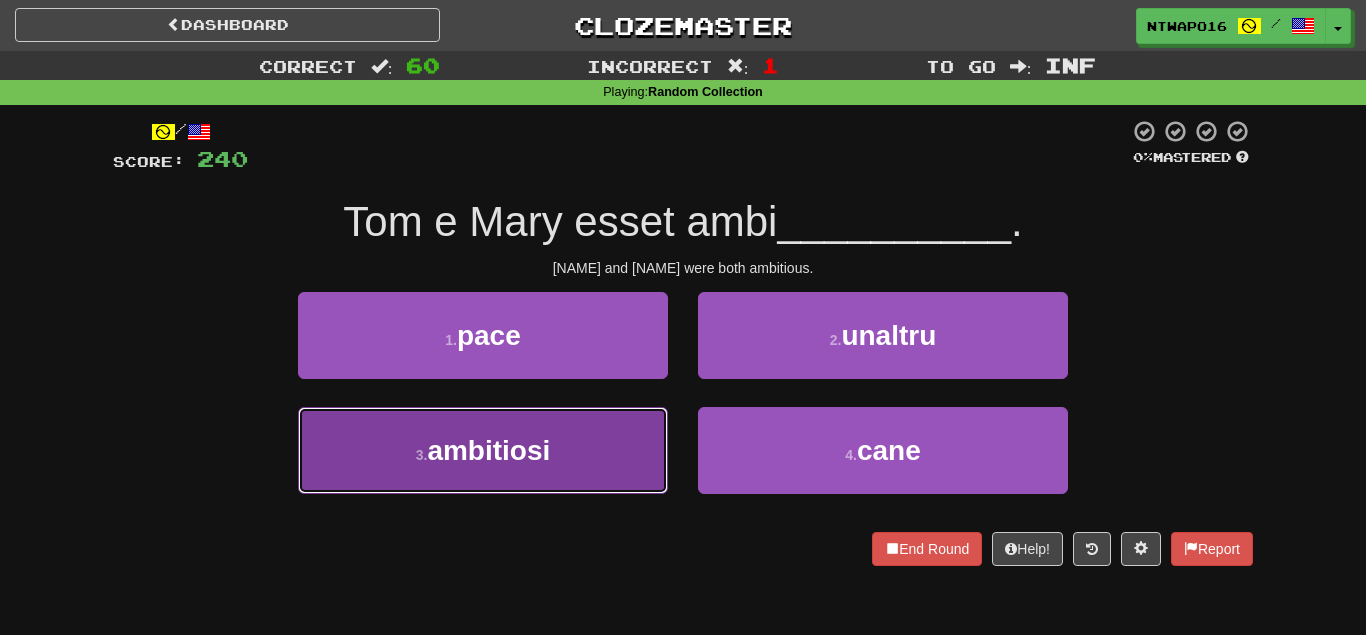 click on "3 .  ambitiosi" at bounding box center [483, 450] 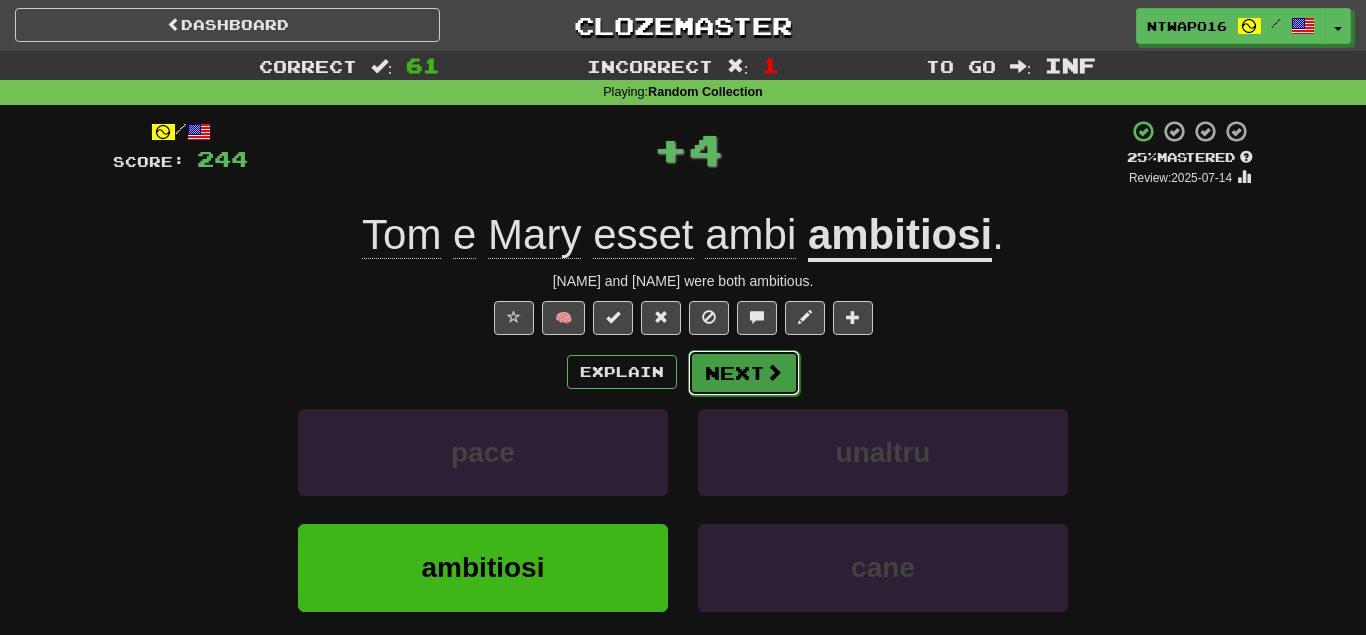 click on "Next" at bounding box center [744, 373] 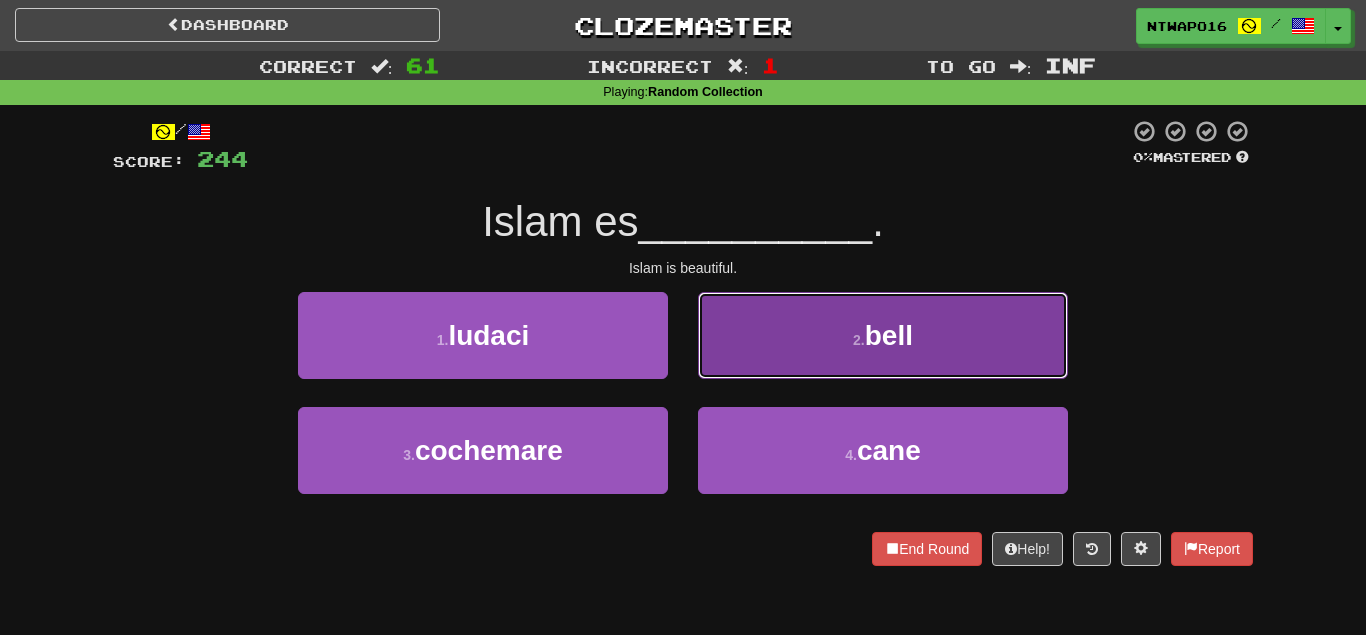 click on "2 .  bell" at bounding box center (883, 335) 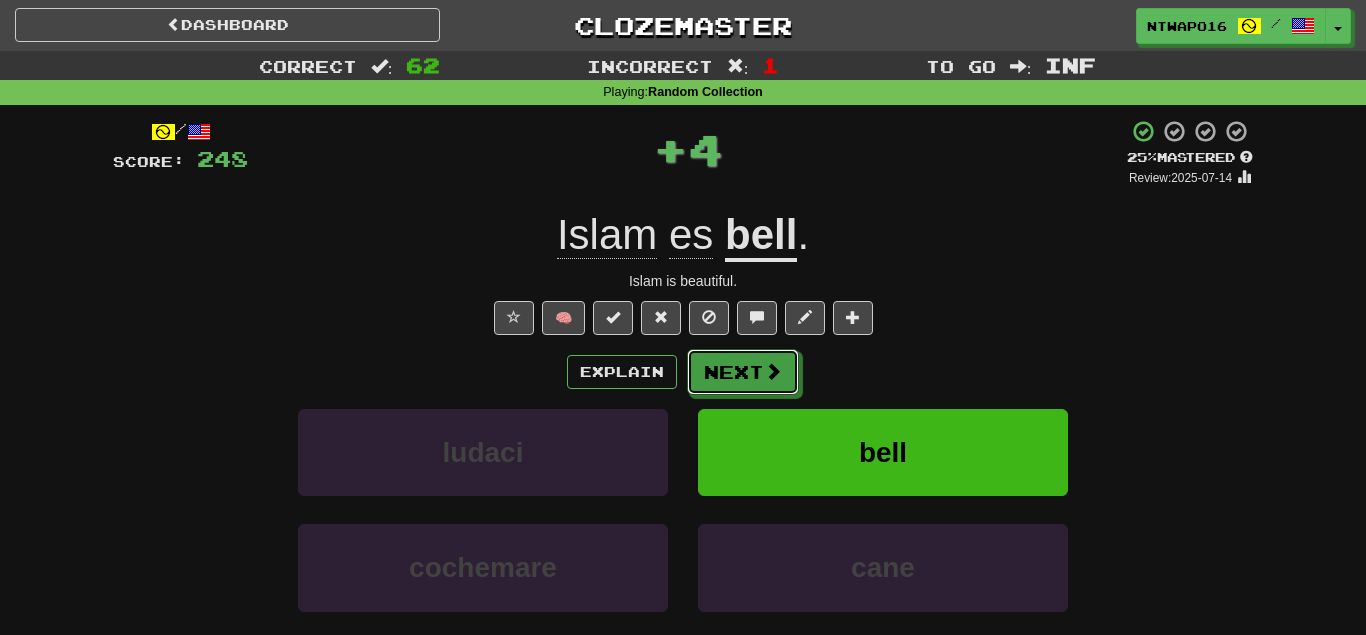 click on "Next" at bounding box center [743, 372] 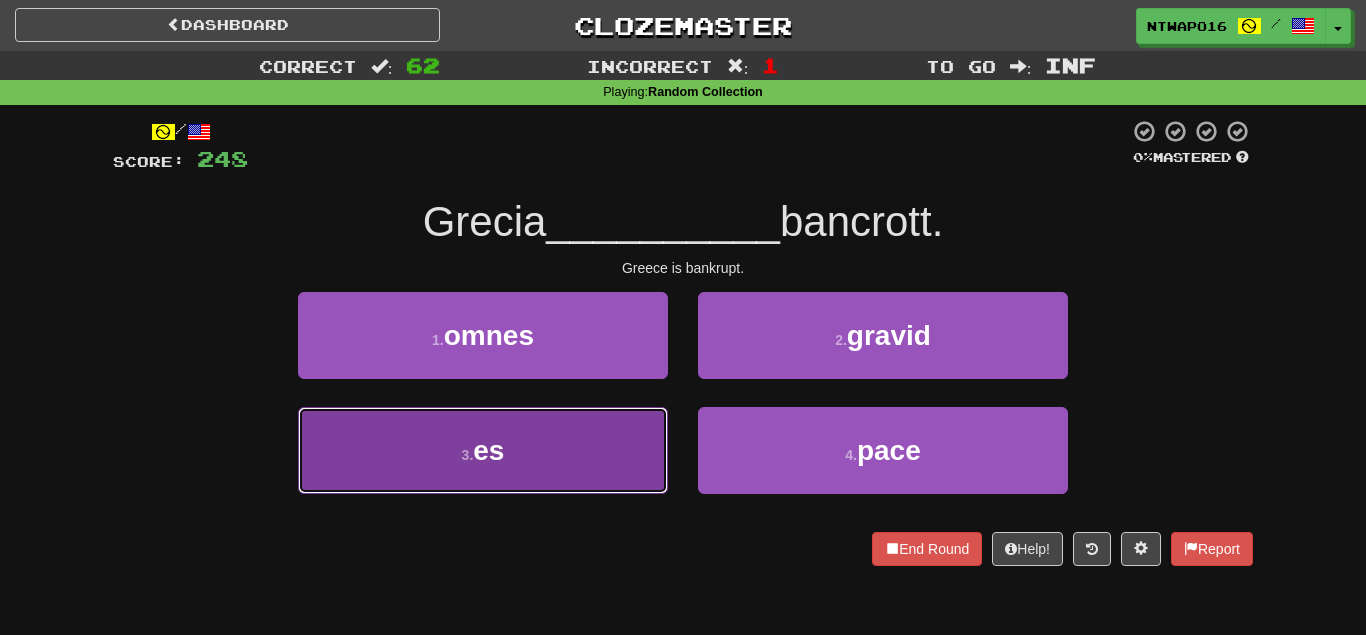 drag, startPoint x: 603, startPoint y: 454, endPoint x: 708, endPoint y: 401, distance: 117.61803 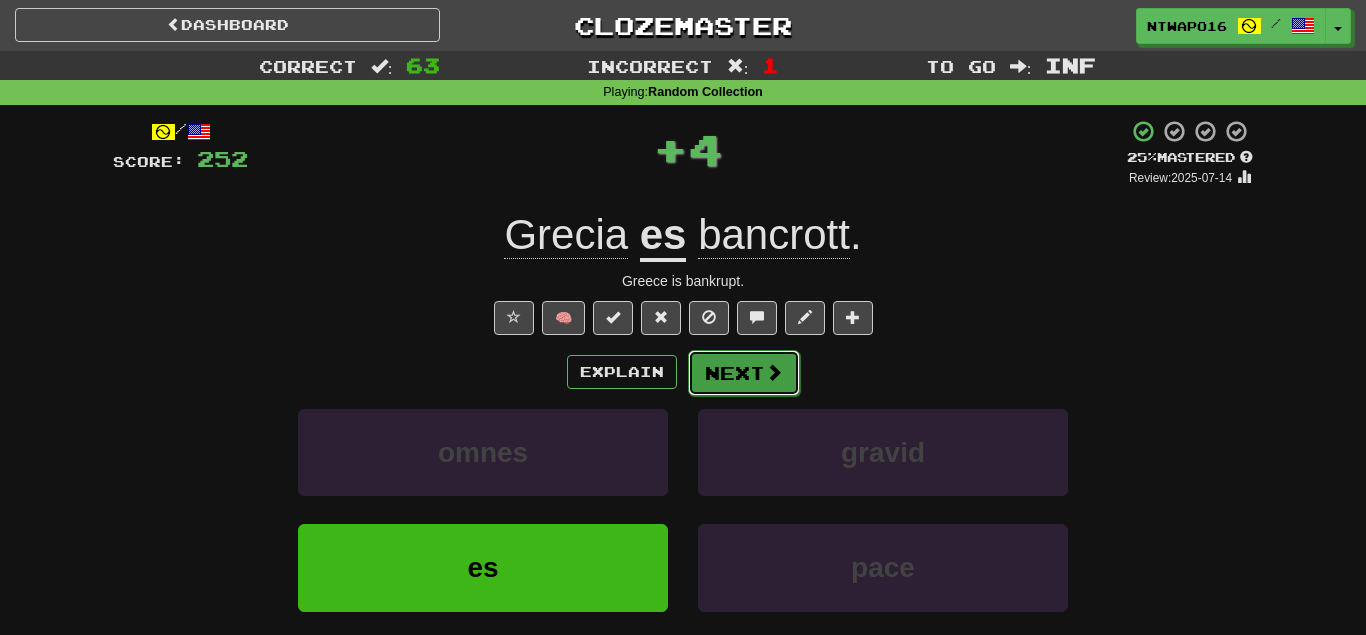 click on "Next" at bounding box center [744, 373] 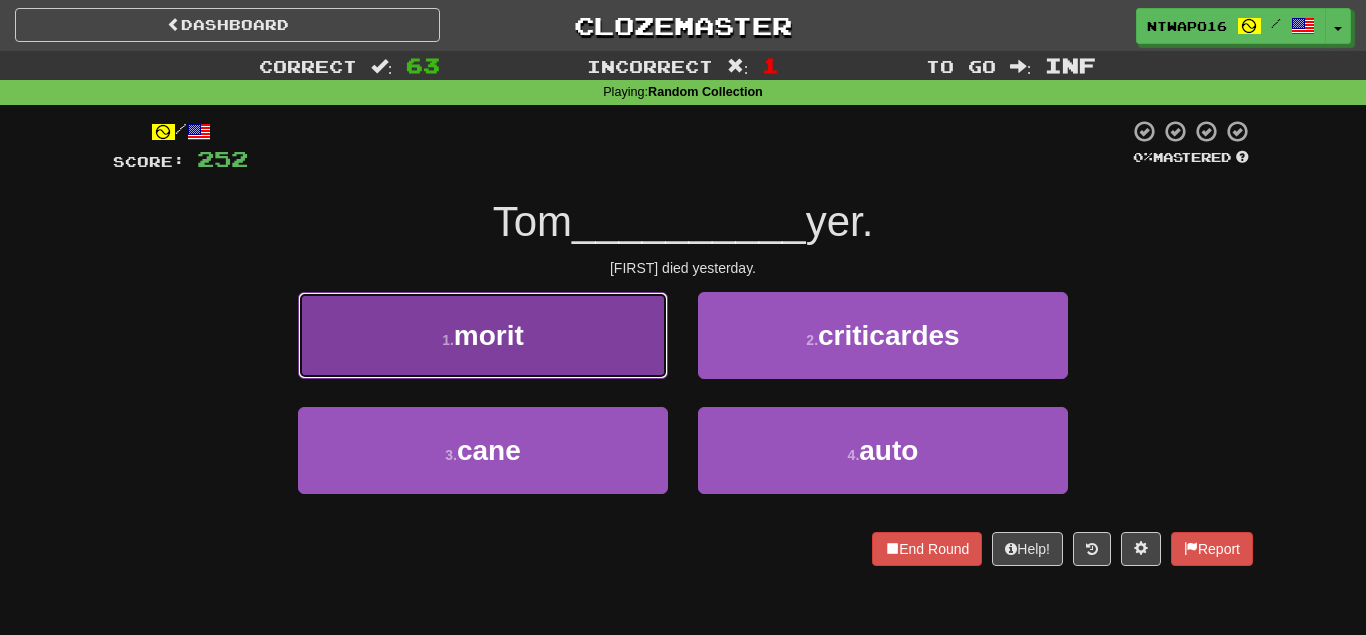 click on "[NUMBER] . morit" at bounding box center [483, 335] 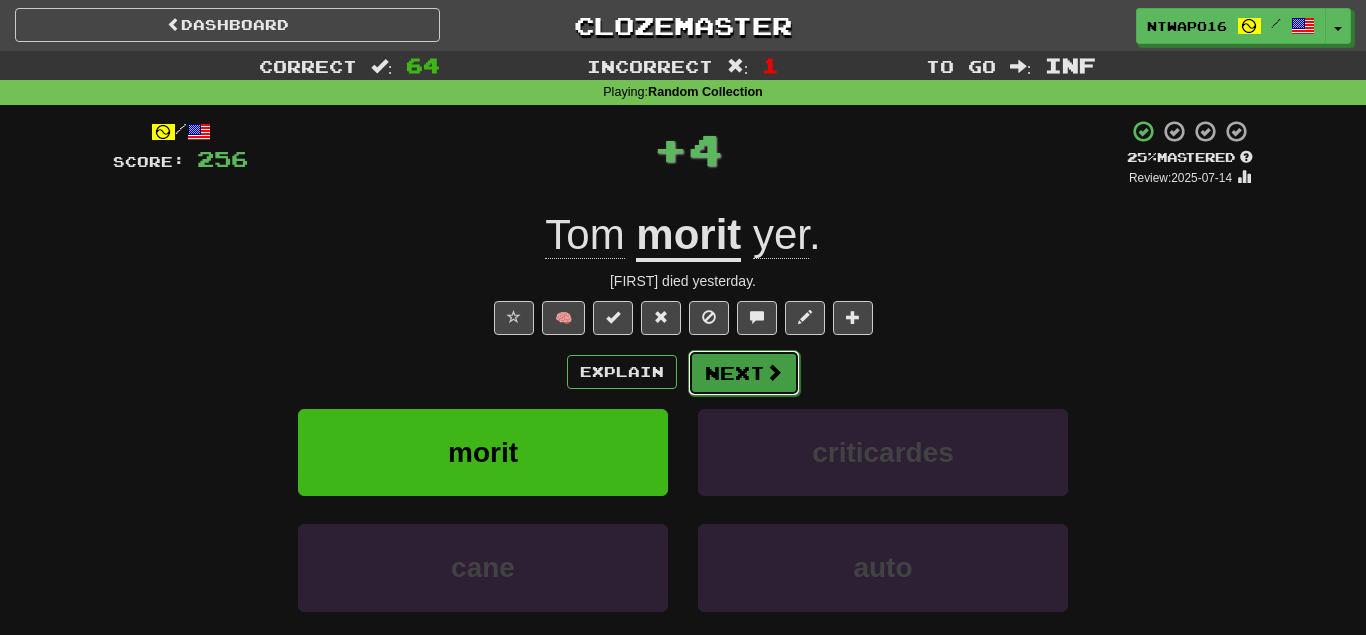click on "Next" at bounding box center [744, 373] 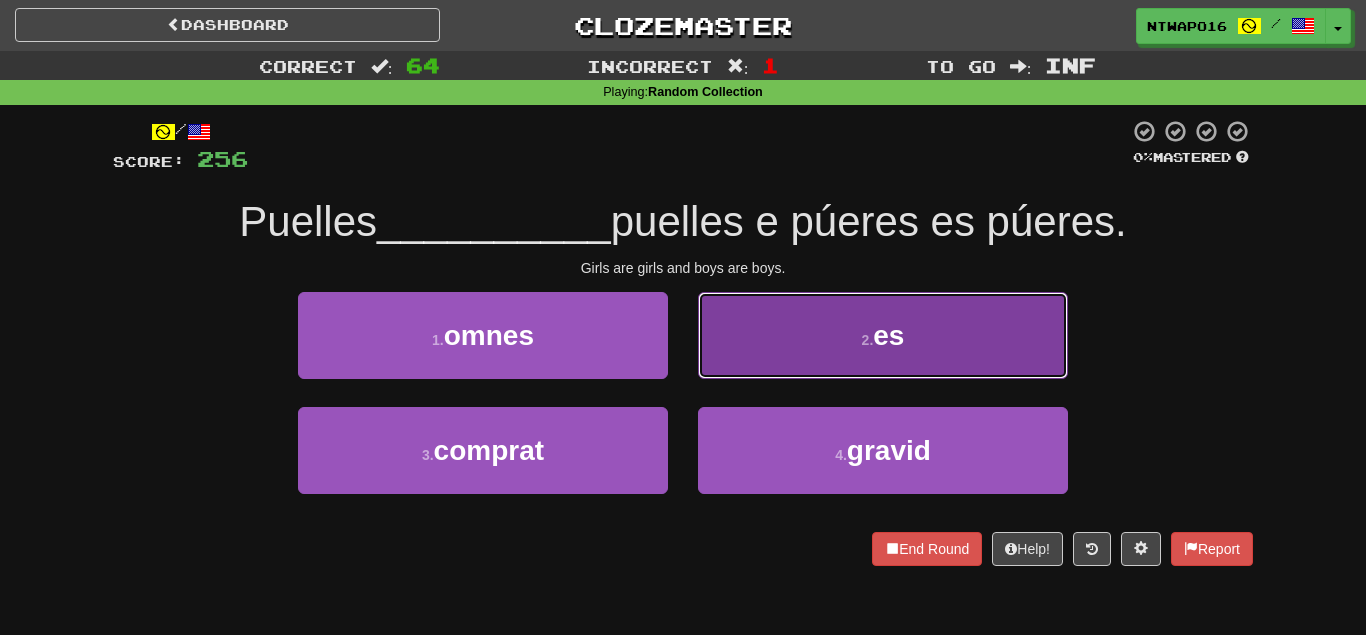 click on "2 .  es" at bounding box center (883, 335) 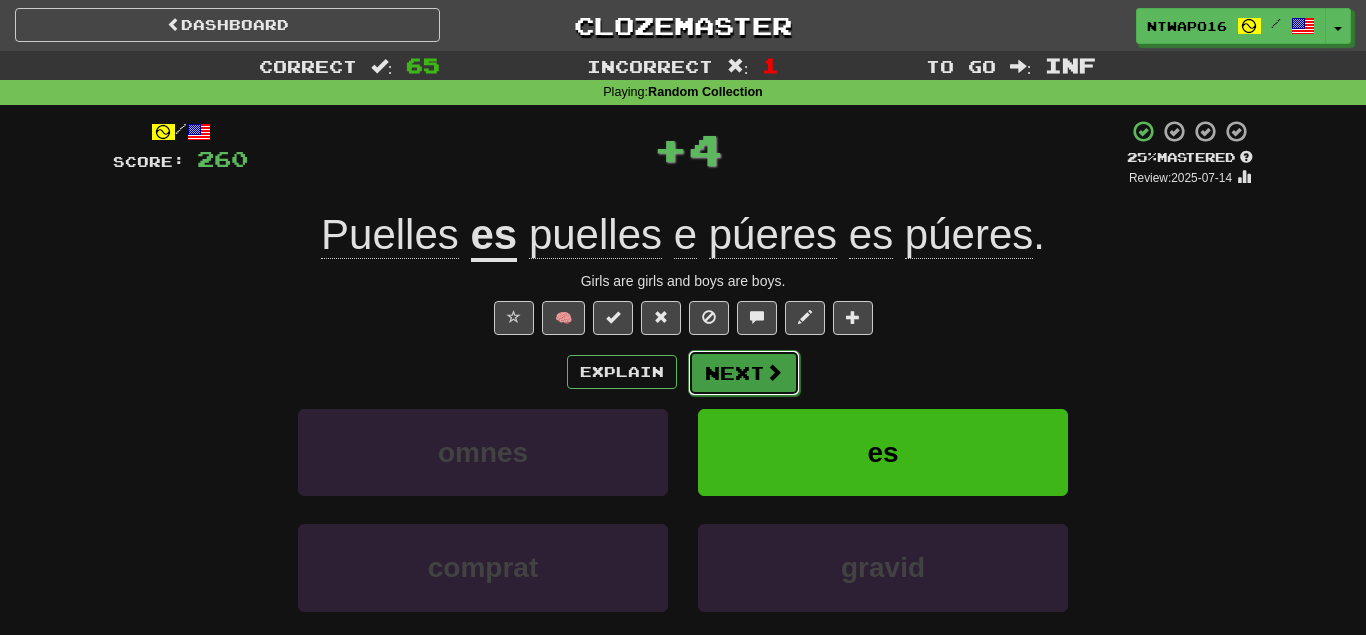 click on "Next" at bounding box center (744, 373) 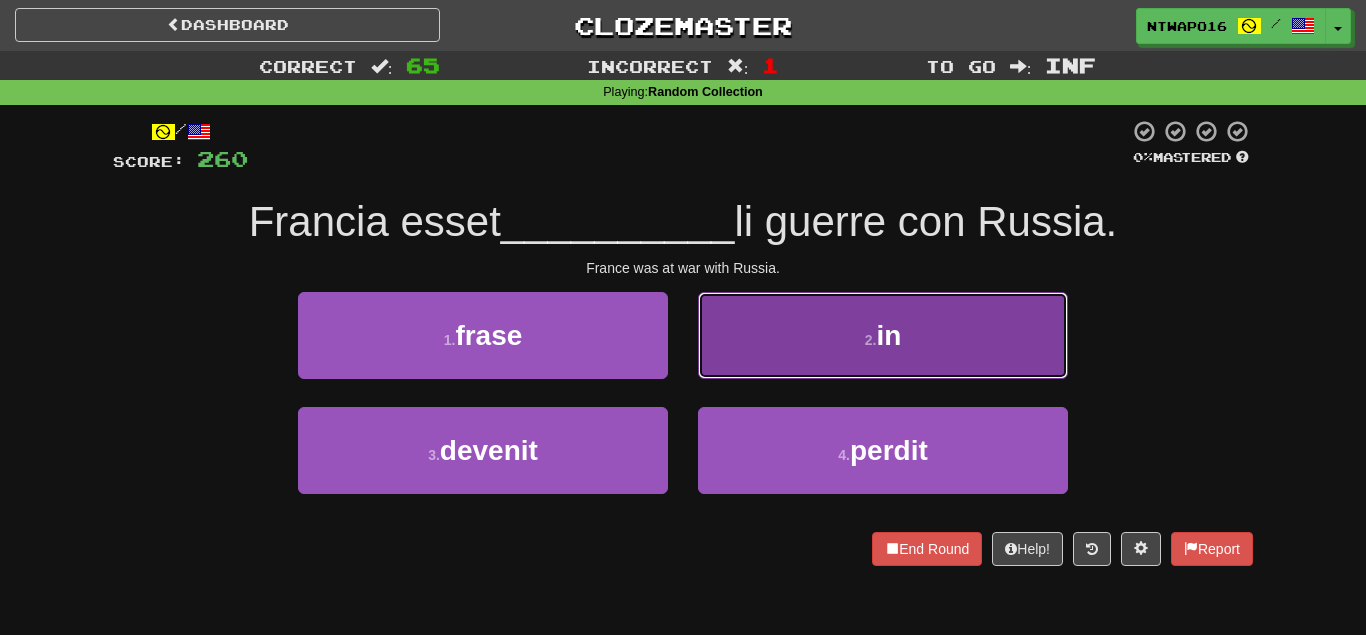 click on "2 .  in" at bounding box center (883, 335) 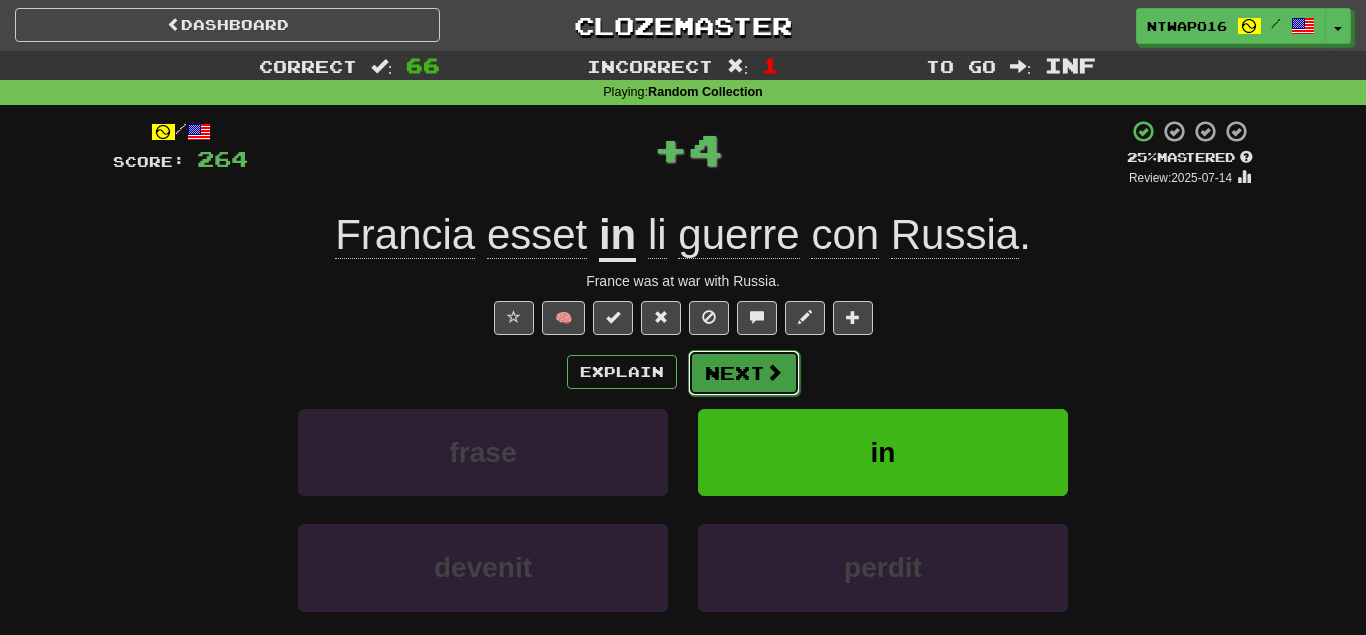 click on "Next" at bounding box center [744, 373] 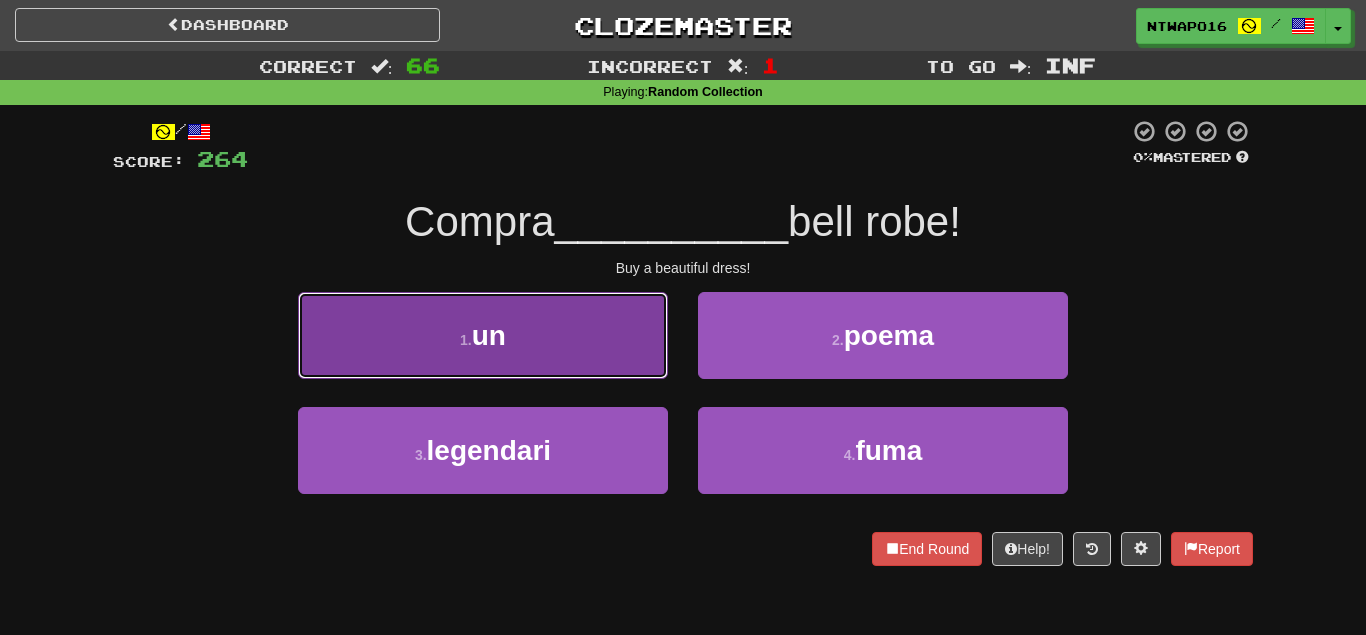 click on "1 .  un" at bounding box center (483, 335) 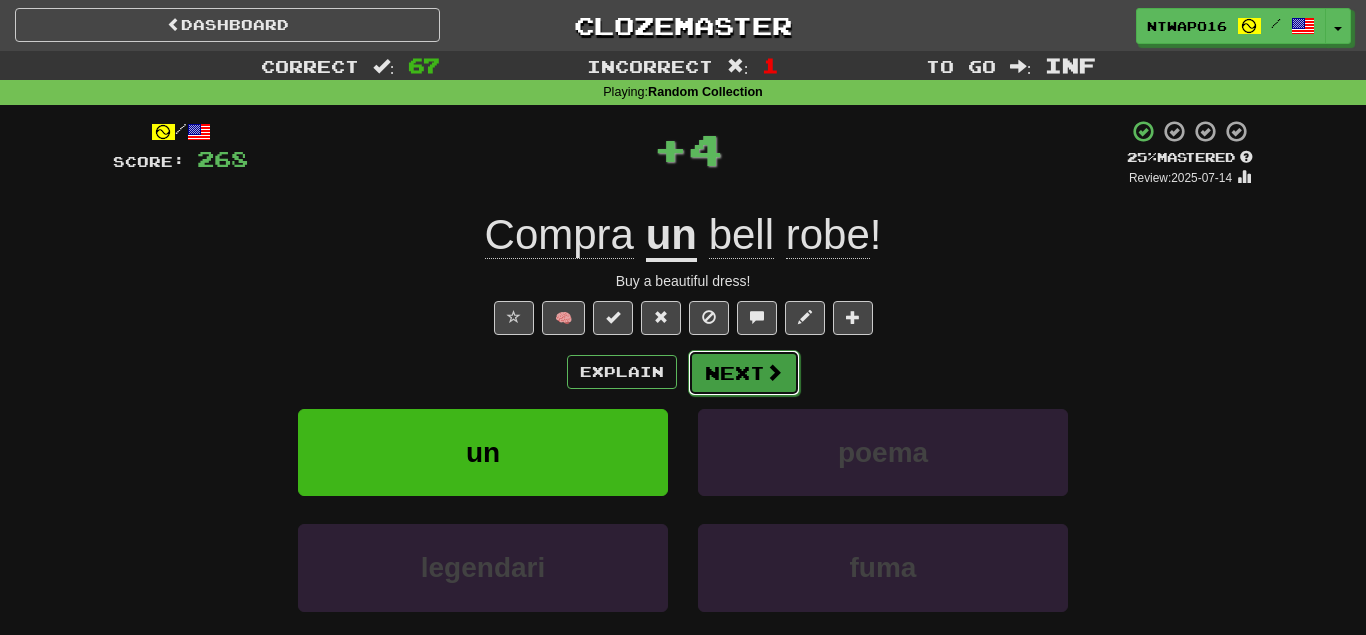 click on "Next" at bounding box center (744, 373) 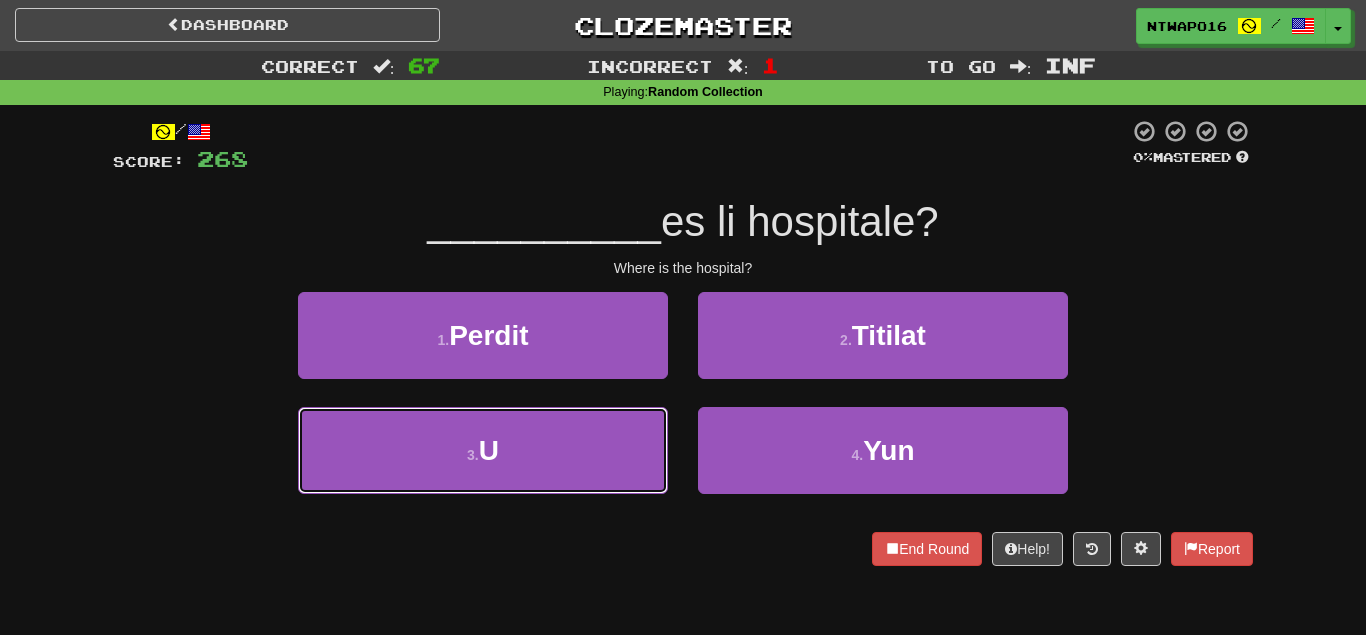 drag, startPoint x: 601, startPoint y: 429, endPoint x: 691, endPoint y: 396, distance: 95.85927 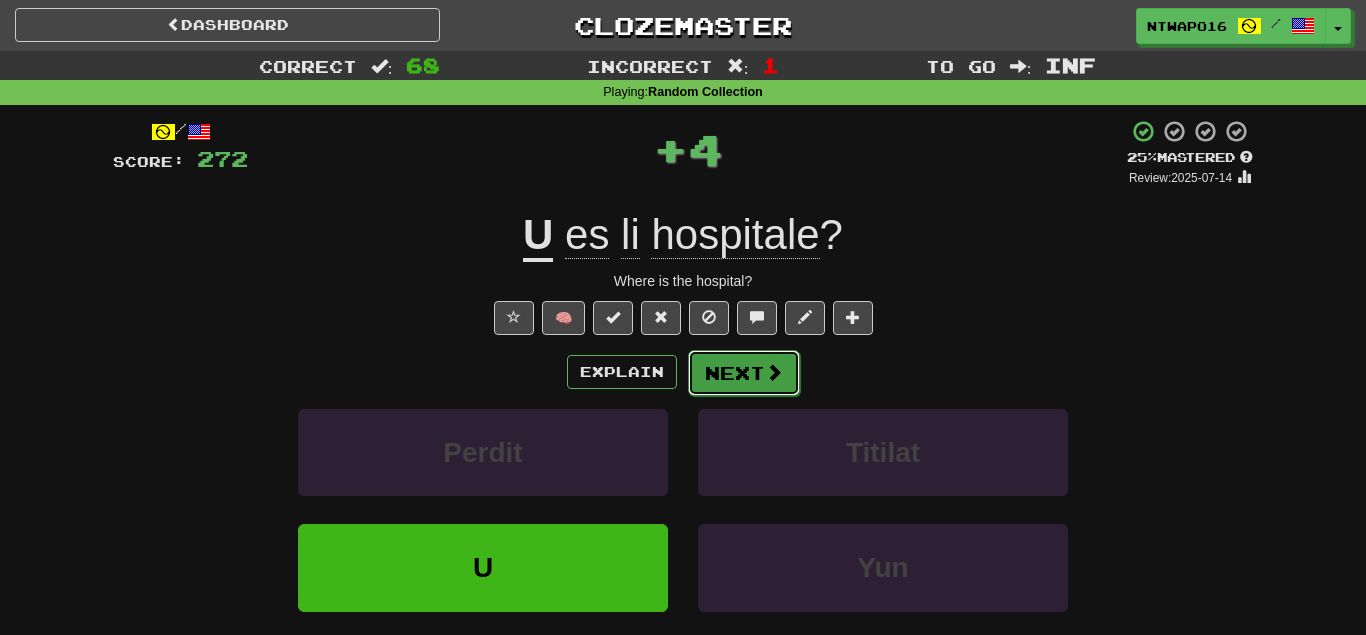 click on "Next" at bounding box center [744, 373] 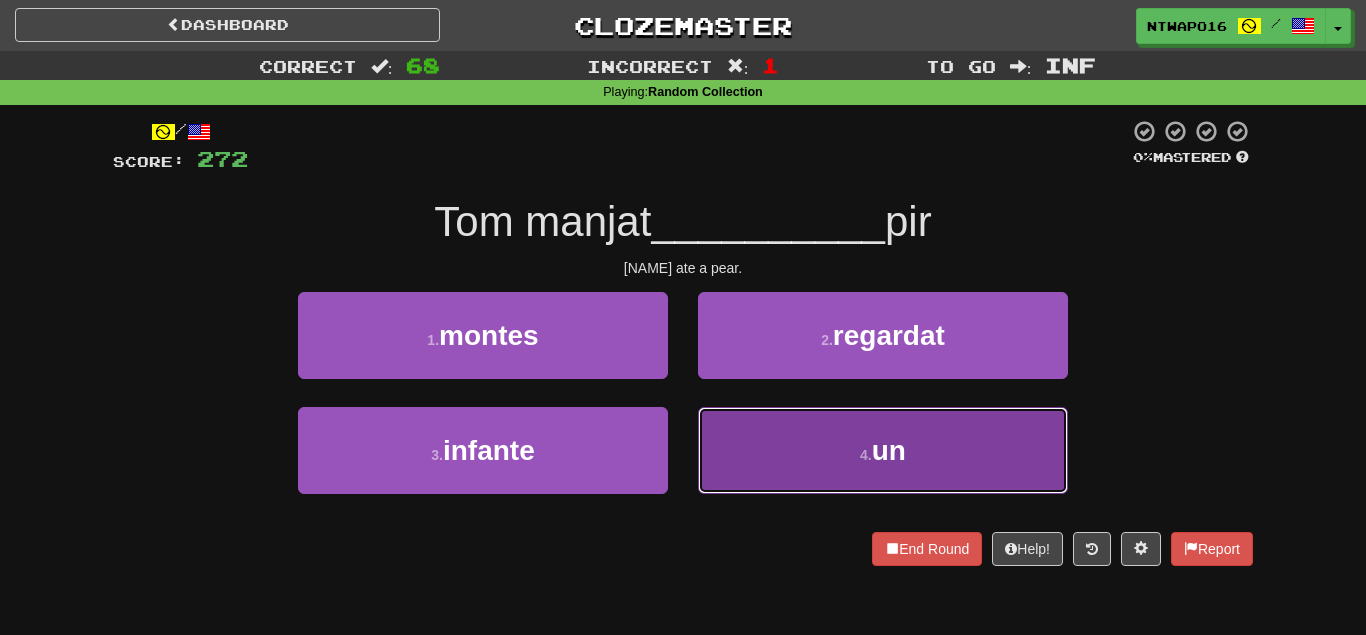 click on "4 .  un" at bounding box center [883, 450] 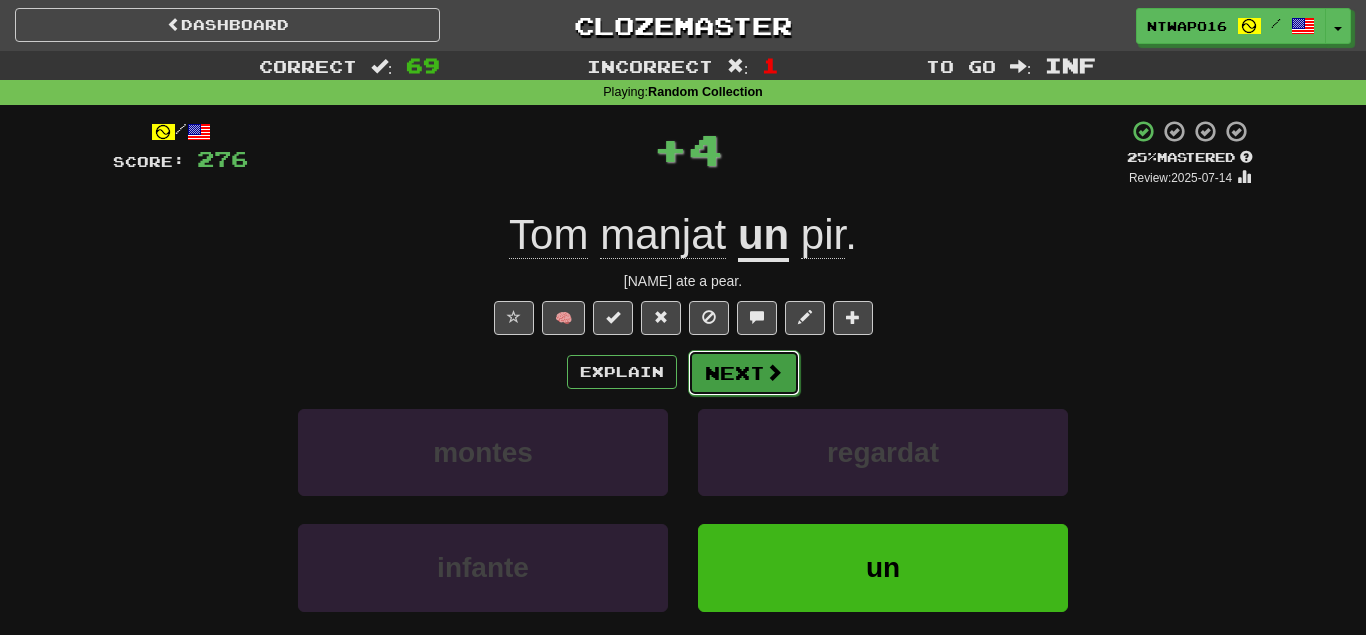 click on "Next" at bounding box center (744, 373) 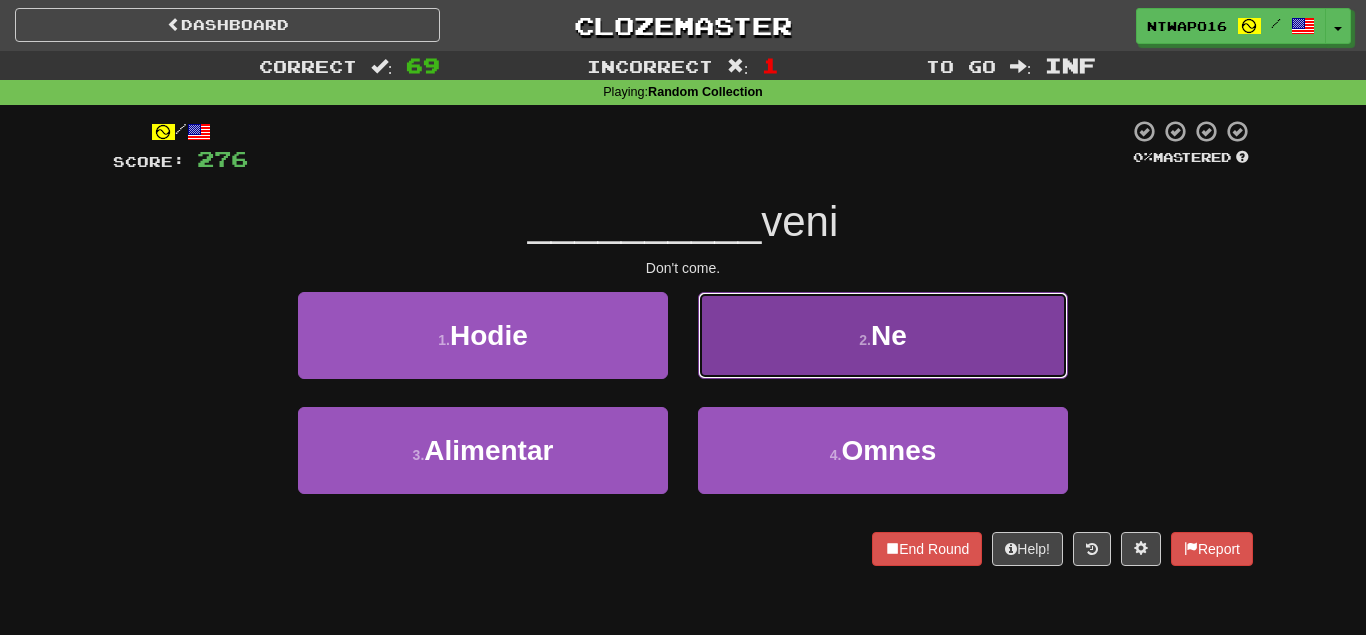 click on "2 .  Ne" at bounding box center [883, 335] 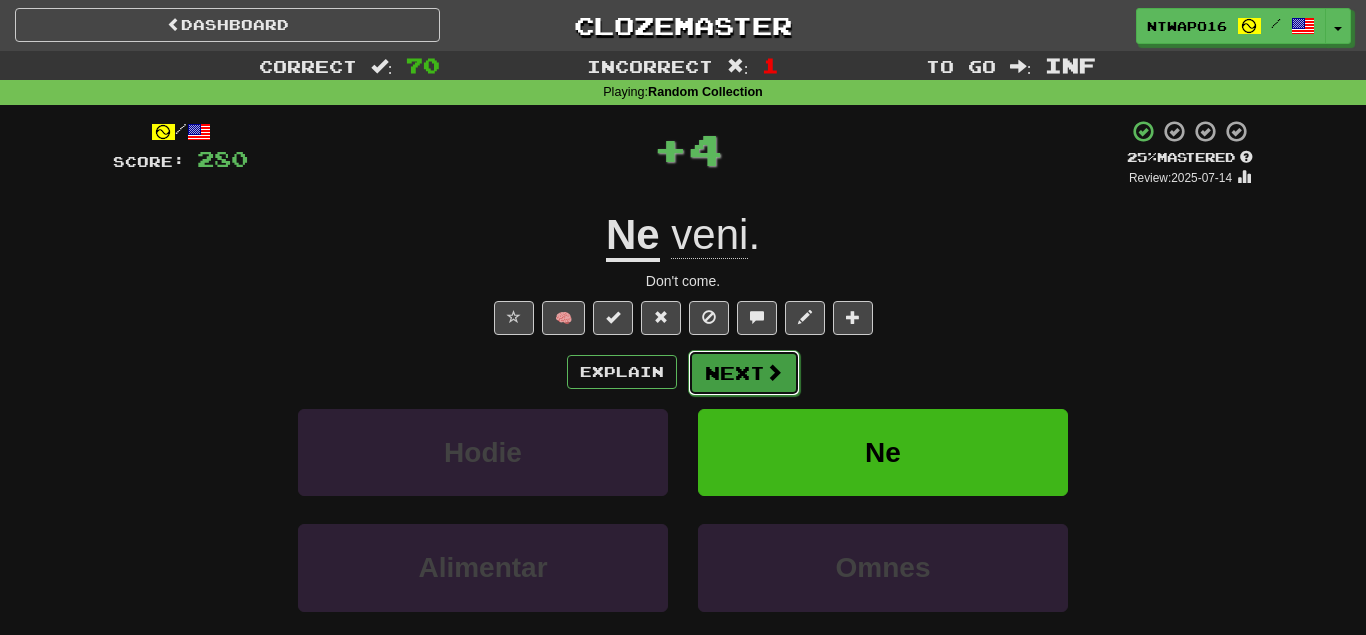 click on "Next" at bounding box center (744, 373) 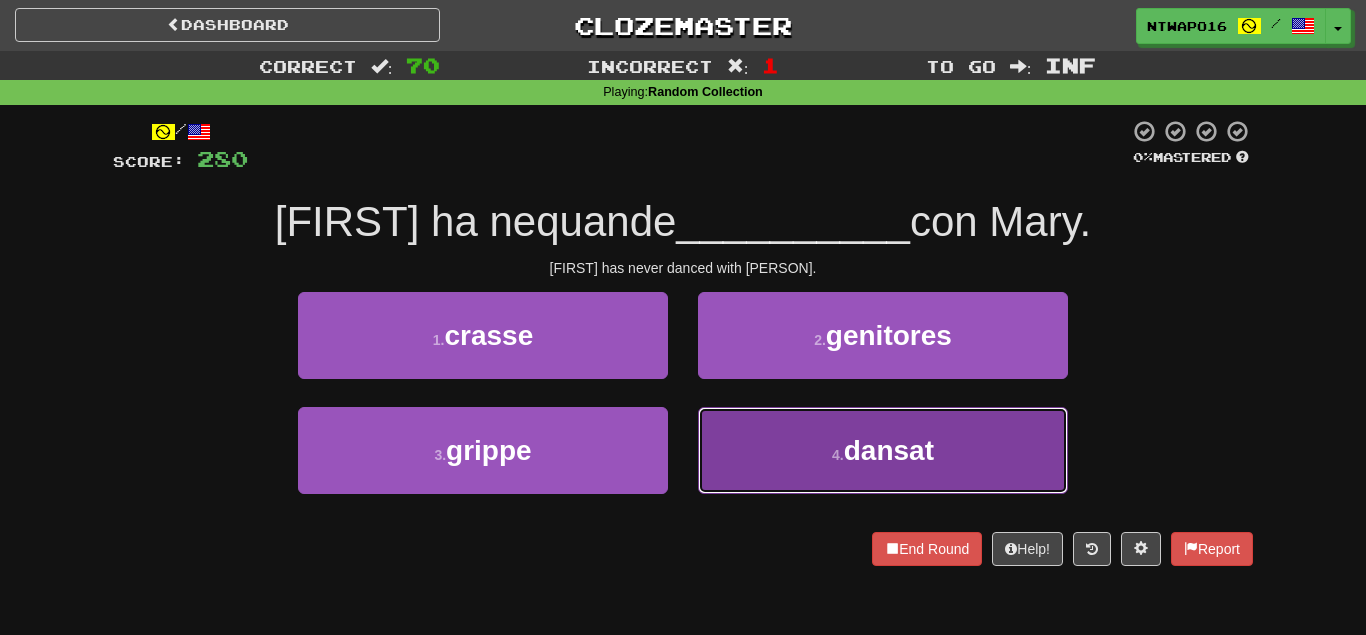 click on "4 .  dansat" at bounding box center [883, 450] 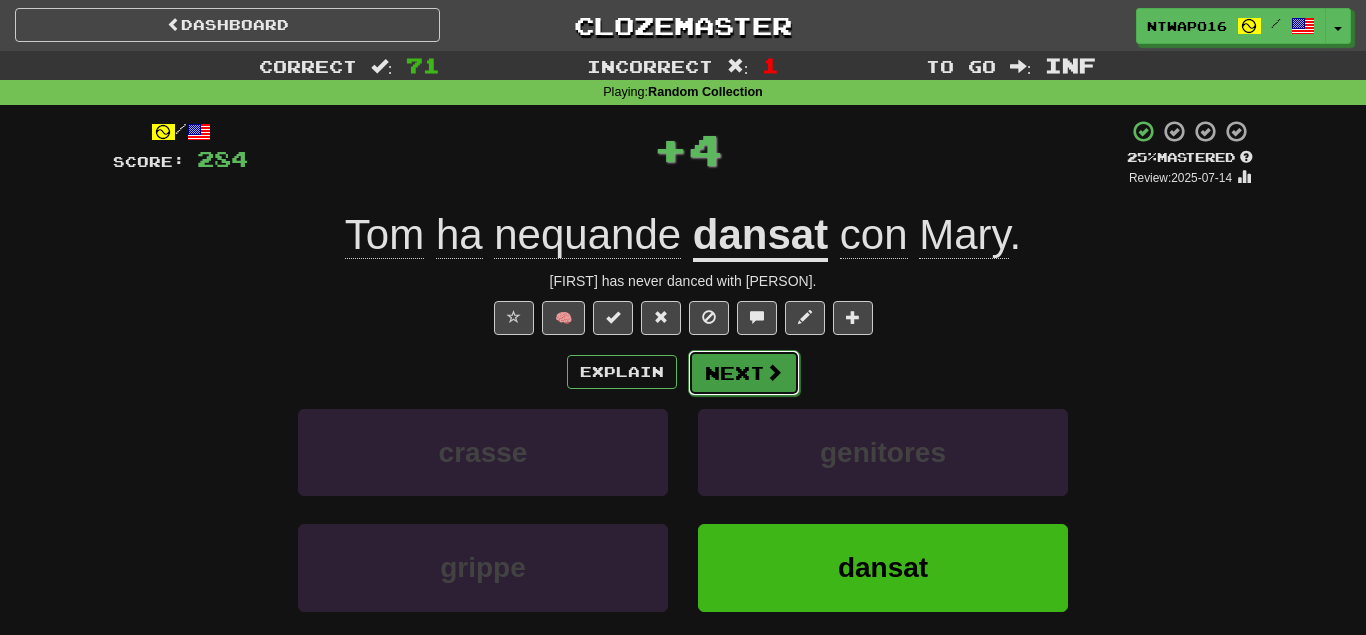 click on "Next" at bounding box center [744, 373] 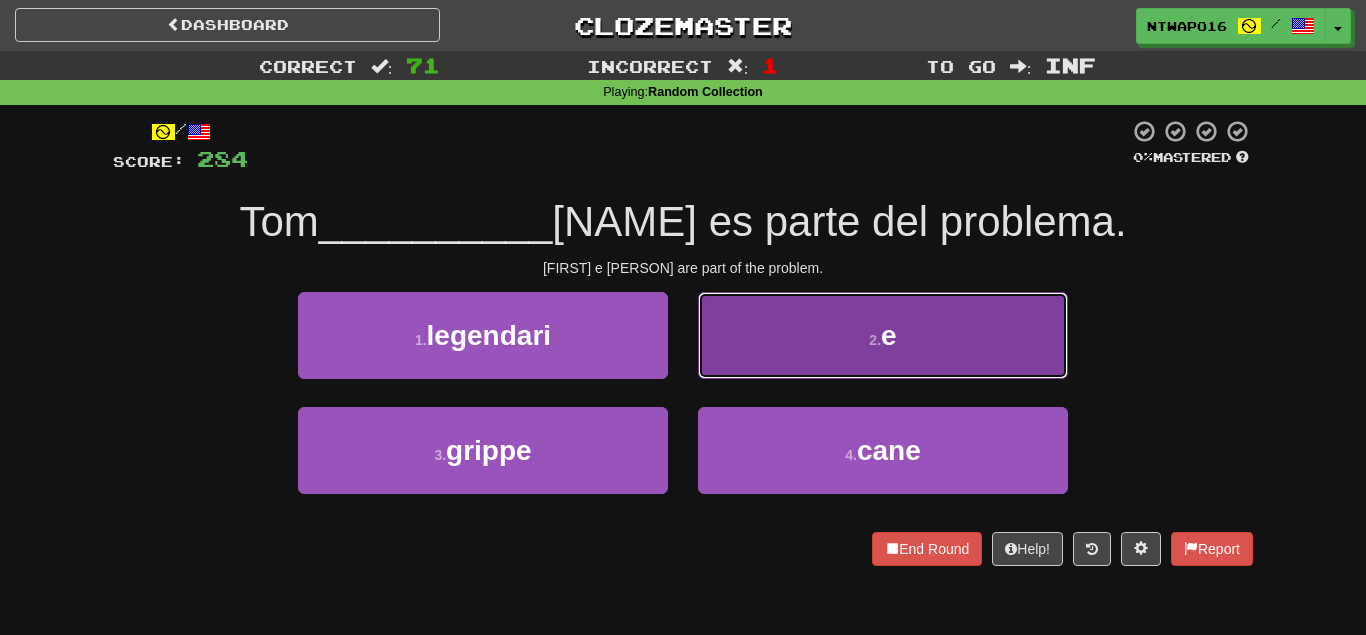 click on "2 .  e" at bounding box center (883, 335) 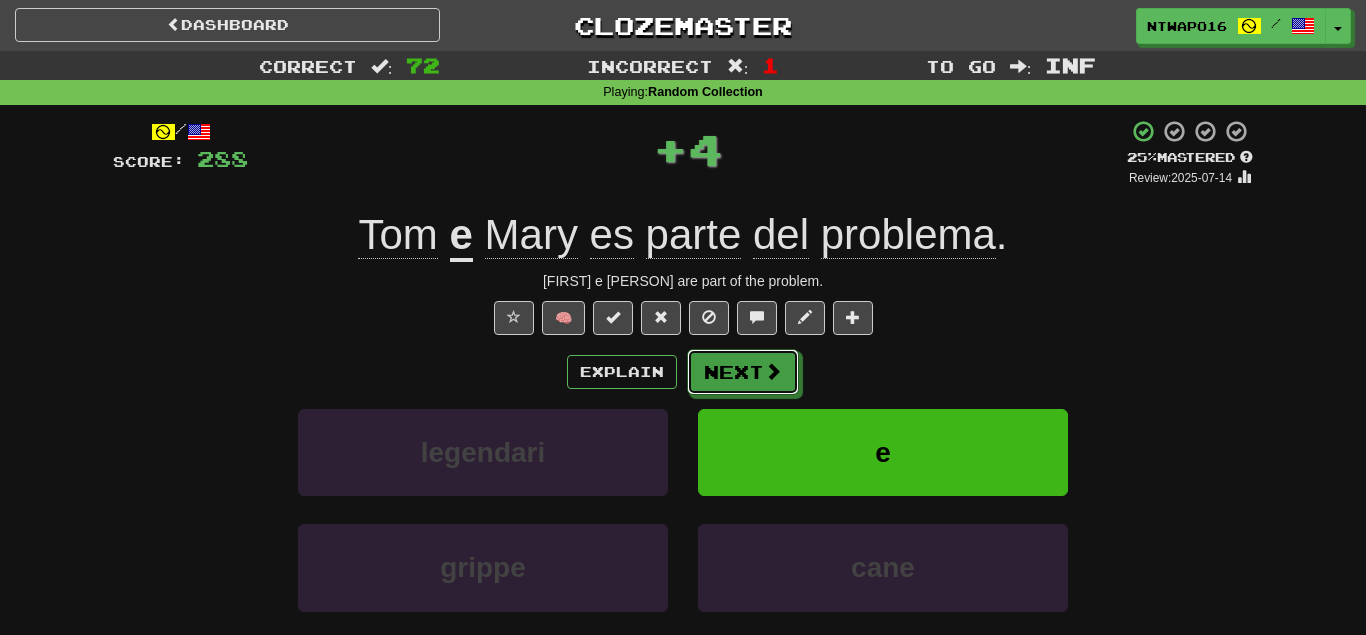 click on "Next" at bounding box center (743, 372) 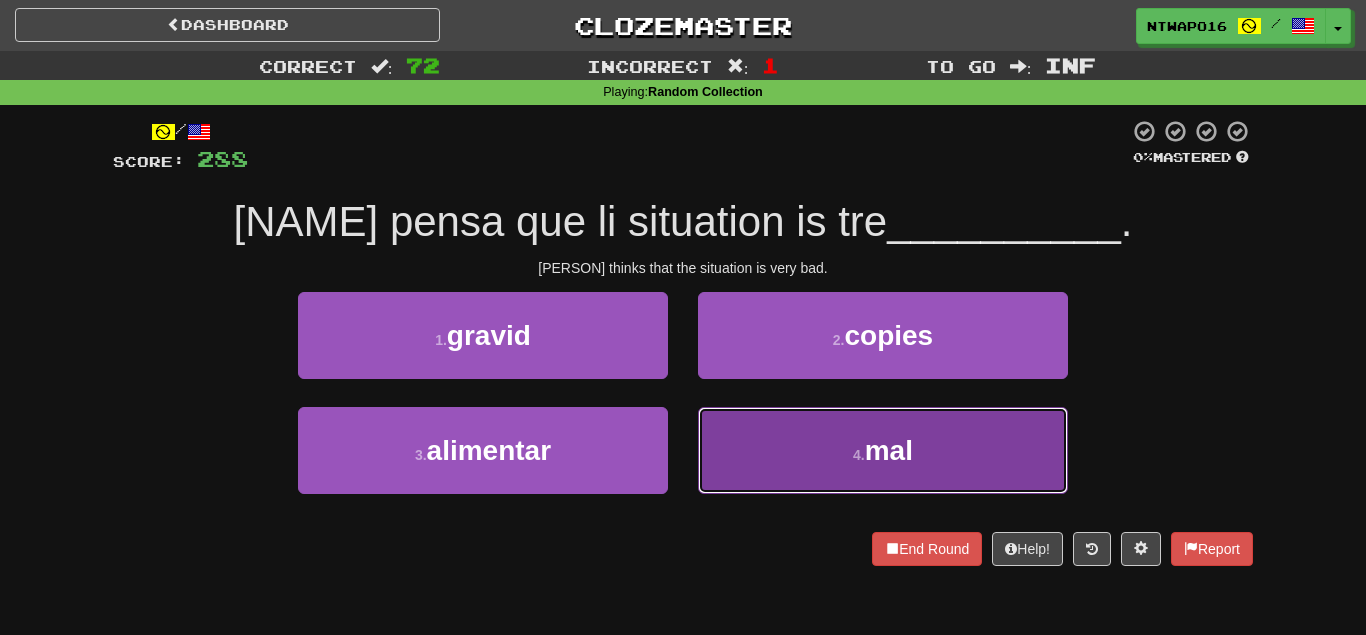 click on "4 .  mal" at bounding box center [883, 450] 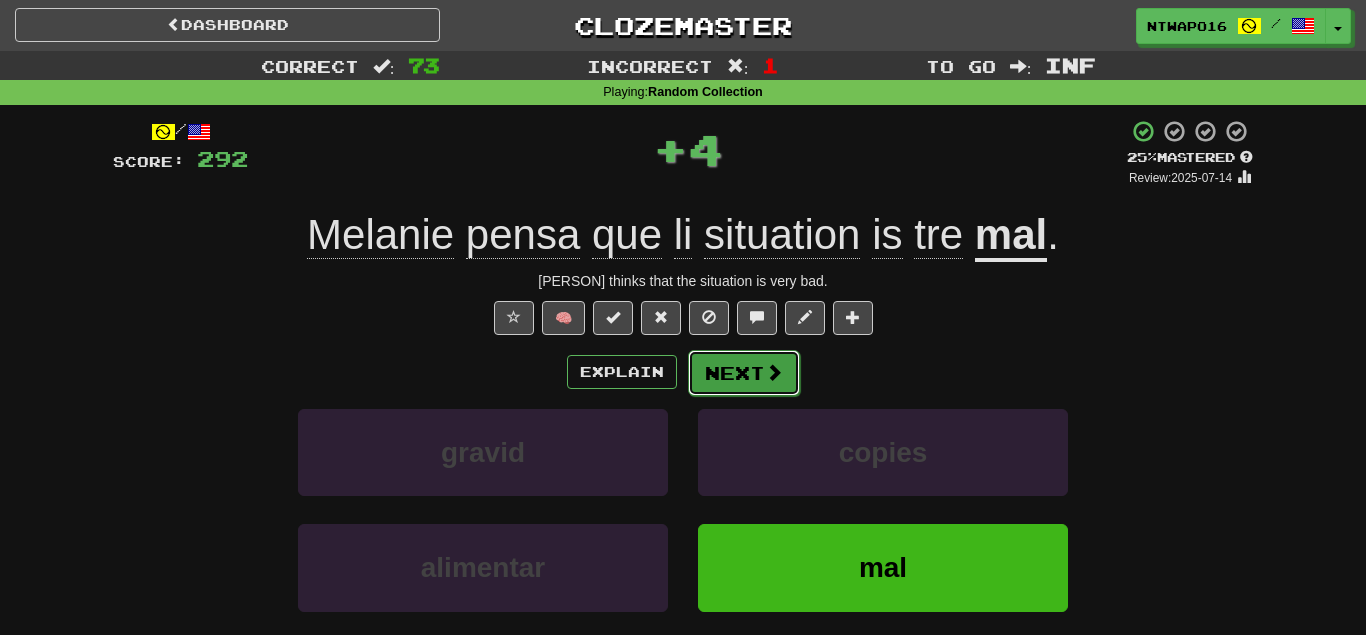 click on "Next" at bounding box center (744, 373) 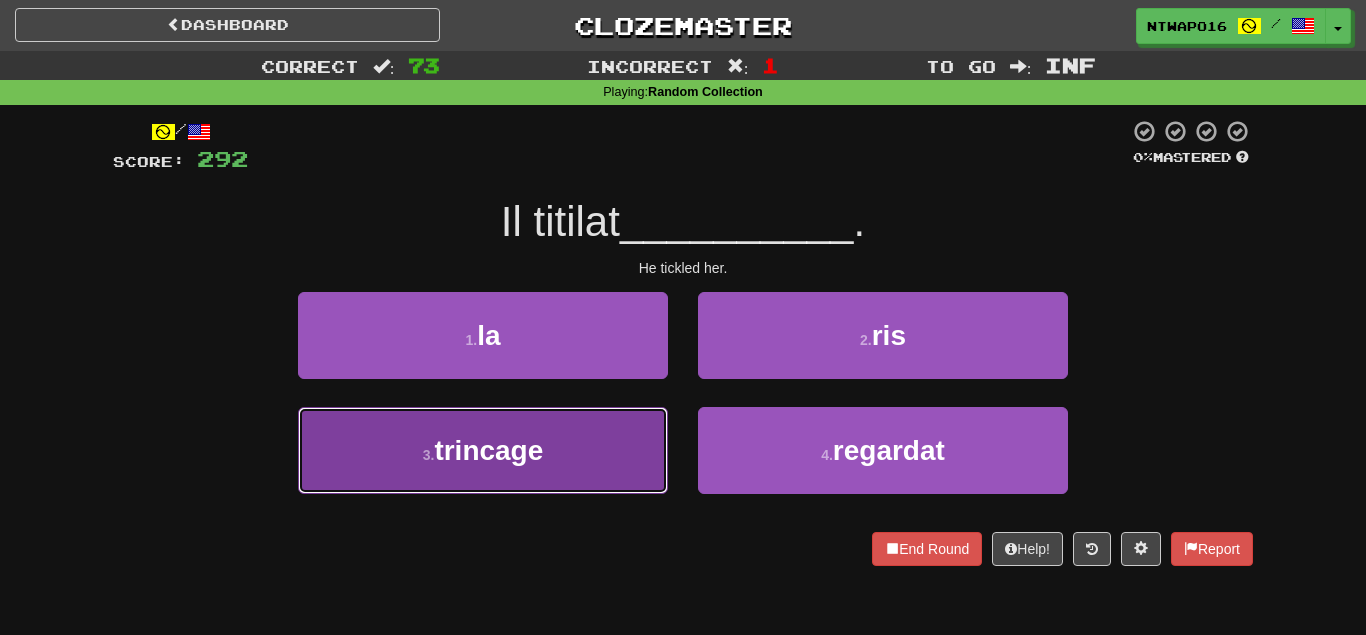 click on "3 .  trincage" at bounding box center (483, 450) 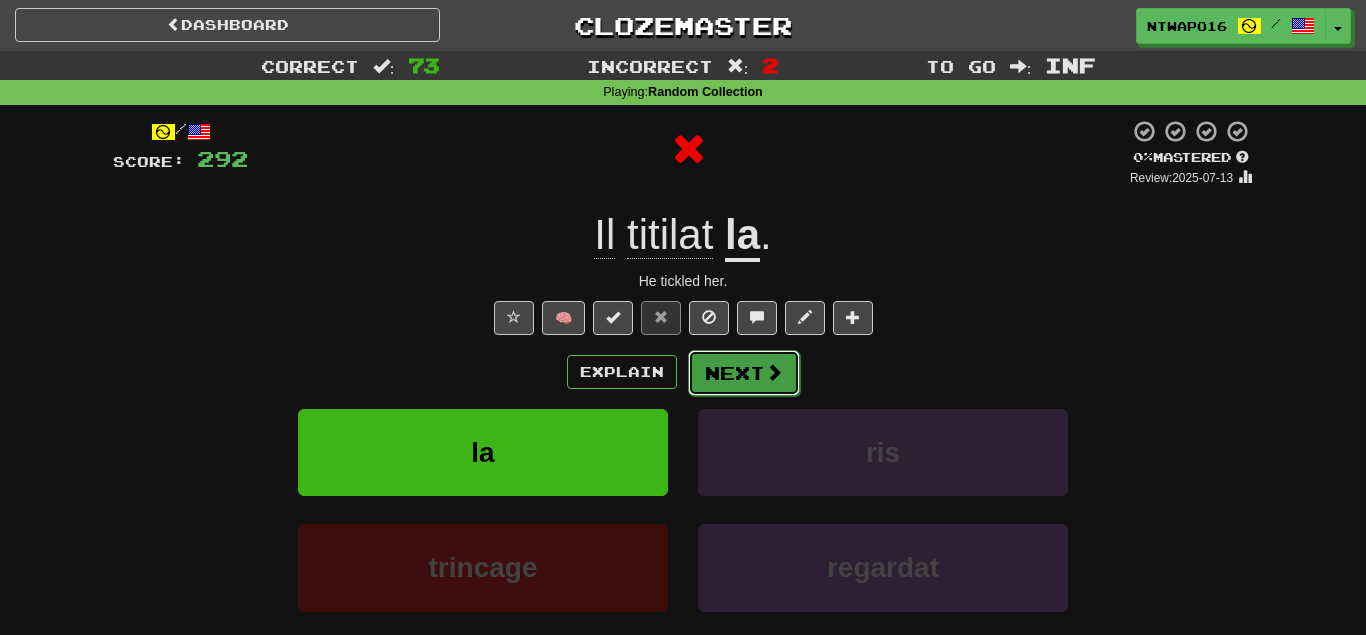 click on "Next" at bounding box center [744, 373] 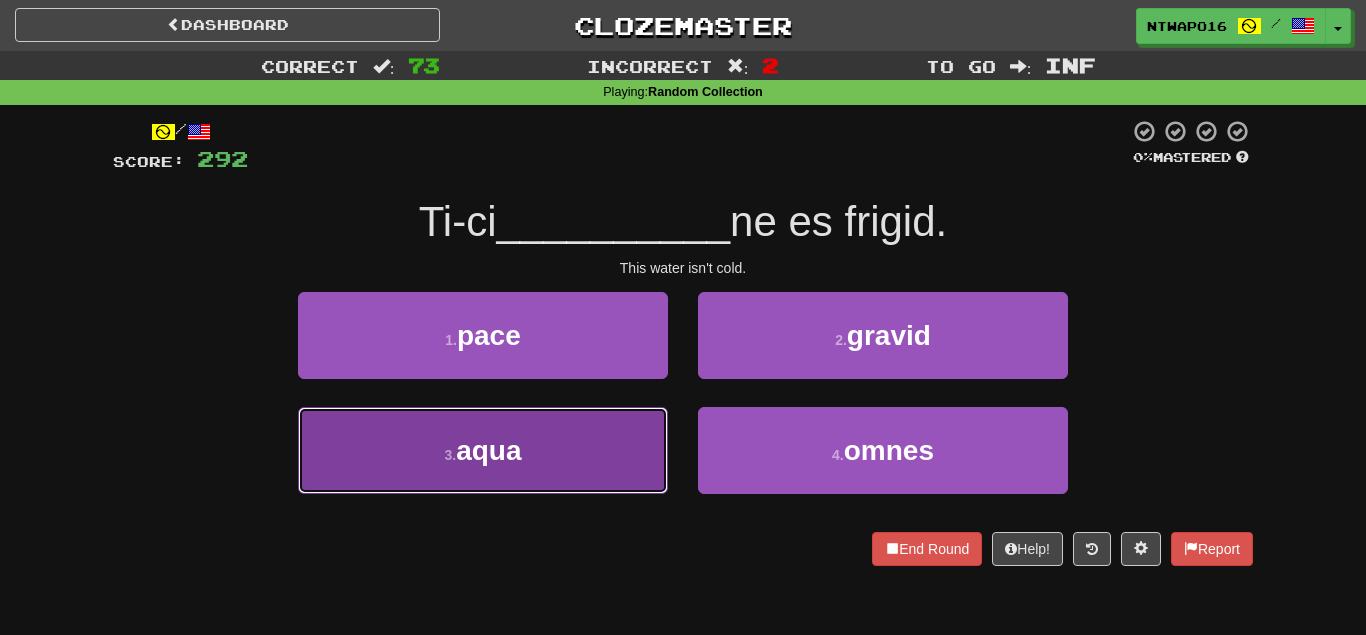 click on "3 .  aqua" at bounding box center (483, 450) 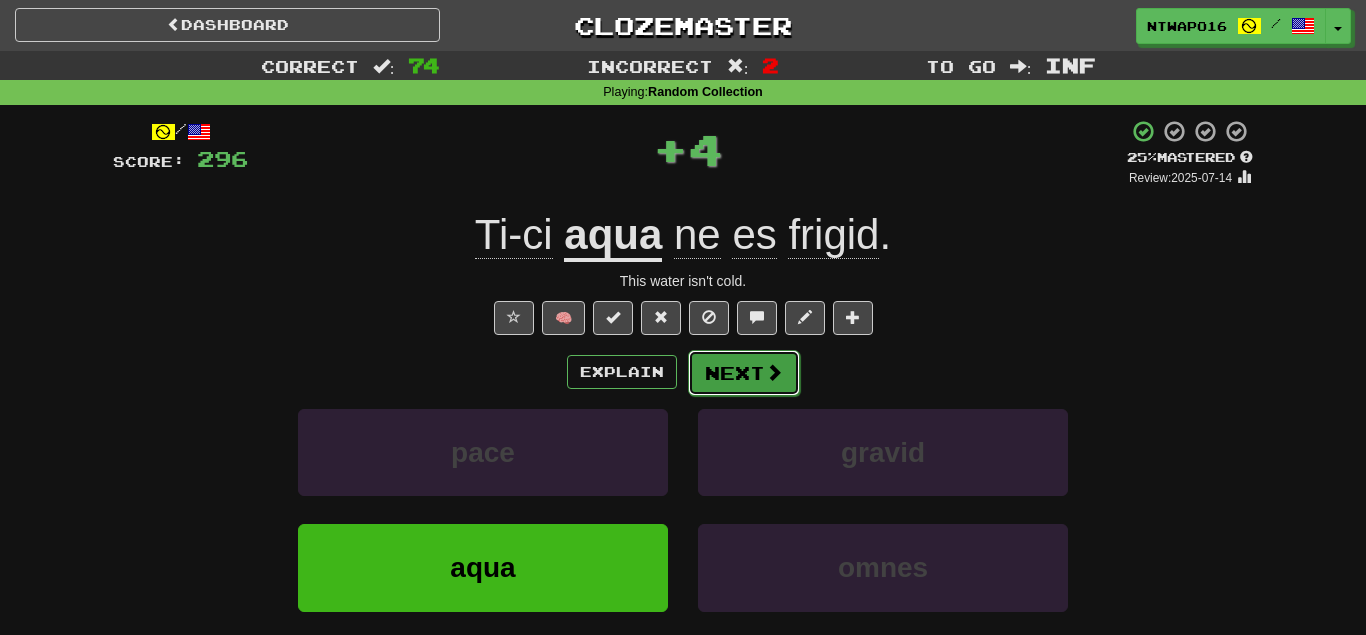 click on "Next" at bounding box center (744, 373) 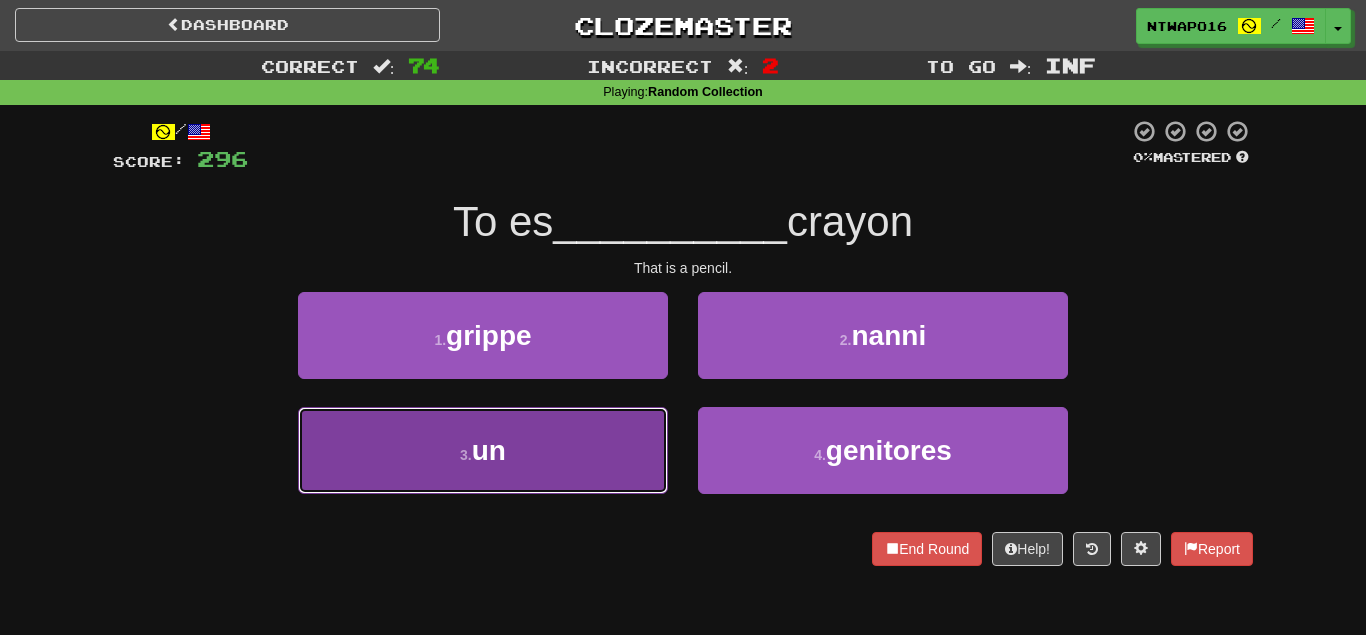 click on "3 .  un" at bounding box center (483, 450) 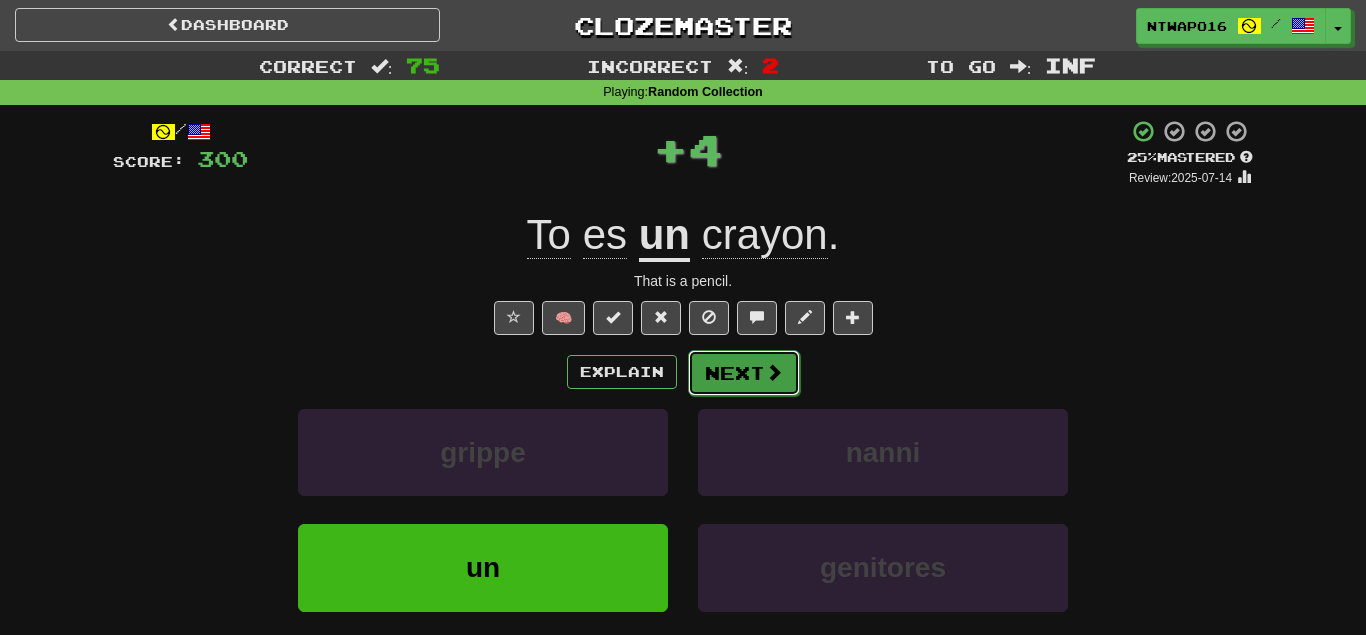 click on "Next" at bounding box center [744, 373] 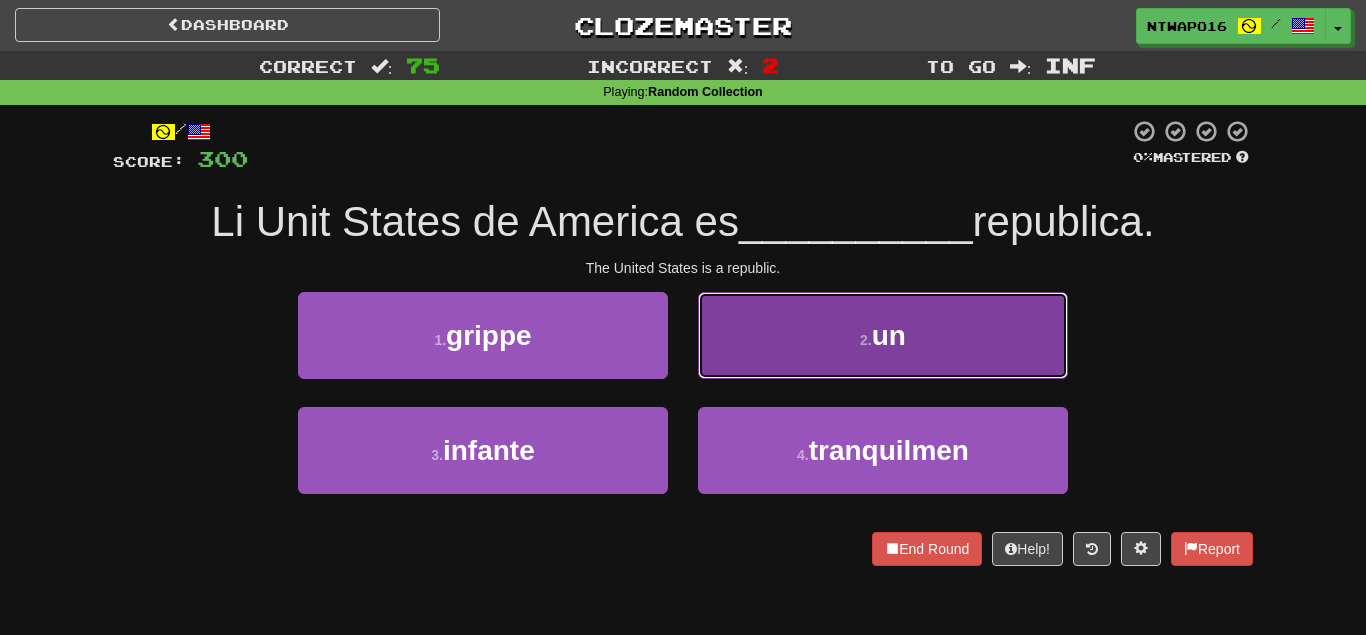 drag, startPoint x: 761, startPoint y: 345, endPoint x: 752, endPoint y: 351, distance: 10.816654 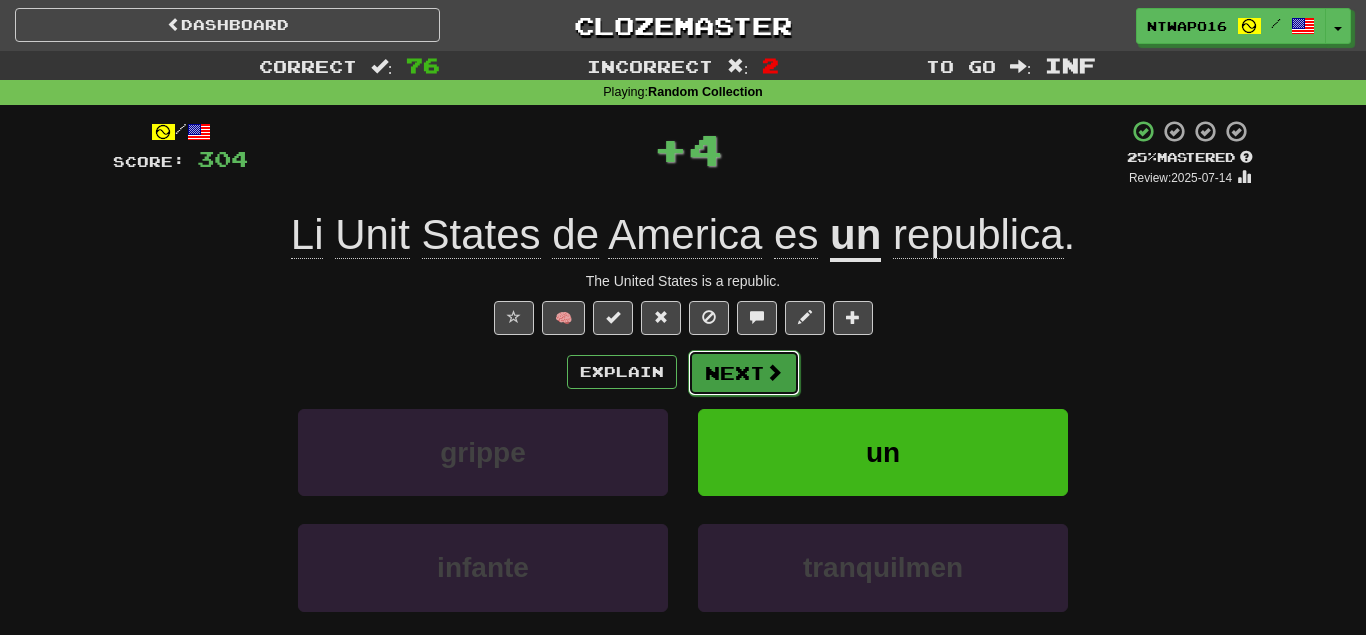 click on "Next" at bounding box center [744, 373] 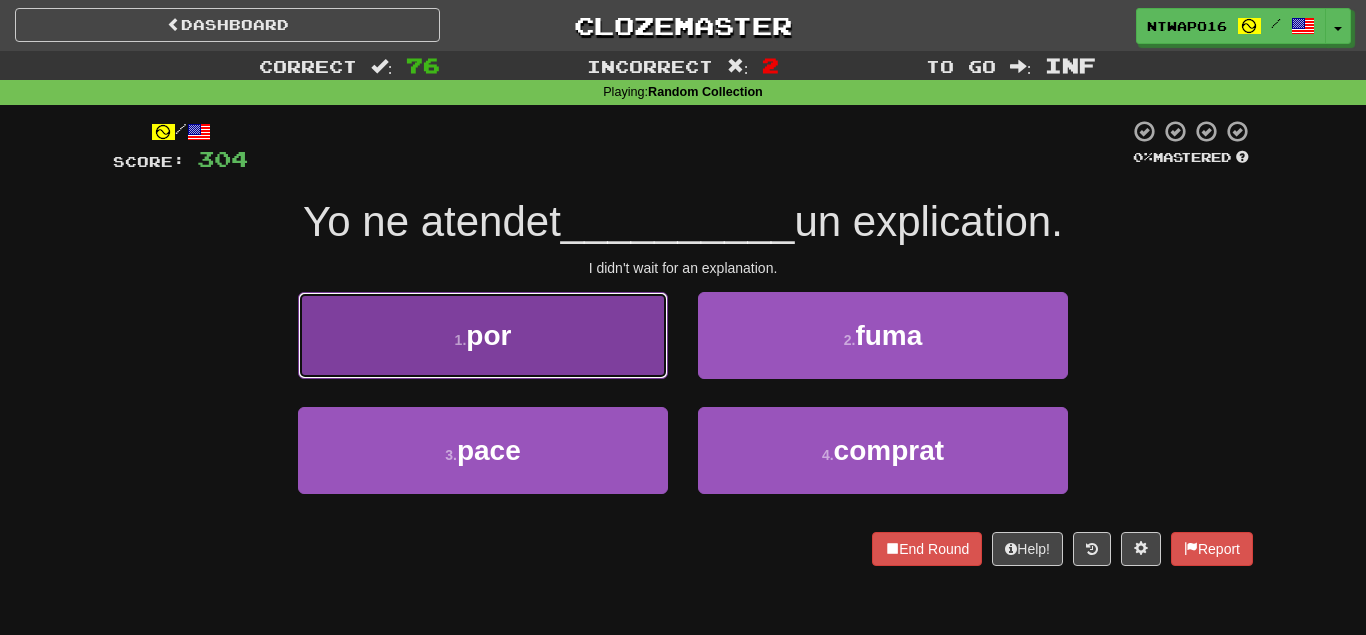 click on "1 .  por" at bounding box center (483, 335) 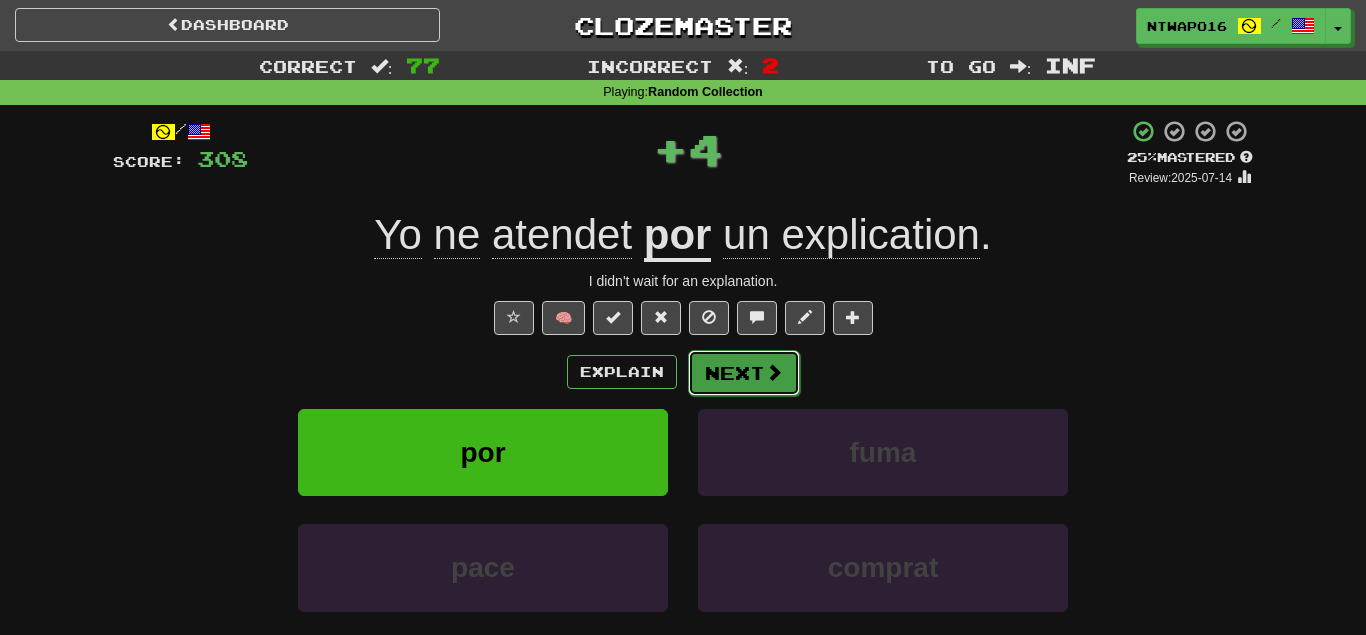 click on "Next" at bounding box center (744, 373) 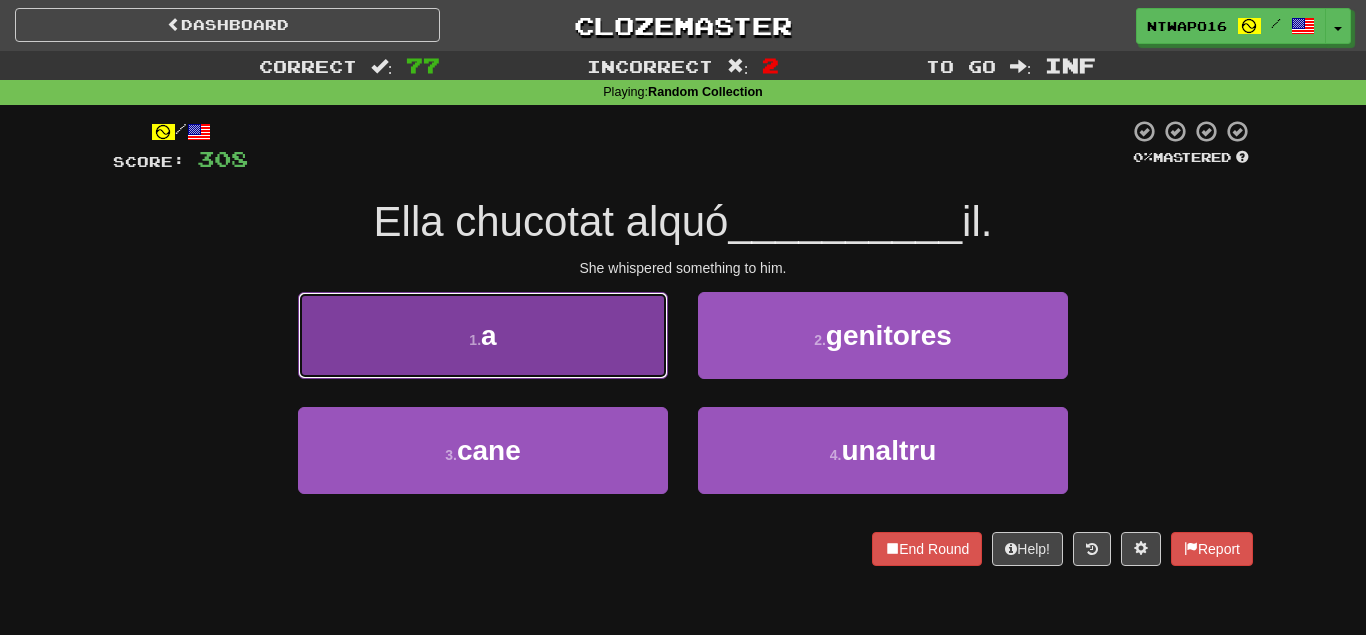 click on "1 .  a" at bounding box center (483, 335) 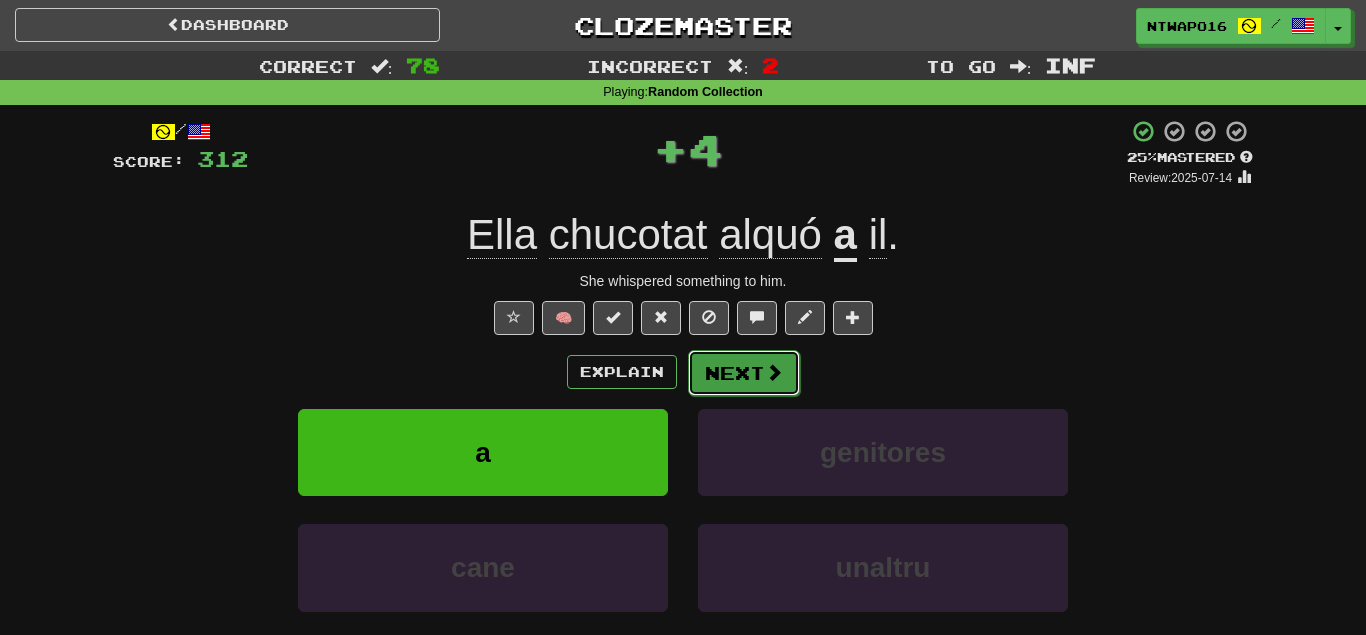 click on "Next" at bounding box center (744, 373) 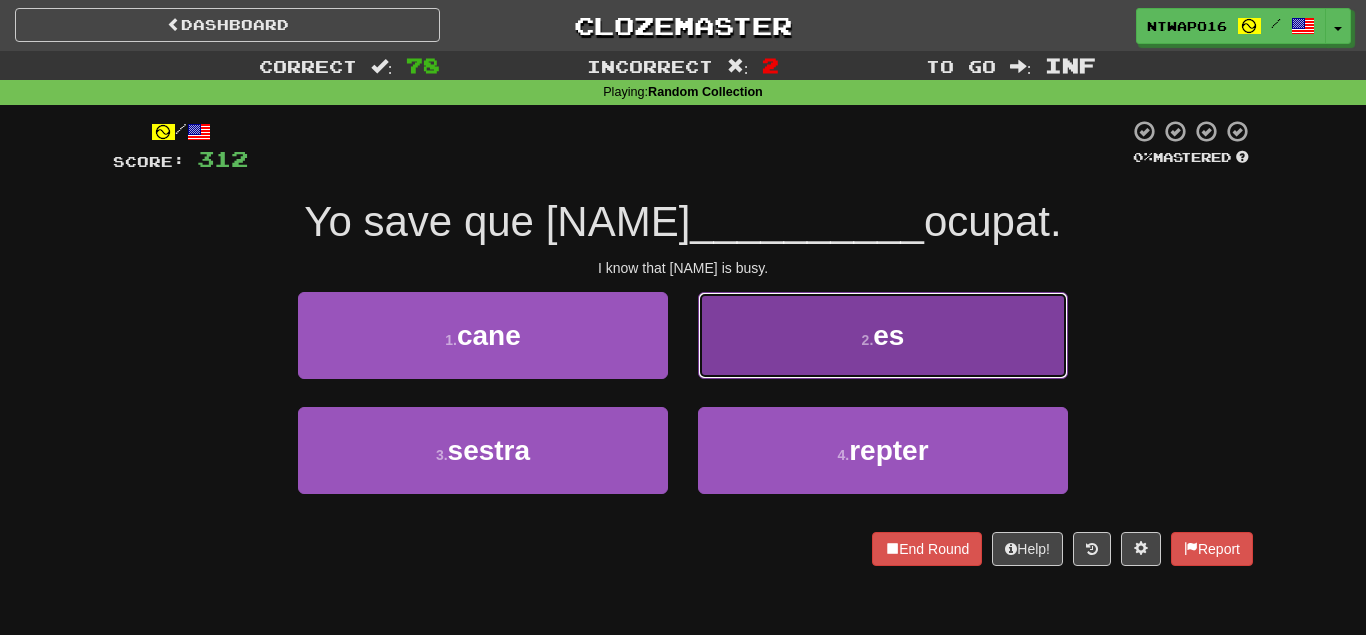 click on "2 .  es" at bounding box center (883, 335) 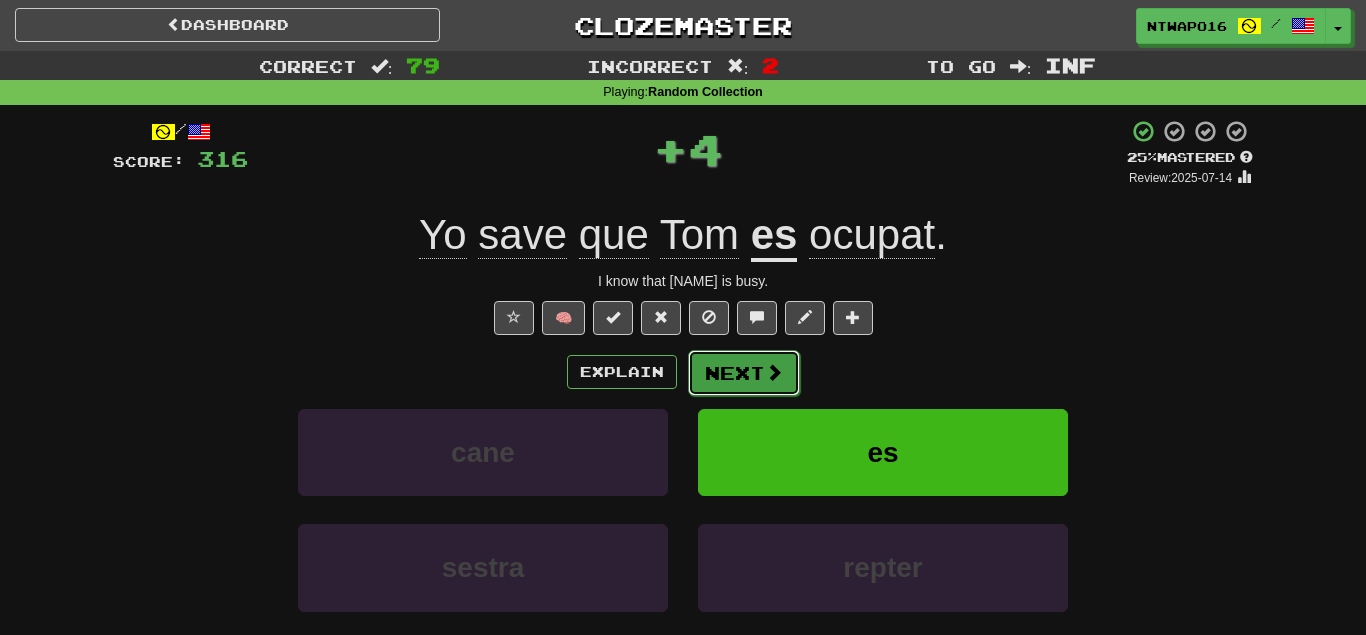 click on "Next" at bounding box center (744, 373) 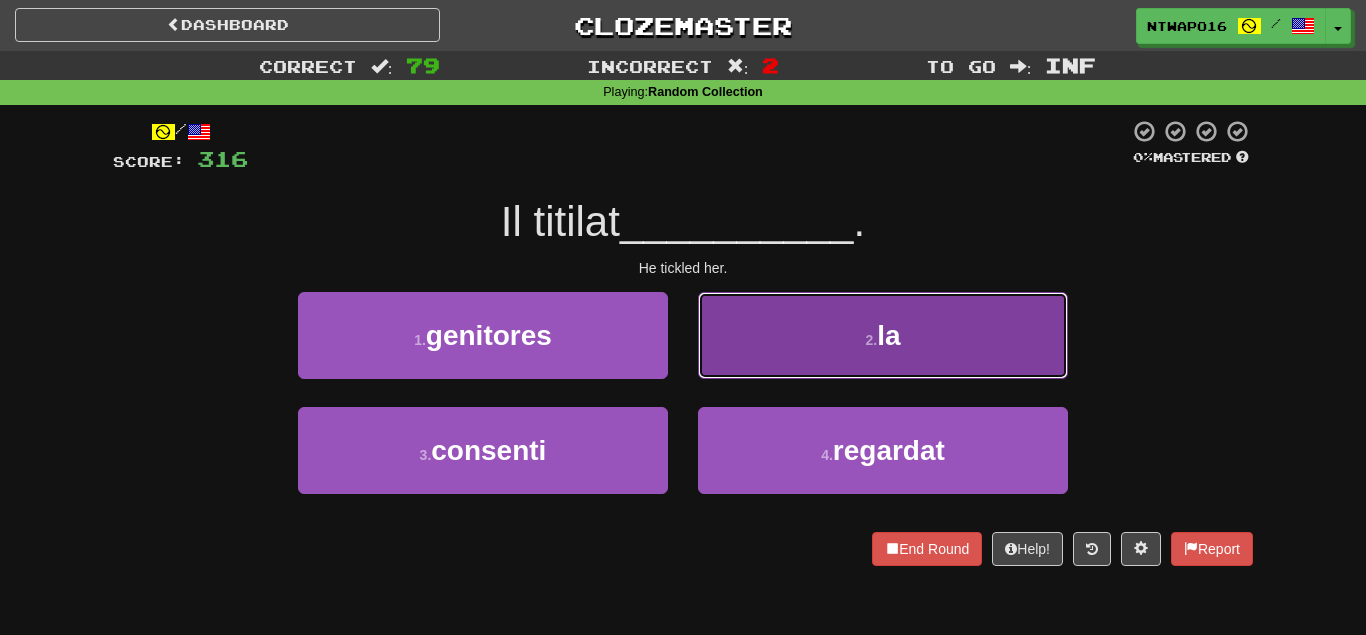 click on "2 .  la" at bounding box center (883, 335) 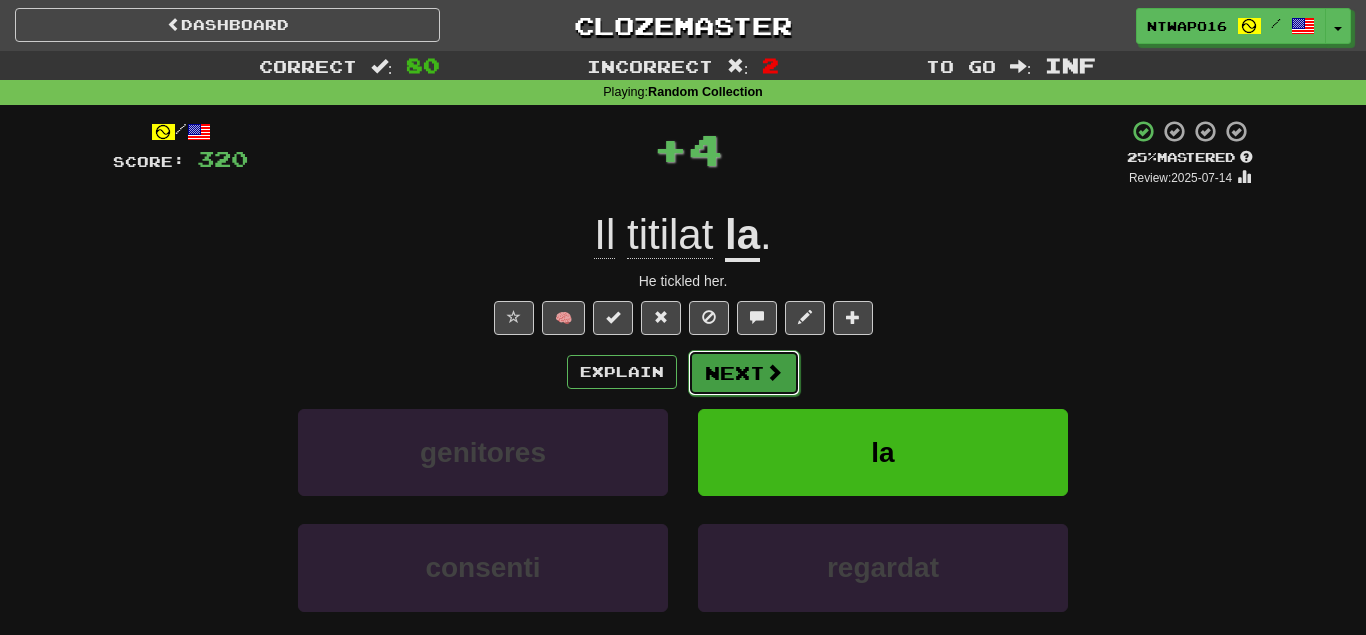 click on "Next" at bounding box center [744, 373] 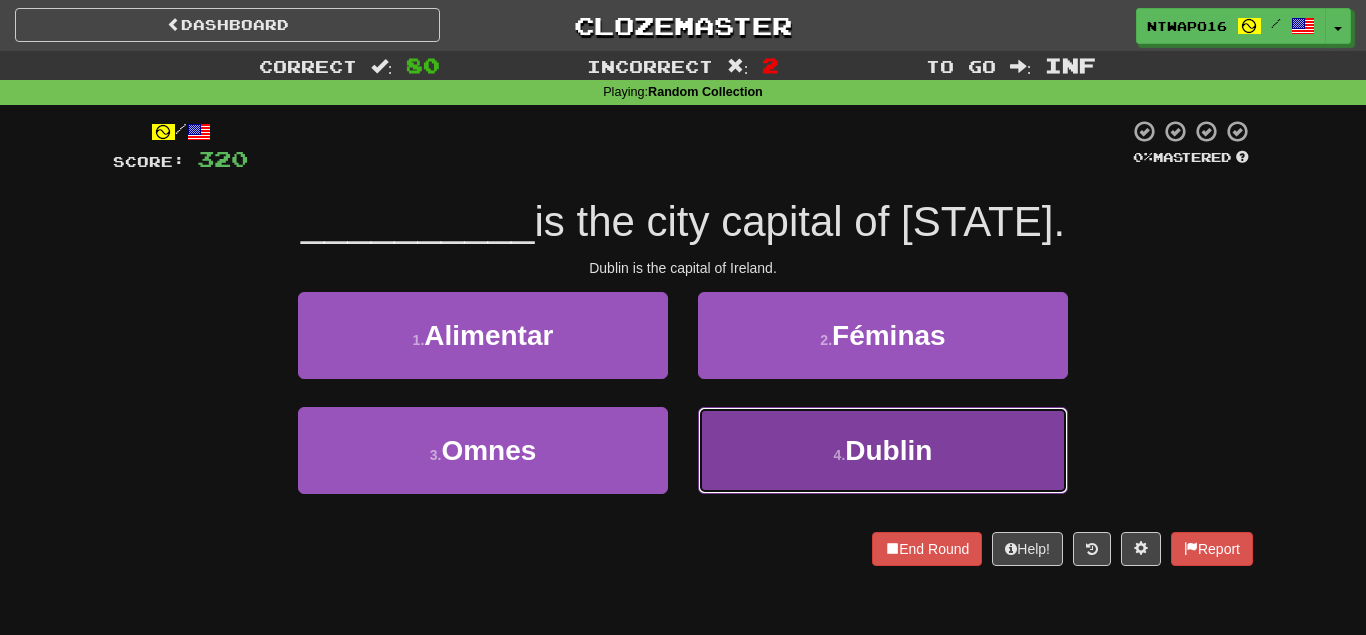 click on "4 .  [CITY]" at bounding box center [883, 450] 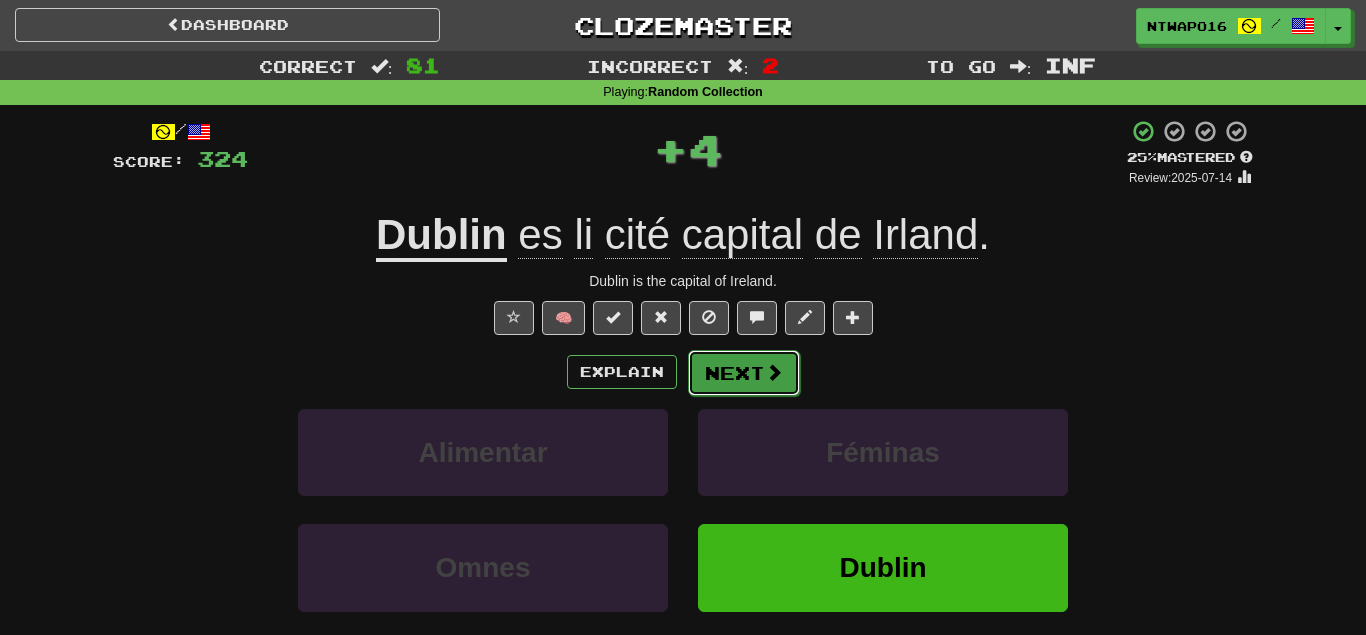 click on "Next" at bounding box center (744, 373) 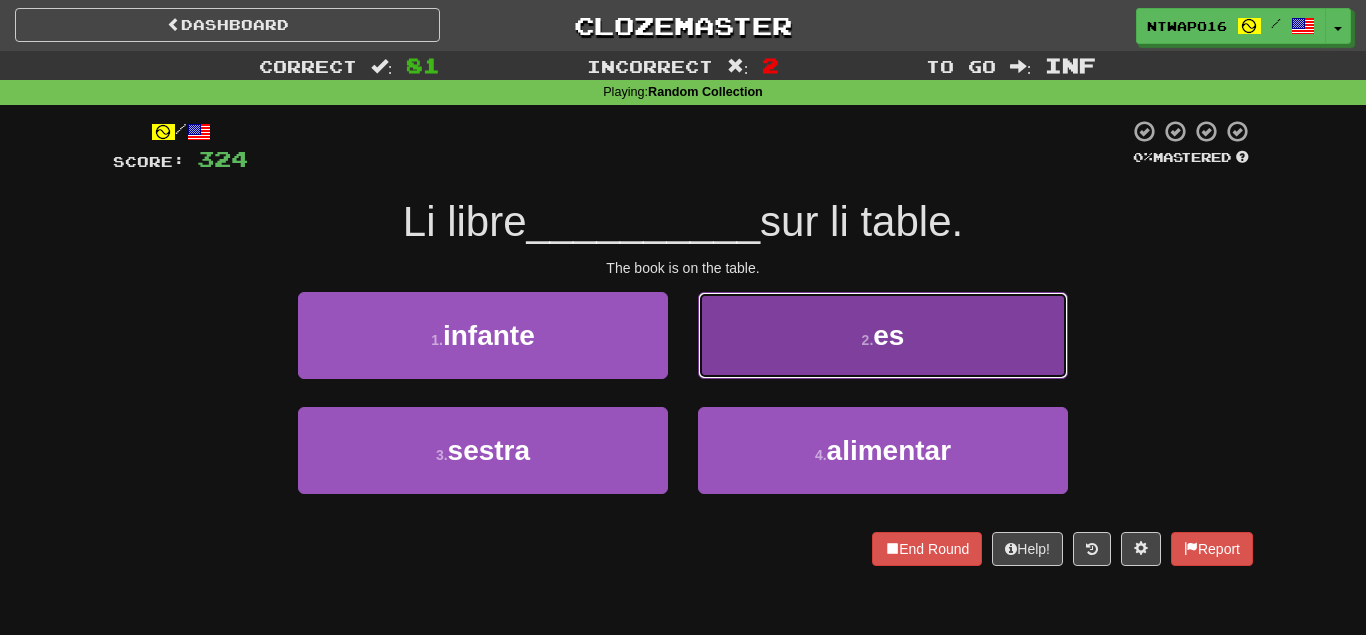 click on "2 .  es" at bounding box center (883, 335) 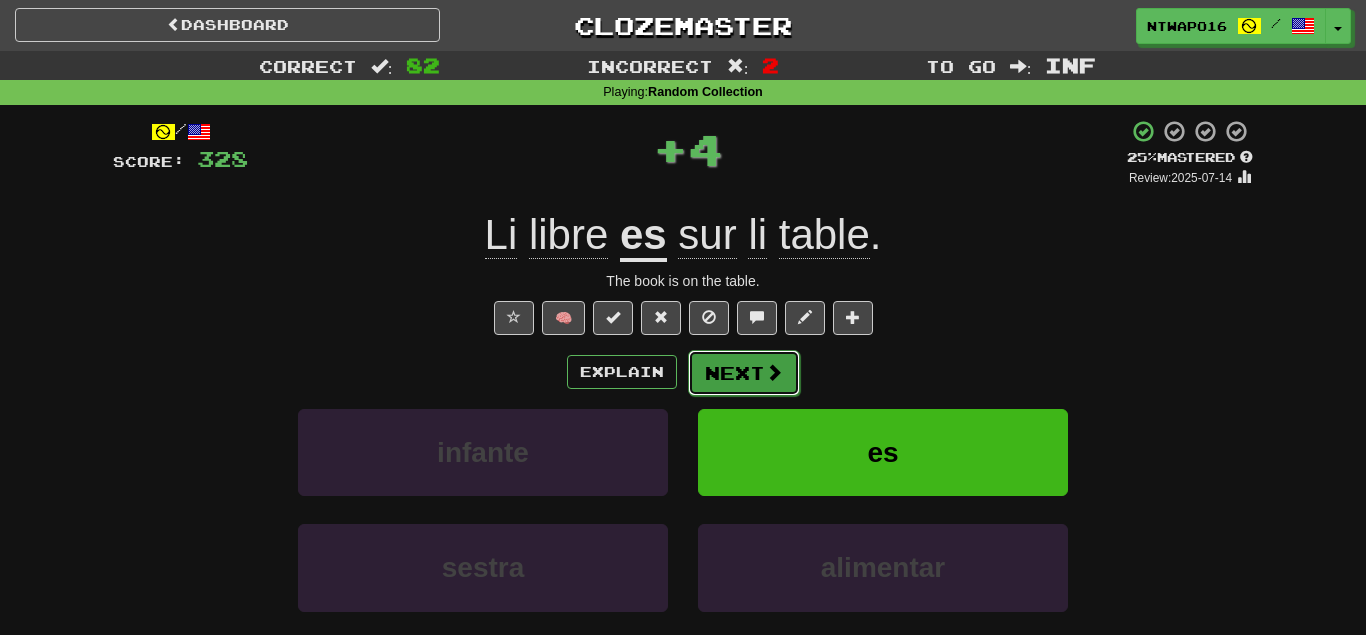 click on "Next" at bounding box center (744, 373) 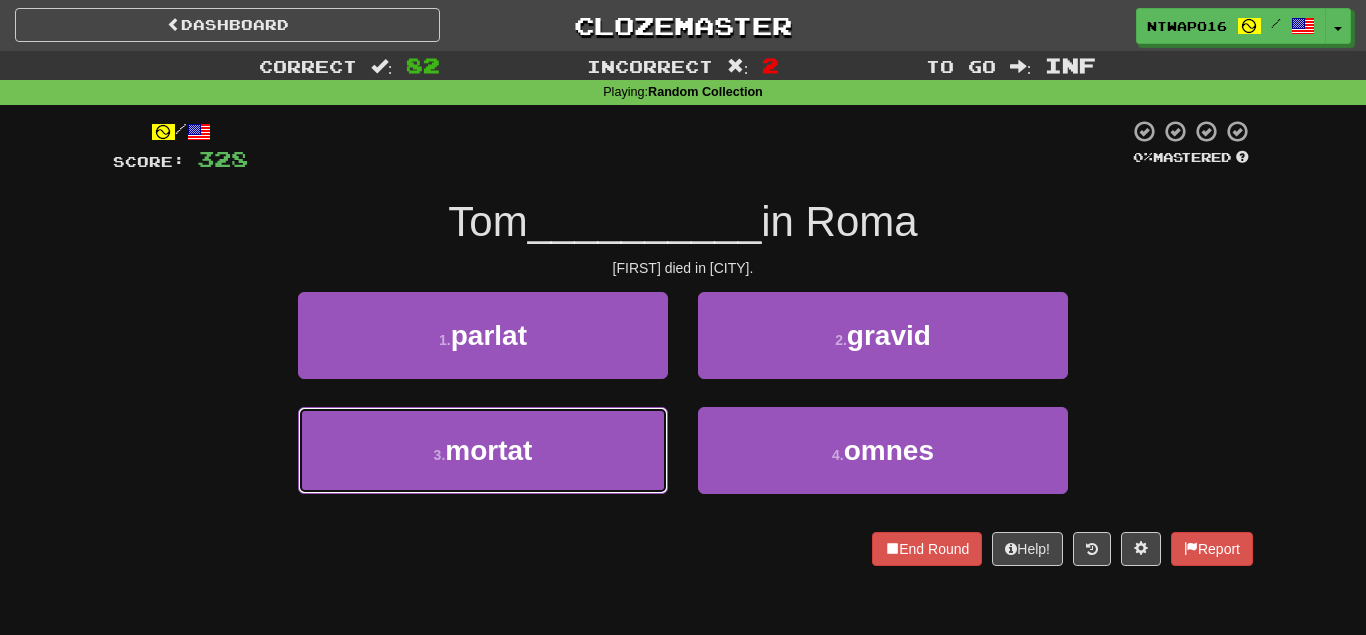 drag, startPoint x: 632, startPoint y: 445, endPoint x: 705, endPoint y: 397, distance: 87.36704 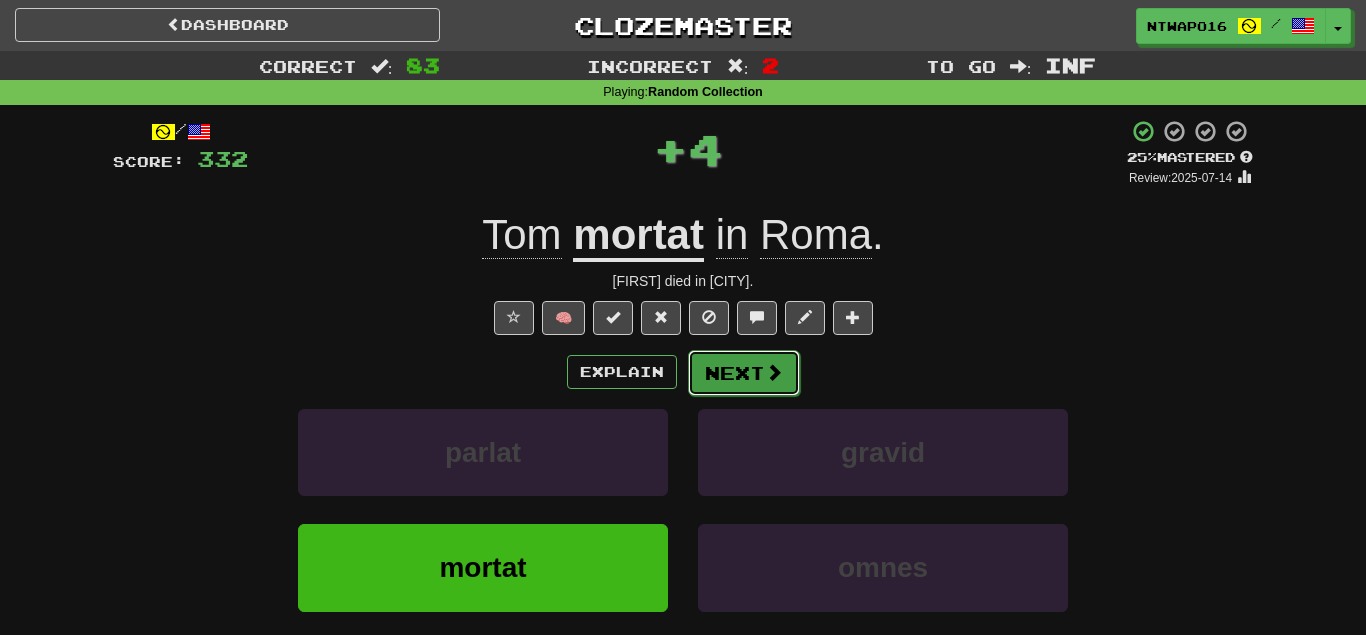 click on "Next" at bounding box center (744, 373) 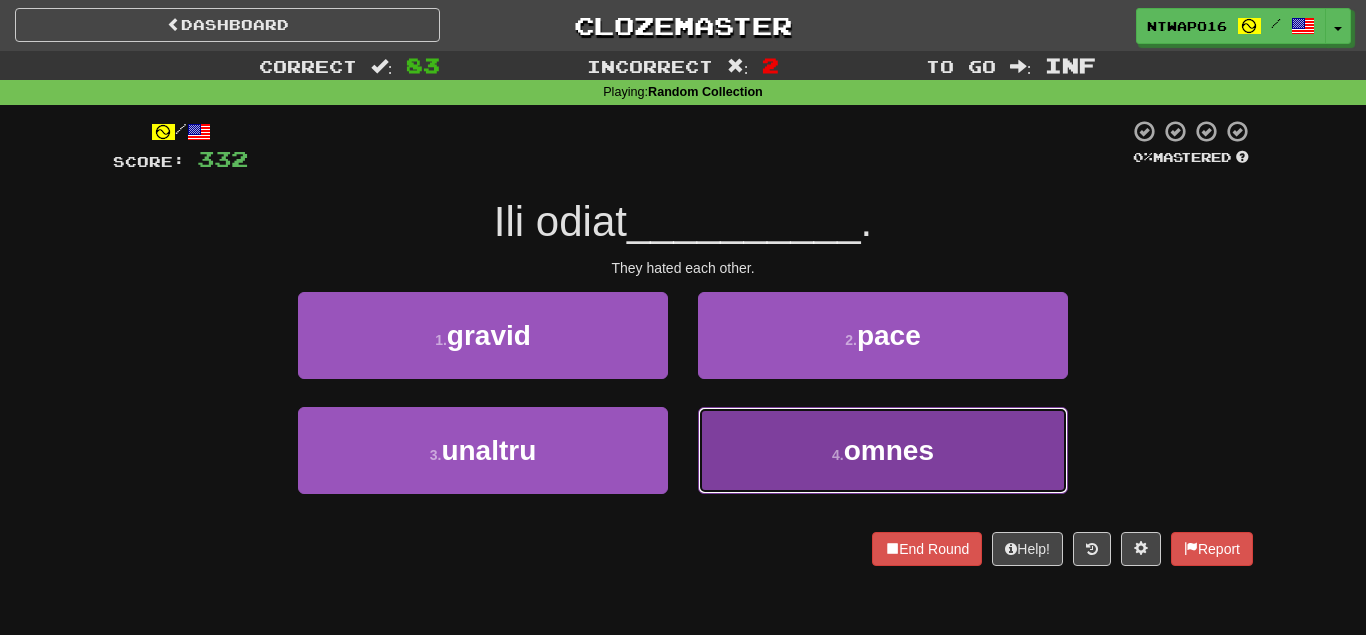 click on "4 .  omnes" at bounding box center (883, 450) 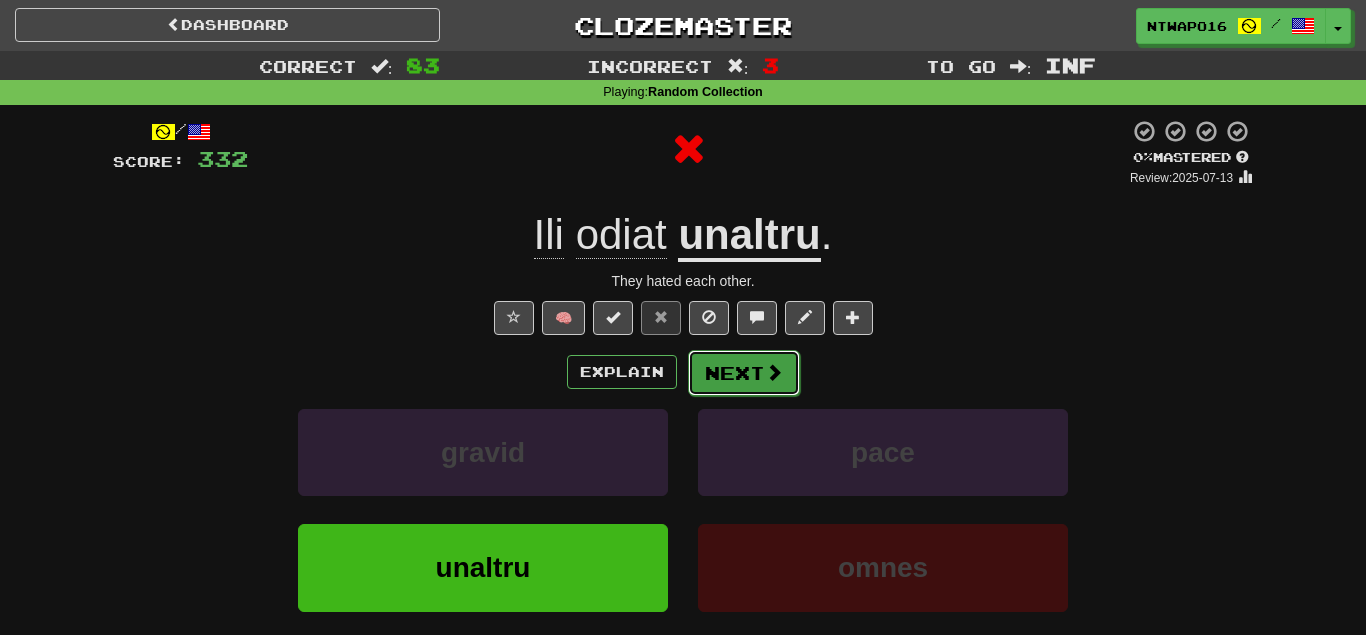 click on "Next" at bounding box center (744, 373) 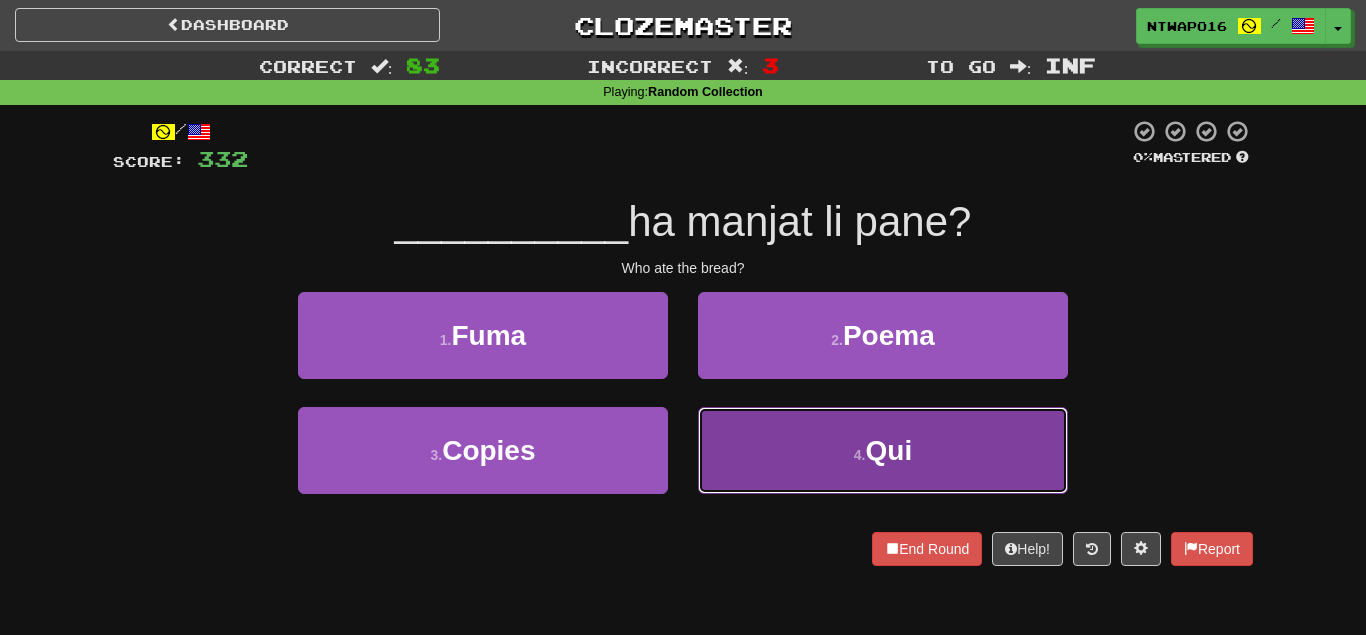 click on "4 .  Qui" at bounding box center [883, 450] 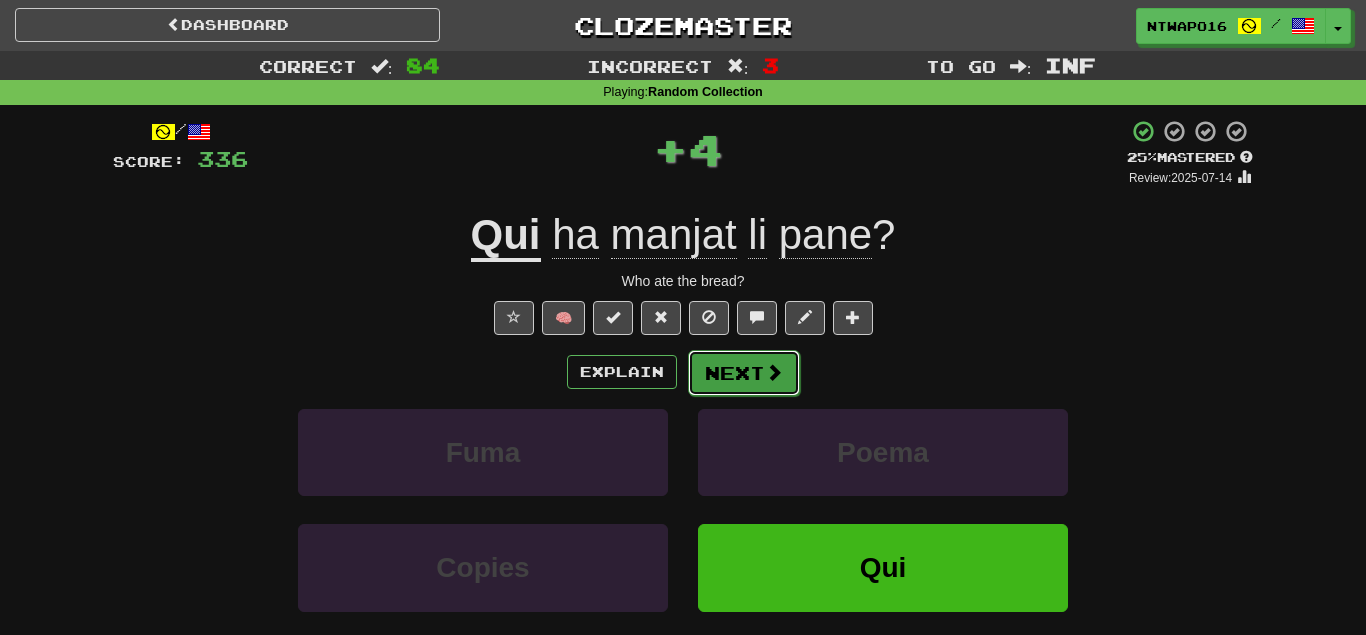 click on "Next" at bounding box center (744, 373) 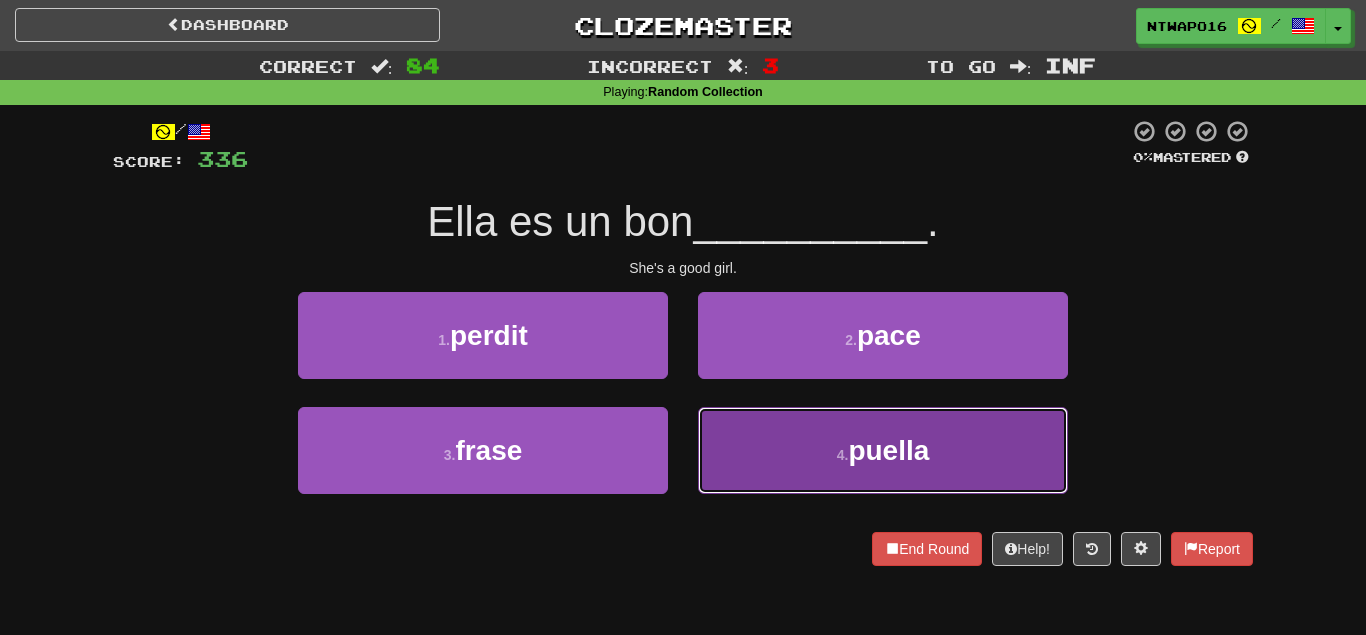 click on "4 .  puella" at bounding box center (883, 450) 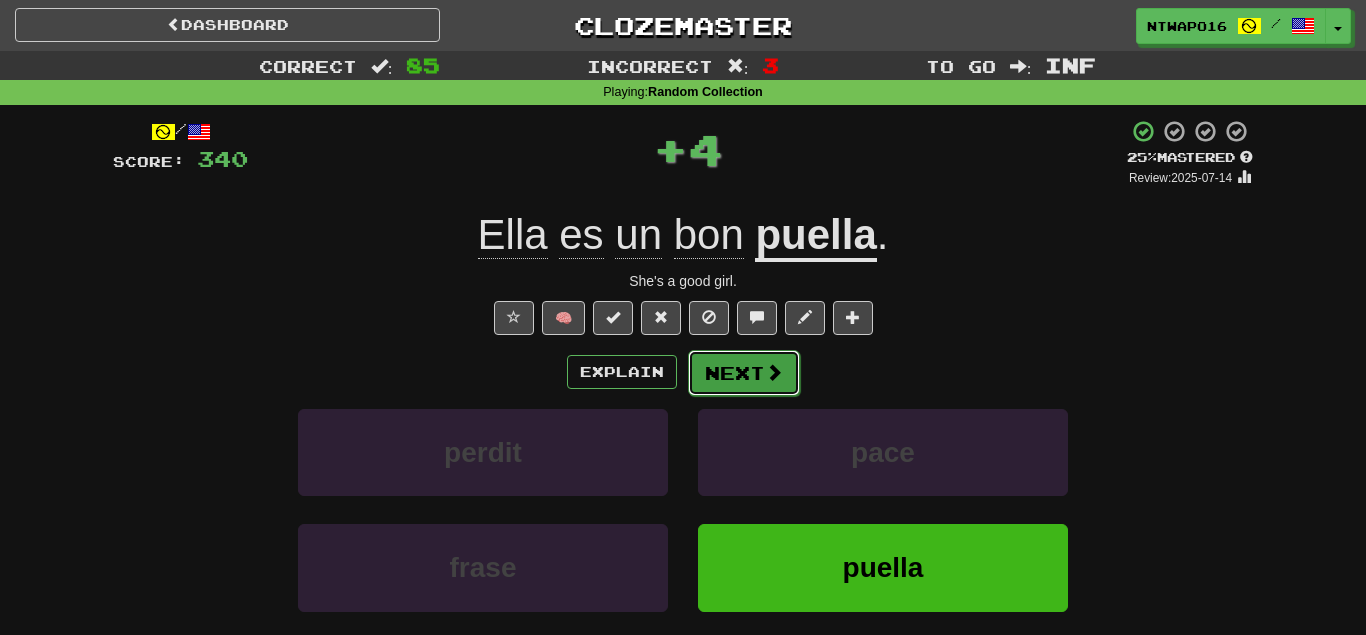 click on "Next" at bounding box center [744, 373] 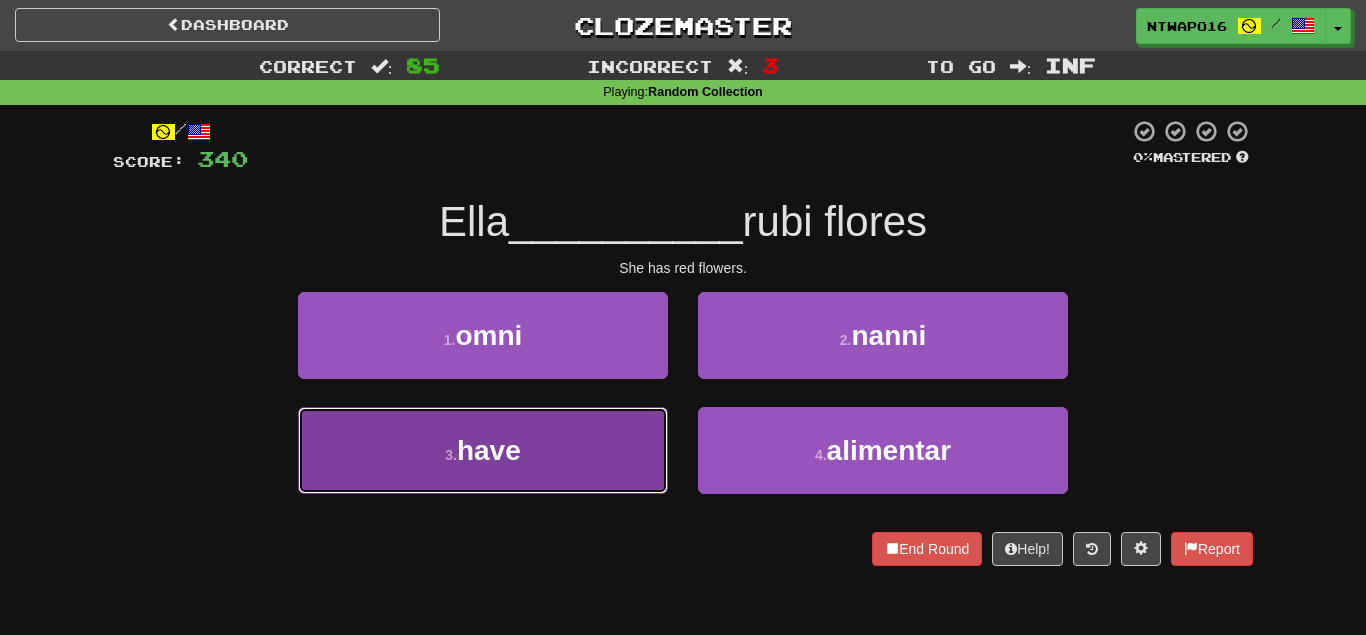 drag, startPoint x: 605, startPoint y: 438, endPoint x: 634, endPoint y: 431, distance: 29.832869 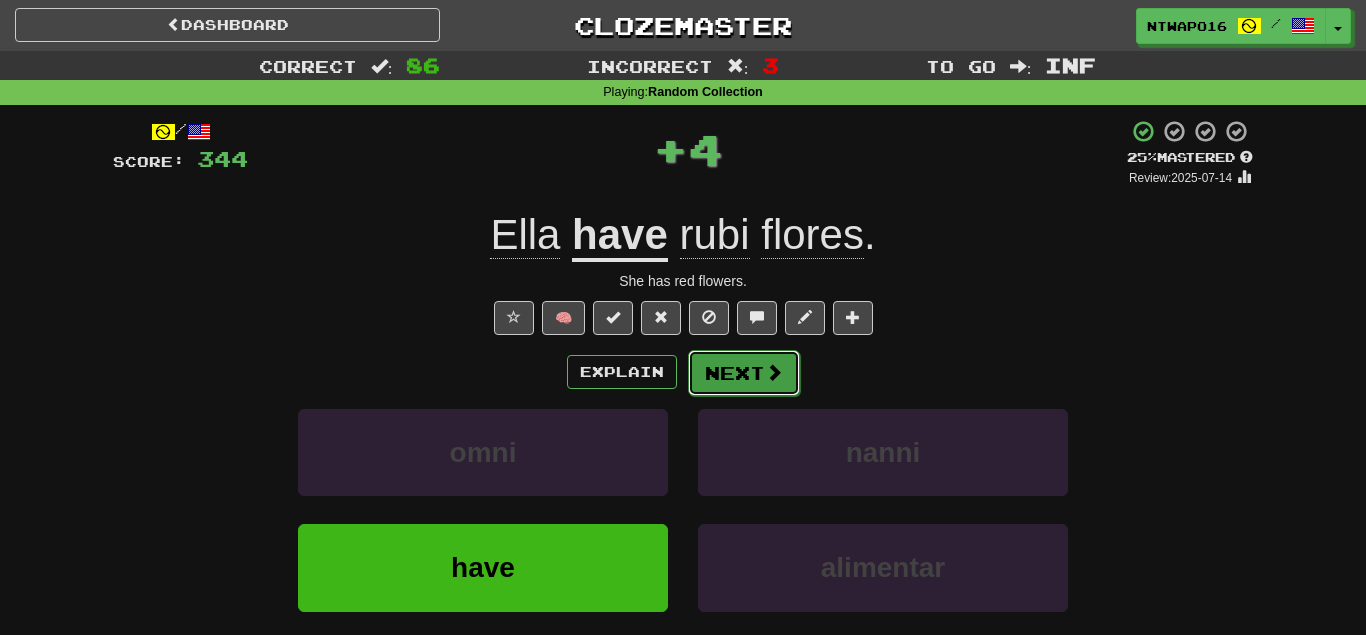 click on "Next" at bounding box center [744, 373] 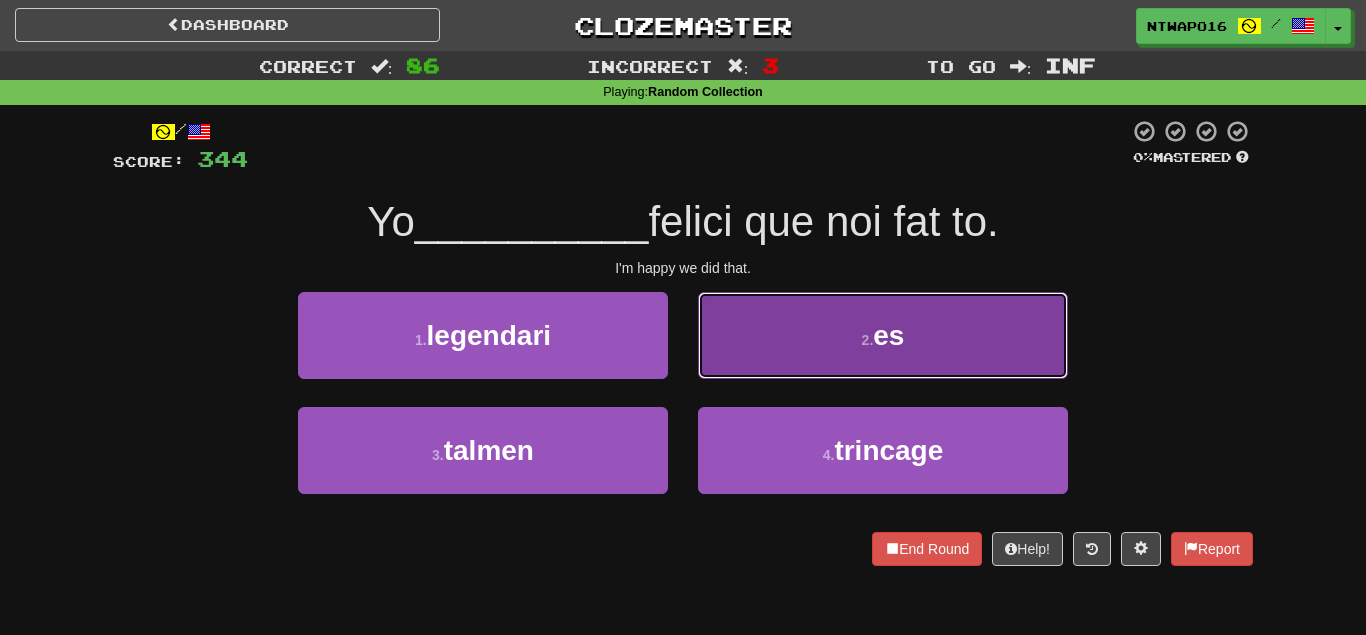 click on "2 .  es" at bounding box center (883, 335) 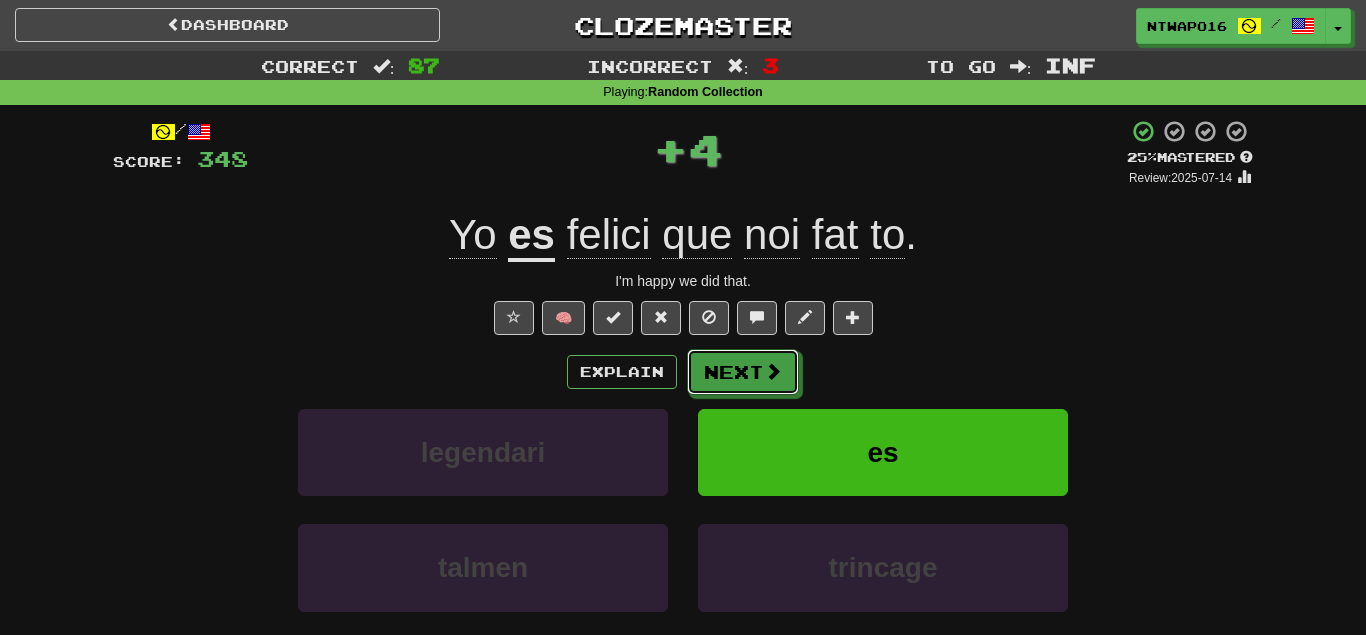 click on "Next" at bounding box center (743, 372) 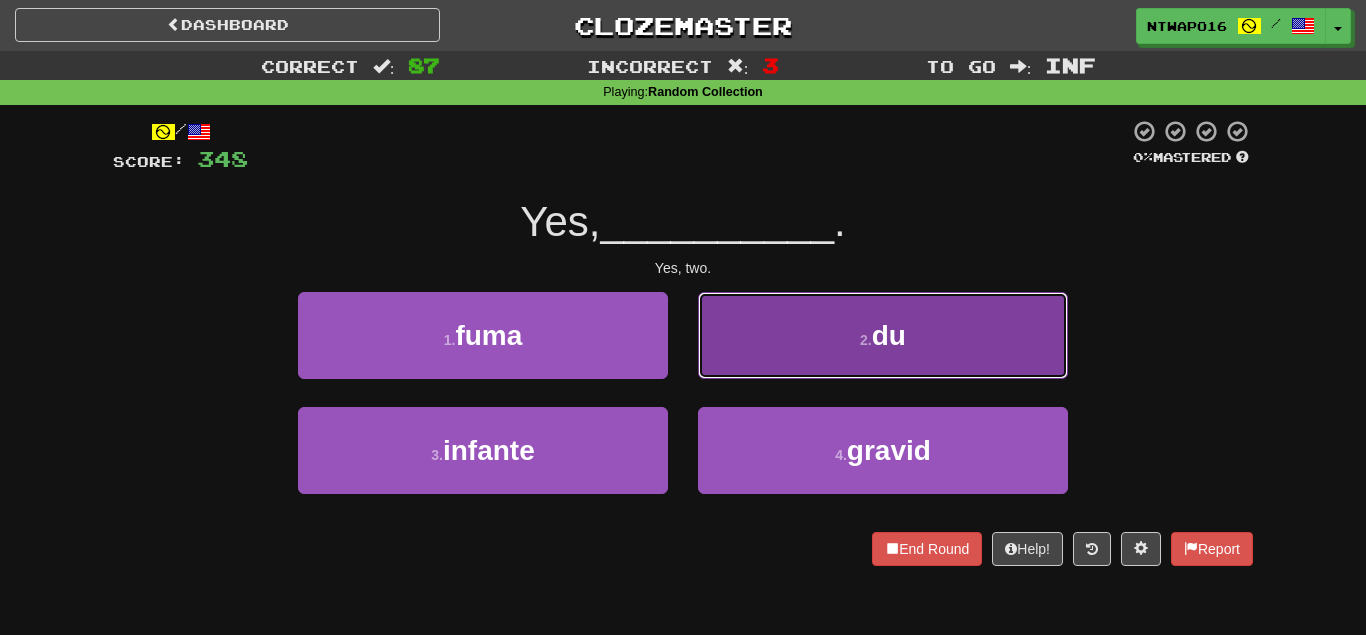click on "2 .  du" at bounding box center (883, 335) 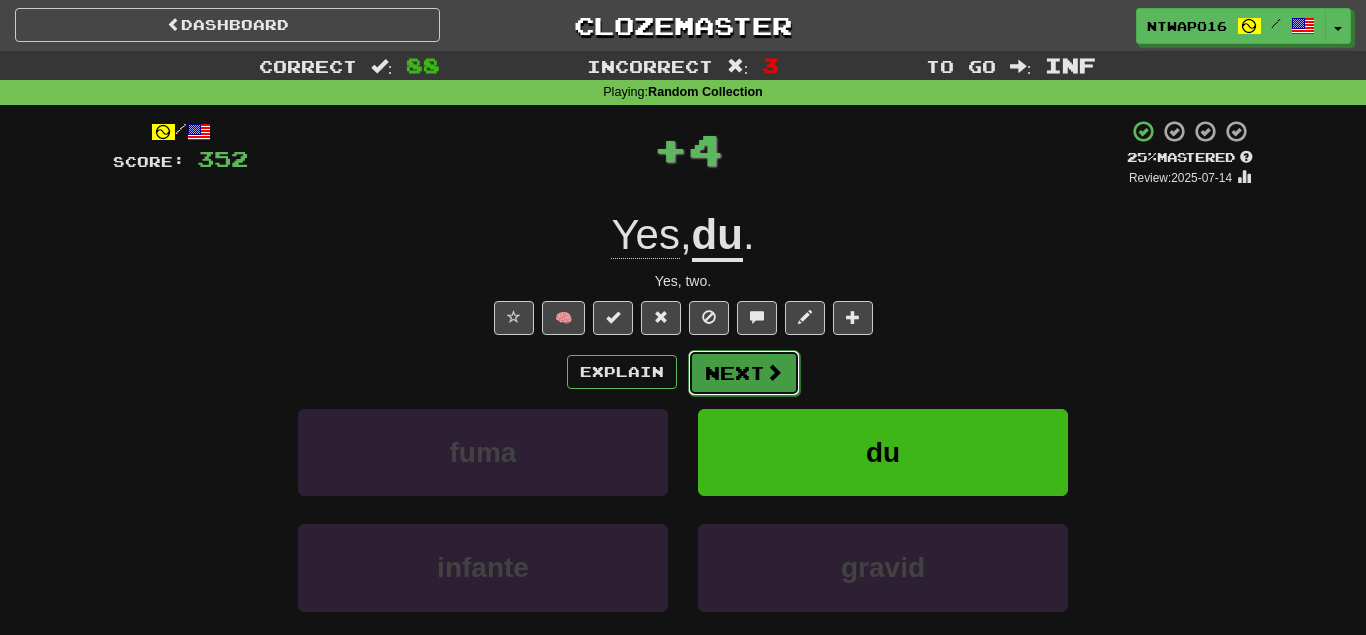 click on "Next" at bounding box center [744, 373] 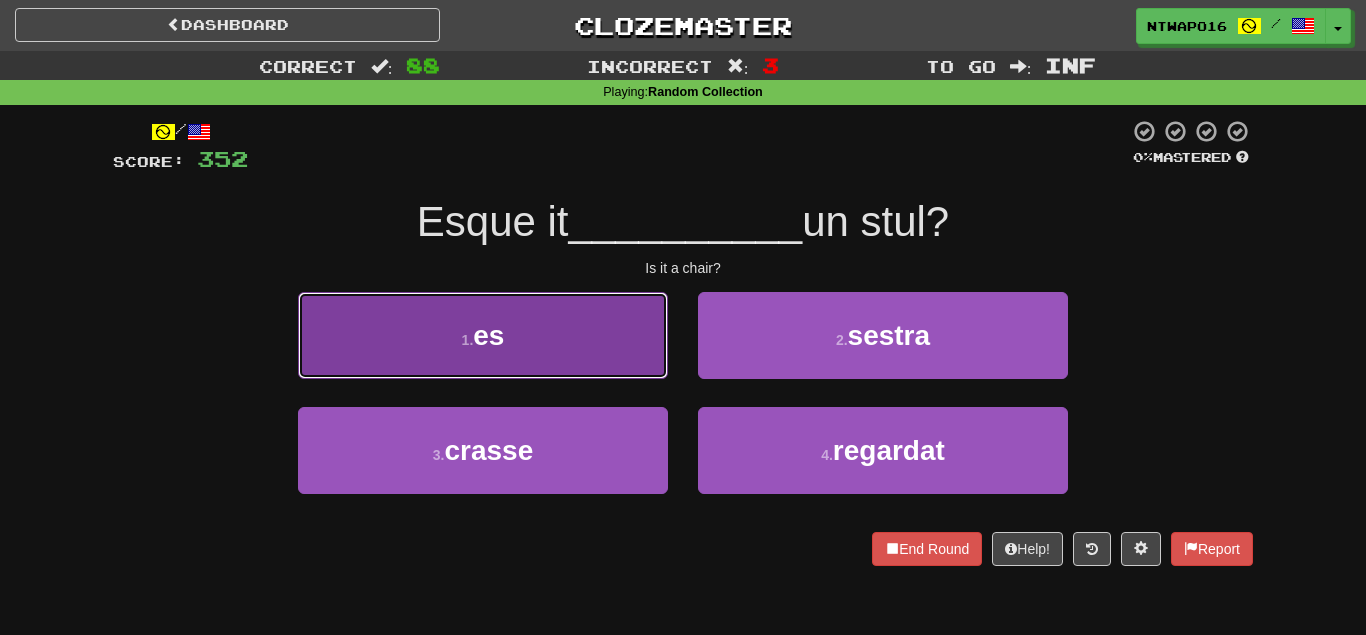 click on "1 .  es" at bounding box center (483, 335) 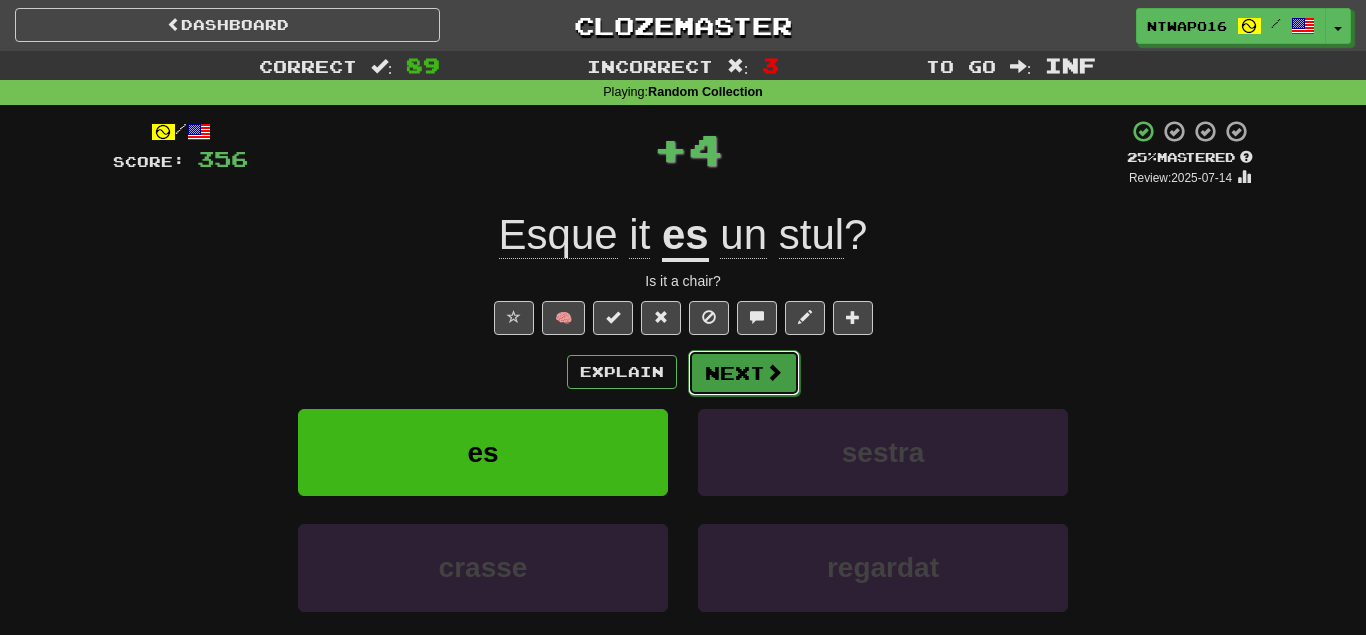click on "Next" at bounding box center [744, 373] 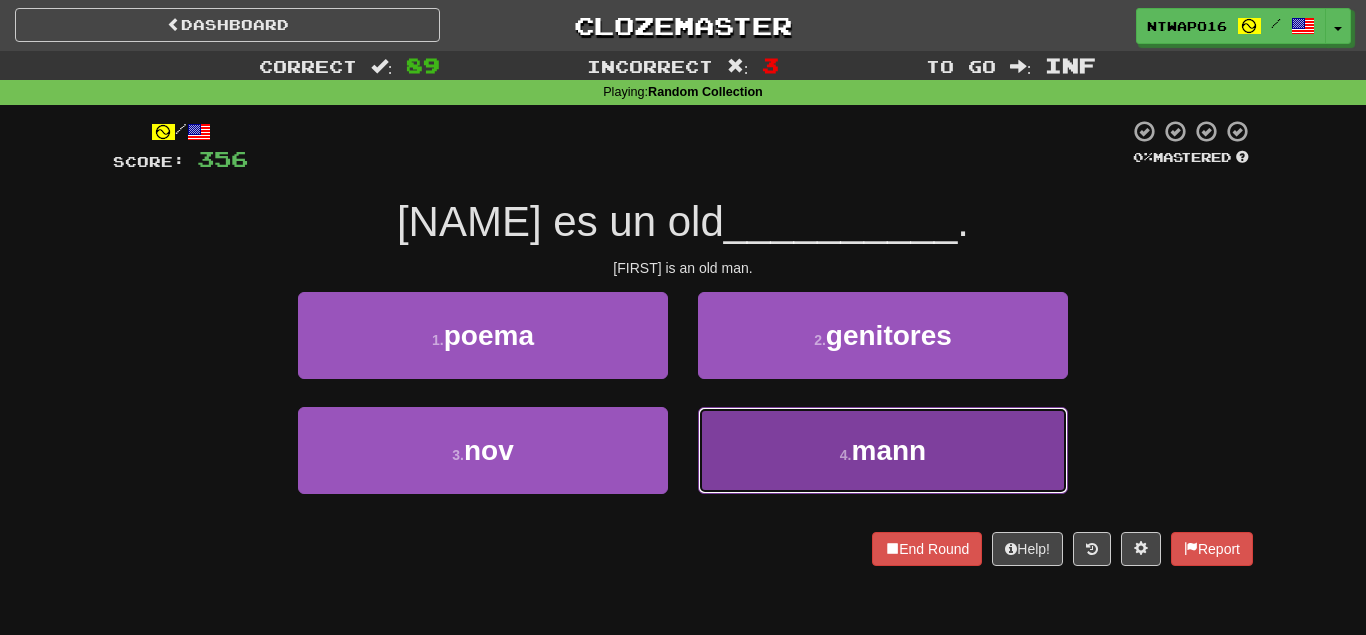 click on "4 .  mann" at bounding box center [883, 450] 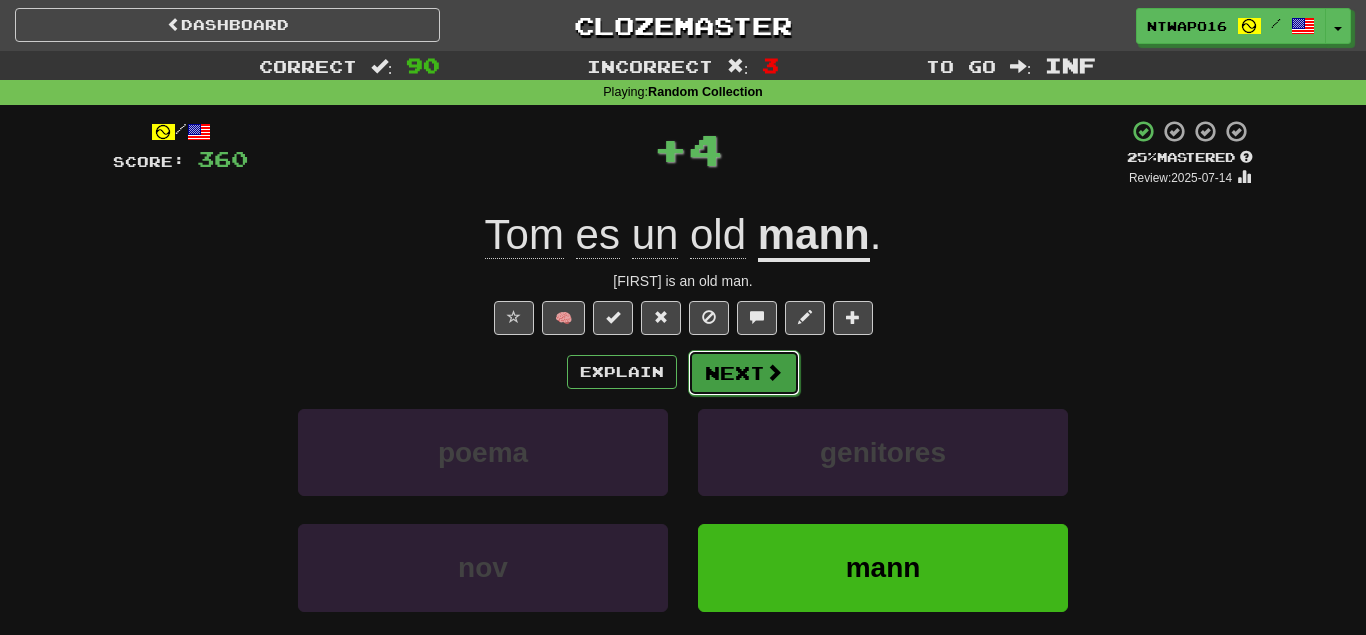 click on "Next" at bounding box center (744, 373) 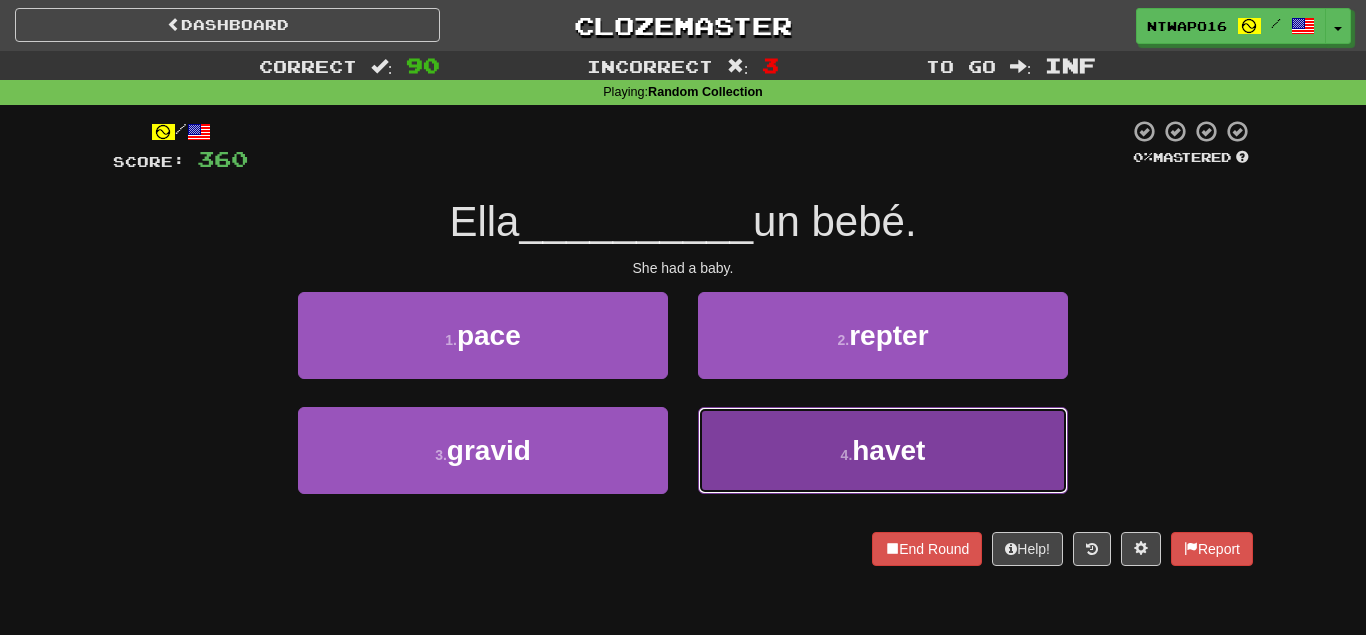 click on "[NUMBER] . havet" at bounding box center [883, 450] 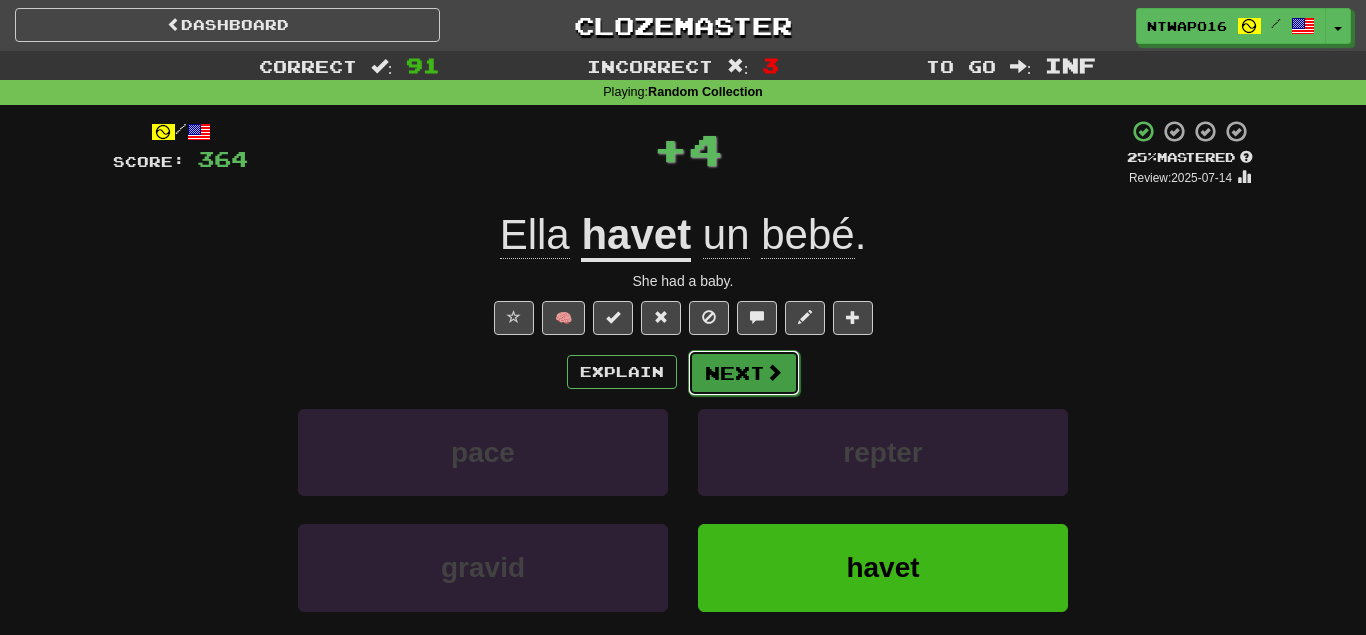 click on "Next" at bounding box center (744, 373) 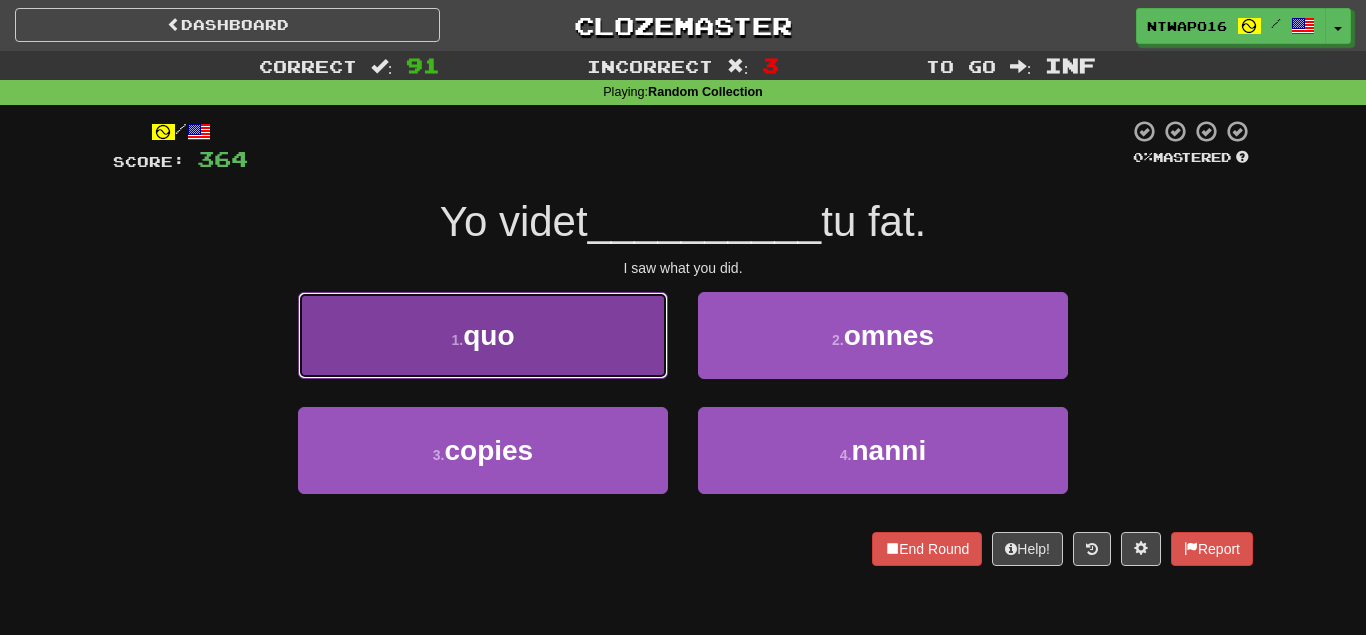 drag, startPoint x: 572, startPoint y: 337, endPoint x: 603, endPoint y: 353, distance: 34.88553 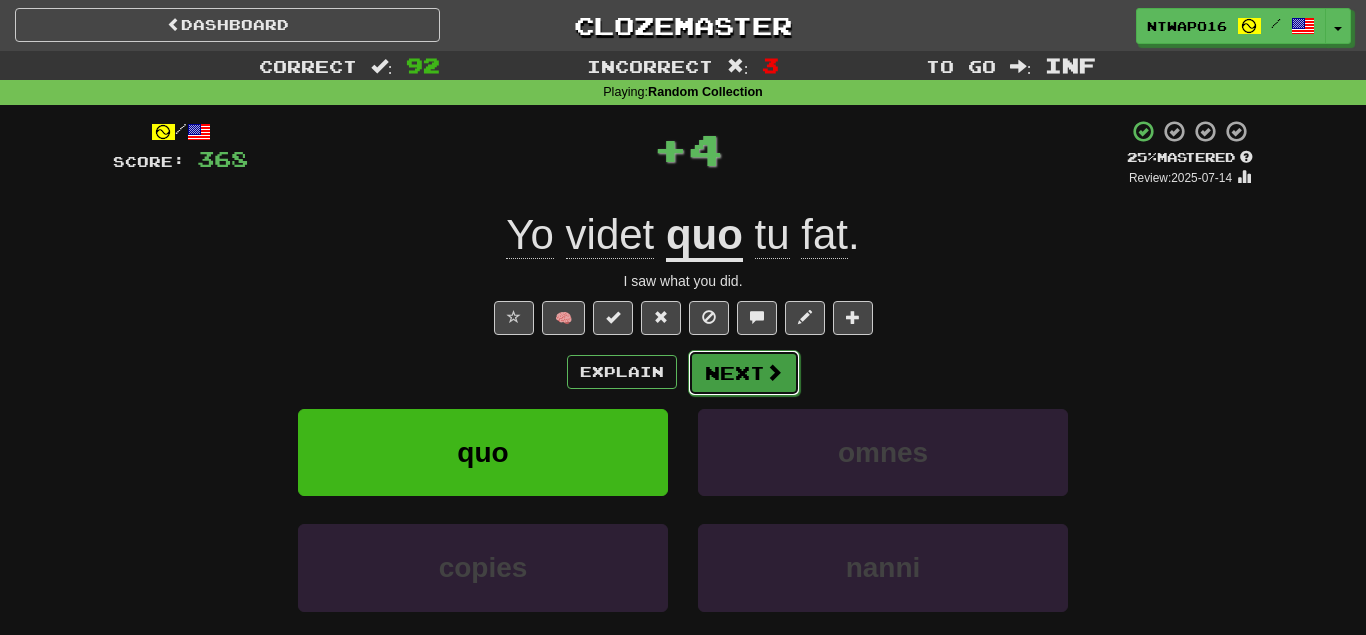 click on "Next" at bounding box center [744, 373] 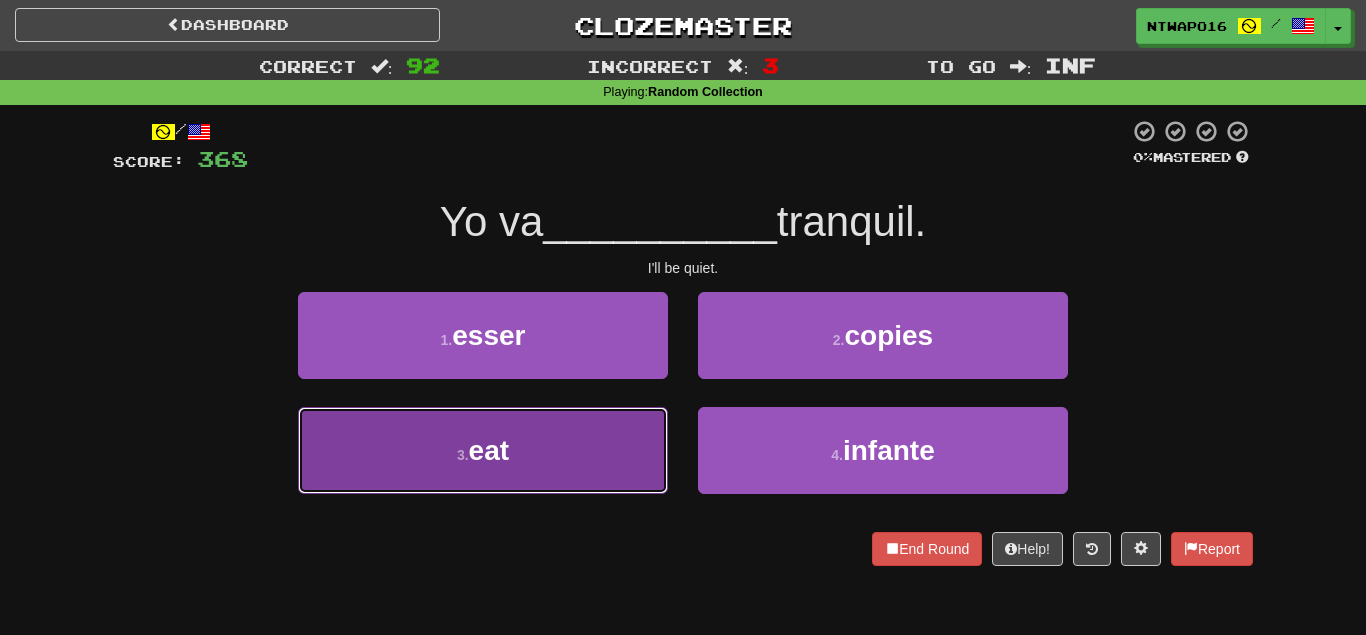 click on "3 .  eat" at bounding box center (483, 450) 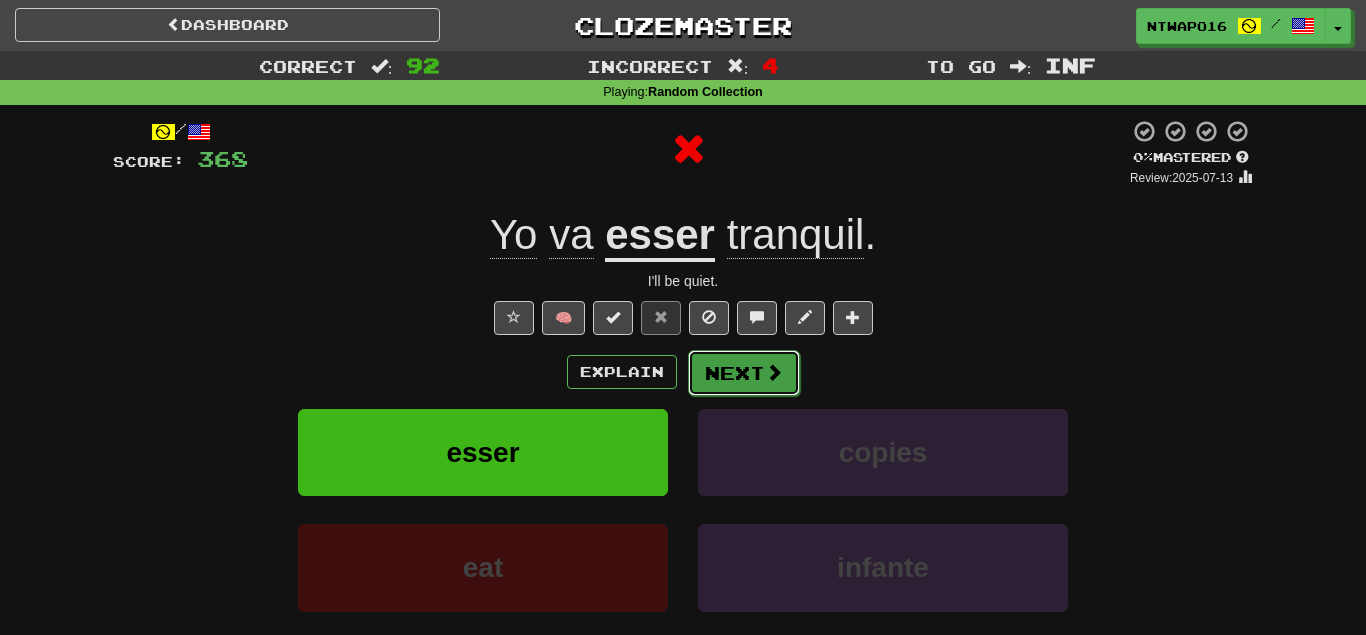 click at bounding box center (774, 372) 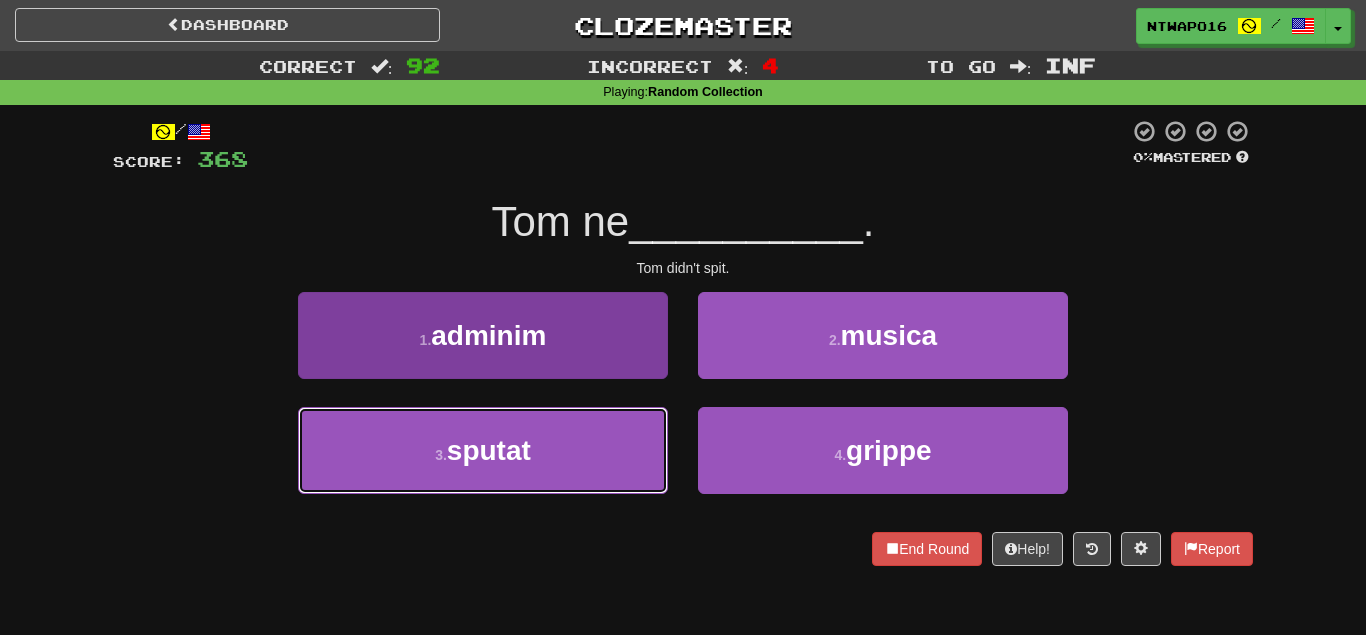 click on "3 .  sputat" at bounding box center (483, 450) 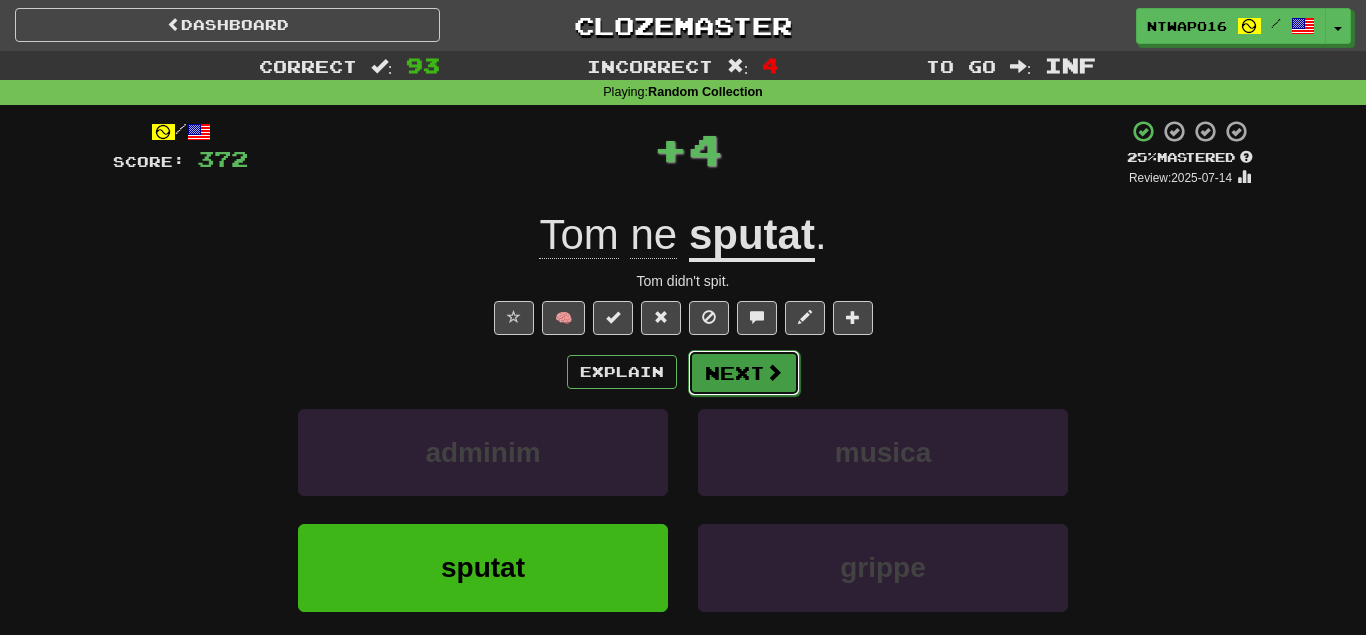 click on "Next" at bounding box center (744, 373) 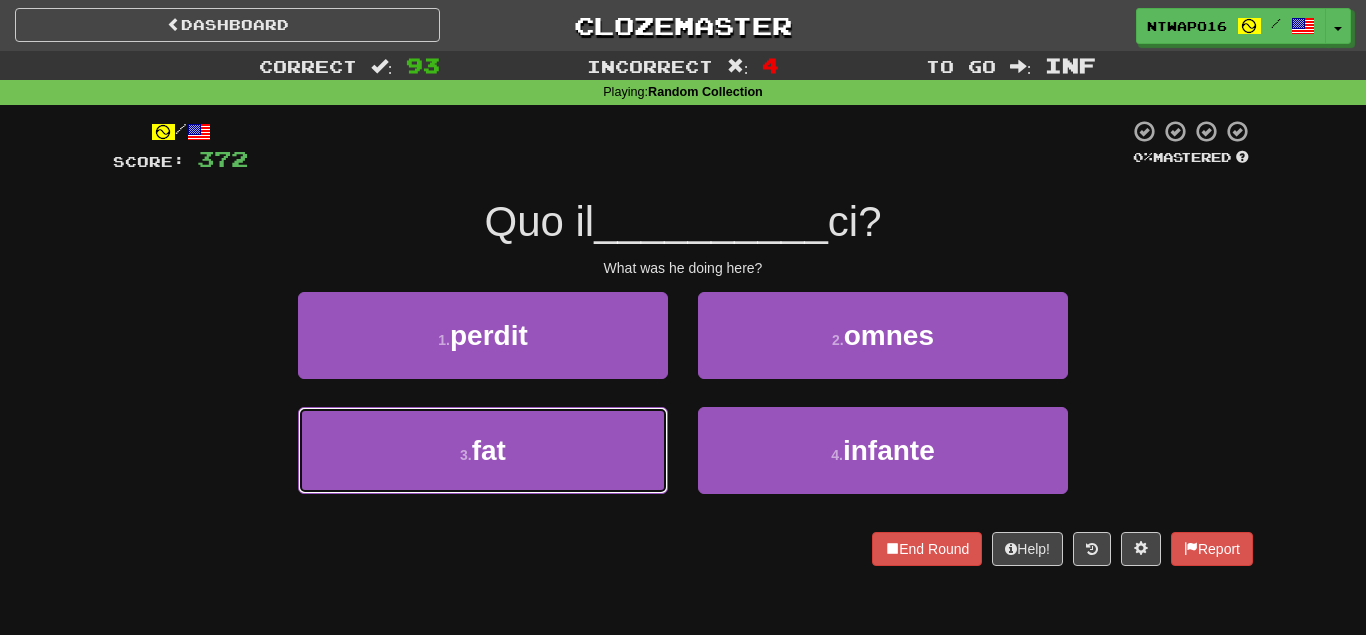 drag, startPoint x: 605, startPoint y: 460, endPoint x: 682, endPoint y: 420, distance: 86.76981 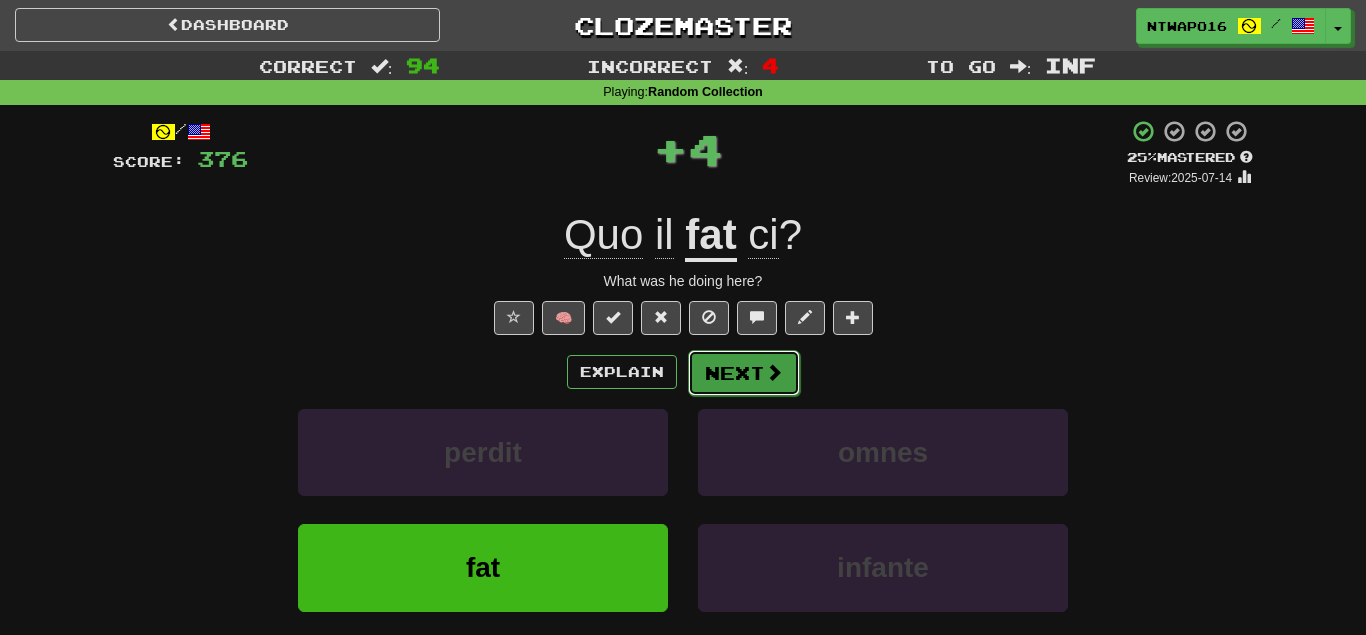 click on "Next" at bounding box center [744, 373] 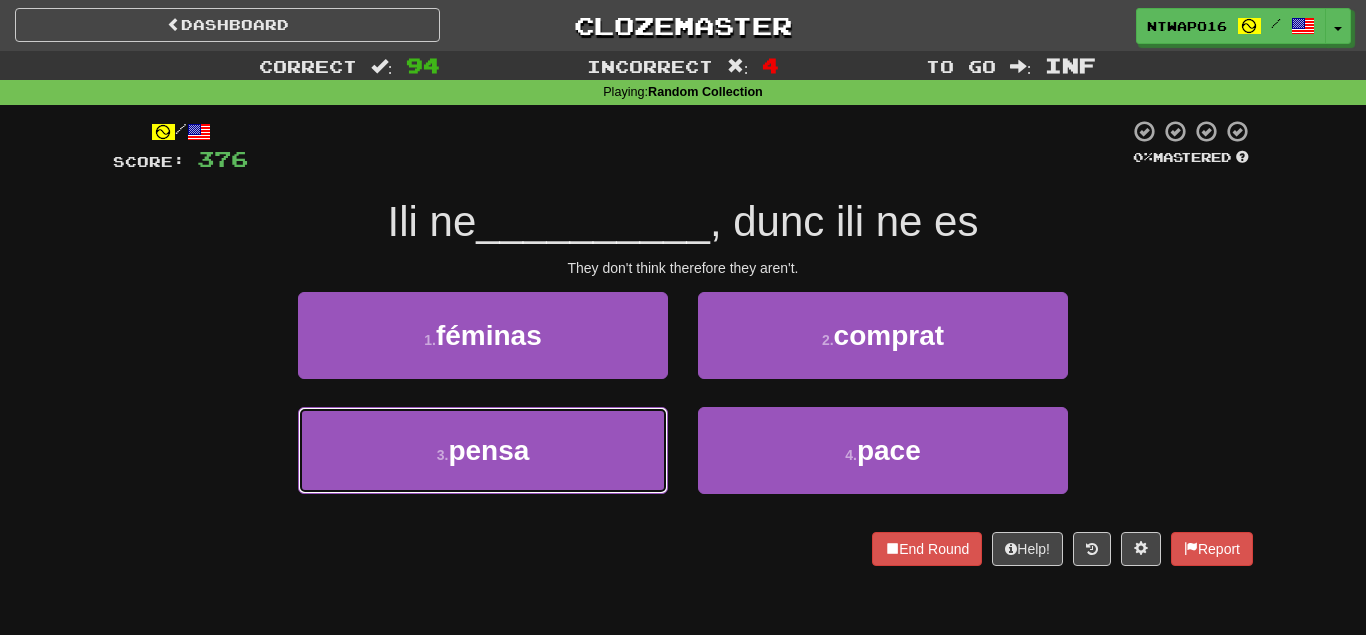 drag, startPoint x: 627, startPoint y: 442, endPoint x: 743, endPoint y: 401, distance: 123.03252 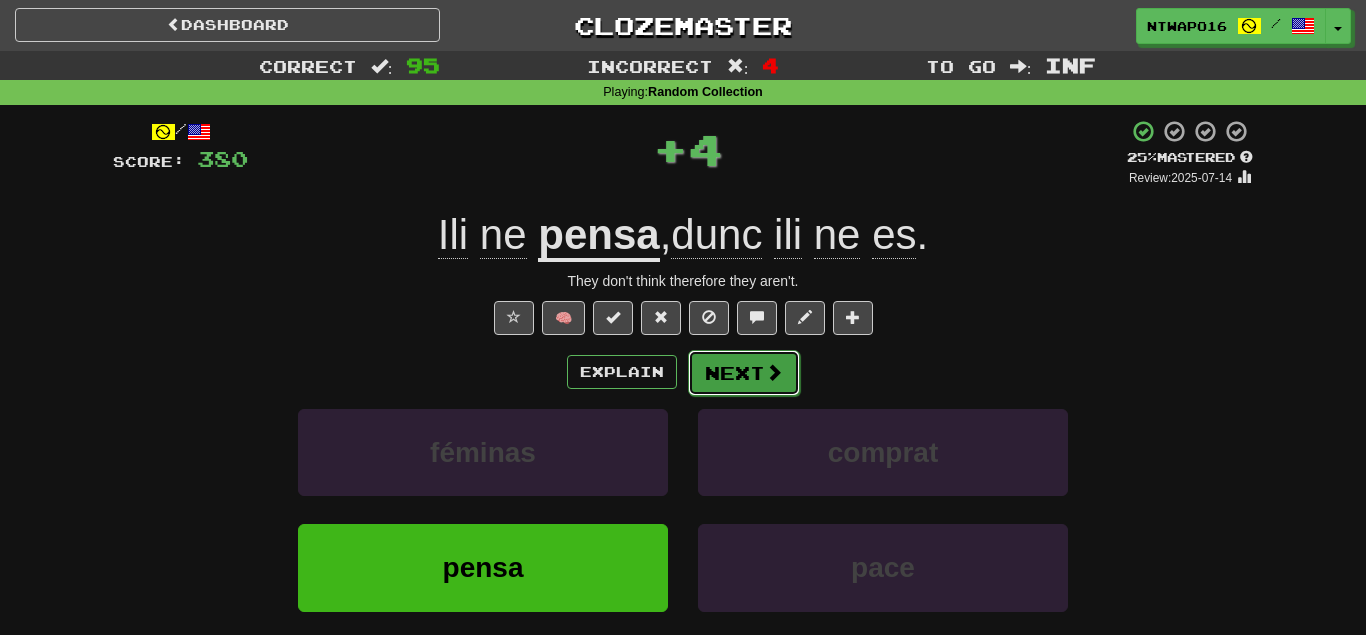 click on "Next" at bounding box center (744, 373) 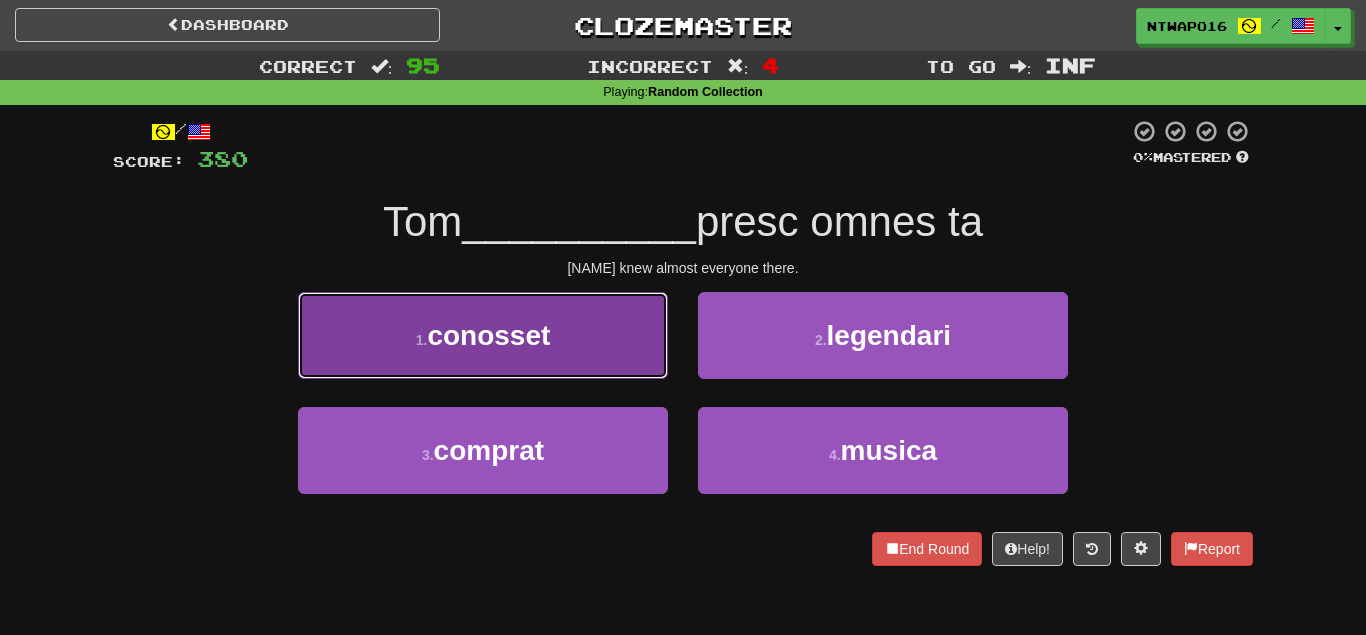drag, startPoint x: 610, startPoint y: 337, endPoint x: 635, endPoint y: 348, distance: 27.313 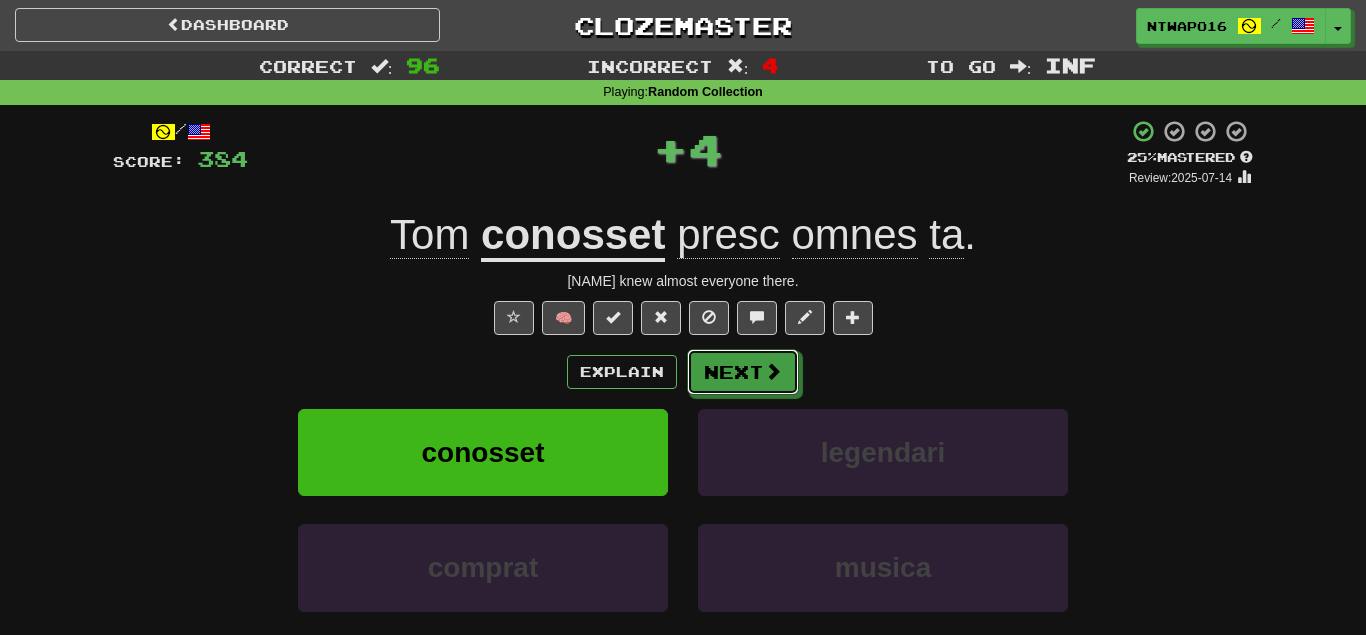 click on "Next" at bounding box center [743, 372] 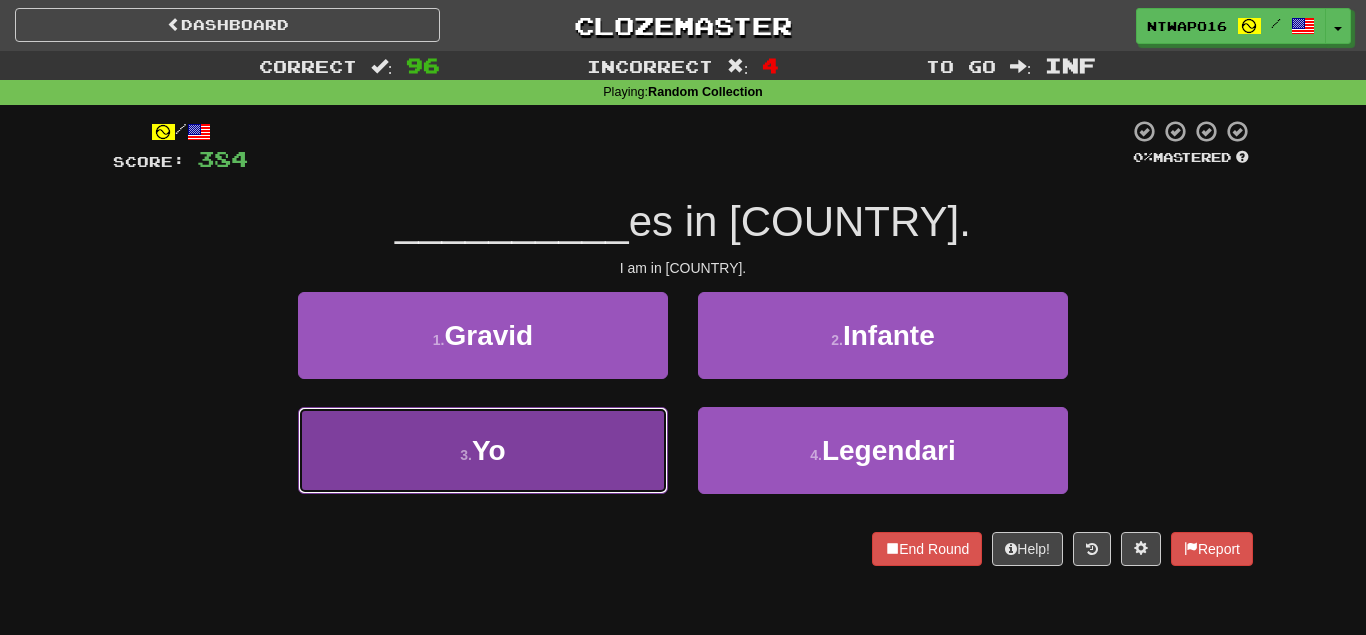 click on "3 .  Yo" at bounding box center (483, 450) 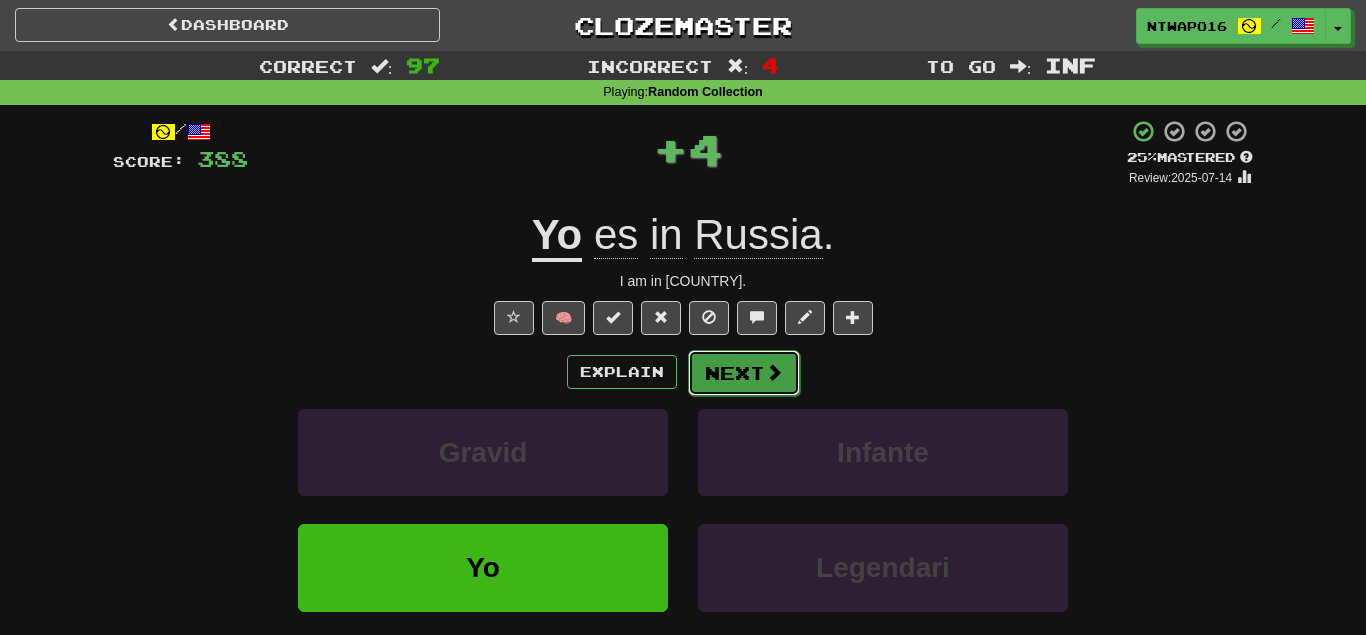 click on "Next" at bounding box center (744, 373) 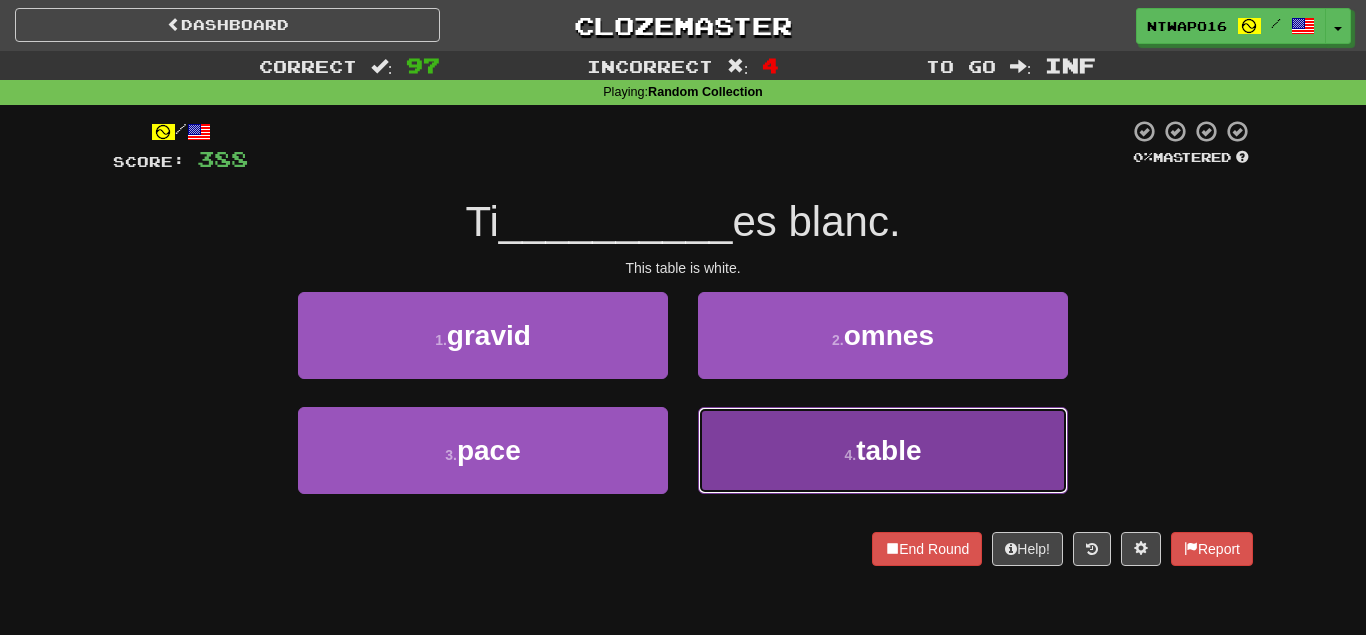 click on "4 .  table" at bounding box center (883, 450) 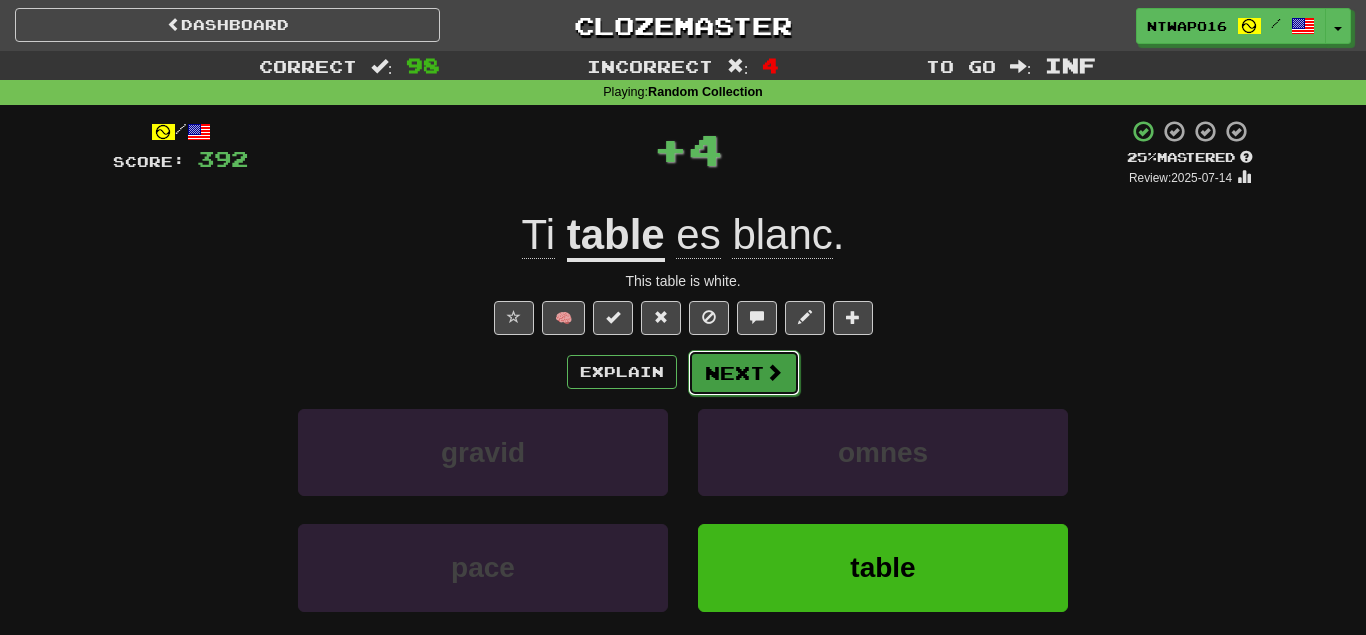 click on "Next" at bounding box center [744, 373] 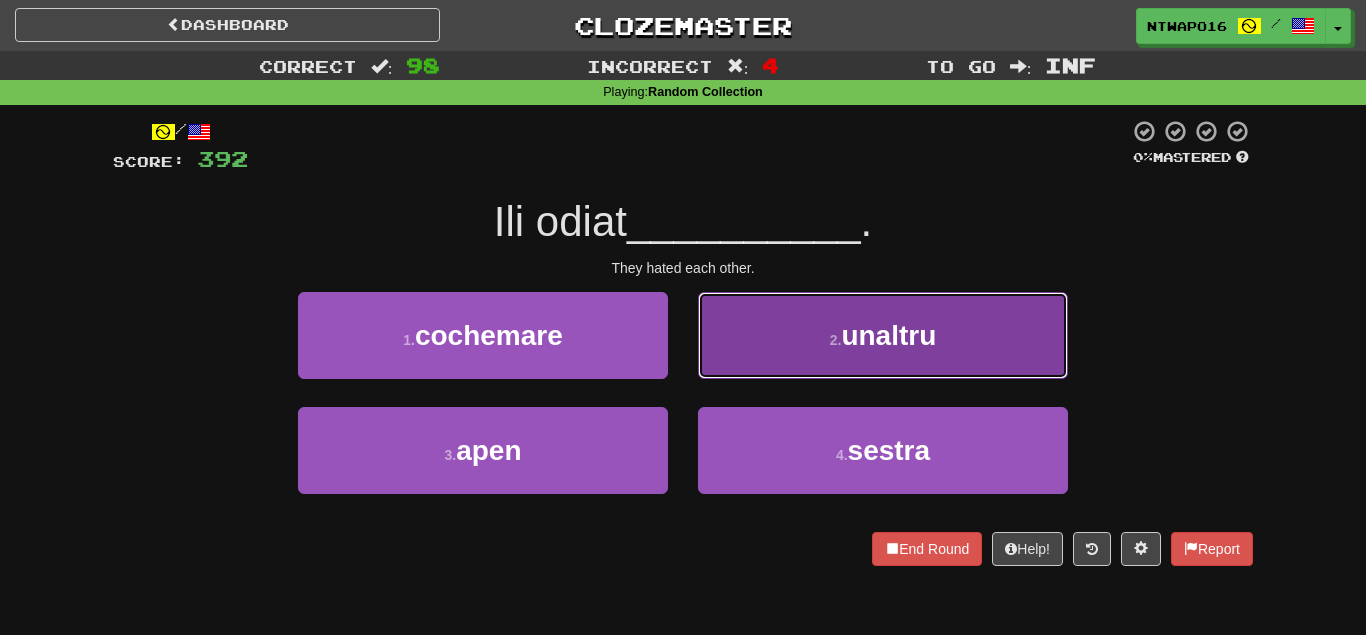 click on "2 .  unaltru" at bounding box center [883, 335] 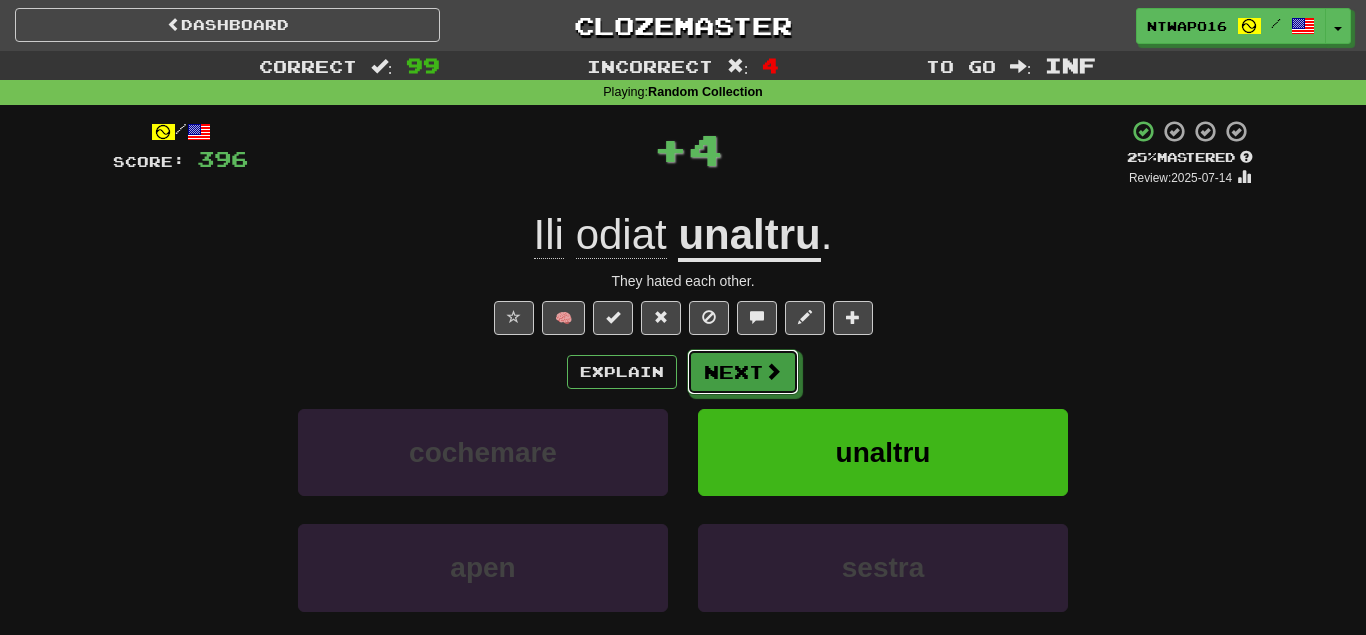 click on "Next" at bounding box center (743, 372) 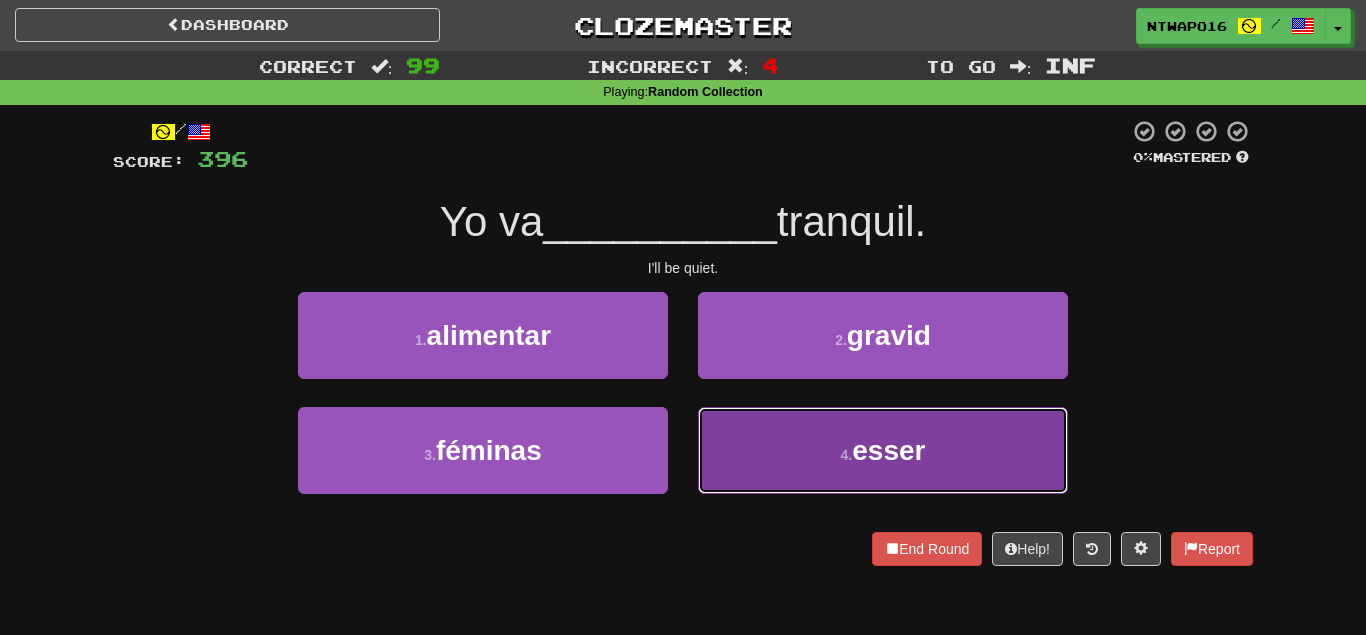 click on "4 .  esser" at bounding box center [883, 450] 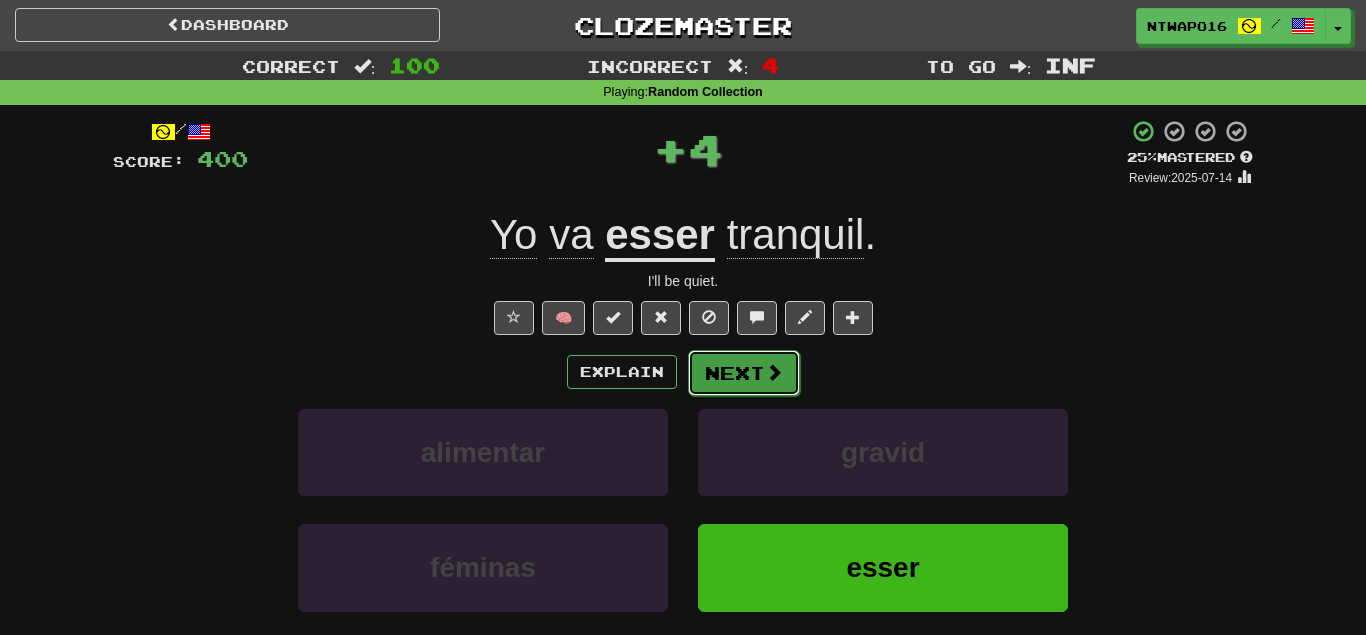 click on "Next" at bounding box center (744, 373) 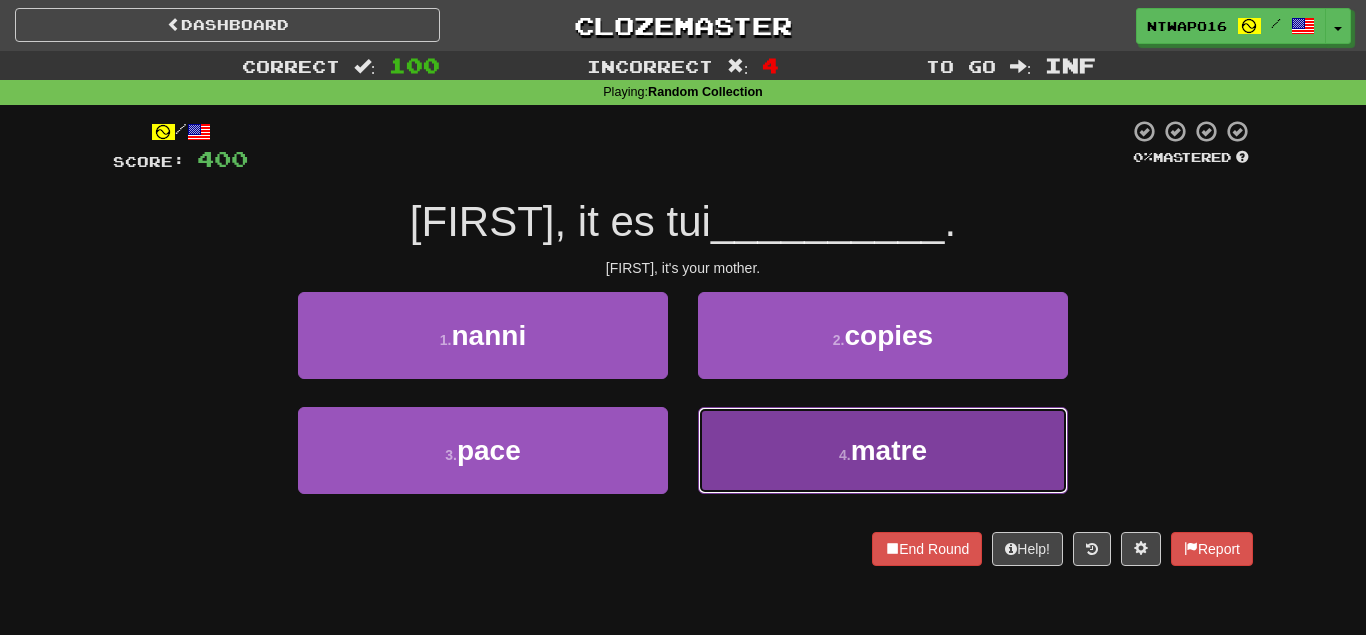 click on "[NUMBER] . matre" at bounding box center (883, 450) 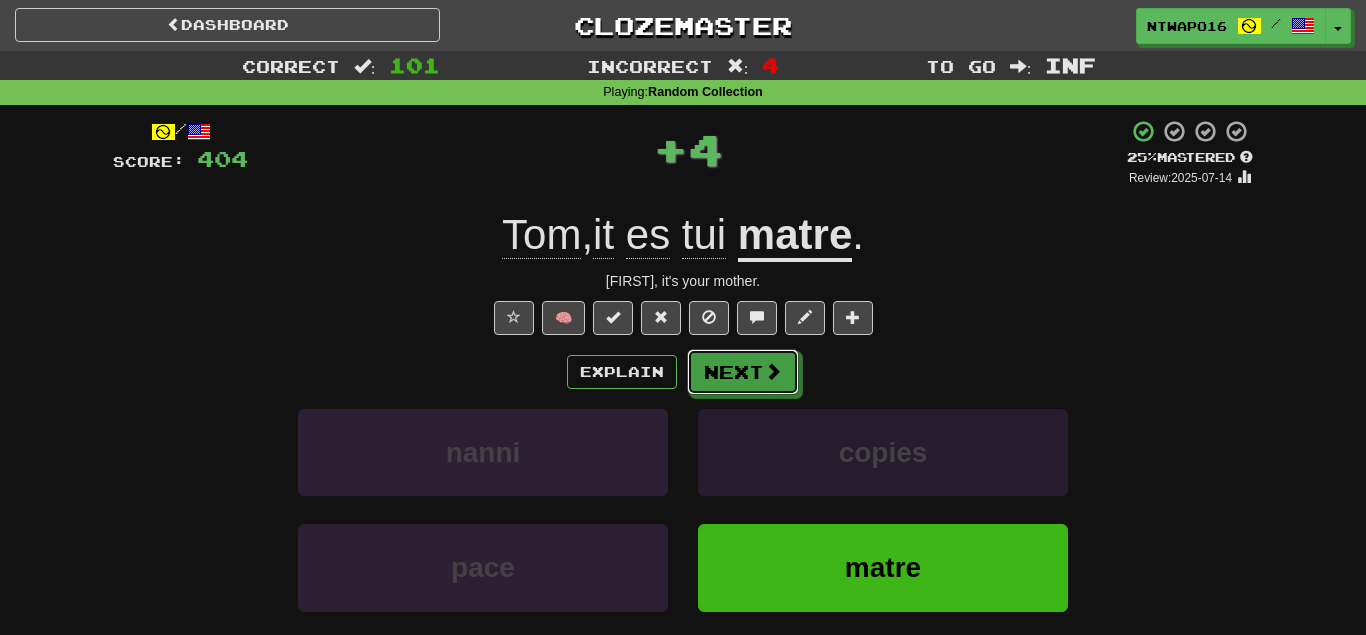 click on "Next" at bounding box center (743, 372) 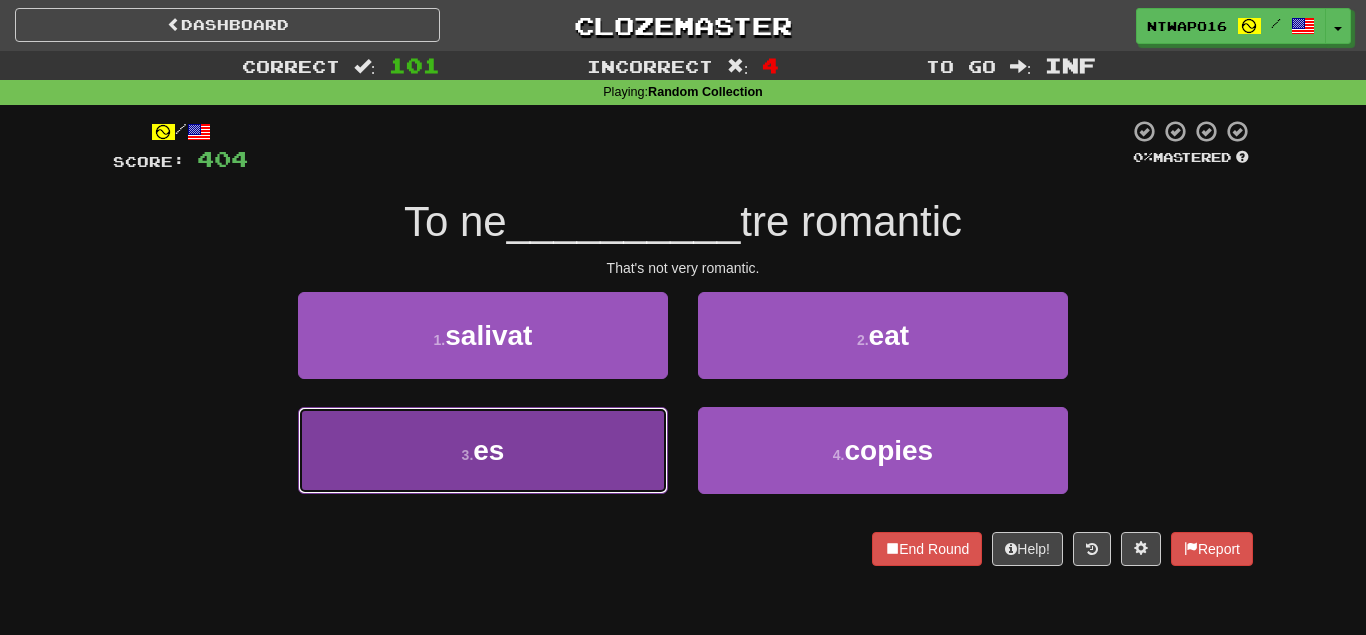 click on "3 .  es" at bounding box center (483, 450) 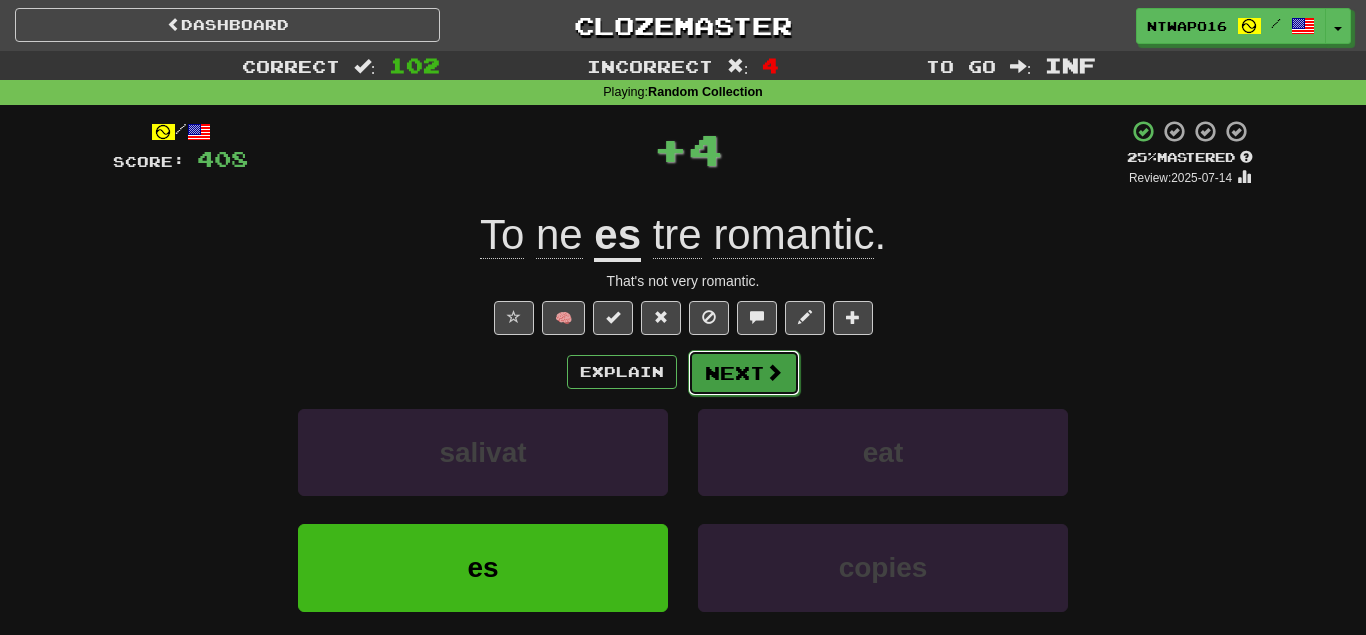 click on "Next" at bounding box center [744, 373] 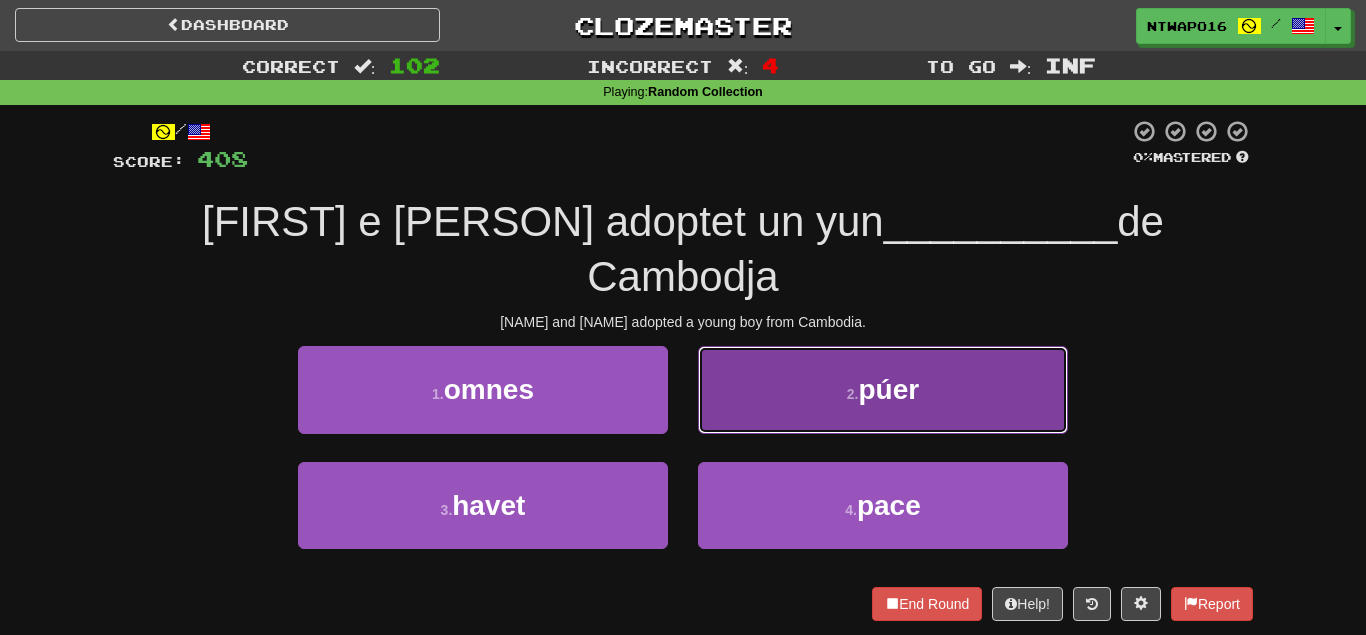 click on "2 .  púer" at bounding box center [883, 389] 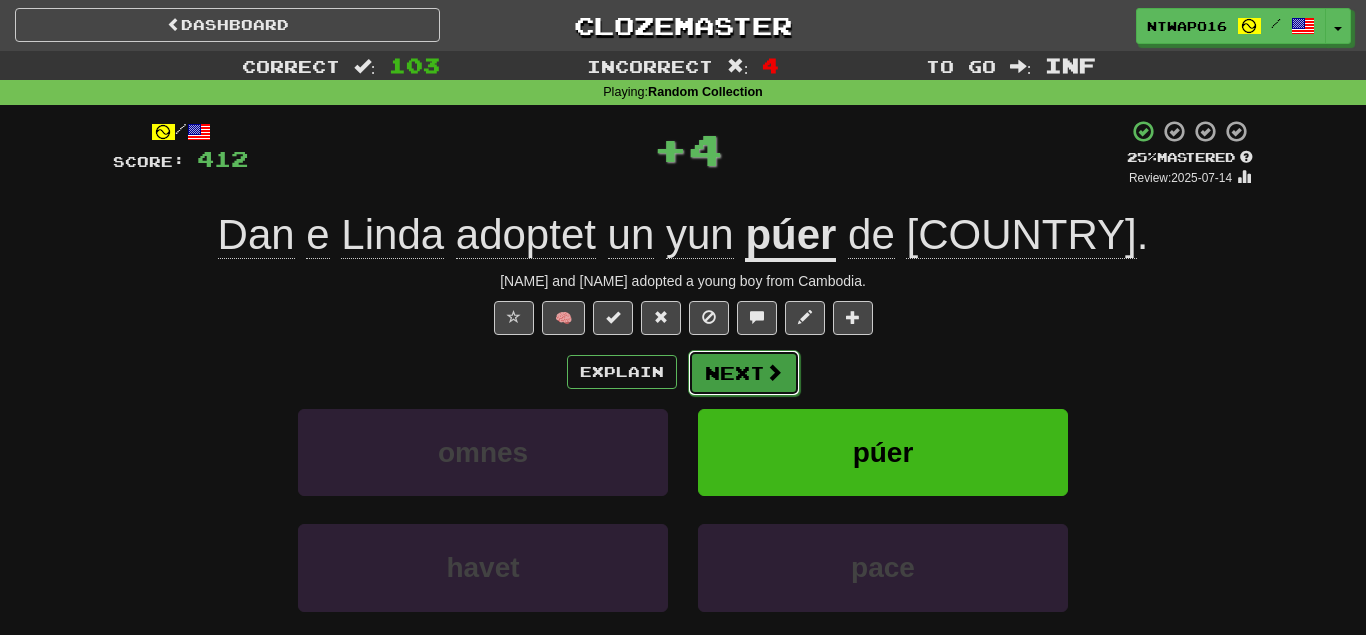 drag, startPoint x: 782, startPoint y: 358, endPoint x: 746, endPoint y: 381, distance: 42.72002 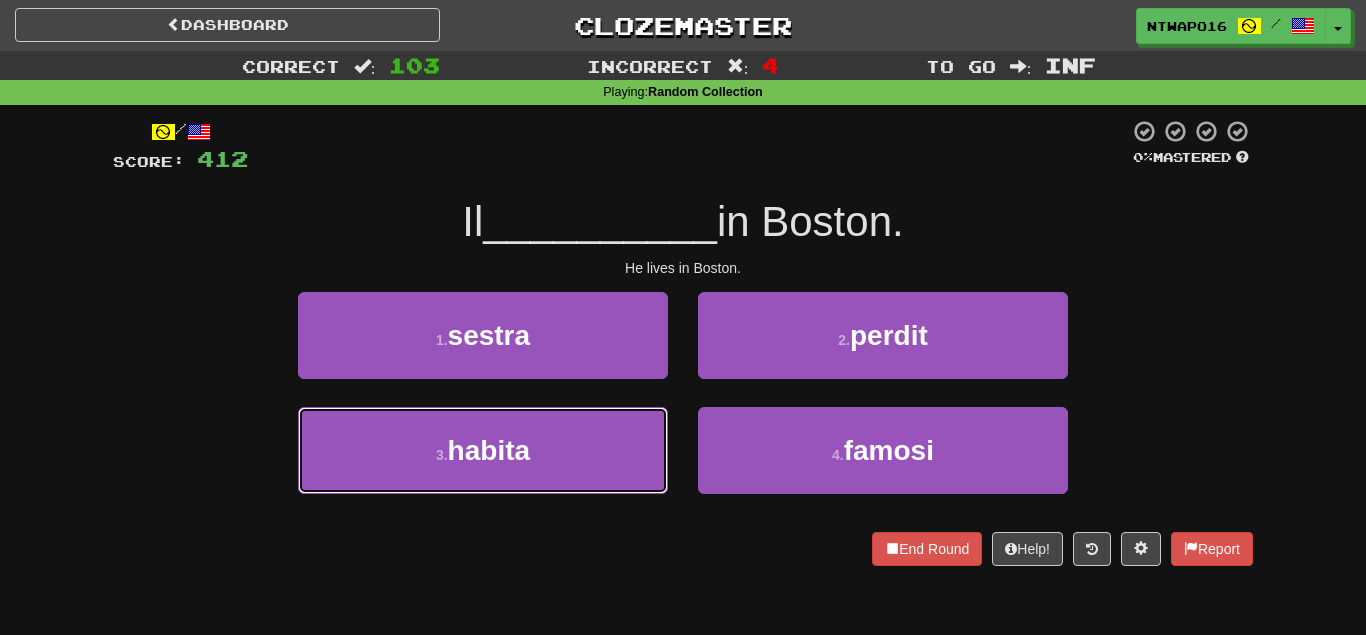 drag, startPoint x: 554, startPoint y: 447, endPoint x: 708, endPoint y: 396, distance: 162.22516 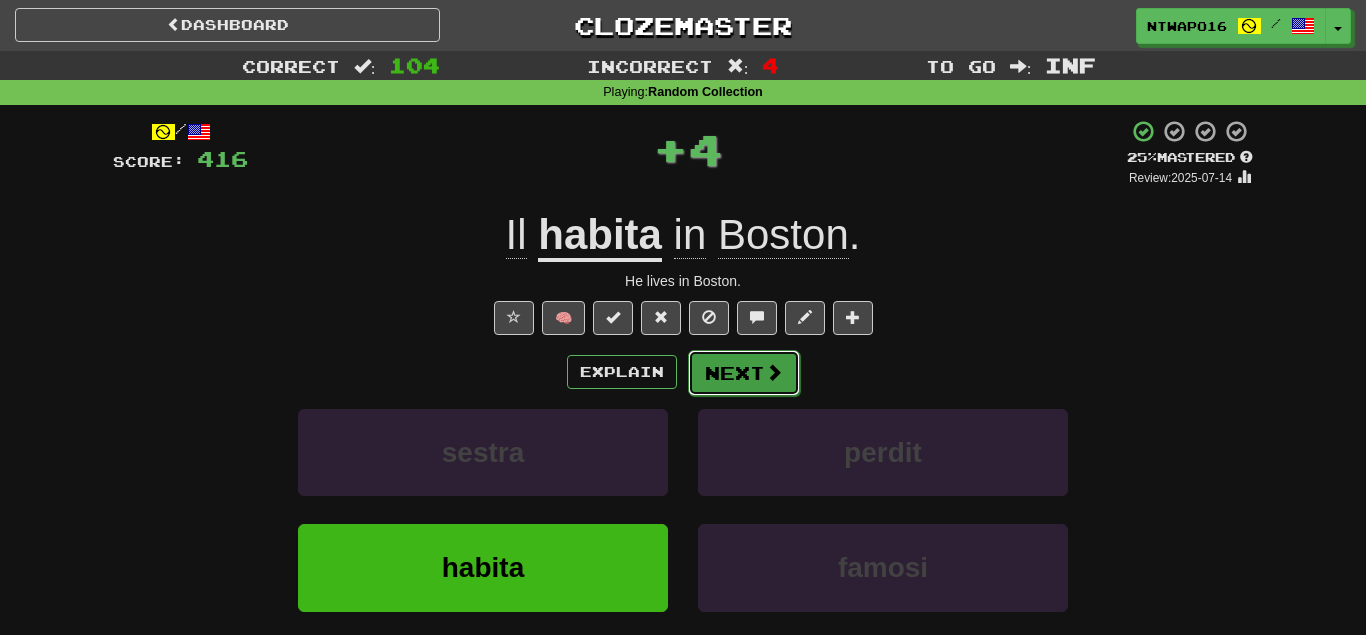 click on "Next" at bounding box center [744, 373] 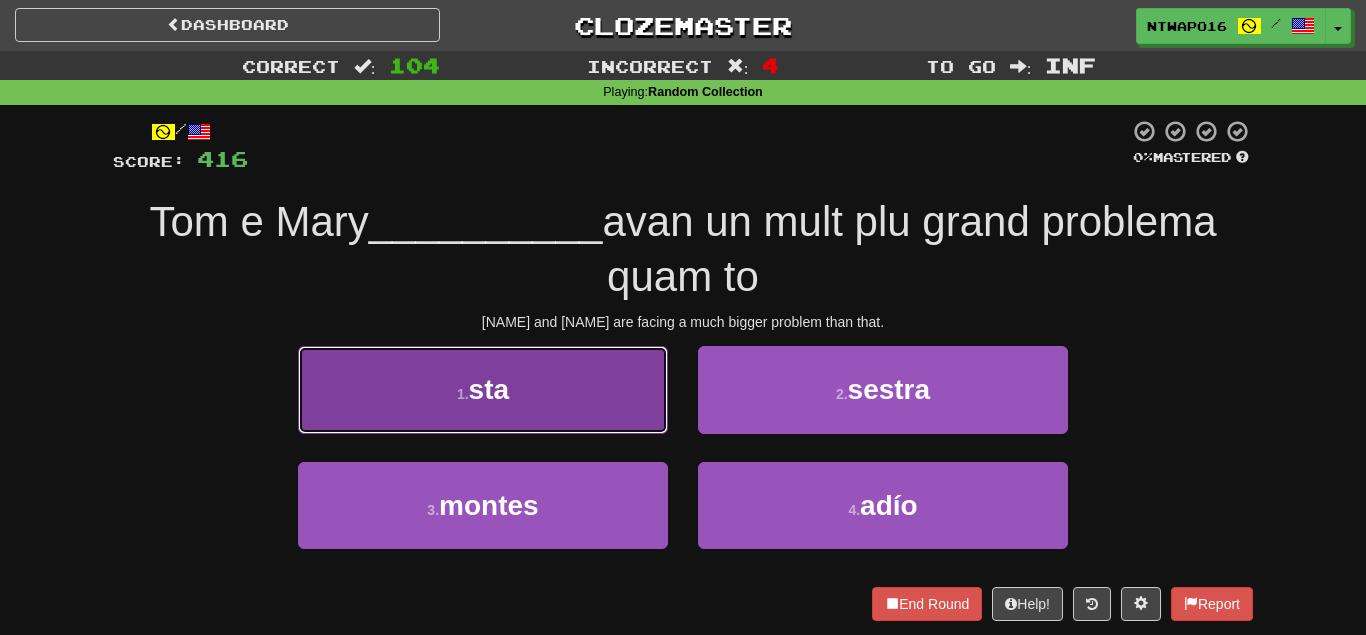 click on "1 .  sta" at bounding box center [483, 389] 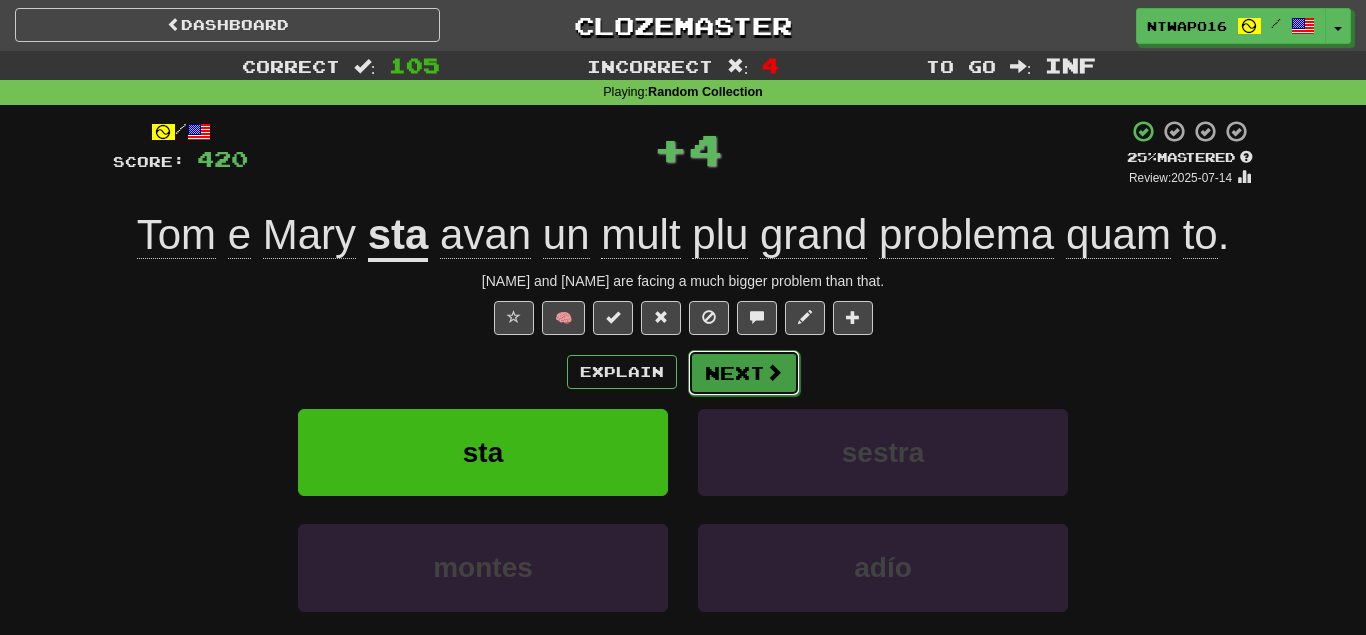 click on "Next" at bounding box center (744, 373) 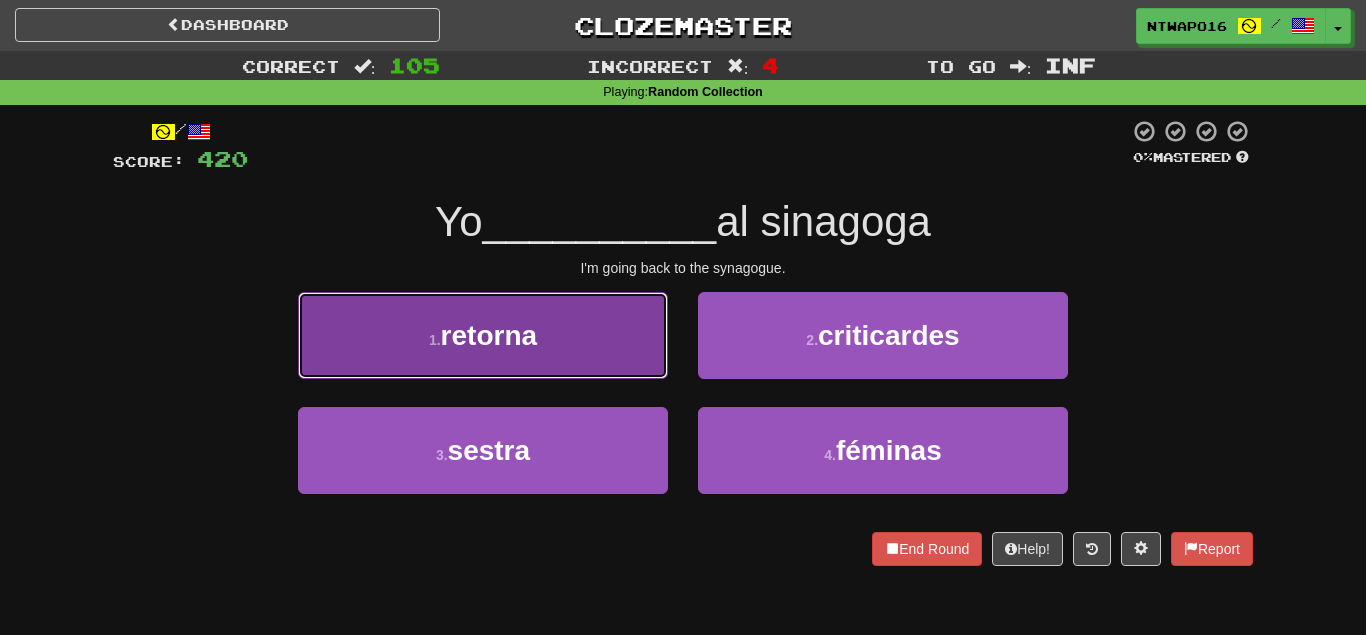 click on "[NUMBER] . retorna" at bounding box center [483, 335] 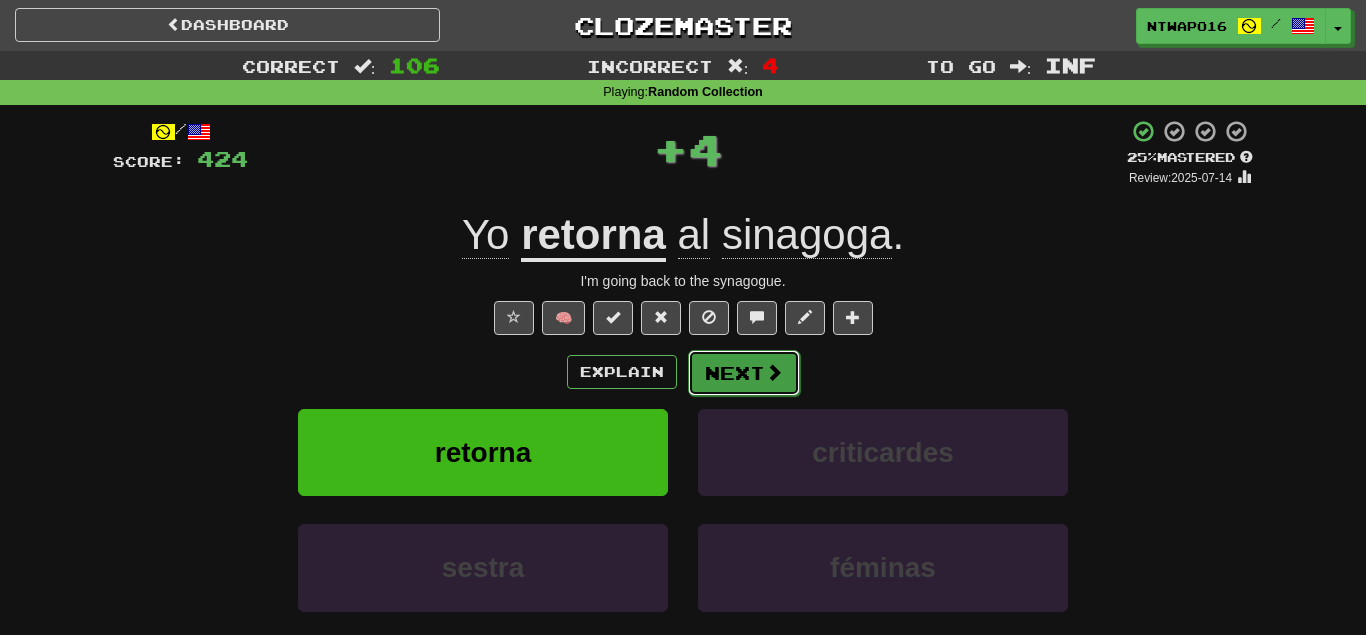 click on "Next" at bounding box center [744, 373] 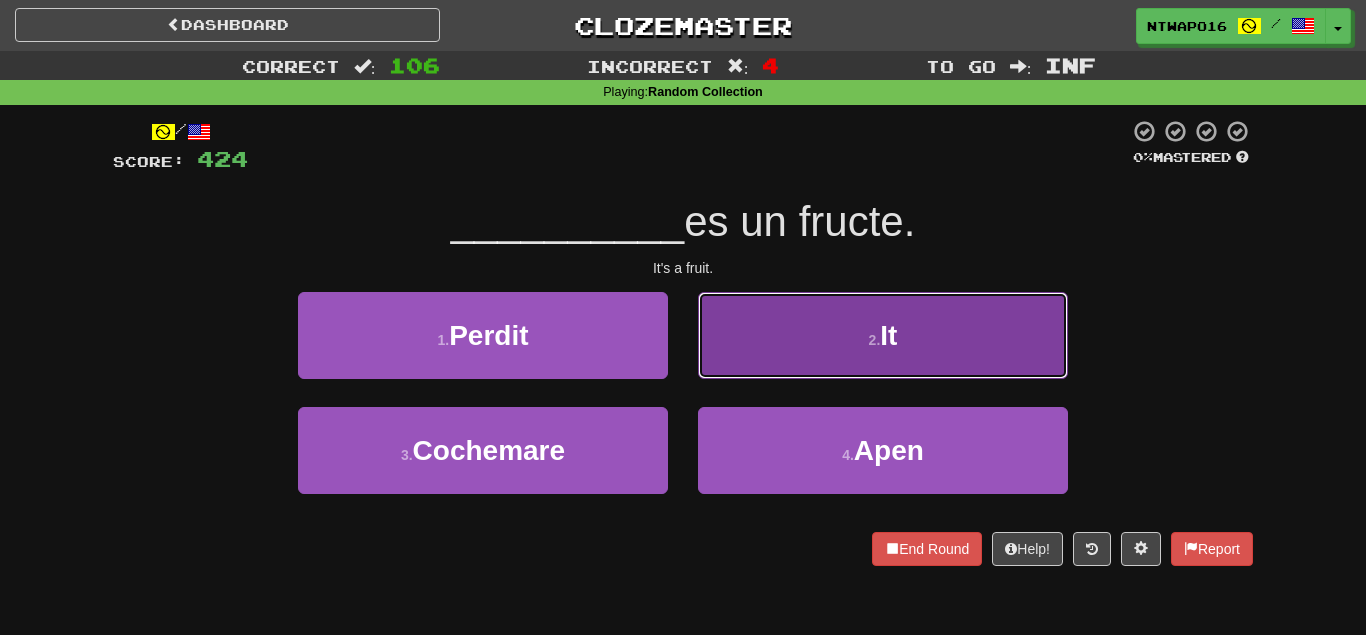 click on "2 .  It" at bounding box center (883, 335) 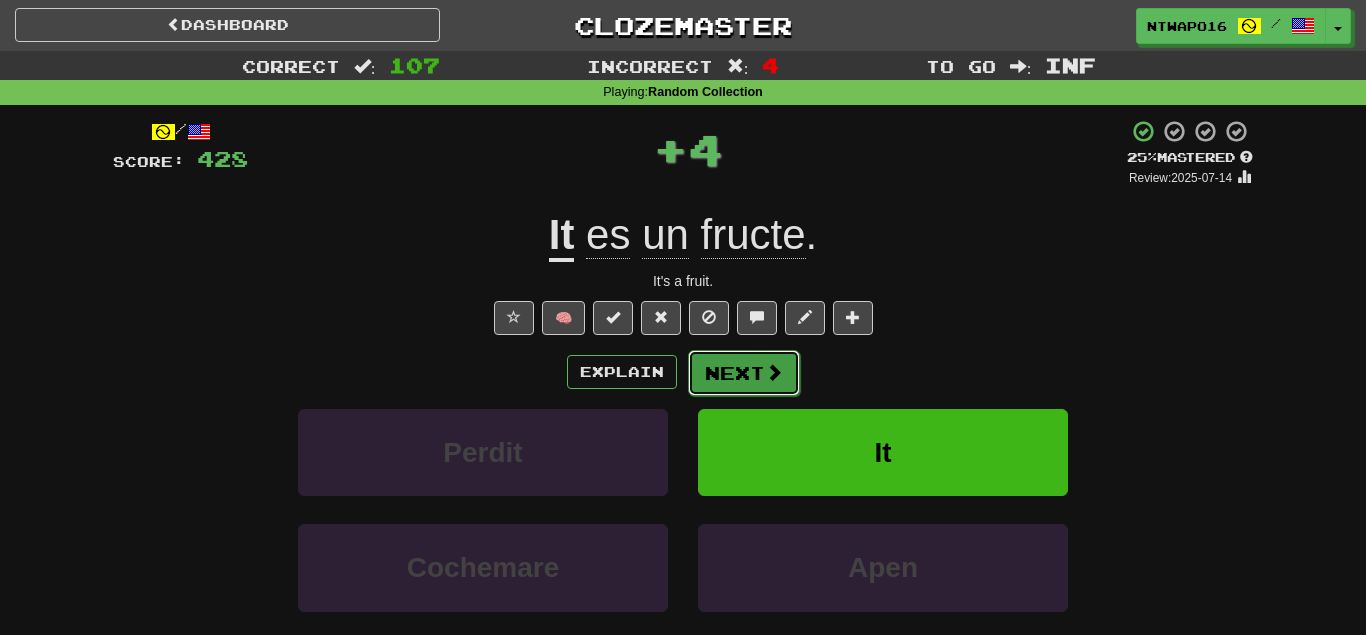 drag, startPoint x: 768, startPoint y: 363, endPoint x: 732, endPoint y: 384, distance: 41.677334 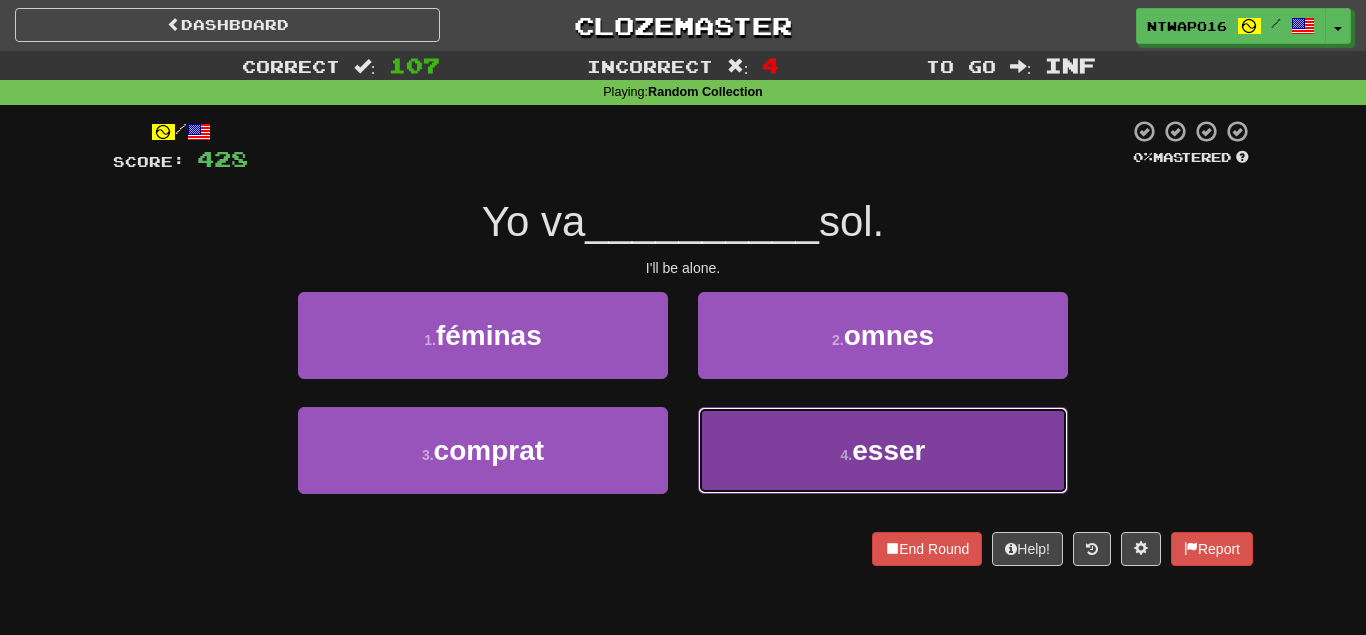click on "4 .  esser" at bounding box center (883, 450) 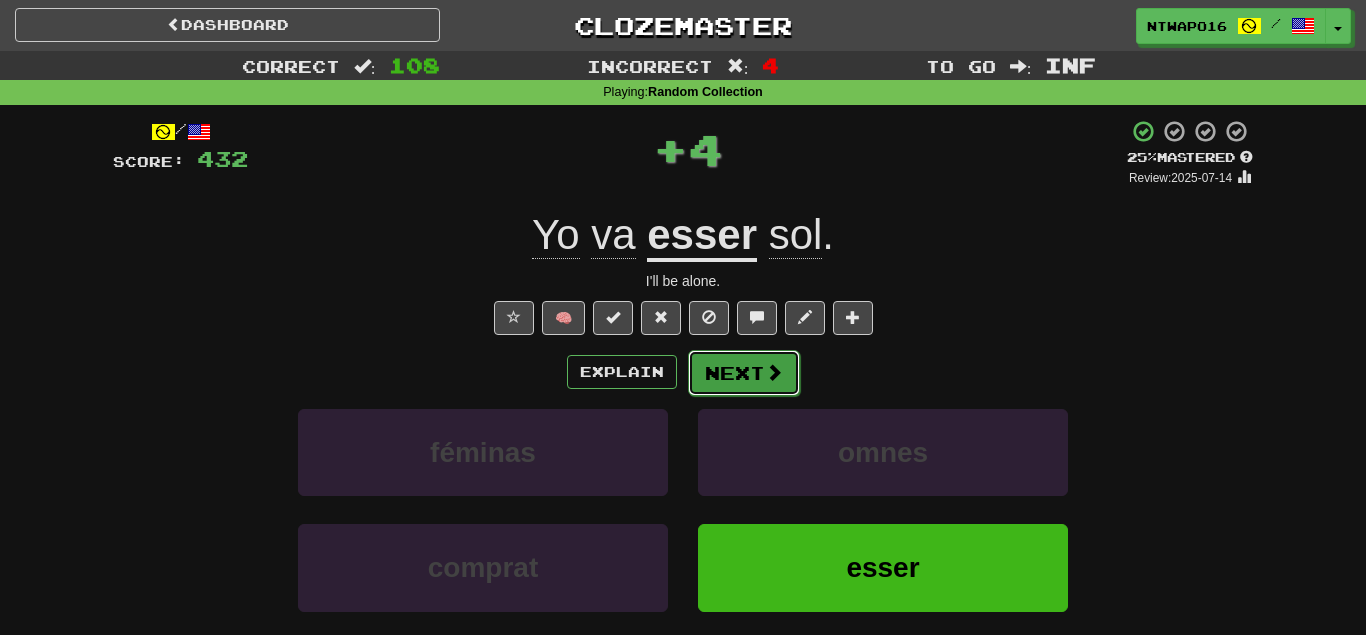 click on "Next" at bounding box center (744, 373) 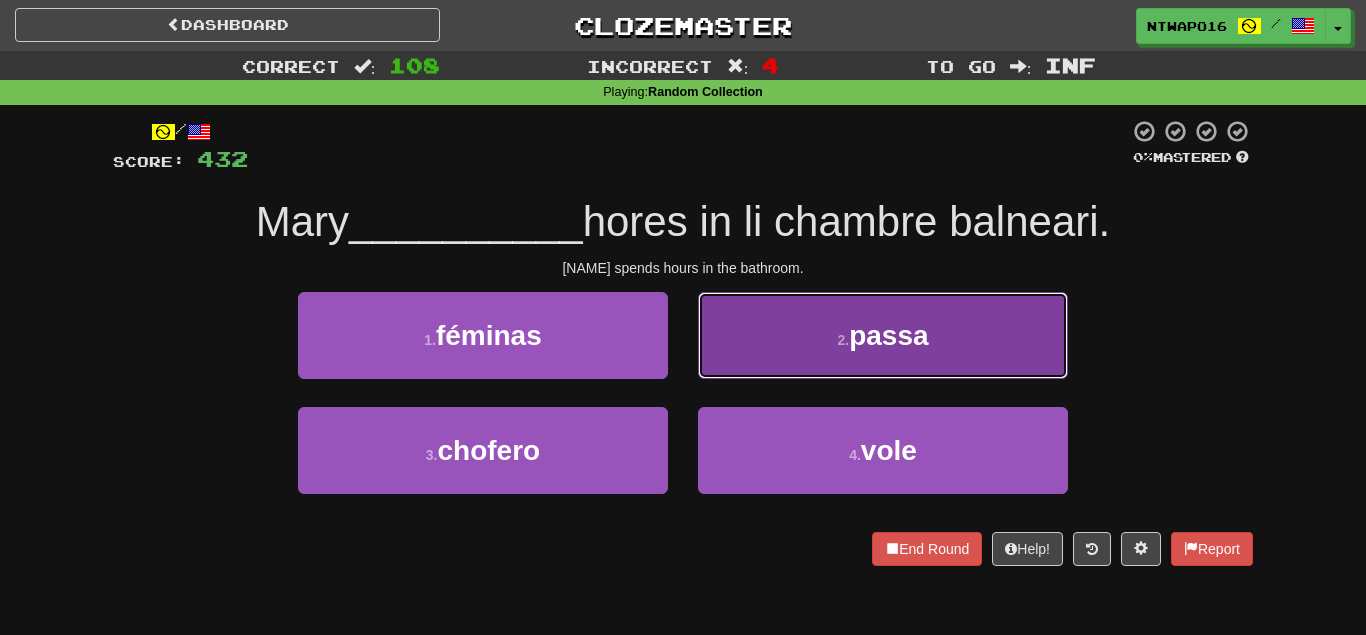 click on "2 .  passa" at bounding box center [883, 335] 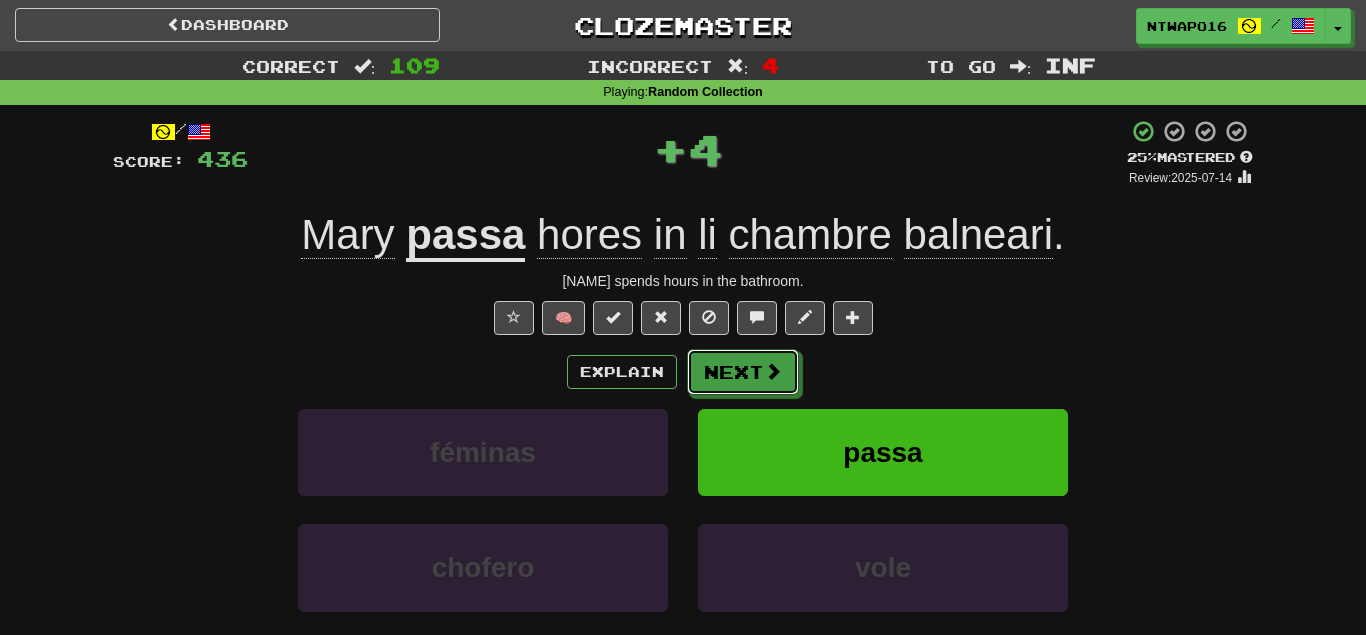 click on "Next" at bounding box center [743, 372] 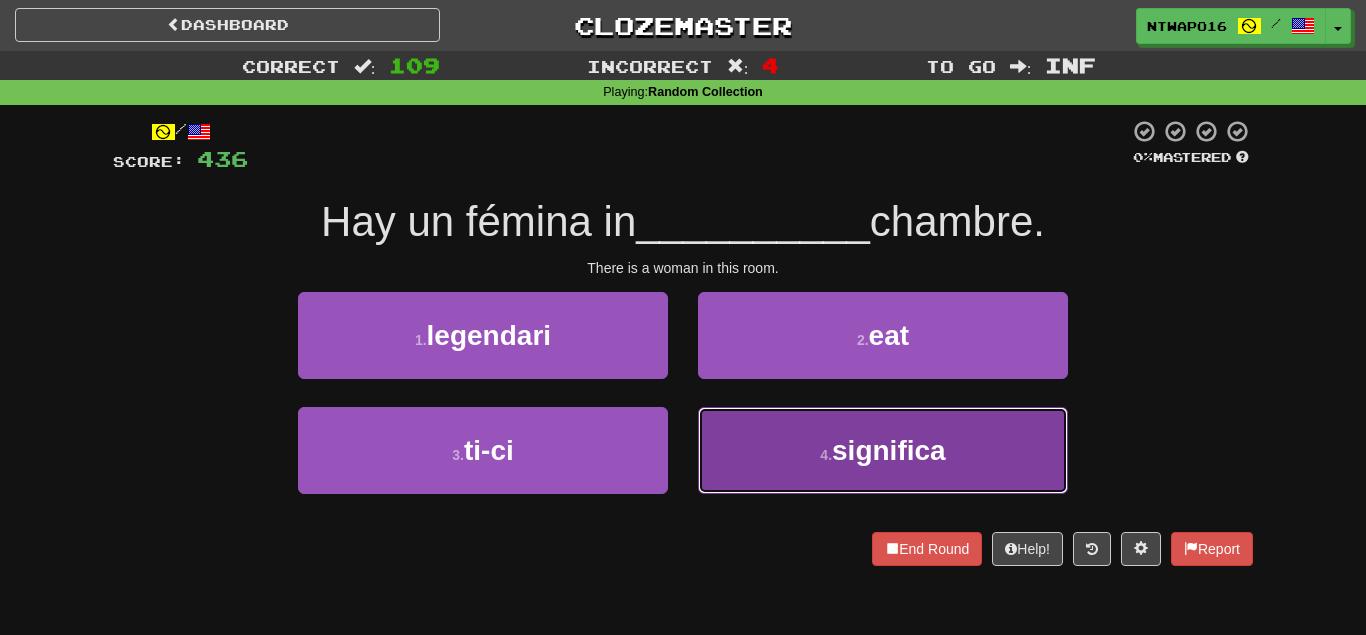 click on "4 .  significa" at bounding box center [883, 450] 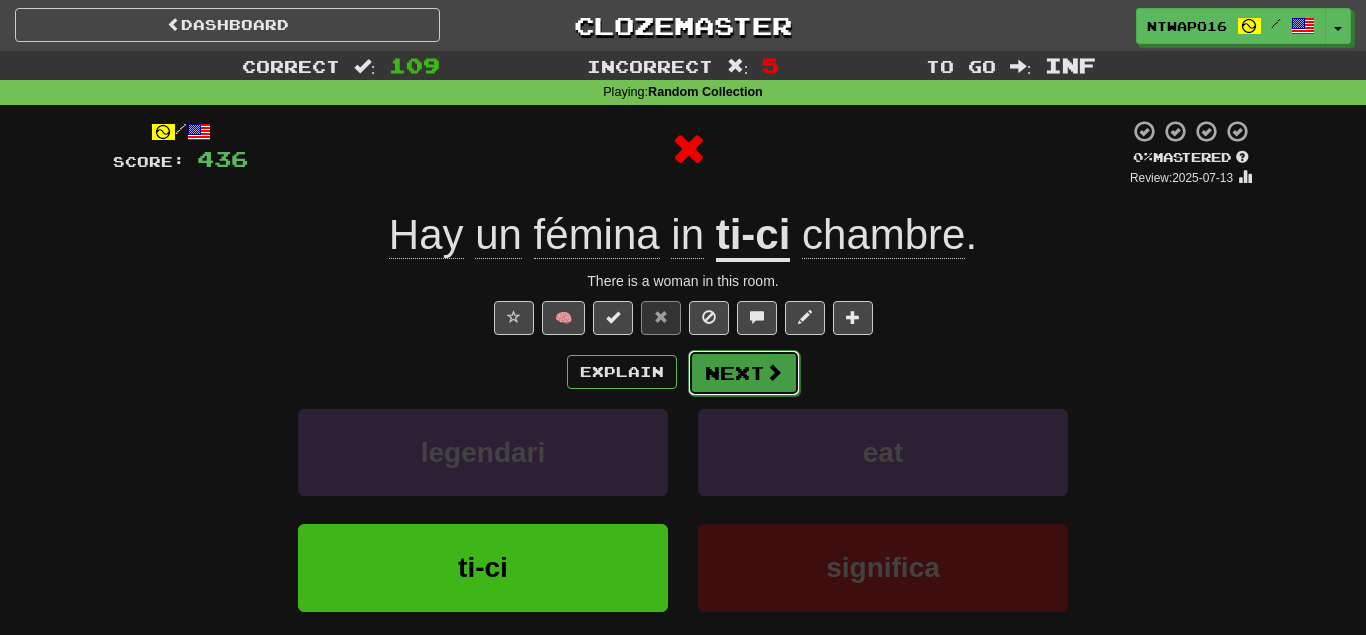 click on "Next" at bounding box center [744, 373] 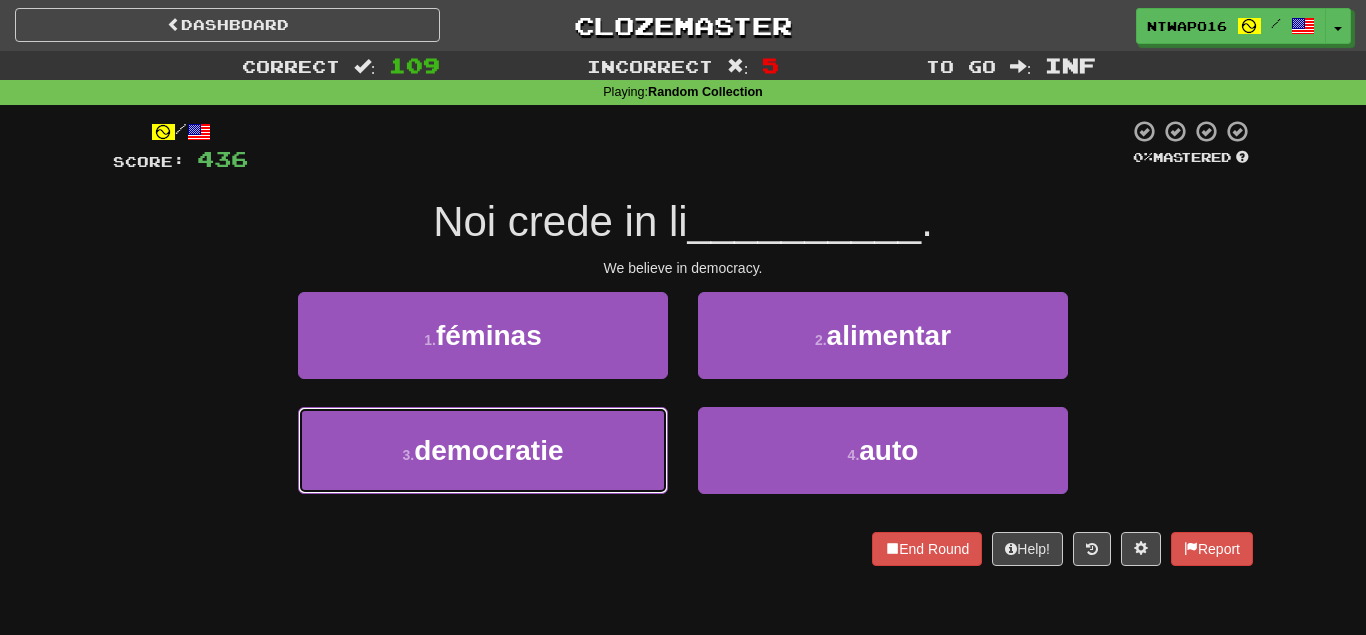 drag, startPoint x: 612, startPoint y: 451, endPoint x: 711, endPoint y: 400, distance: 111.364265 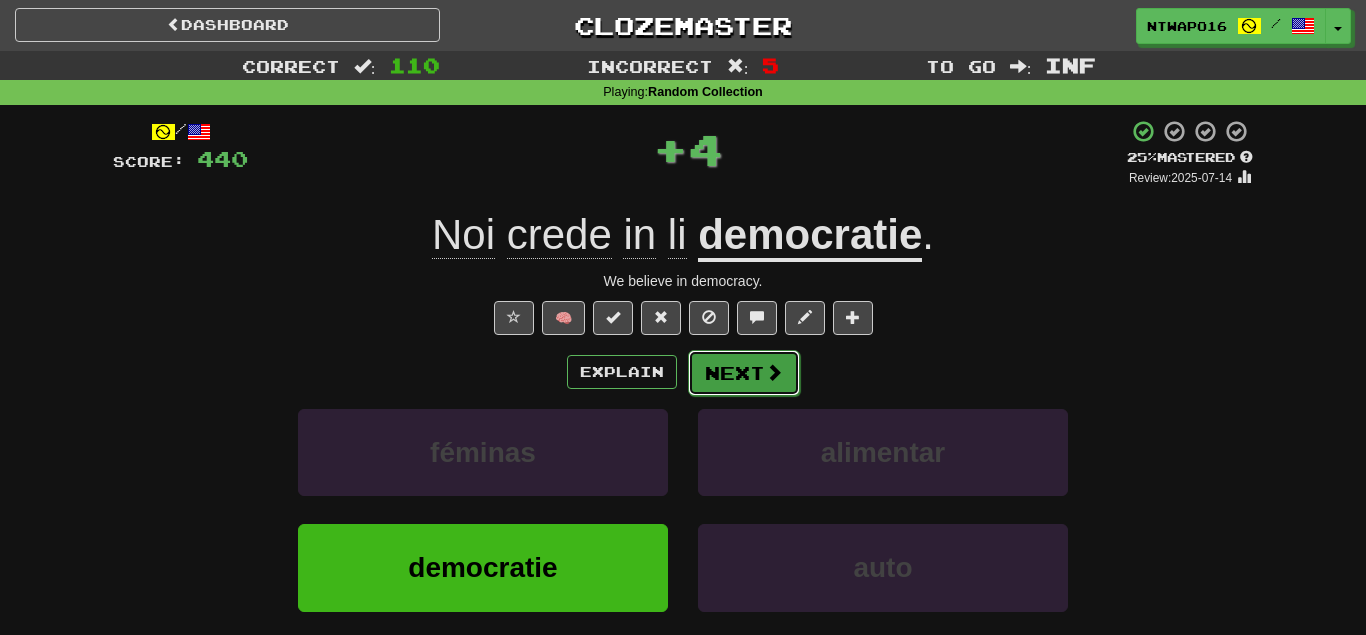 click on "Next" at bounding box center [744, 373] 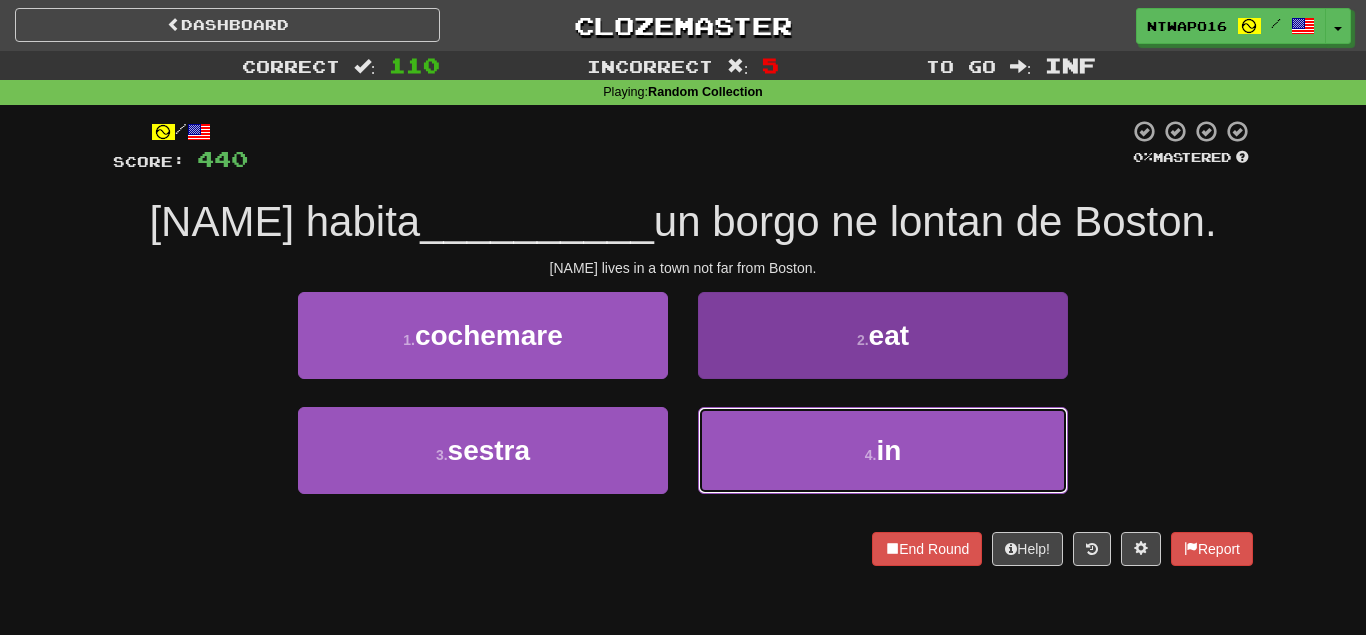 click on "4 .  in" at bounding box center [883, 450] 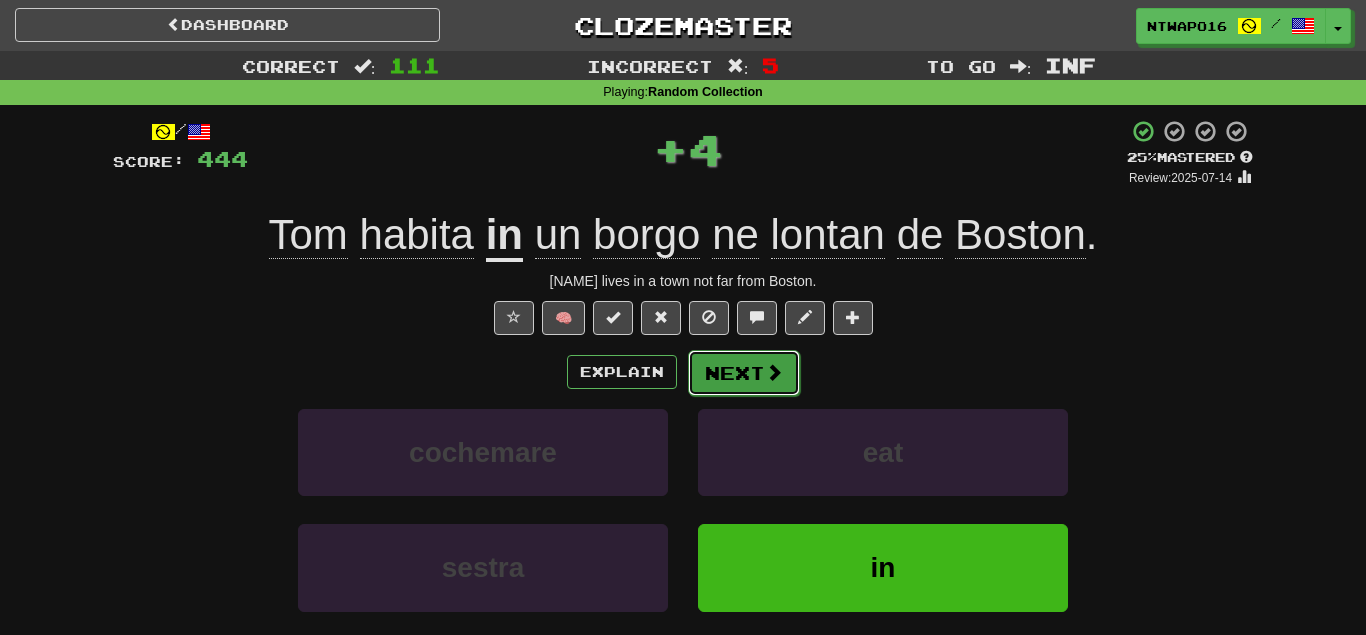 click on "Next" at bounding box center [744, 373] 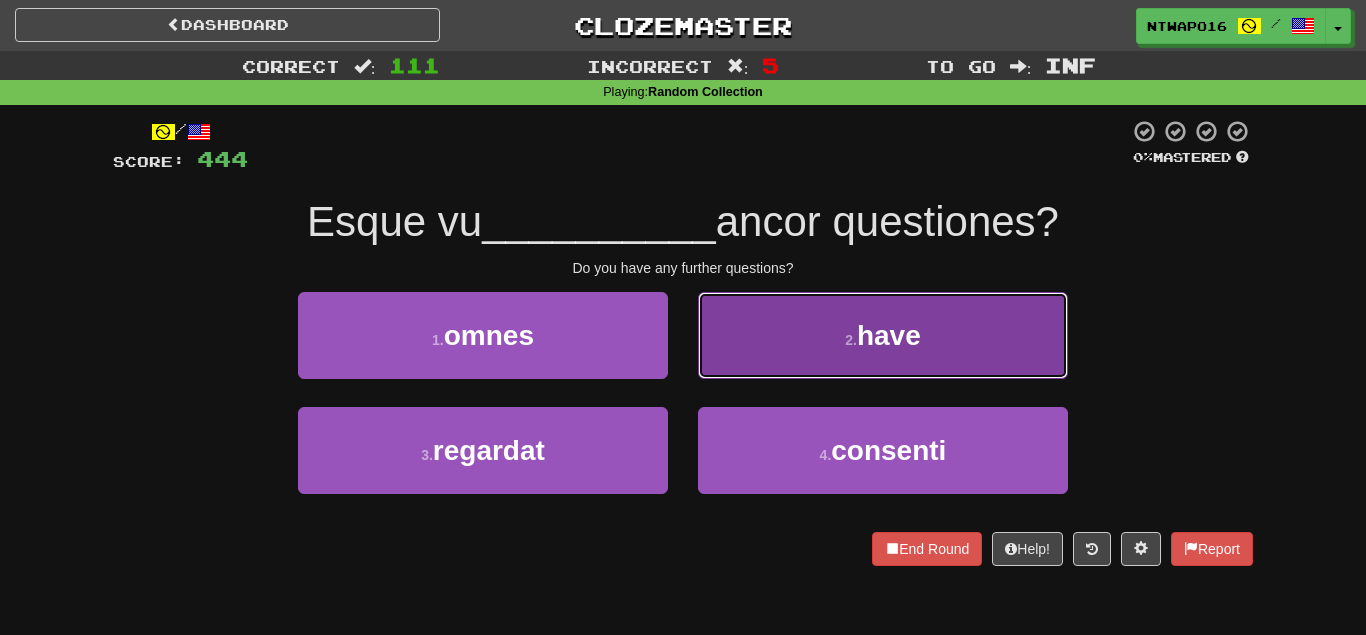 click on "2 .  have" at bounding box center [883, 335] 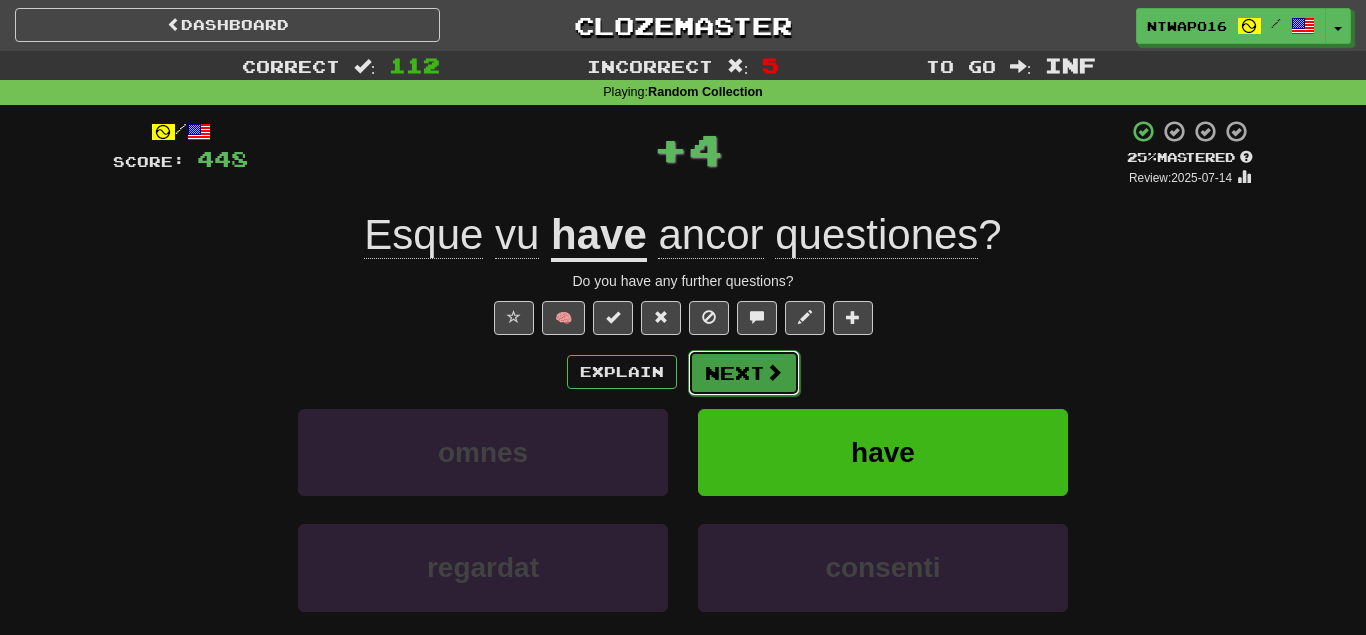 click on "Next" at bounding box center [744, 373] 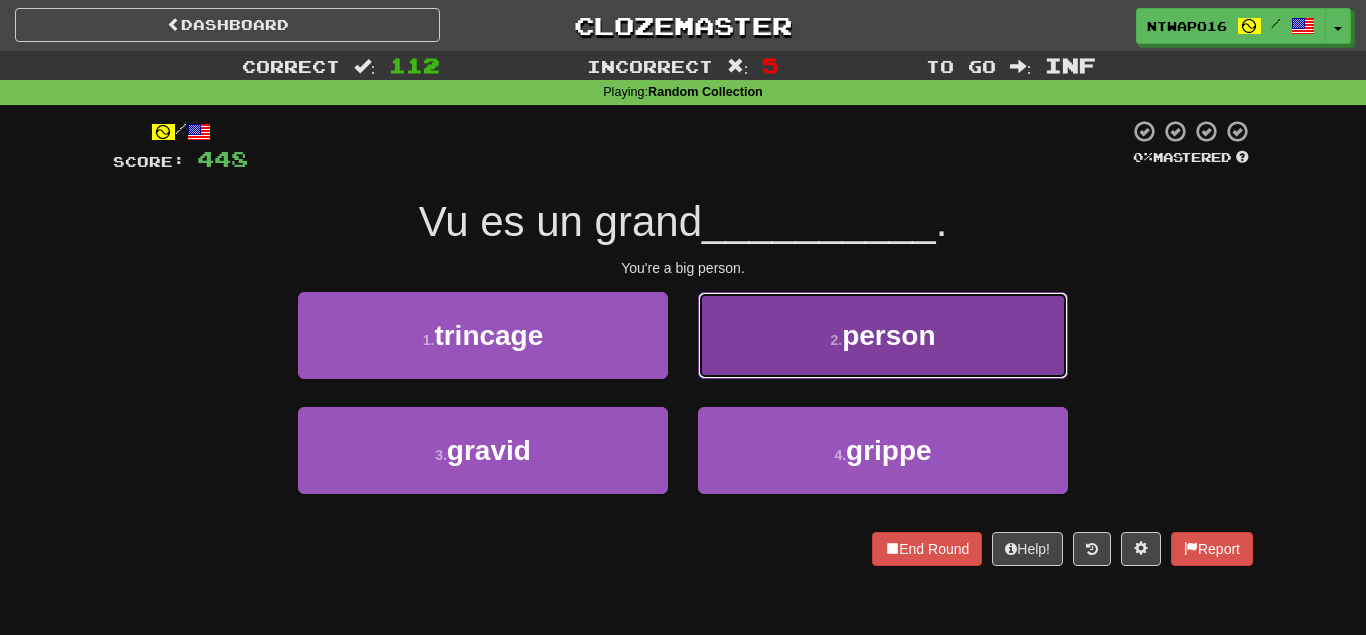 click on "2 .  person" at bounding box center [883, 335] 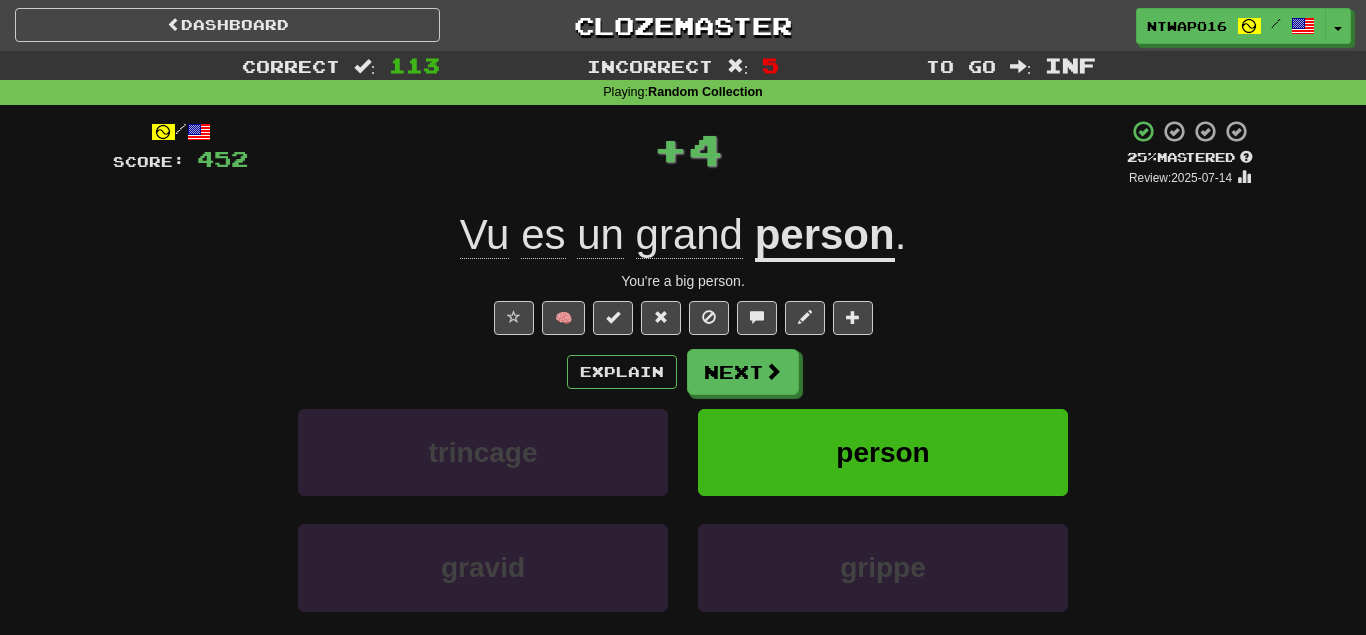 click on "Next" at bounding box center (743, 372) 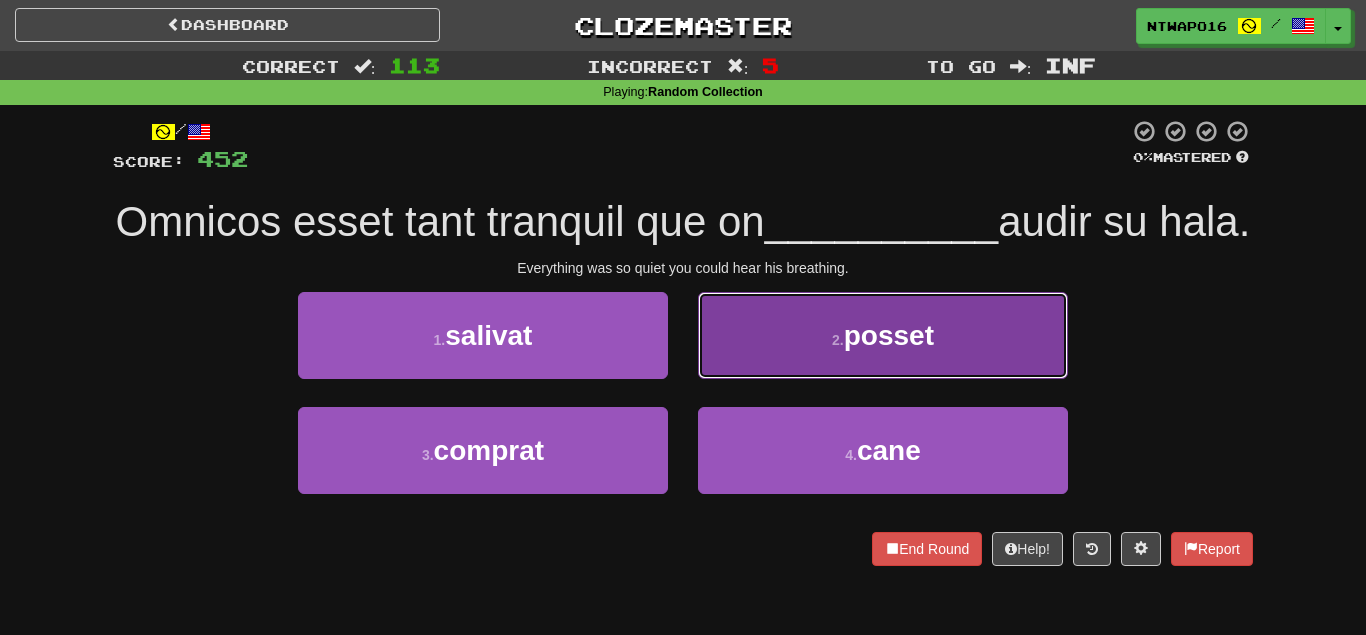 click on "2 .  posset" at bounding box center [883, 335] 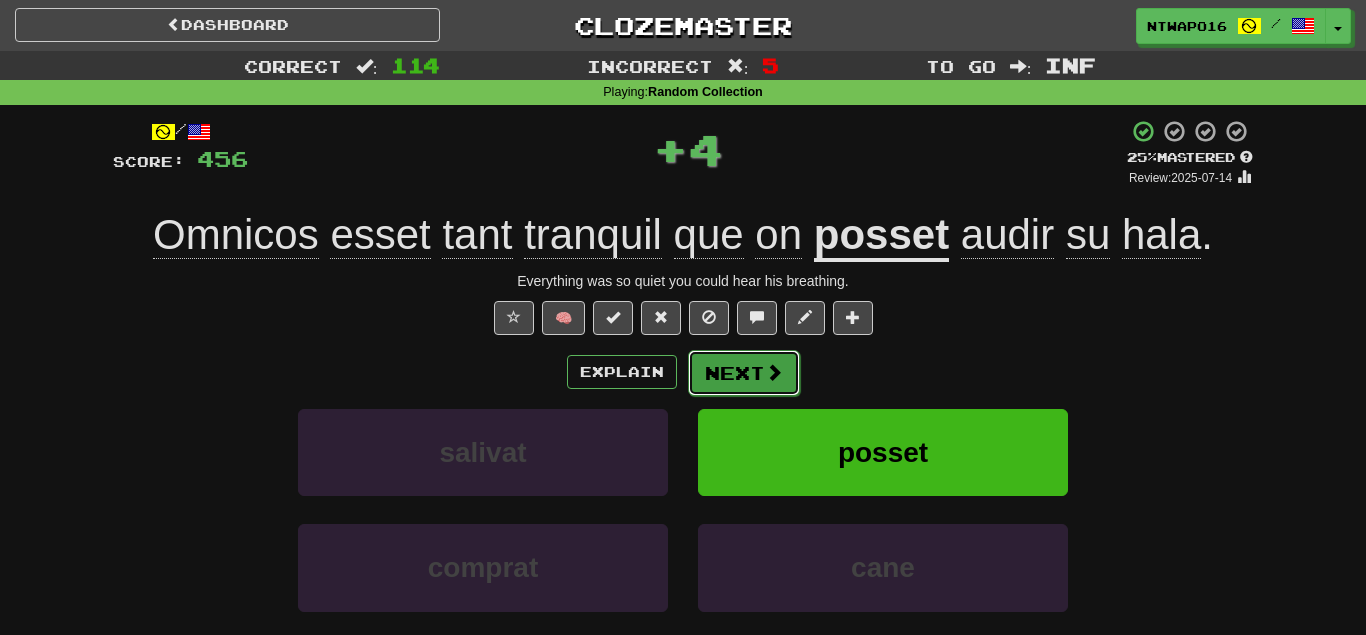 click on "Next" at bounding box center (744, 373) 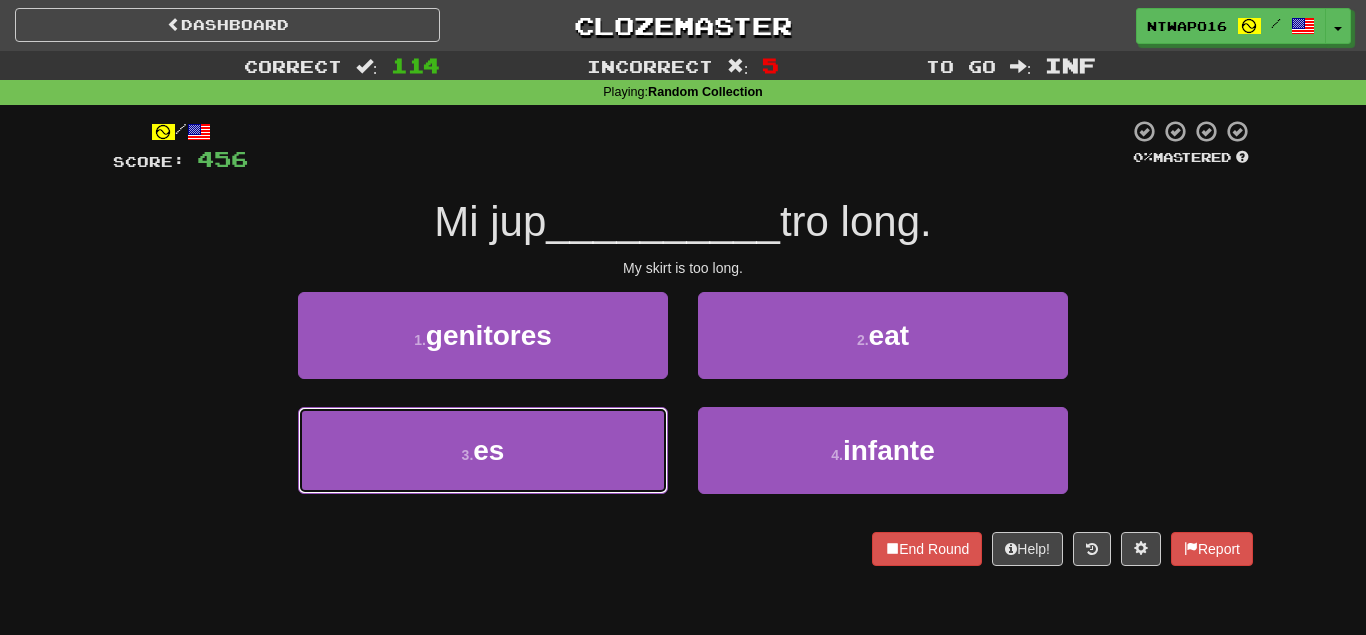drag, startPoint x: 607, startPoint y: 438, endPoint x: 738, endPoint y: 399, distance: 136.68211 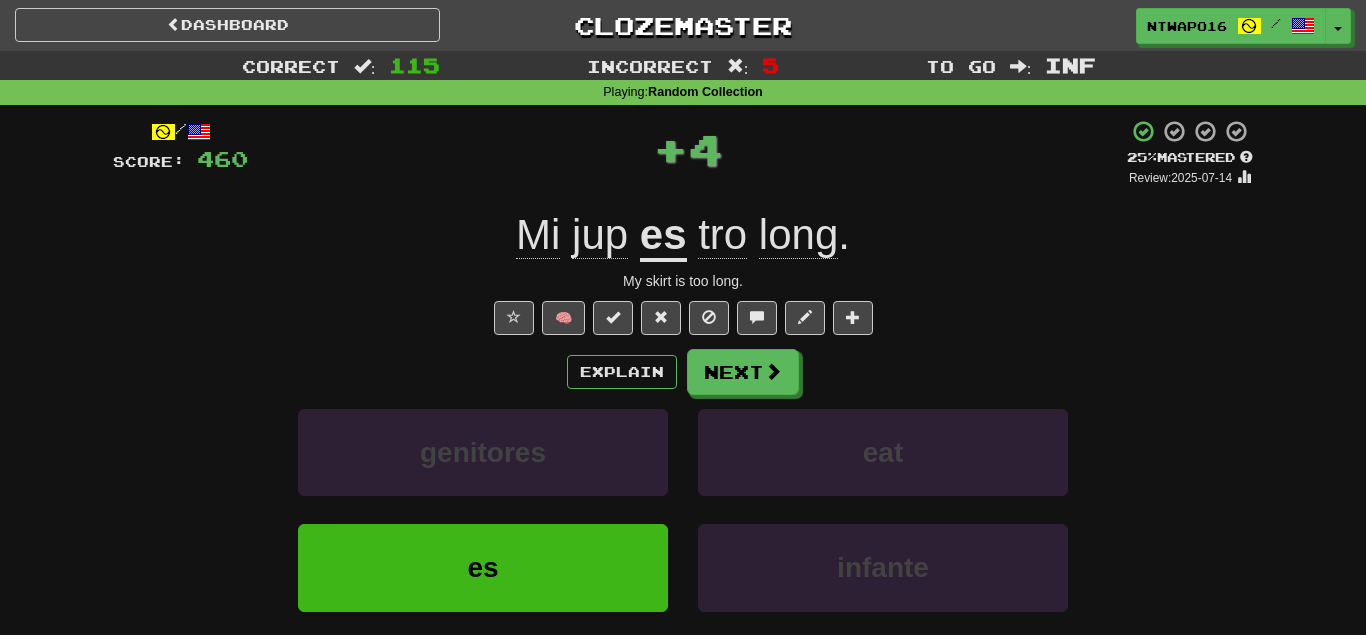click on "Explain Next genitores eat es infante Learn more: genitores eat es infante" at bounding box center (683, 509) 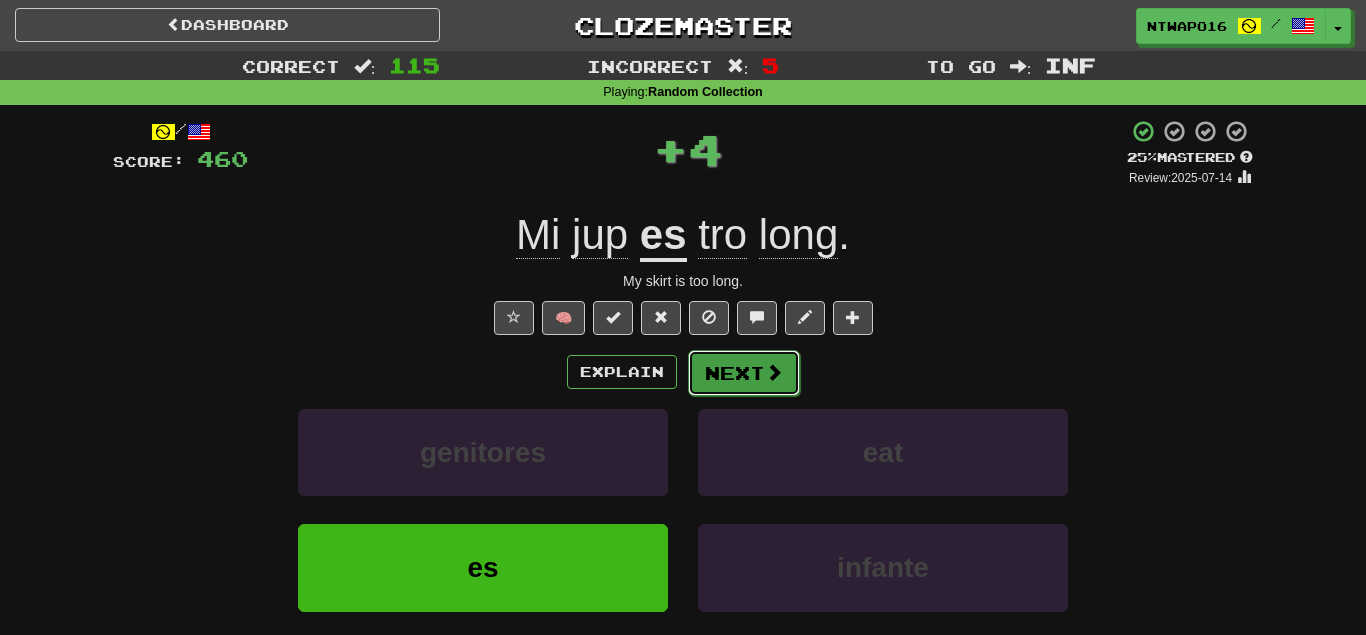 click on "Next" at bounding box center [744, 373] 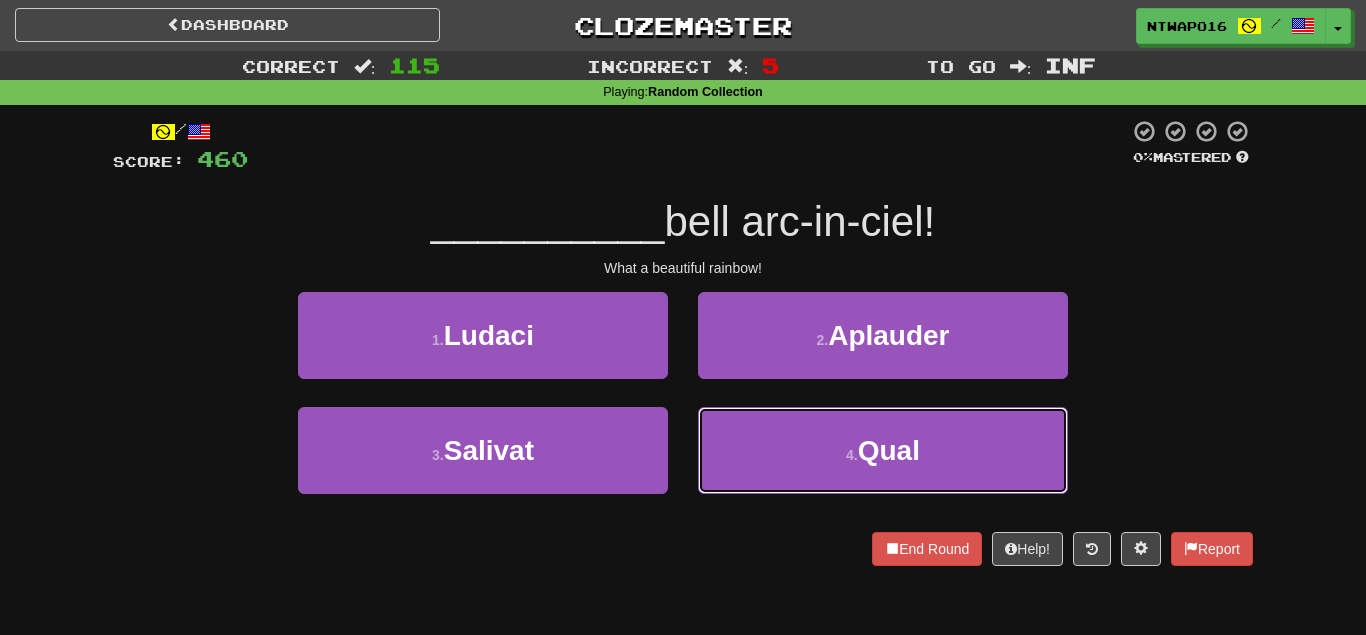 drag, startPoint x: 742, startPoint y: 447, endPoint x: 735, endPoint y: 405, distance: 42.579338 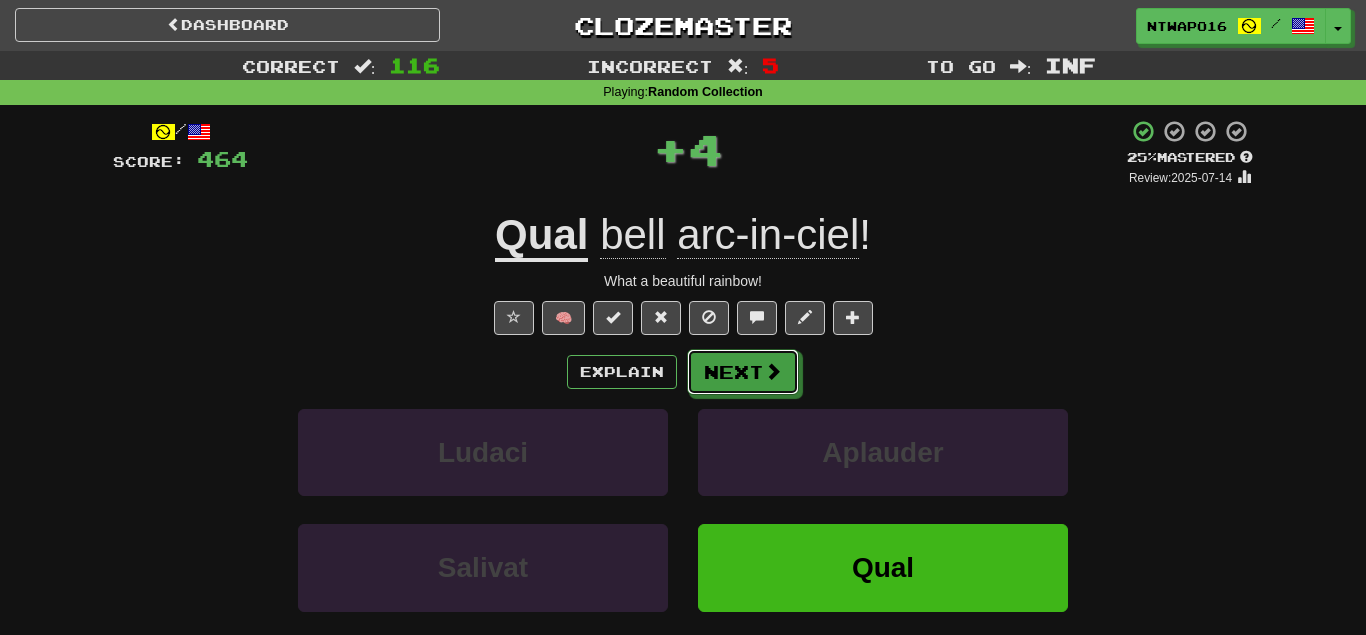 click on "Next" at bounding box center [743, 372] 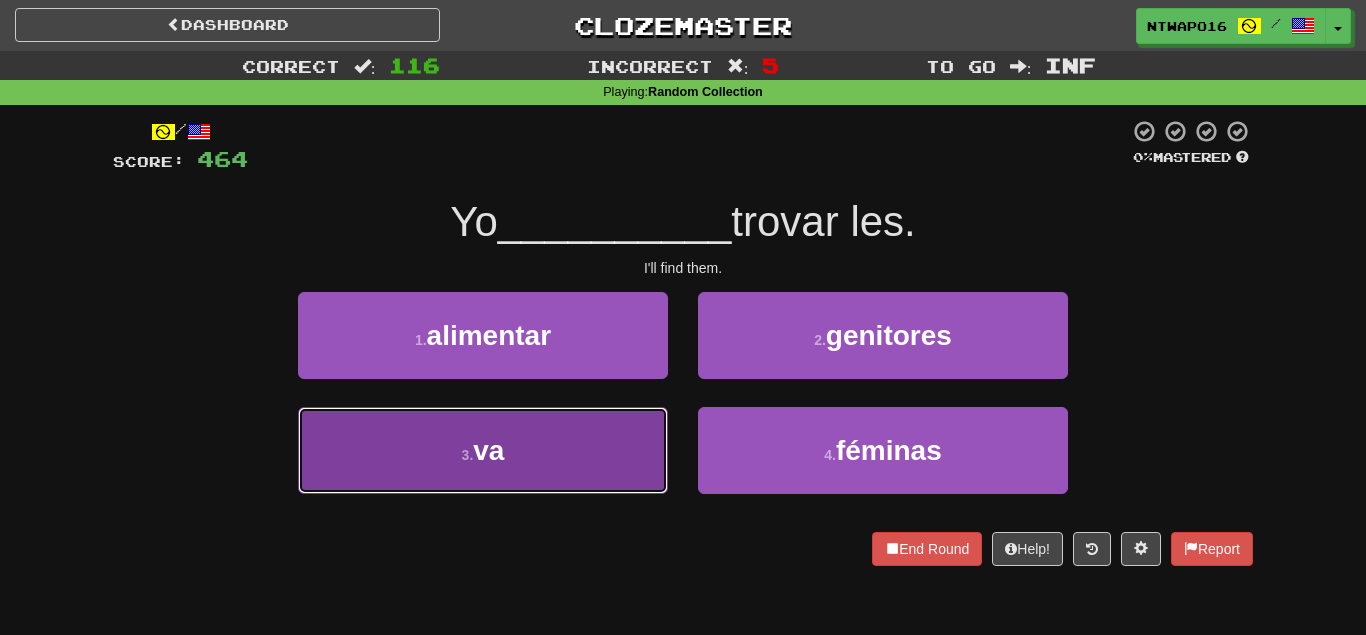 click on "3 .  va" at bounding box center [483, 450] 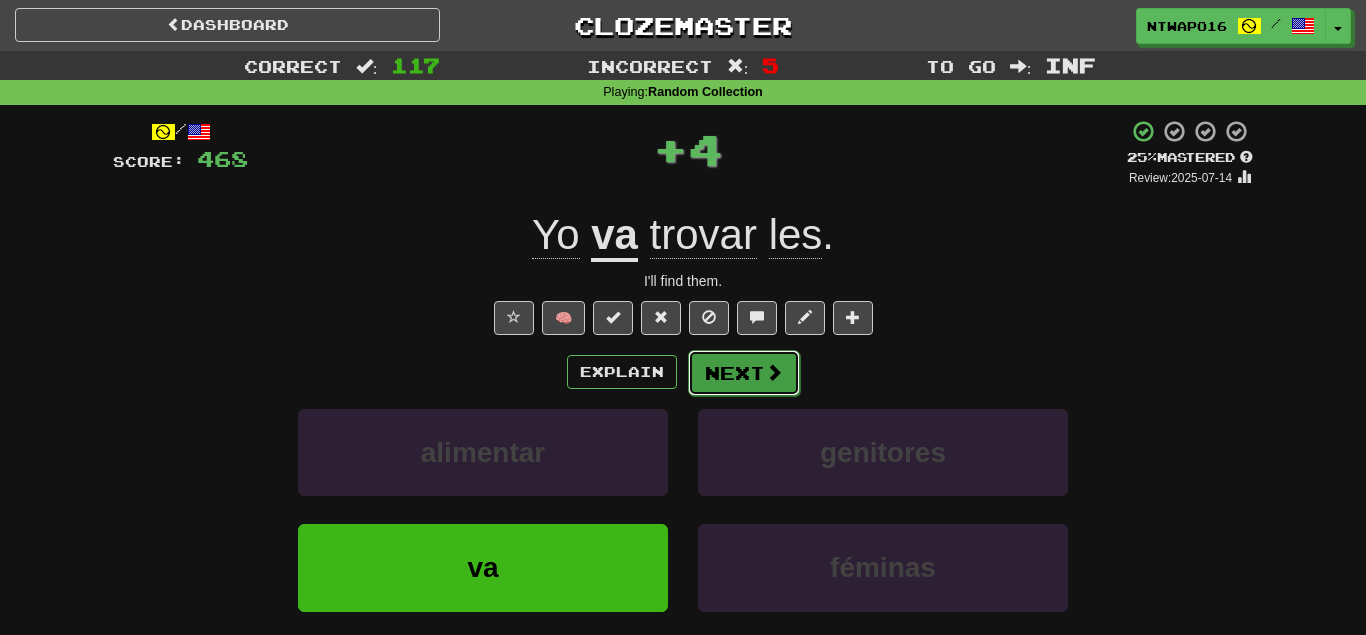click on "Next" at bounding box center [744, 373] 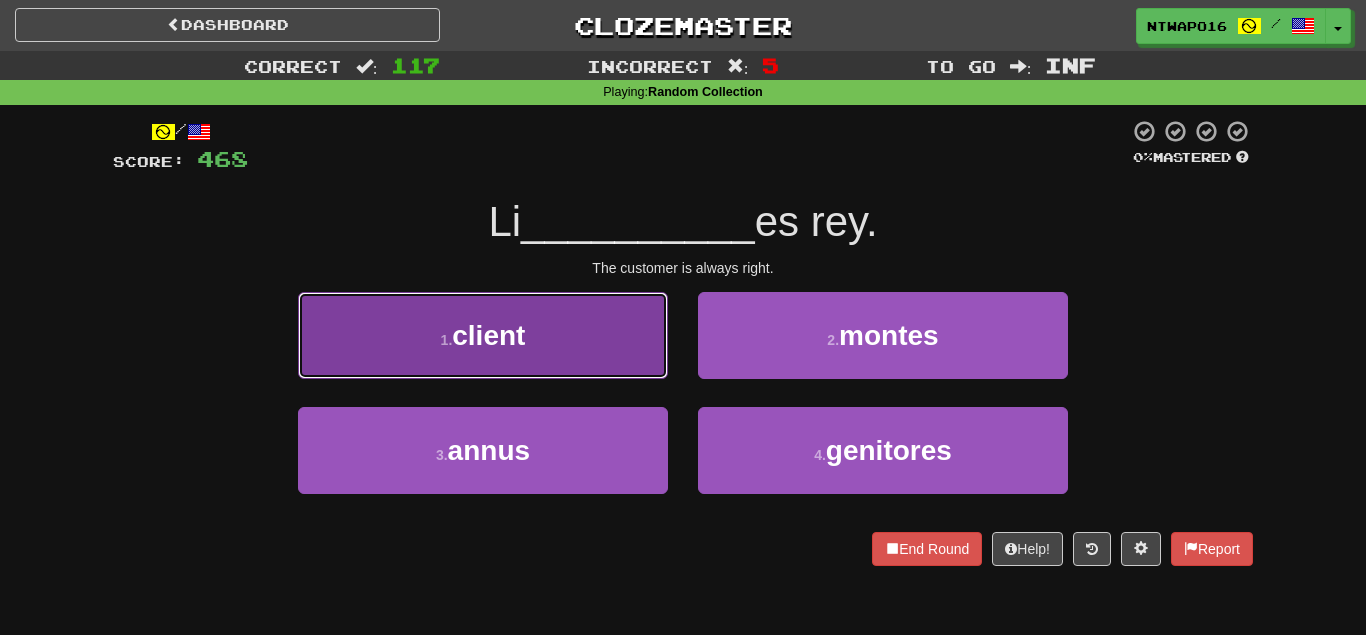 drag, startPoint x: 647, startPoint y: 367, endPoint x: 657, endPoint y: 370, distance: 10.440307 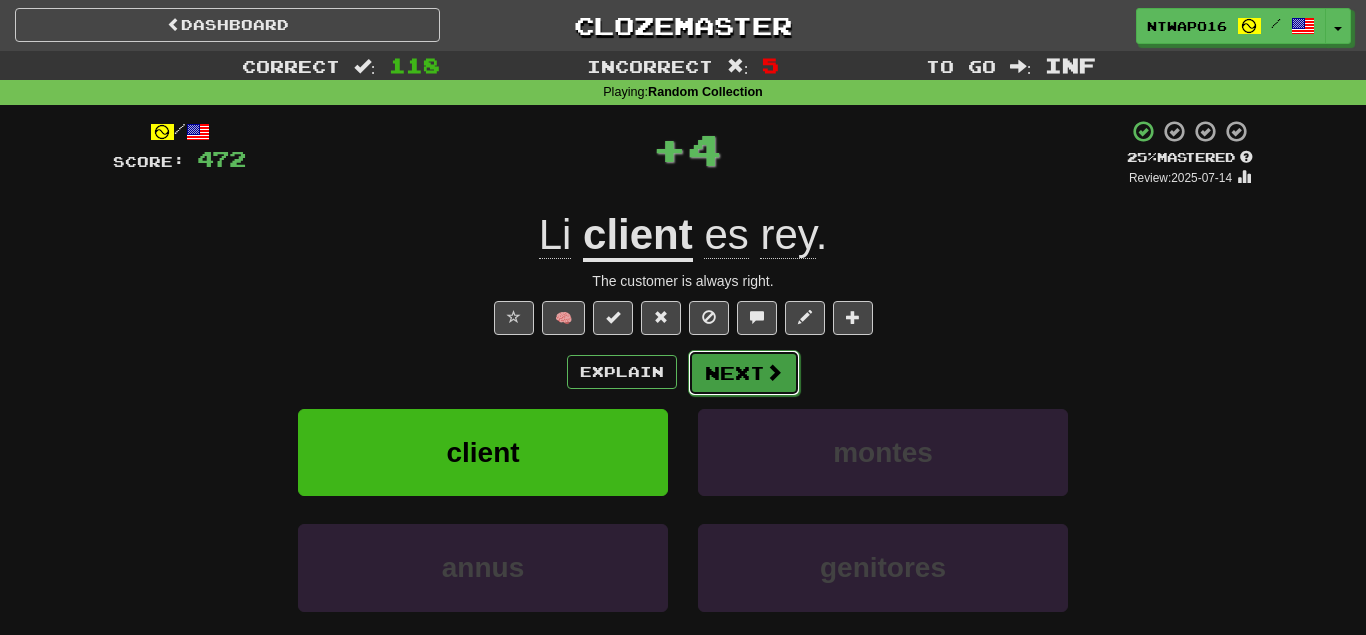 click on "Next" at bounding box center (744, 373) 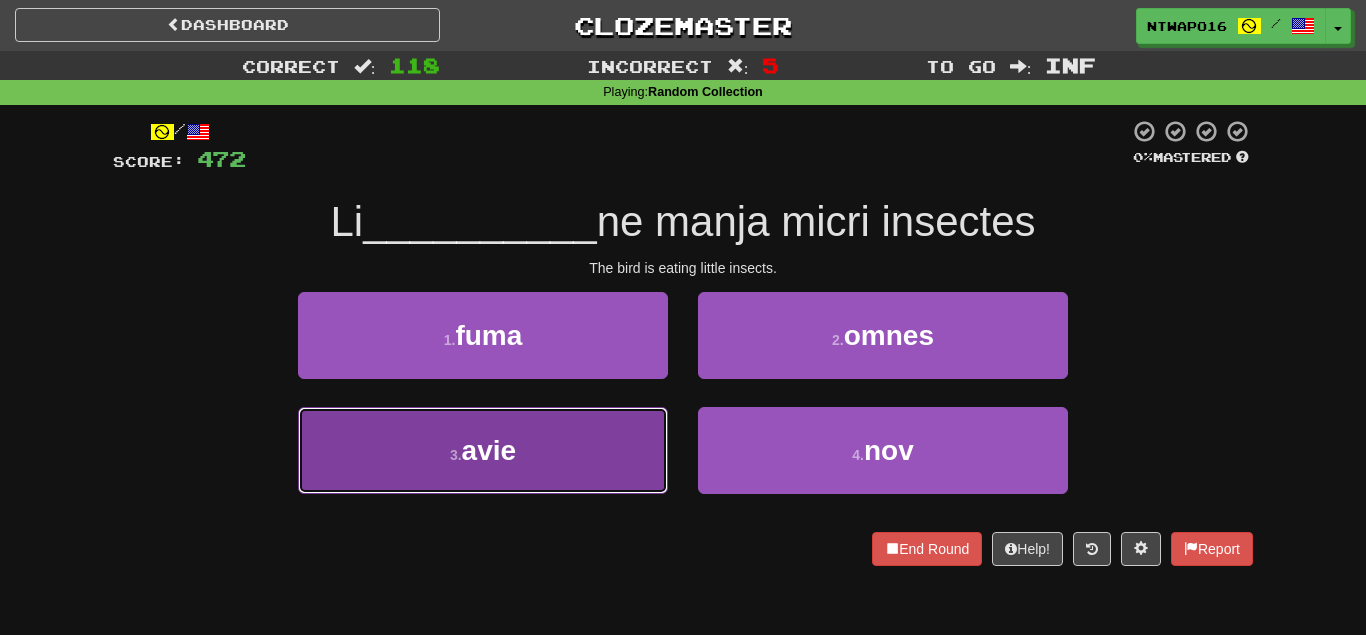 click on "[NUMBER] . avie" at bounding box center (483, 450) 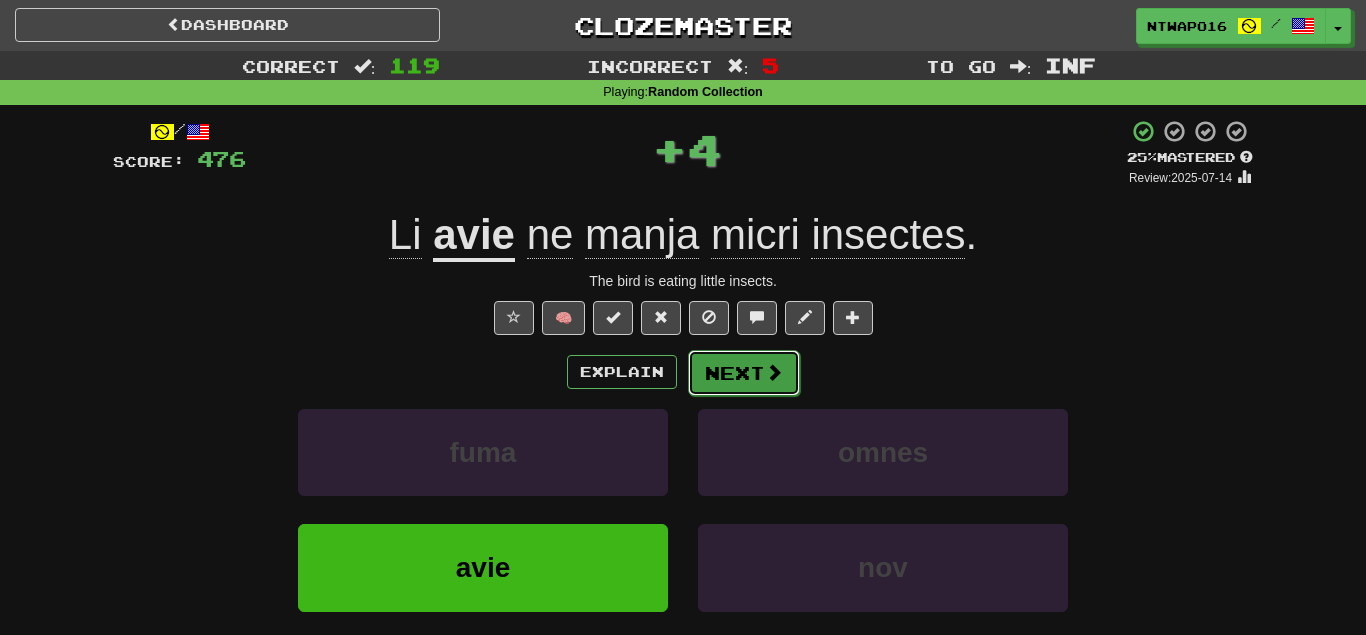 click on "Next" at bounding box center (744, 373) 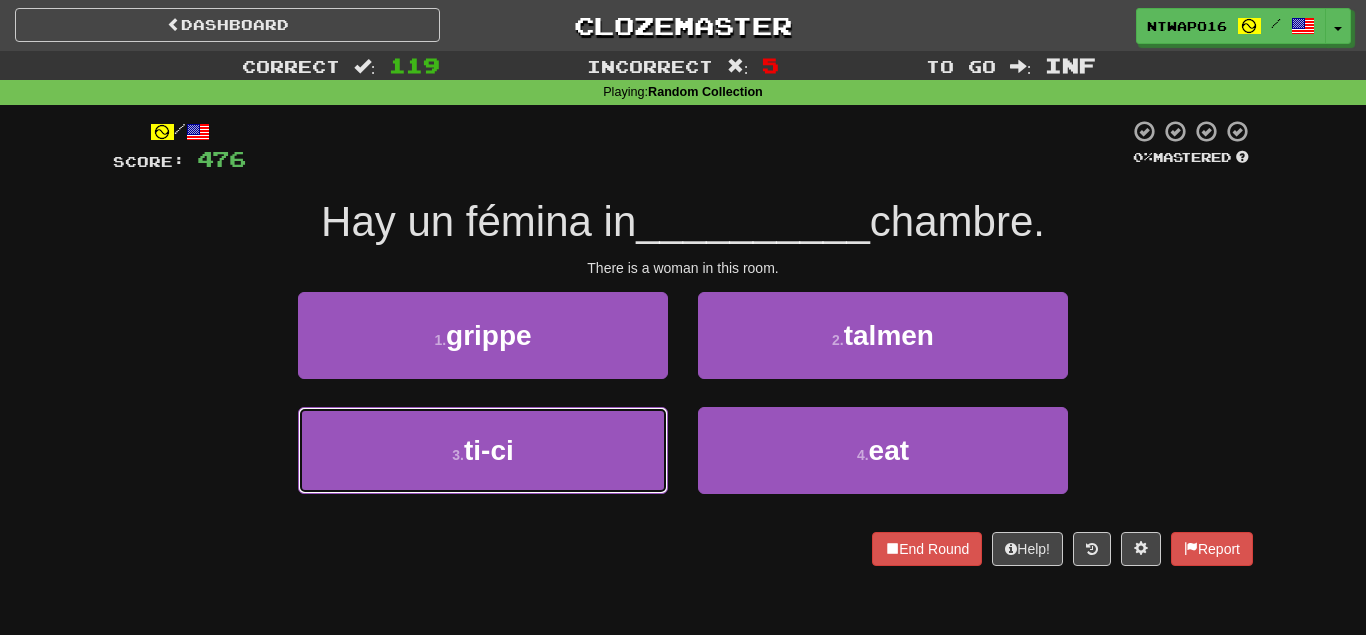drag, startPoint x: 620, startPoint y: 440, endPoint x: 706, endPoint y: 398, distance: 95.707886 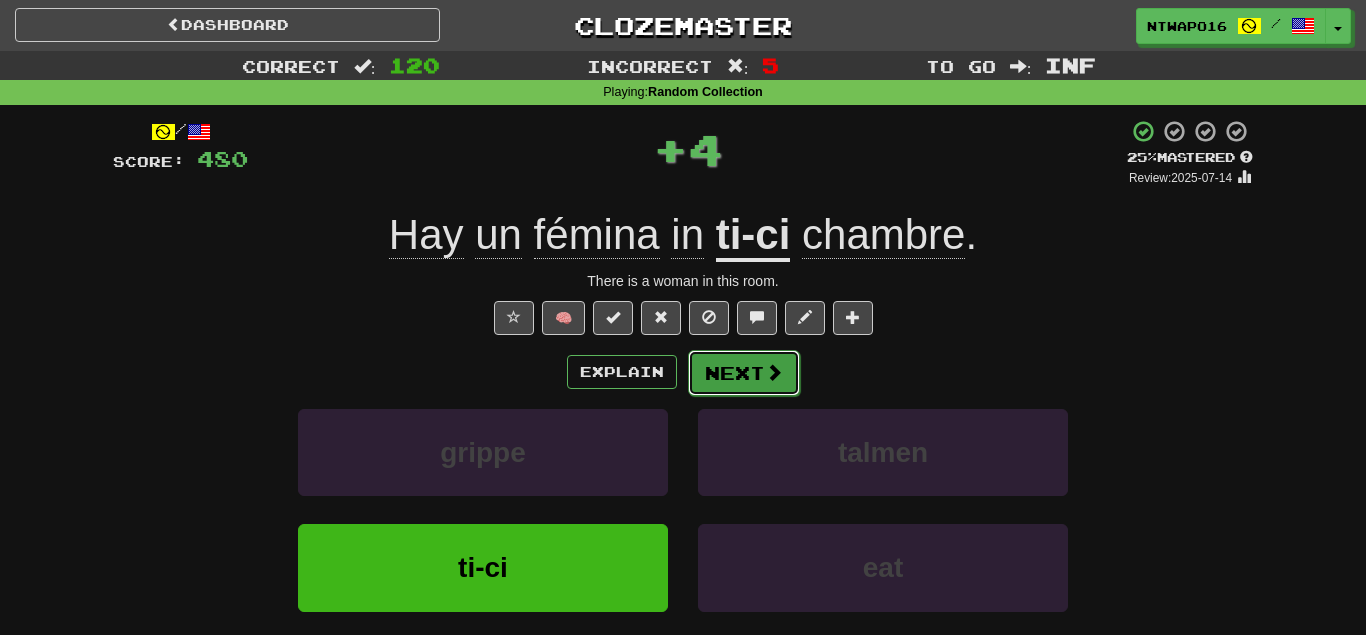 click on "Next" at bounding box center [744, 373] 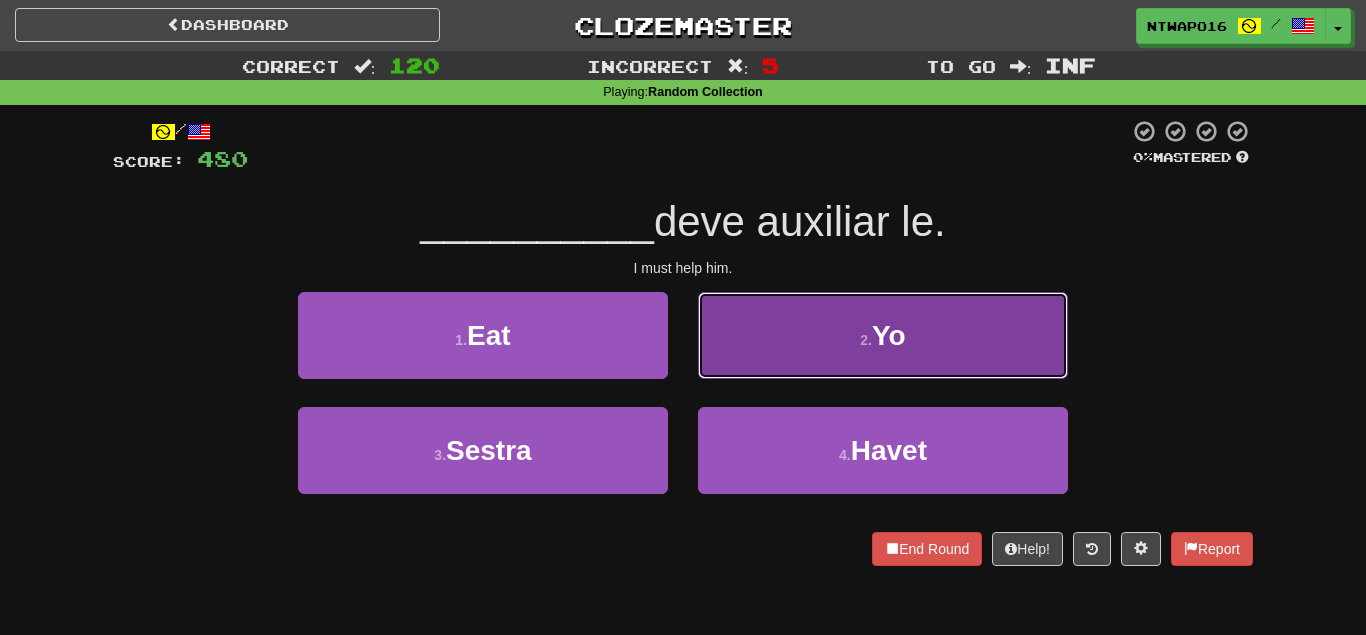 click on "2 .  Yo" at bounding box center [883, 335] 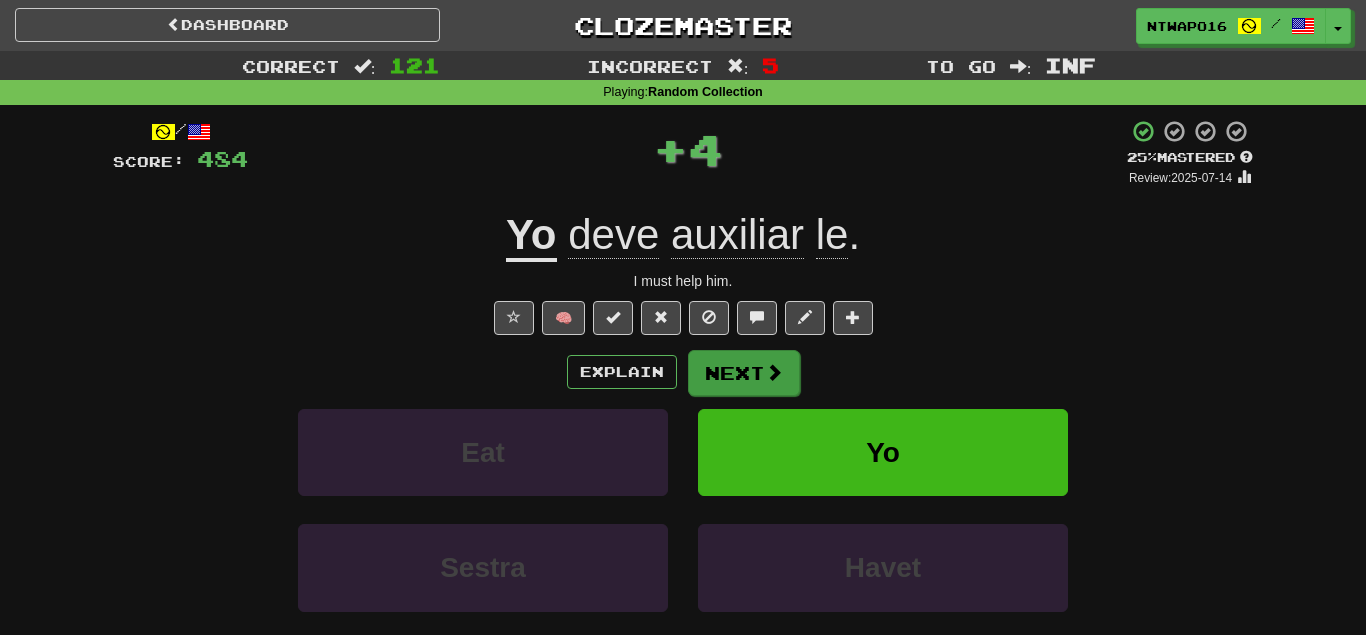drag, startPoint x: 702, startPoint y: 399, endPoint x: 730, endPoint y: 380, distance: 33.83785 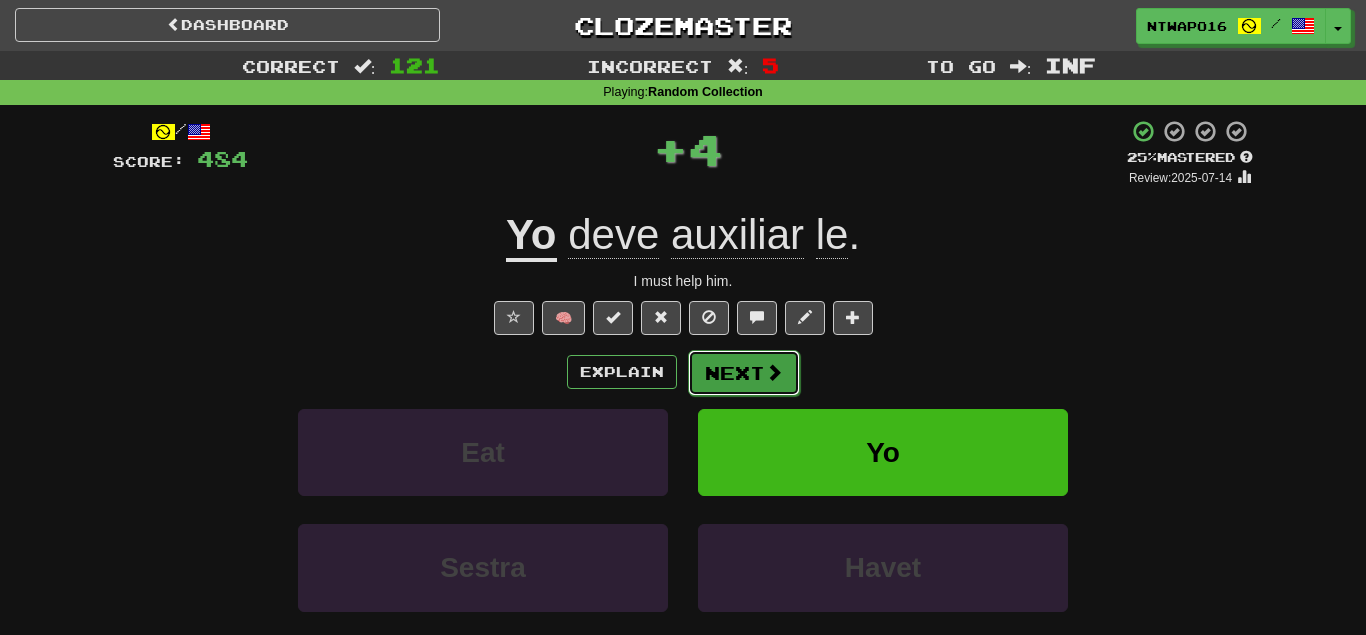 click on "Next" at bounding box center (744, 373) 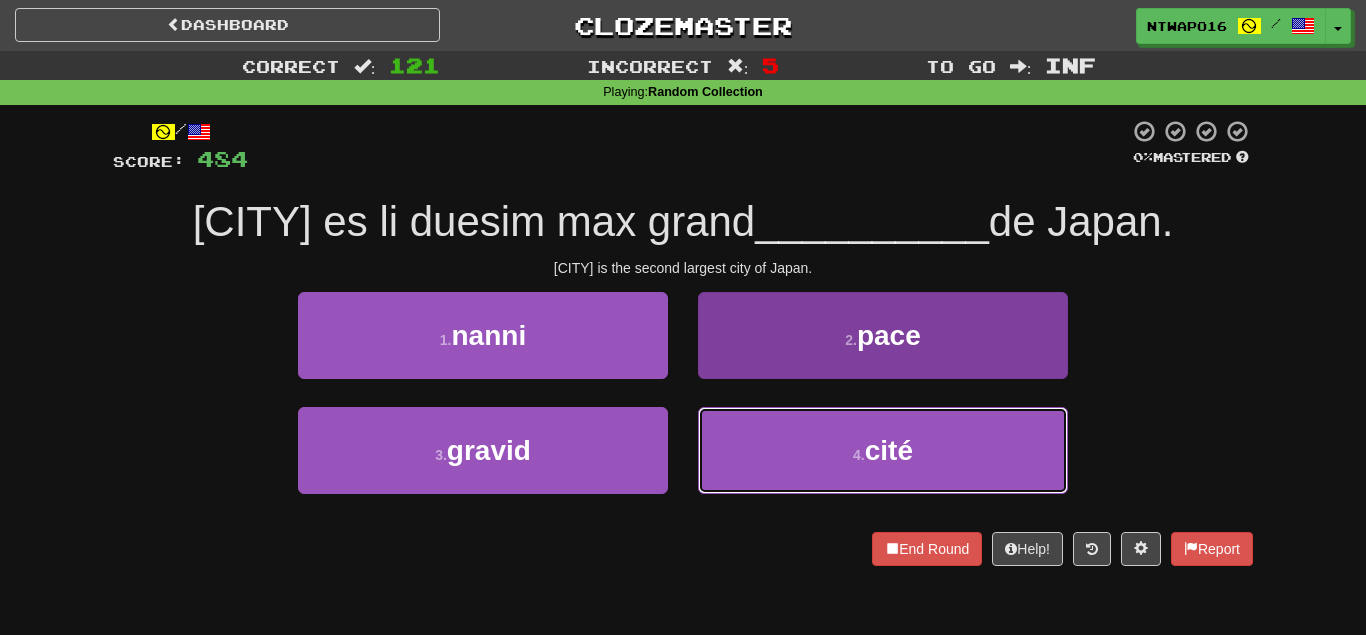 click on "4 .  cité" at bounding box center (883, 450) 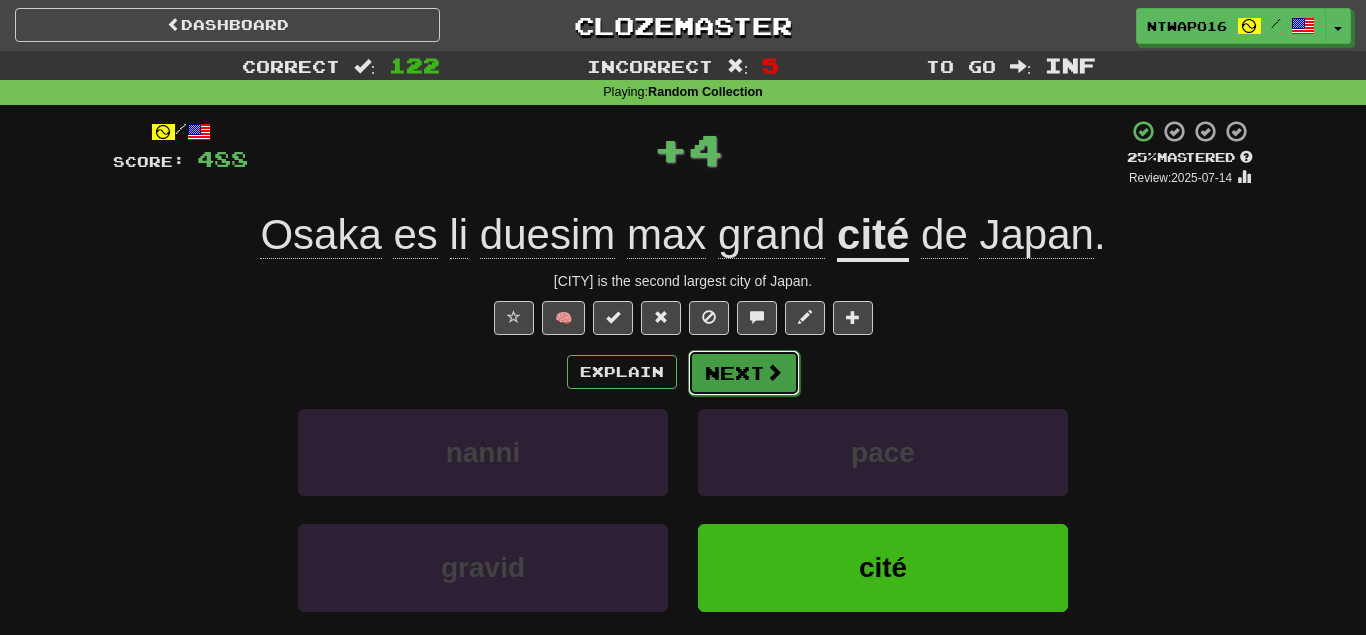 click on "Next" at bounding box center (744, 373) 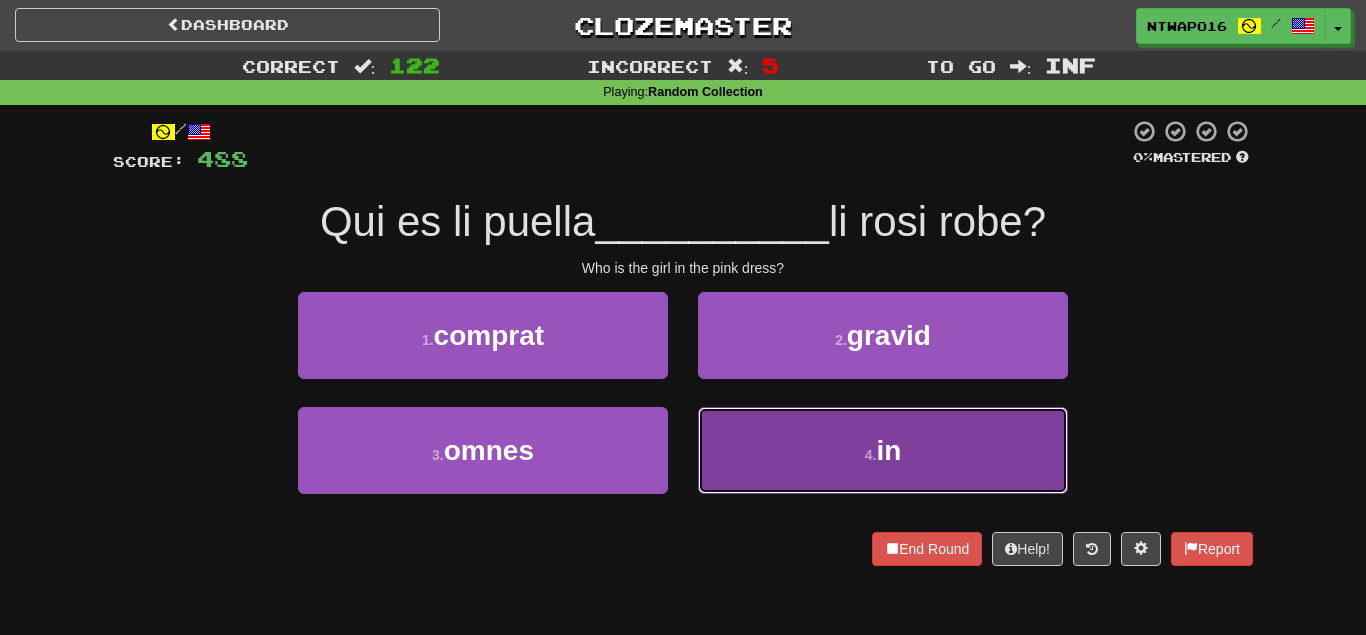 click on "4 .  in" at bounding box center (883, 450) 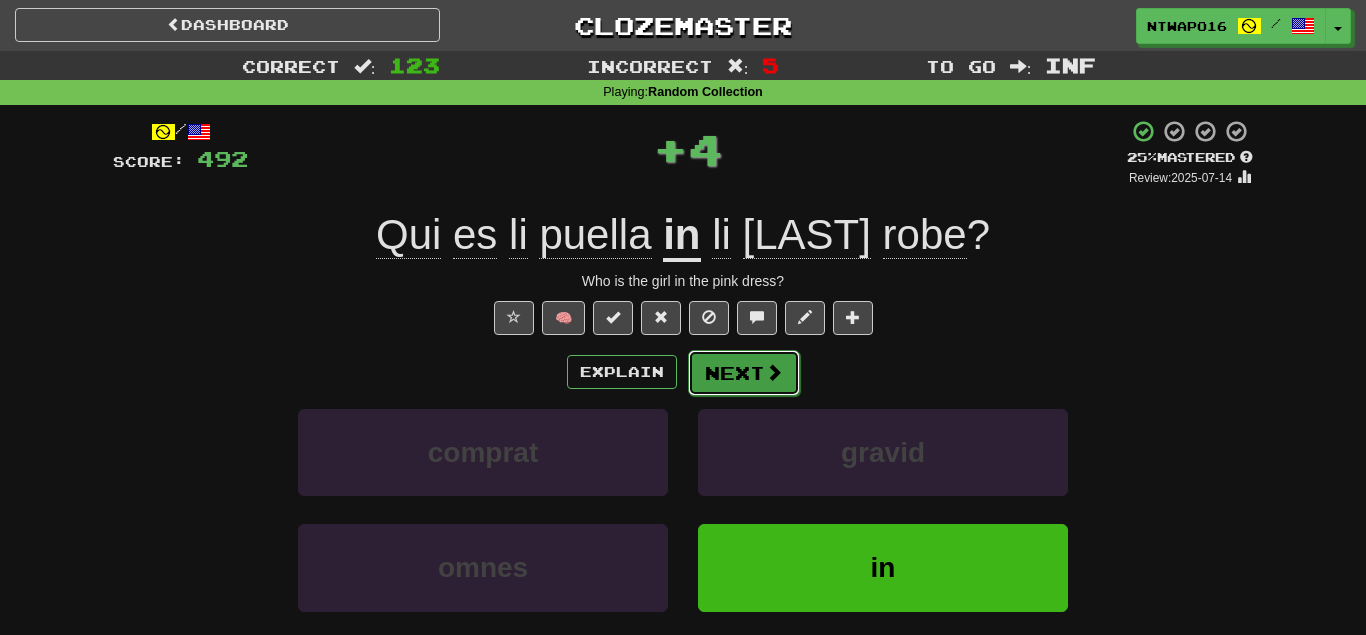 click on "Next" at bounding box center (744, 373) 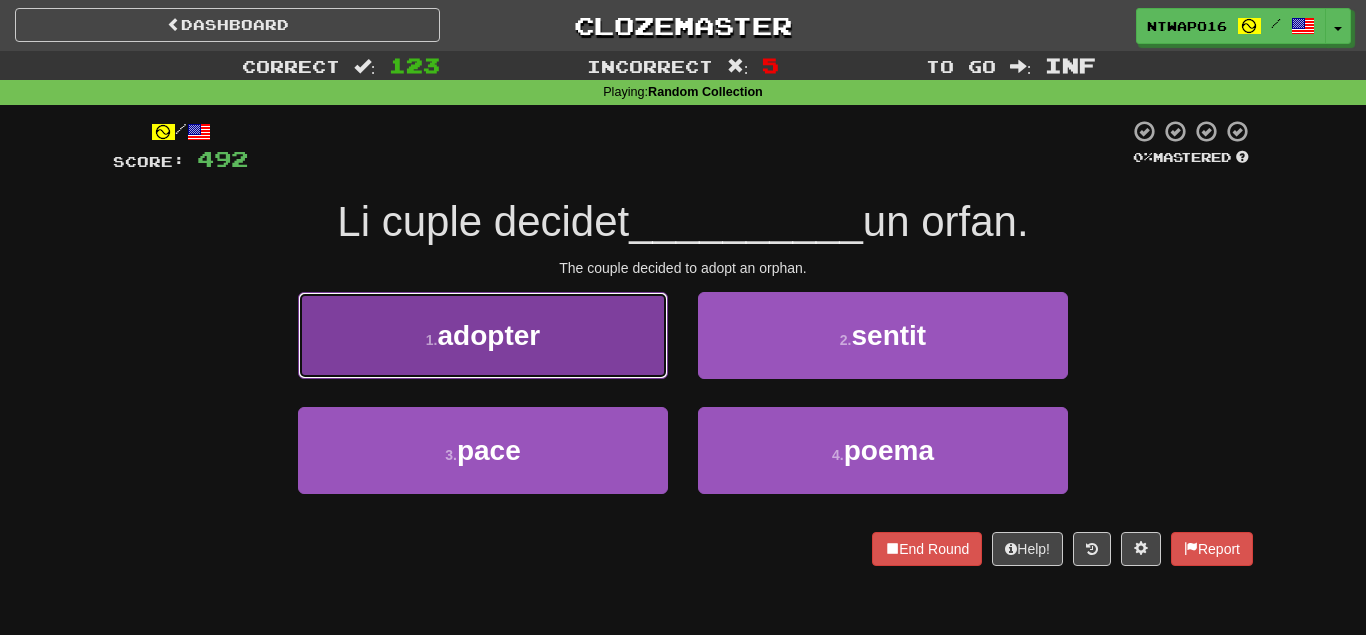 drag, startPoint x: 616, startPoint y: 351, endPoint x: 648, endPoint y: 359, distance: 32.984844 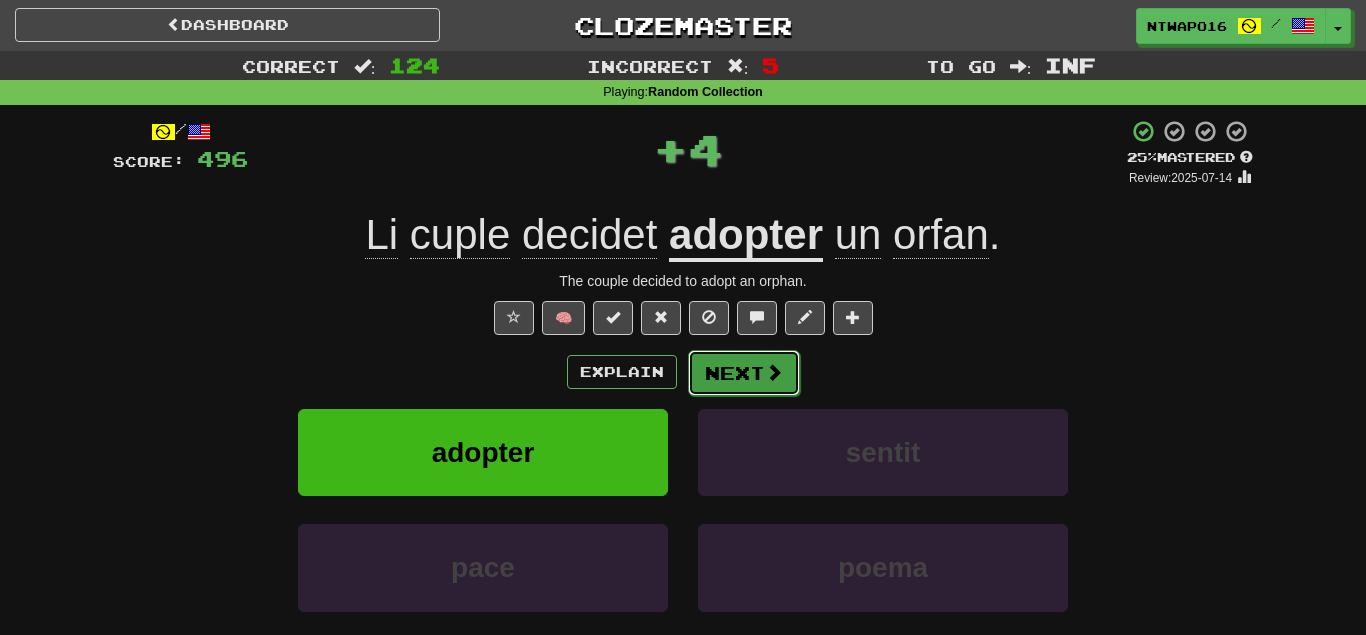 click on "Next" at bounding box center [744, 373] 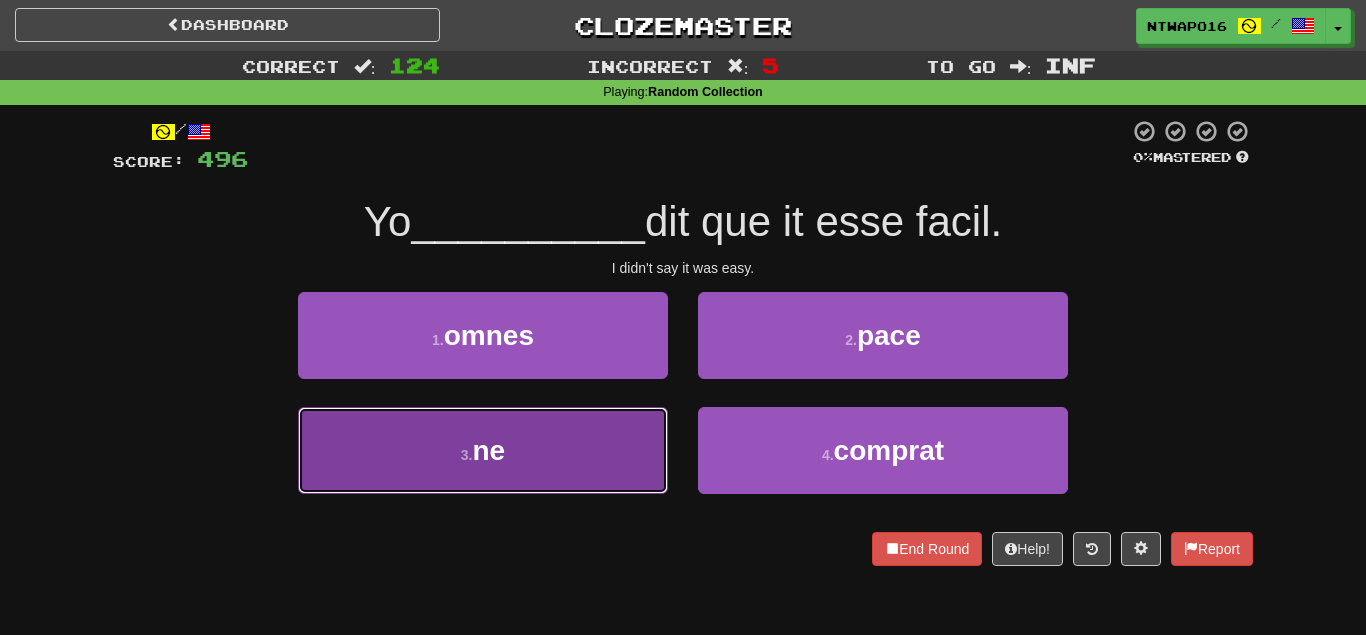 drag, startPoint x: 630, startPoint y: 449, endPoint x: 655, endPoint y: 435, distance: 28.653097 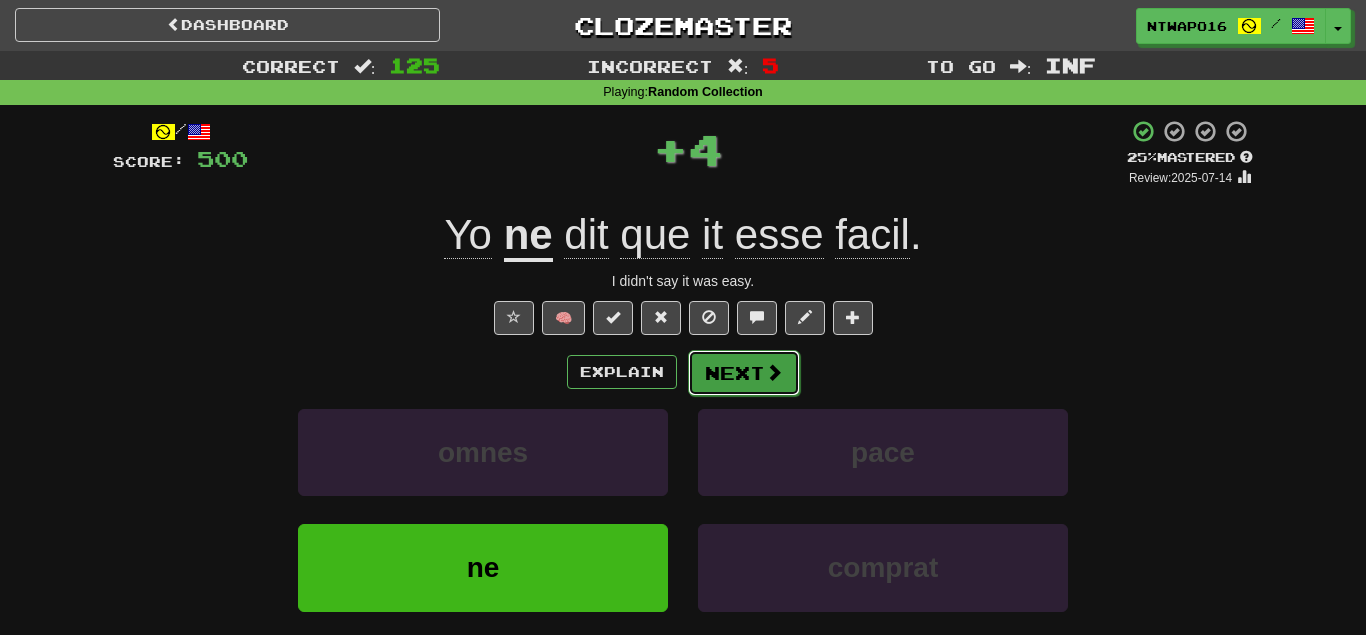 click on "Next" at bounding box center (744, 373) 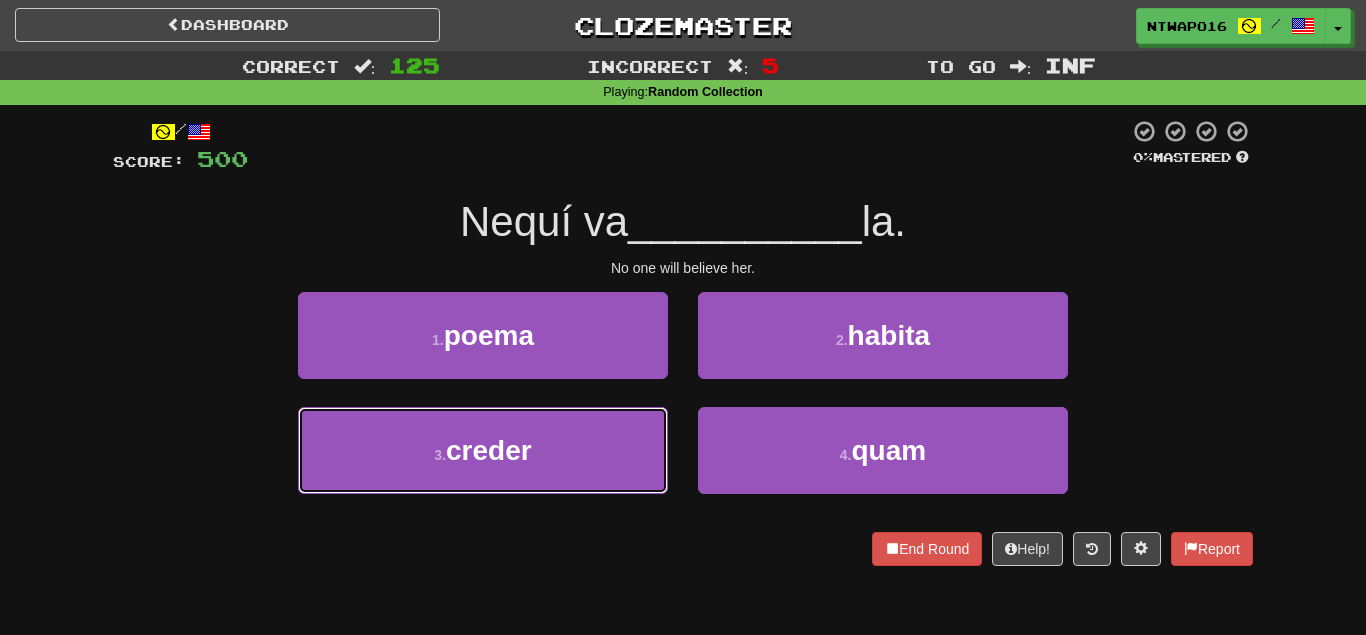 drag, startPoint x: 588, startPoint y: 467, endPoint x: 708, endPoint y: 400, distance: 137.43726 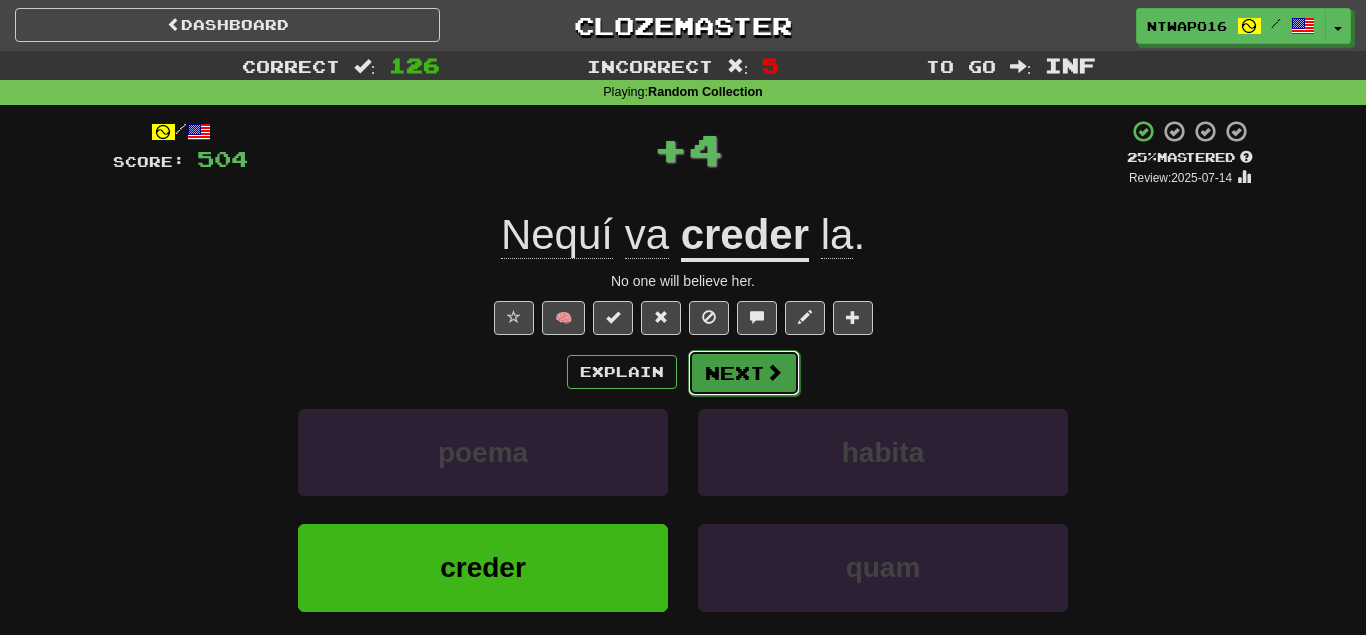 click on "Next" at bounding box center (744, 373) 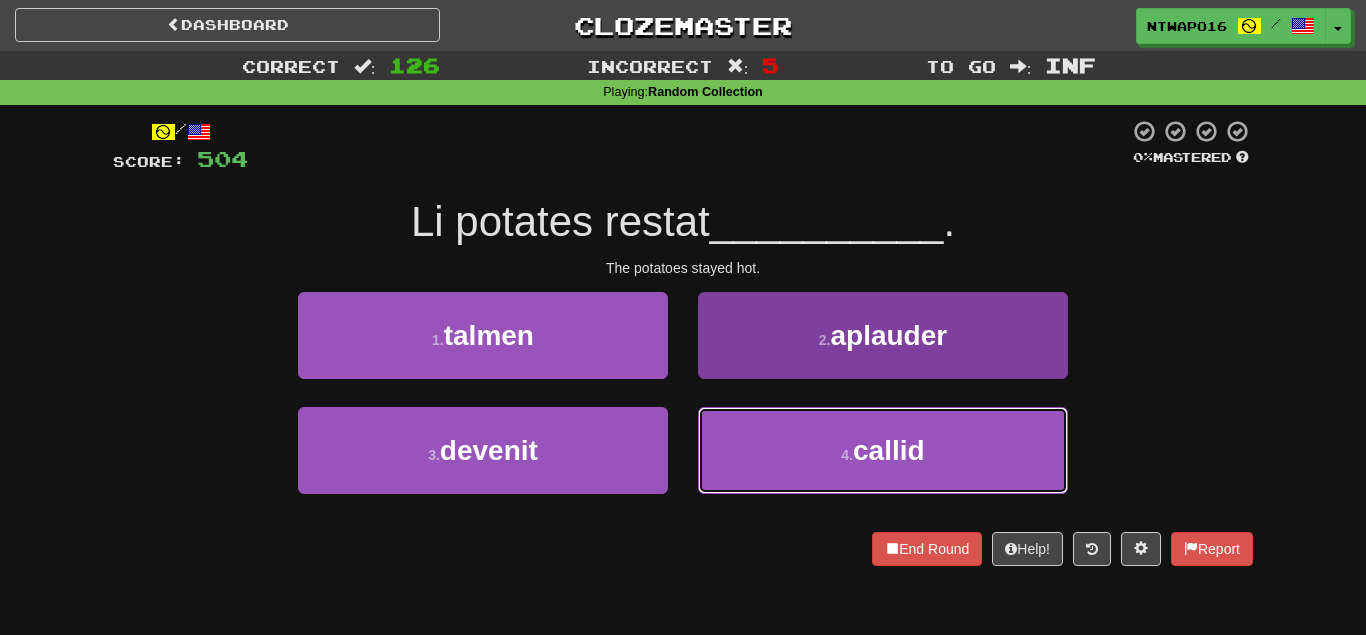 click on "4 .  callid" at bounding box center (883, 450) 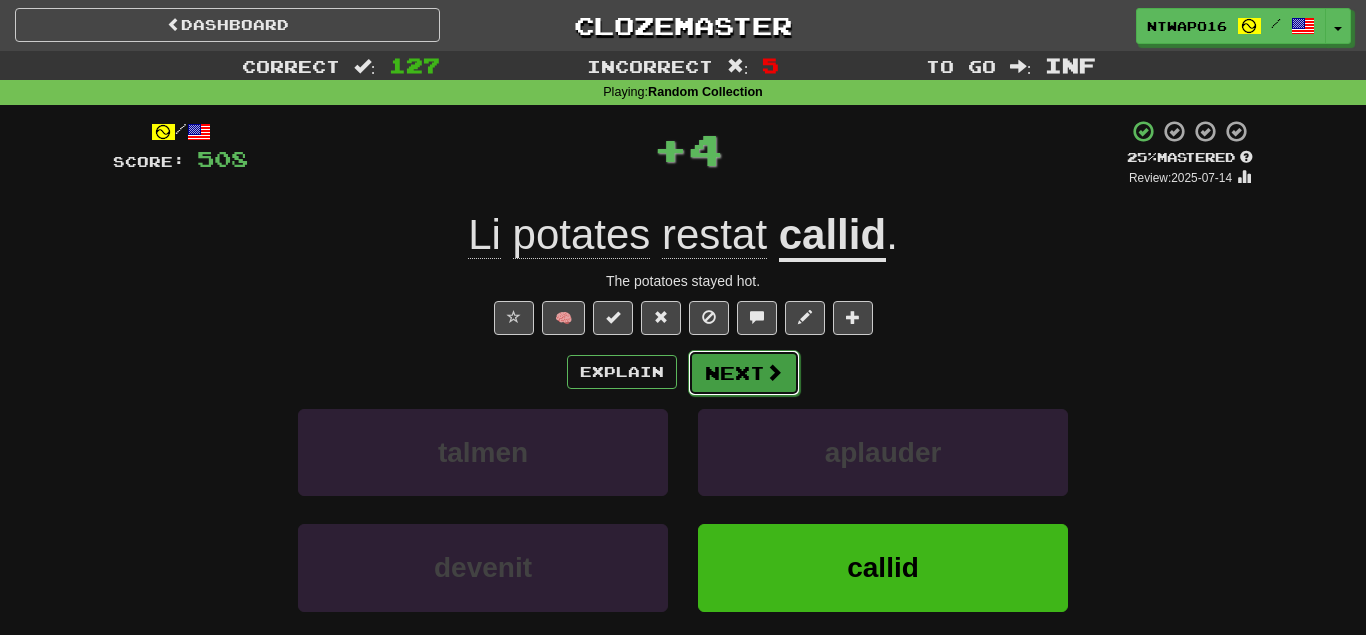 click on "Next" at bounding box center (744, 373) 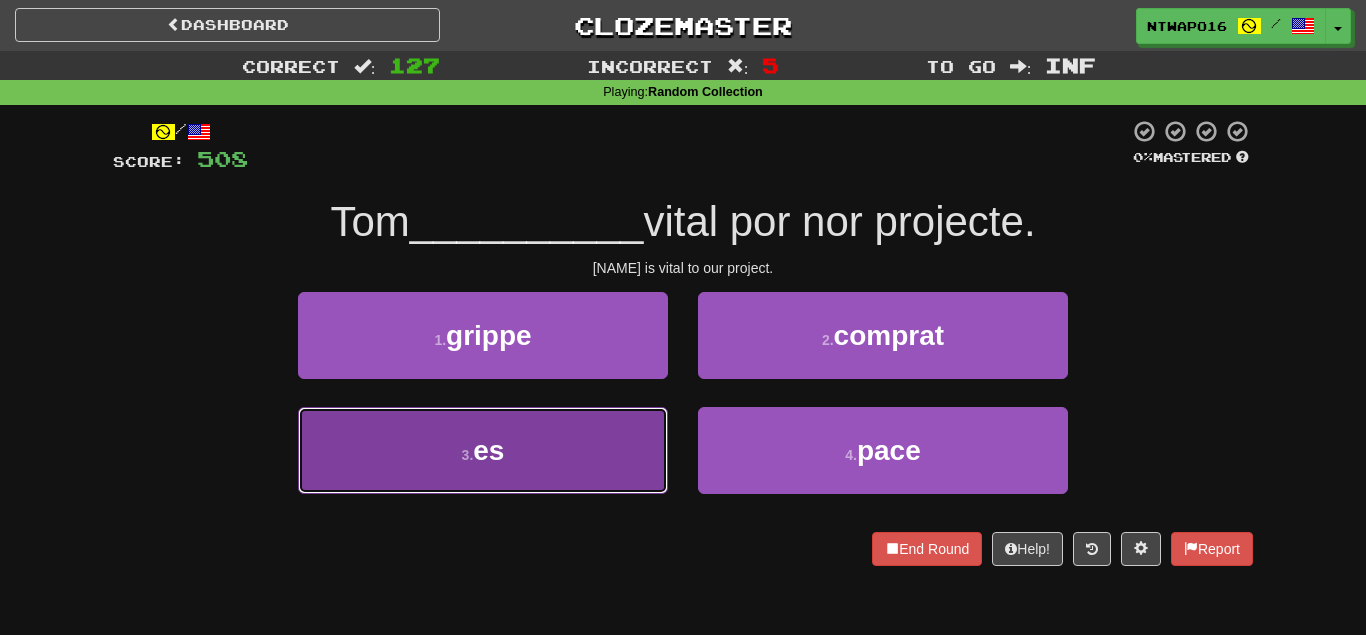 click on "3 .  es" at bounding box center (483, 450) 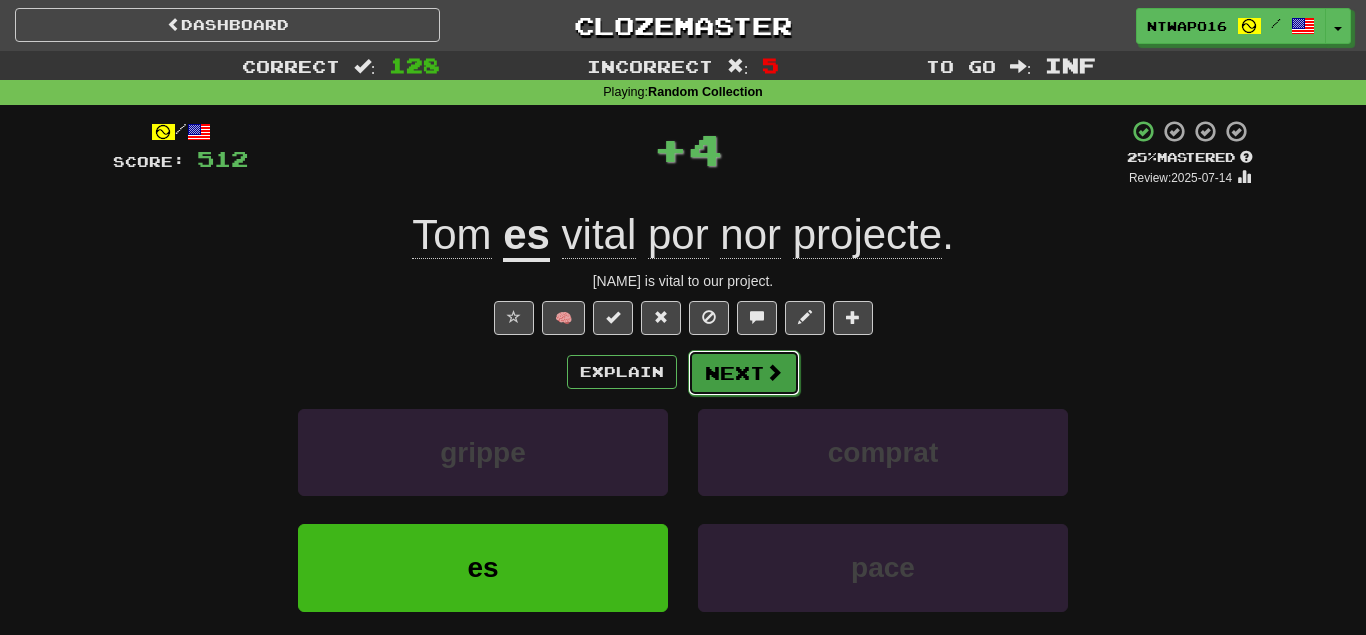 click on "Next" at bounding box center [744, 373] 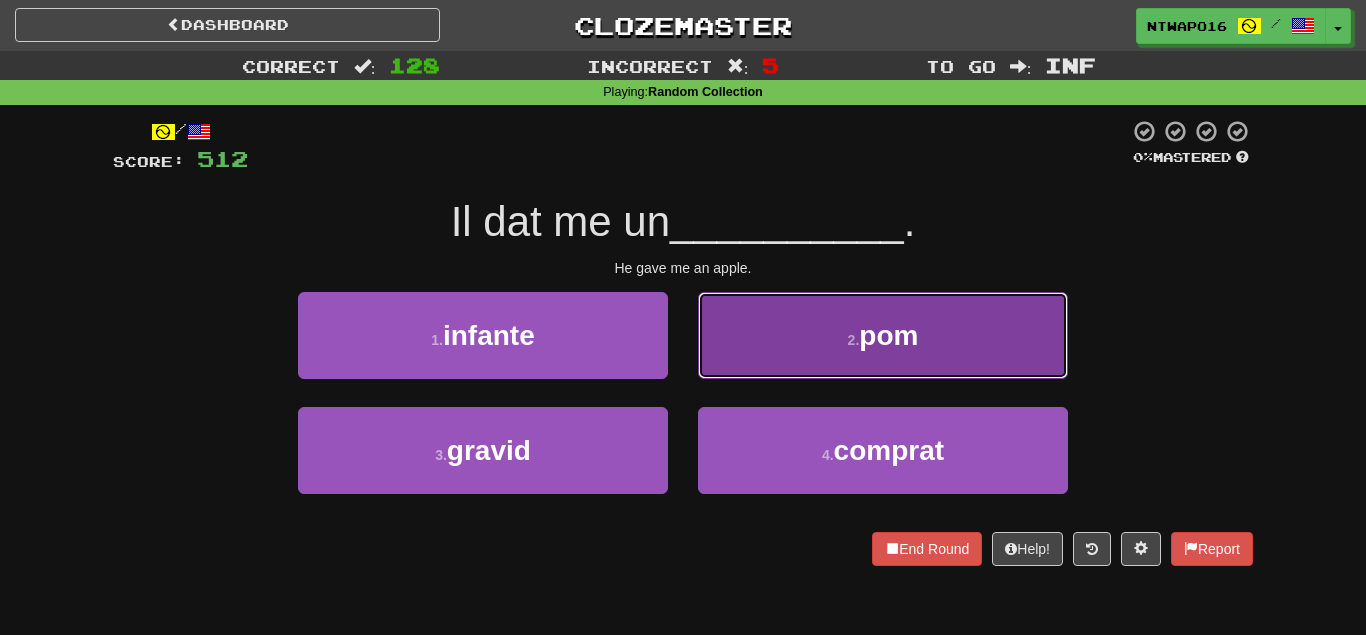 click on "[NUMBER] . pom" at bounding box center (883, 335) 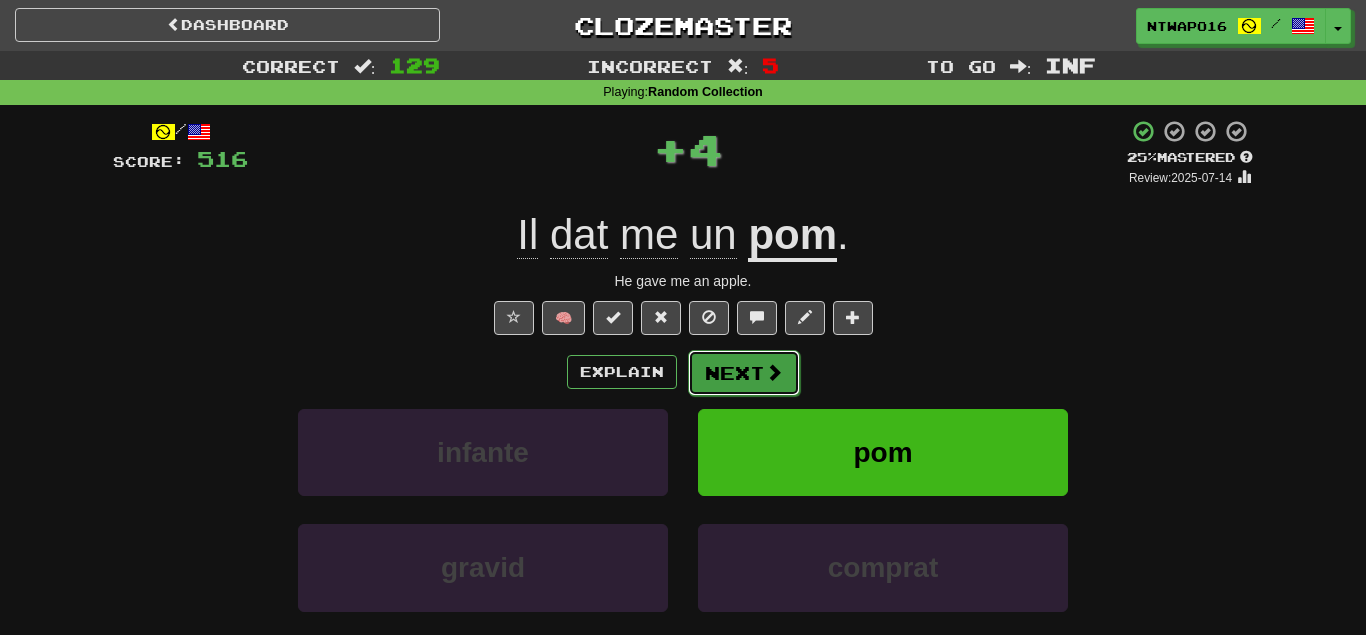 click on "Next" at bounding box center [744, 373] 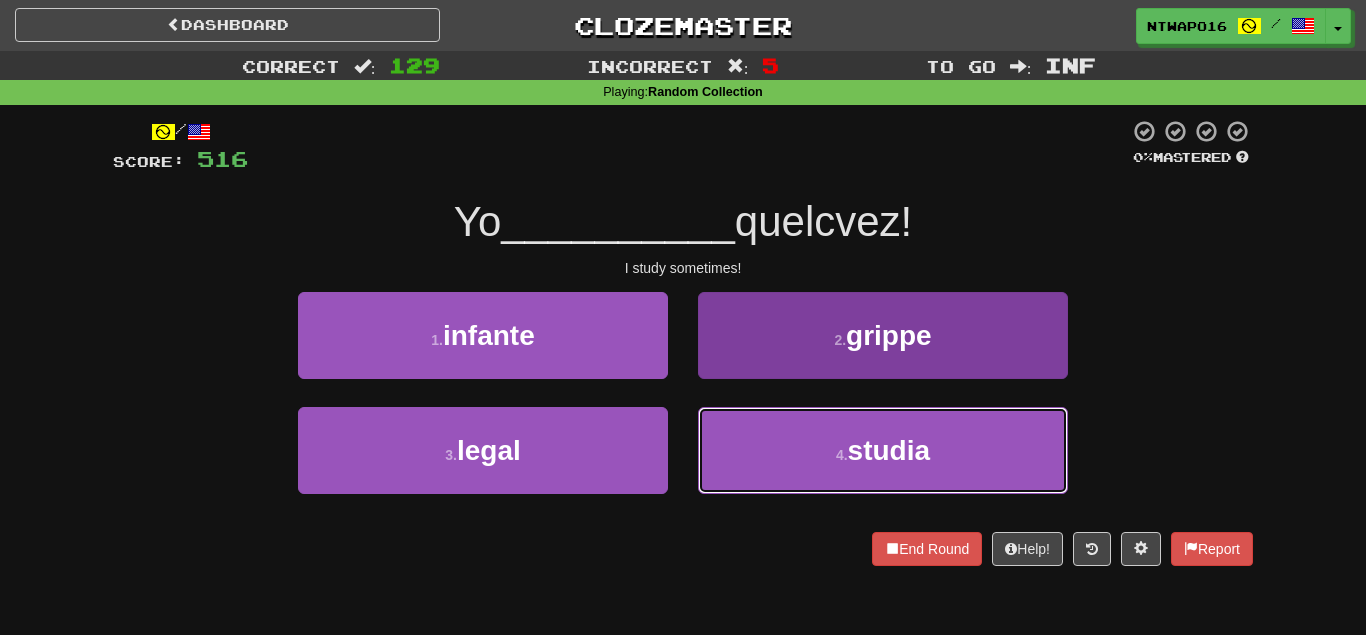 click on "[NUMBER] . studia" at bounding box center (883, 450) 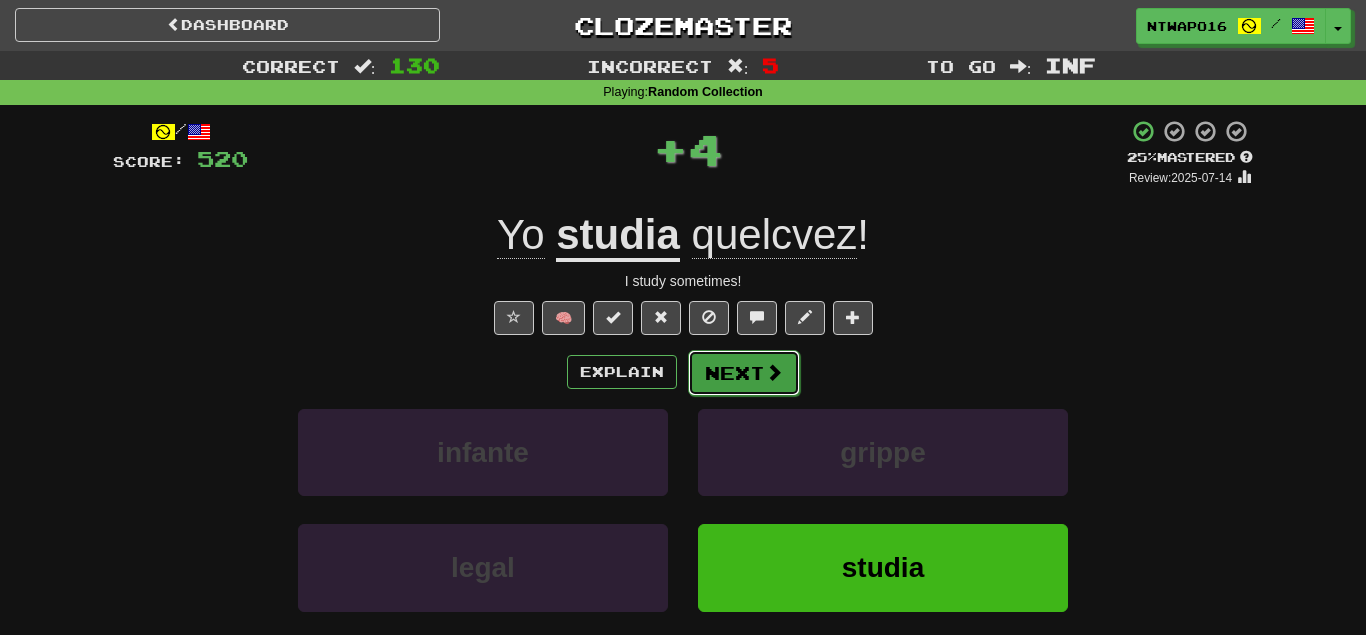 click at bounding box center [774, 372] 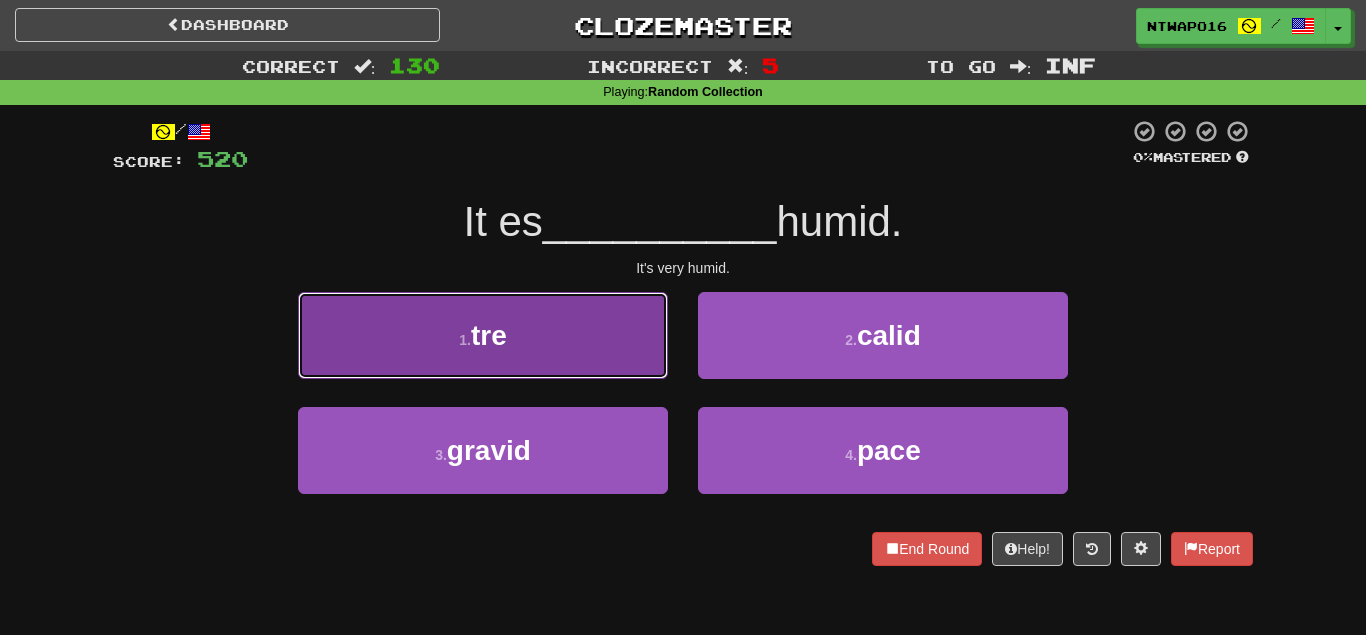 drag, startPoint x: 614, startPoint y: 344, endPoint x: 633, endPoint y: 353, distance: 21.023796 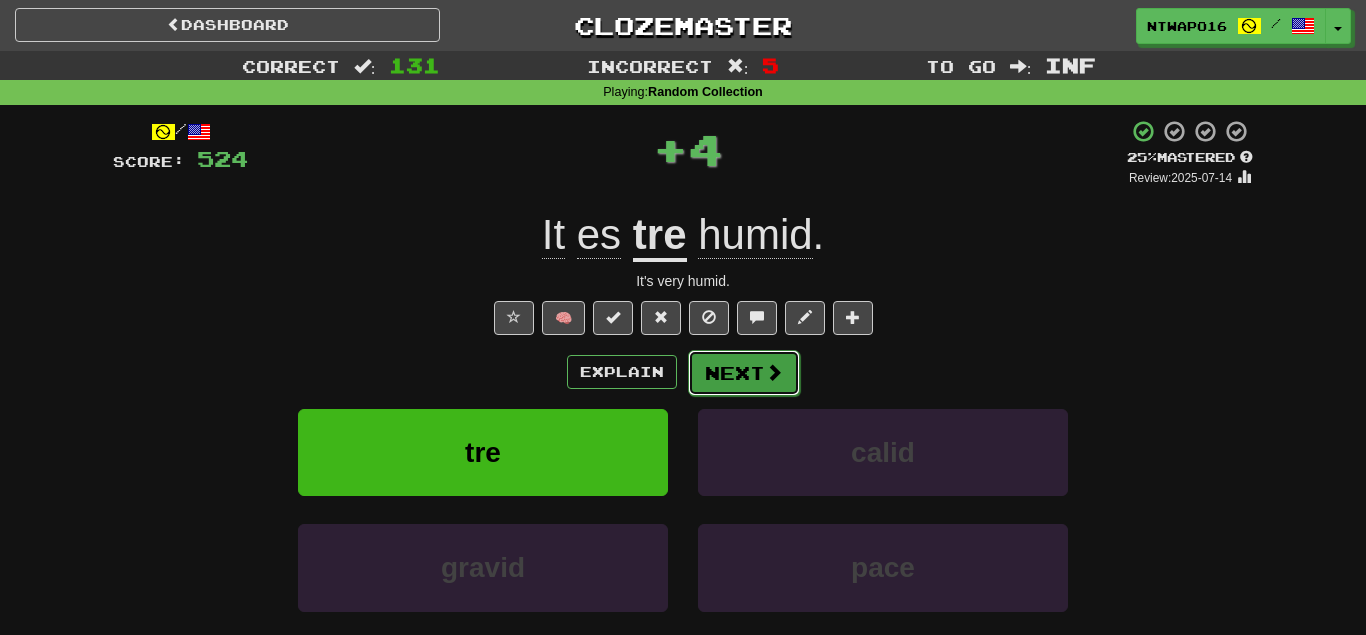 click on "Next" at bounding box center (744, 373) 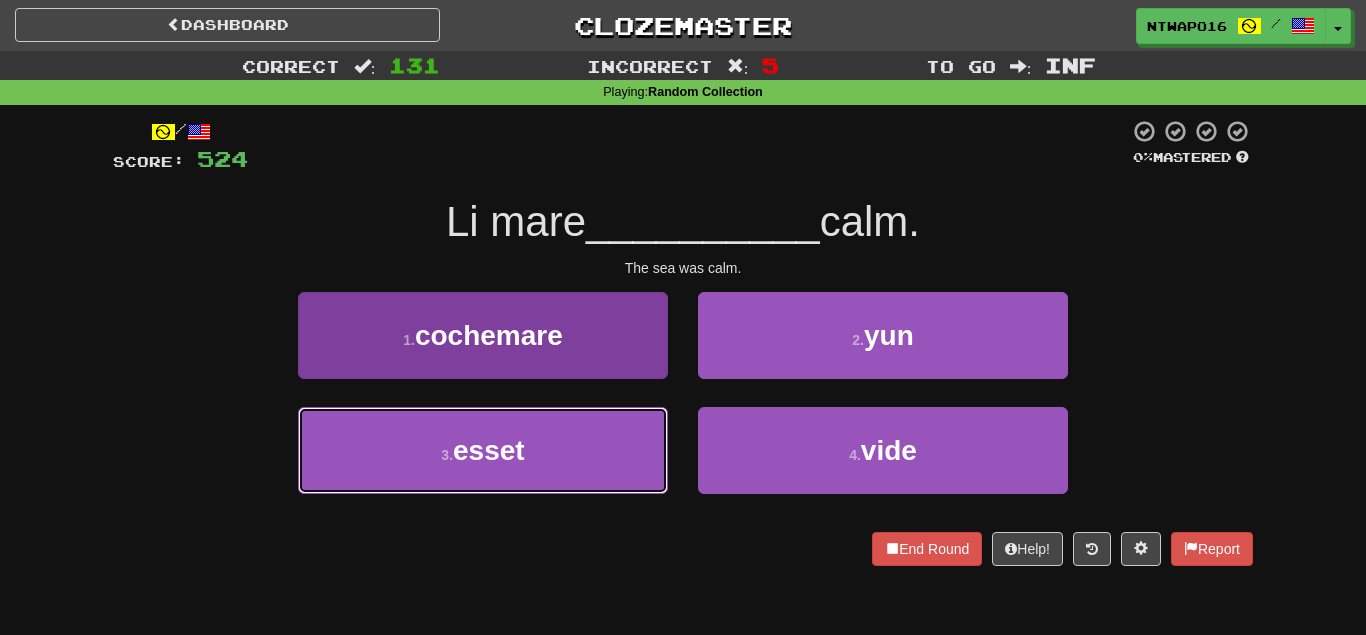 click on "3 .  esset" at bounding box center (483, 450) 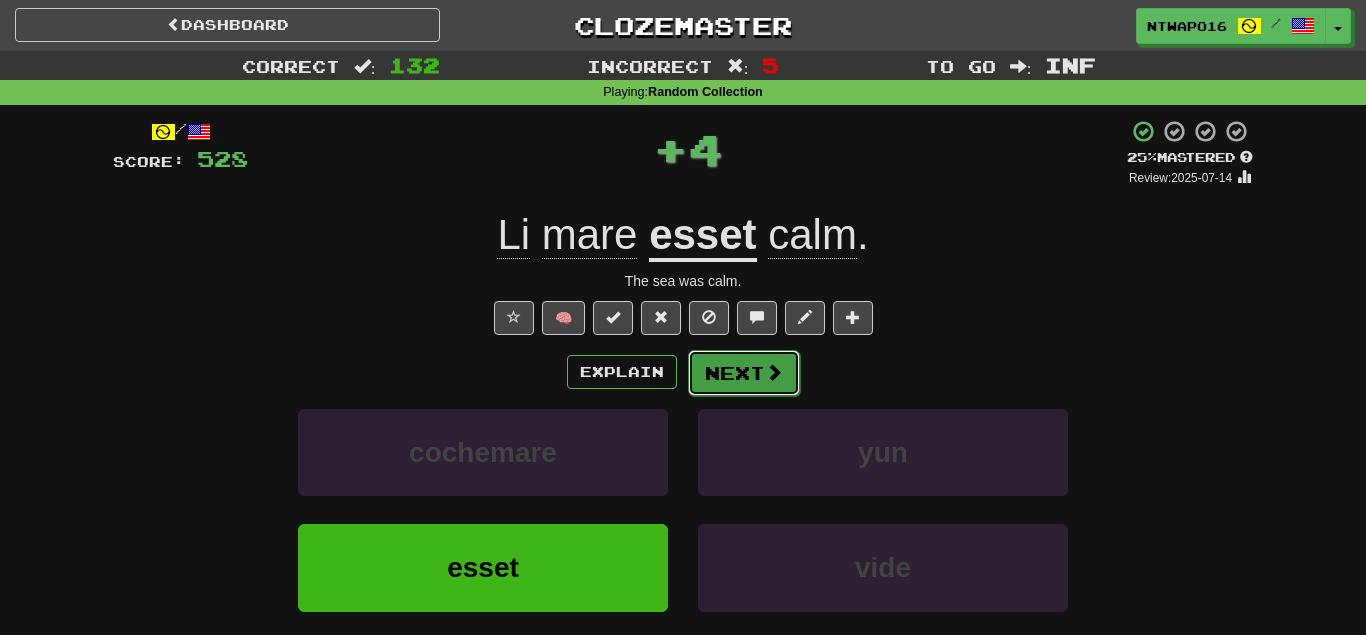 click on "Next" at bounding box center (744, 373) 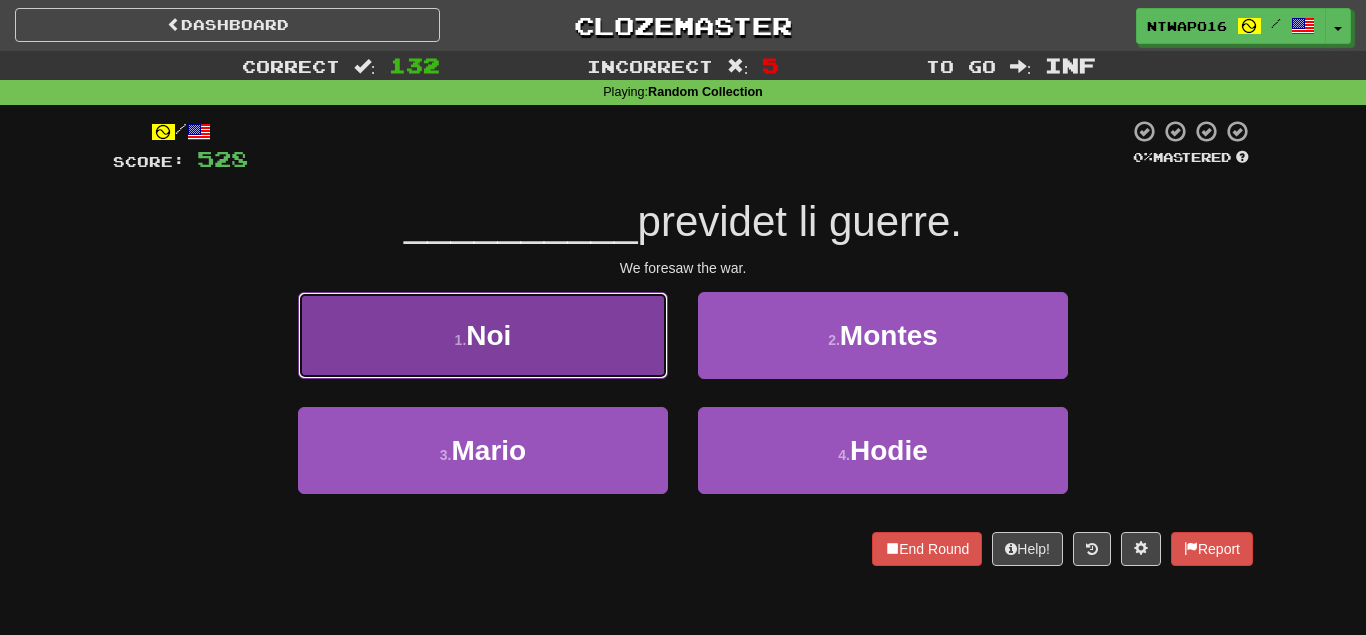 click on "1 .  Noi" at bounding box center (483, 335) 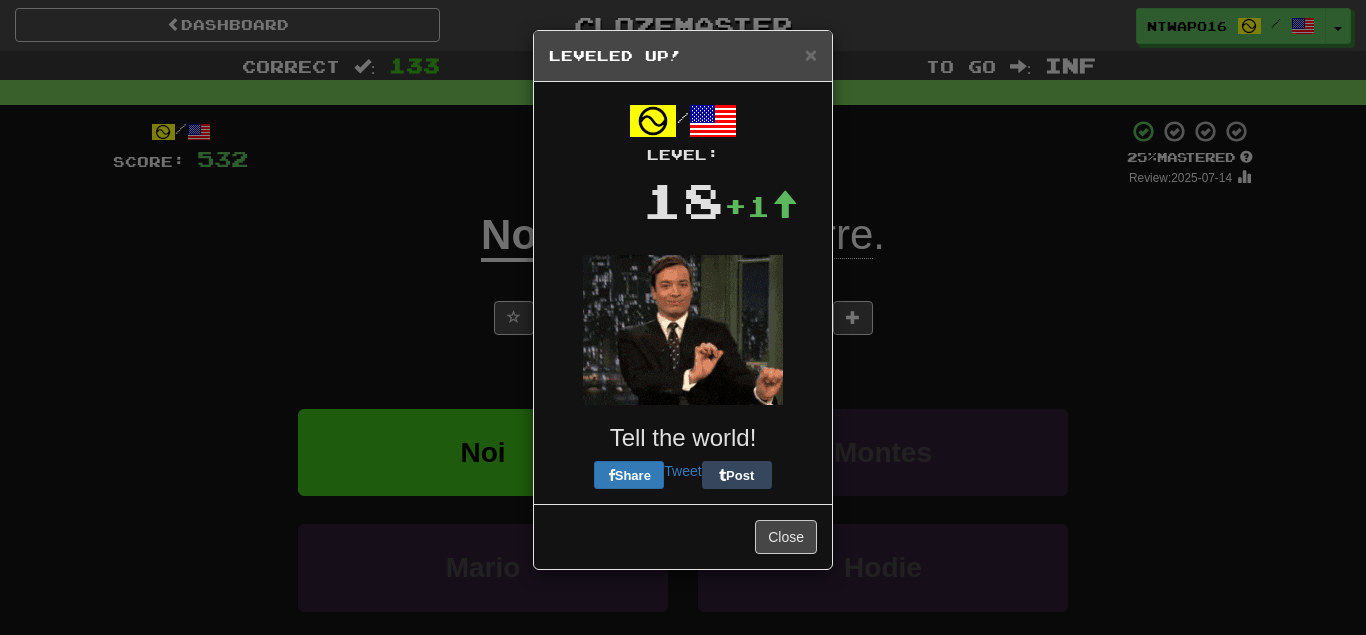click on "/ Level: 18 +1 Tell the world! Share Tweet Post" at bounding box center [683, 293] 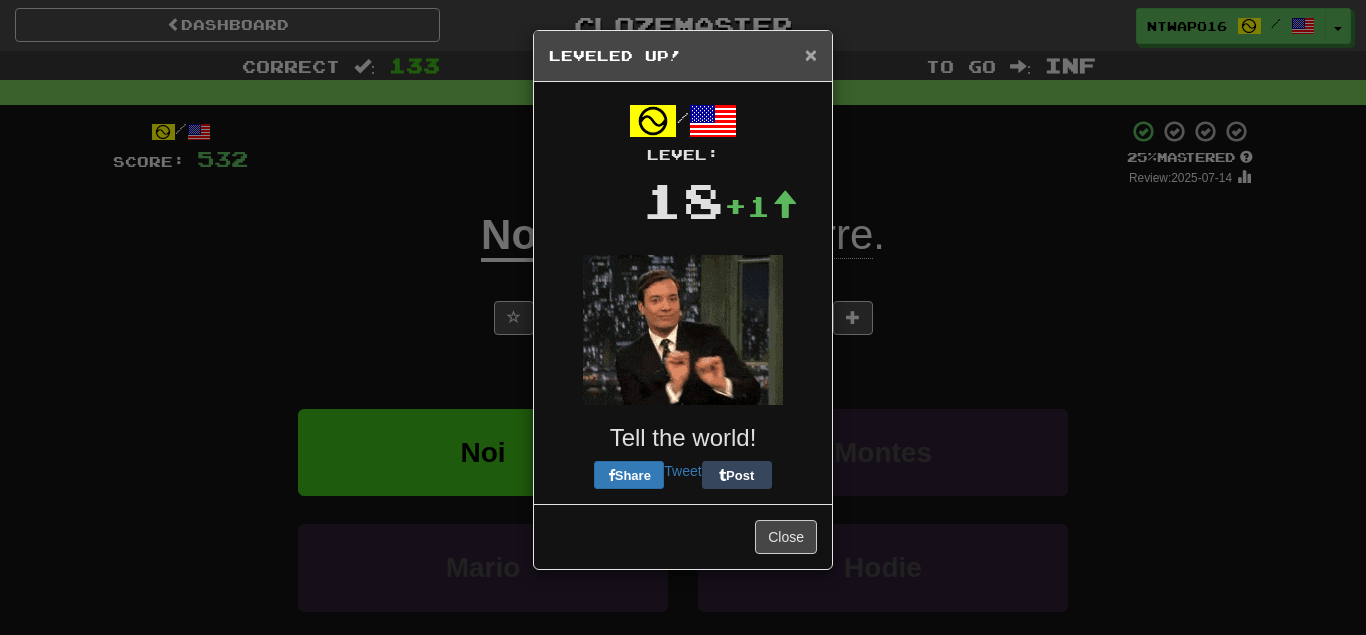 click on "×" at bounding box center [811, 54] 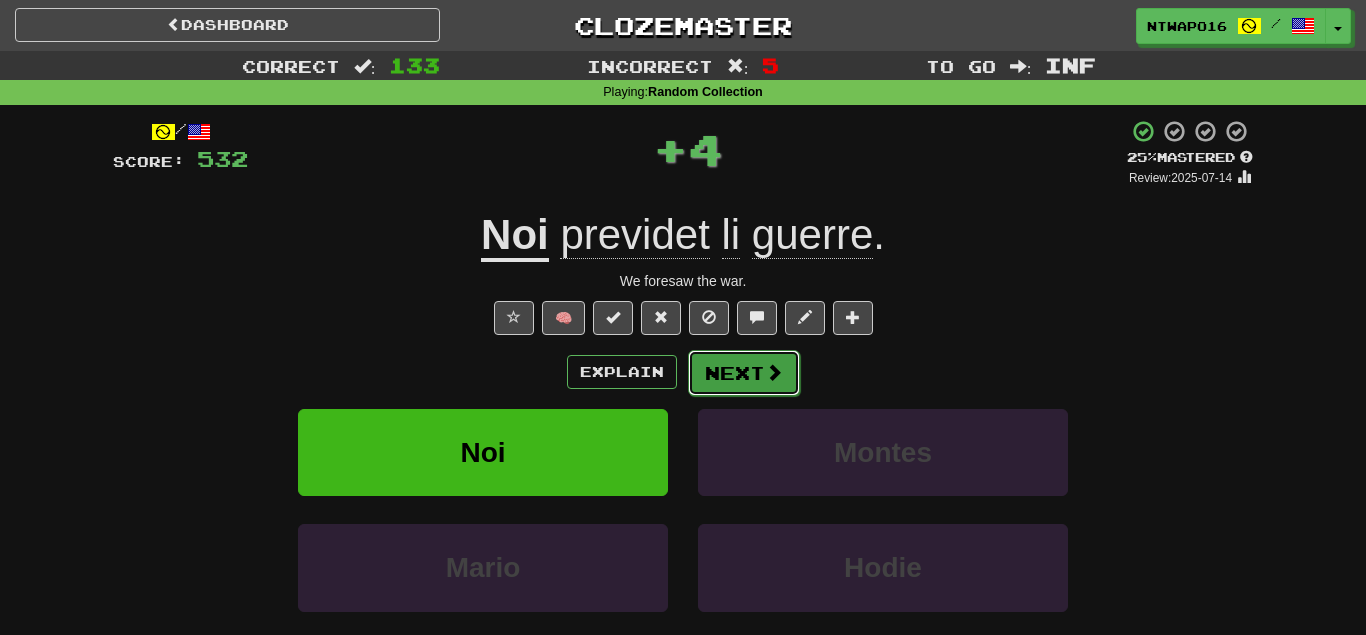 click on "Next" at bounding box center (744, 373) 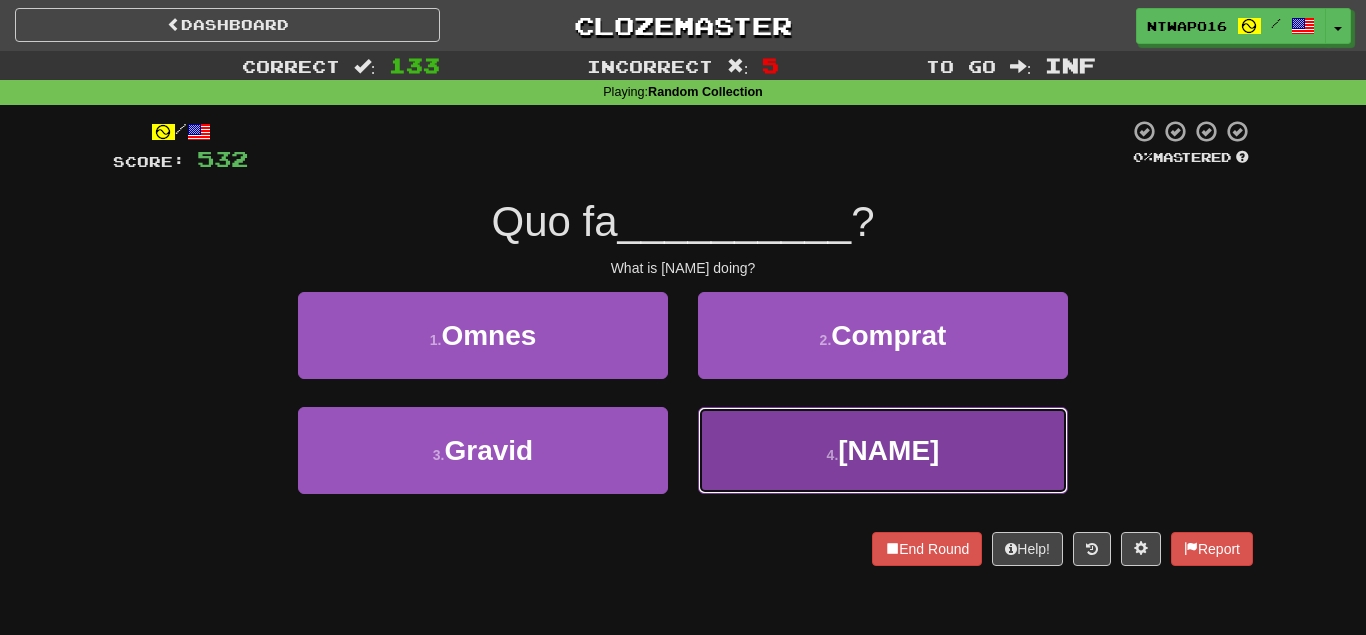 click on "4 .  Mallaidh" at bounding box center [883, 450] 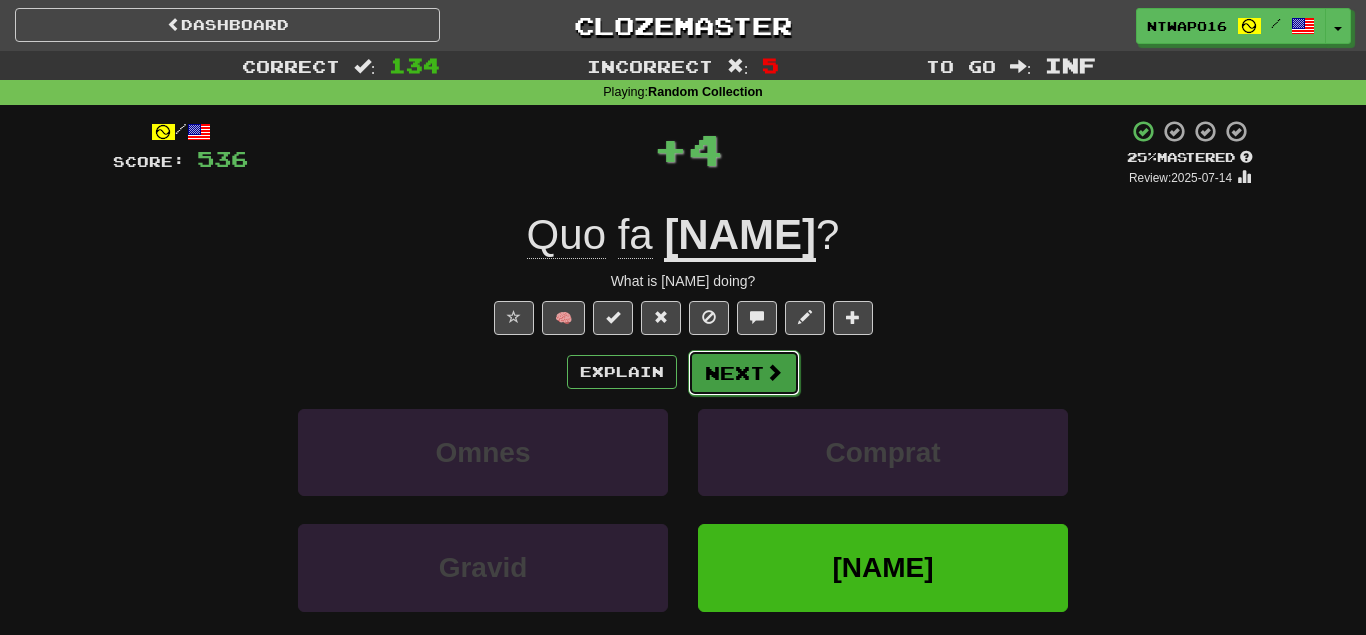 click on "Next" at bounding box center (744, 373) 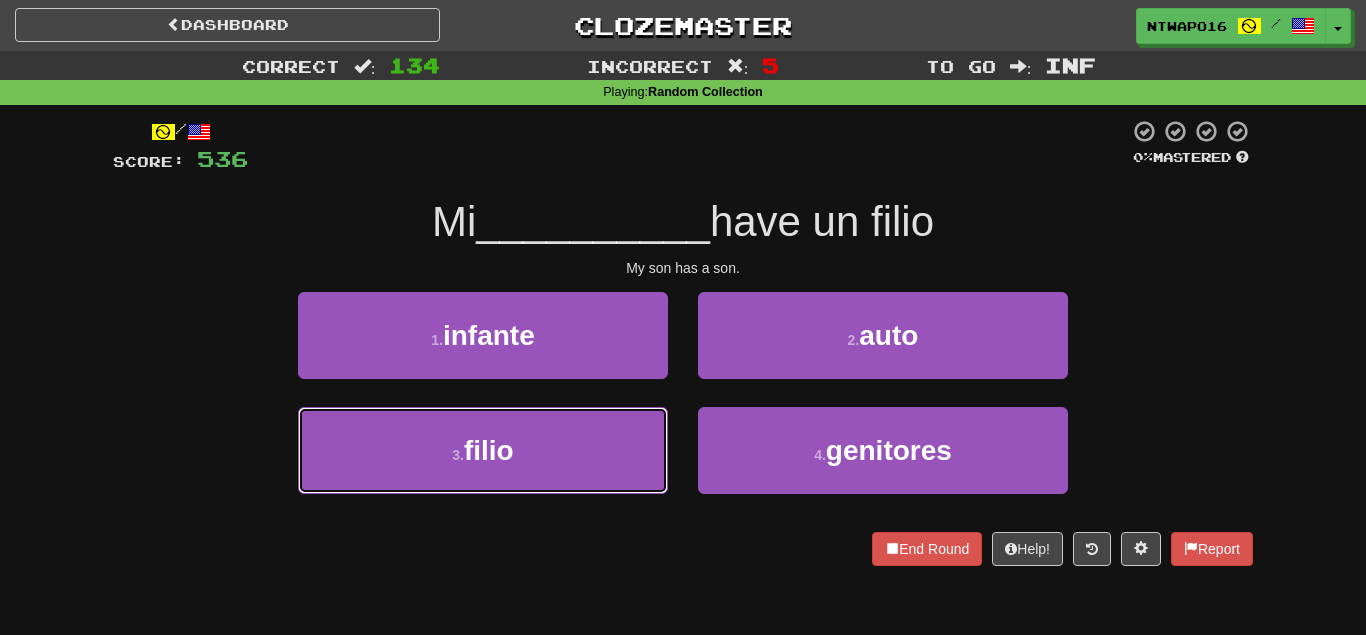 drag, startPoint x: 652, startPoint y: 459, endPoint x: 681, endPoint y: 426, distance: 43.931767 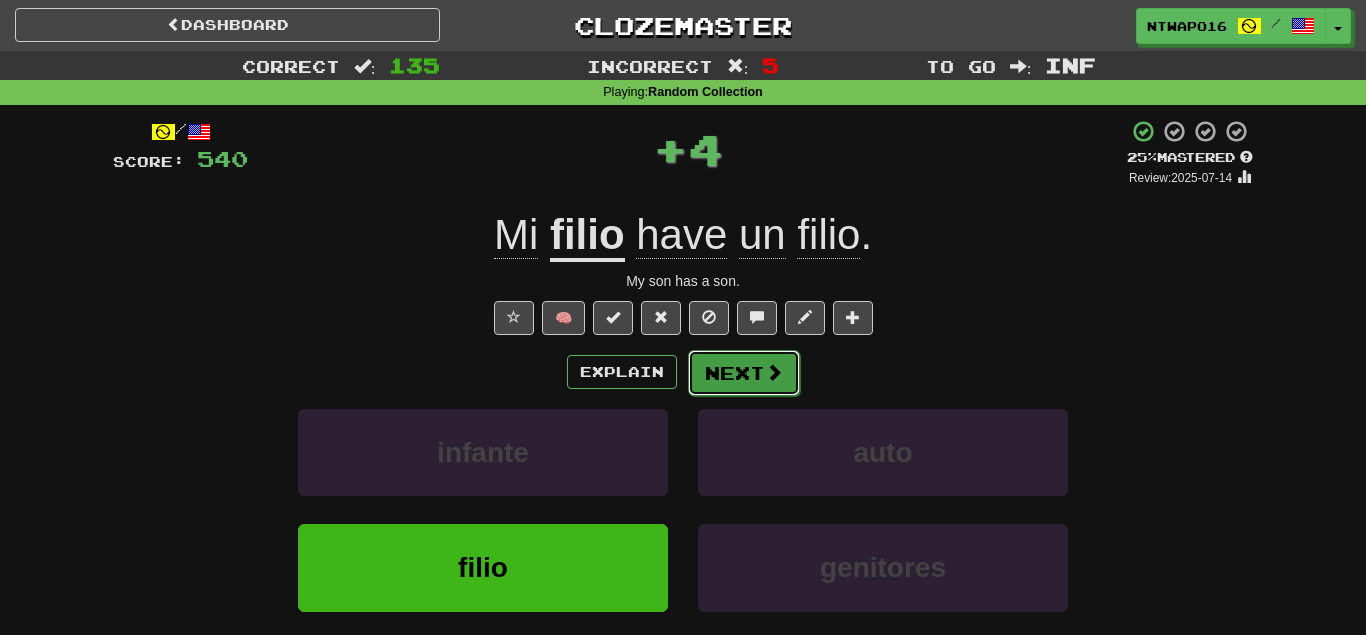 click on "Next" at bounding box center (744, 373) 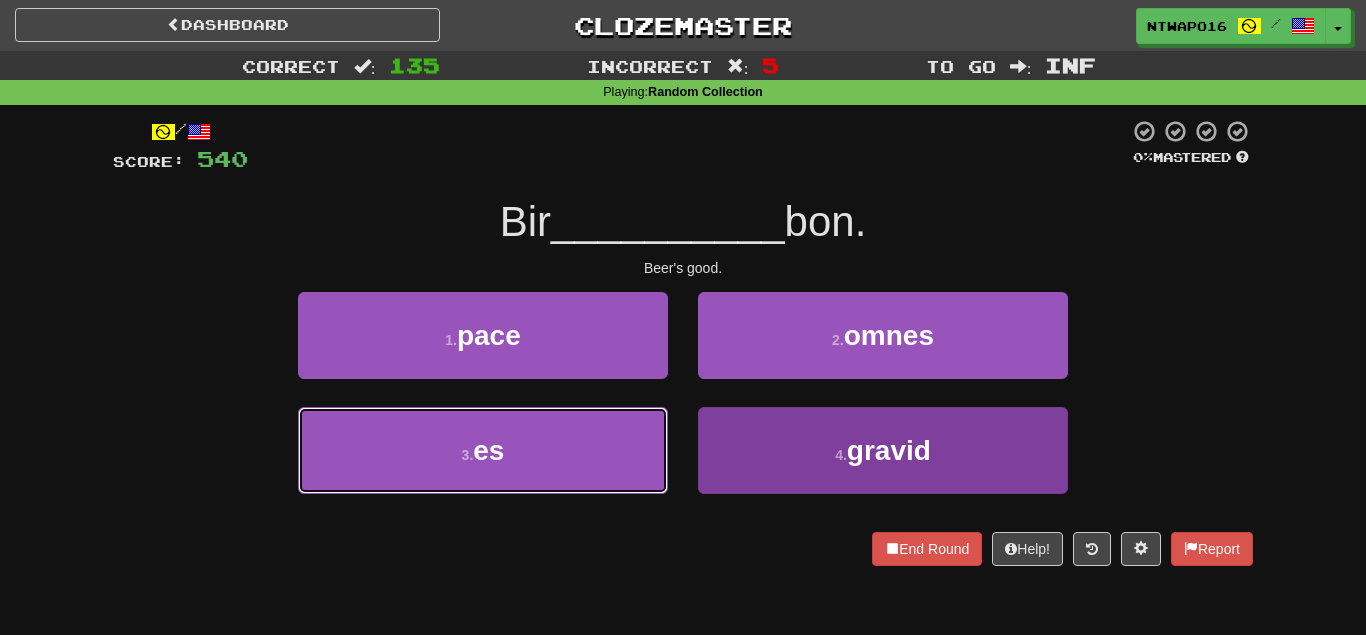 click on "3 .  es" at bounding box center [483, 450] 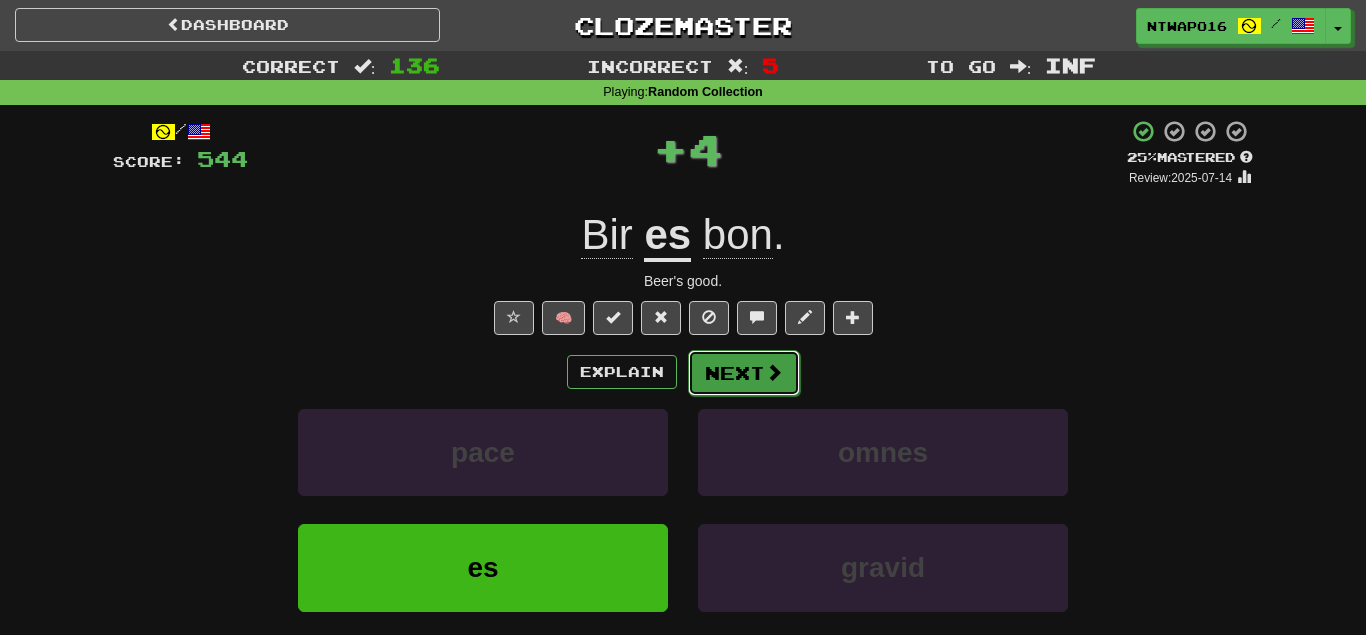 click on "Next" at bounding box center [744, 373] 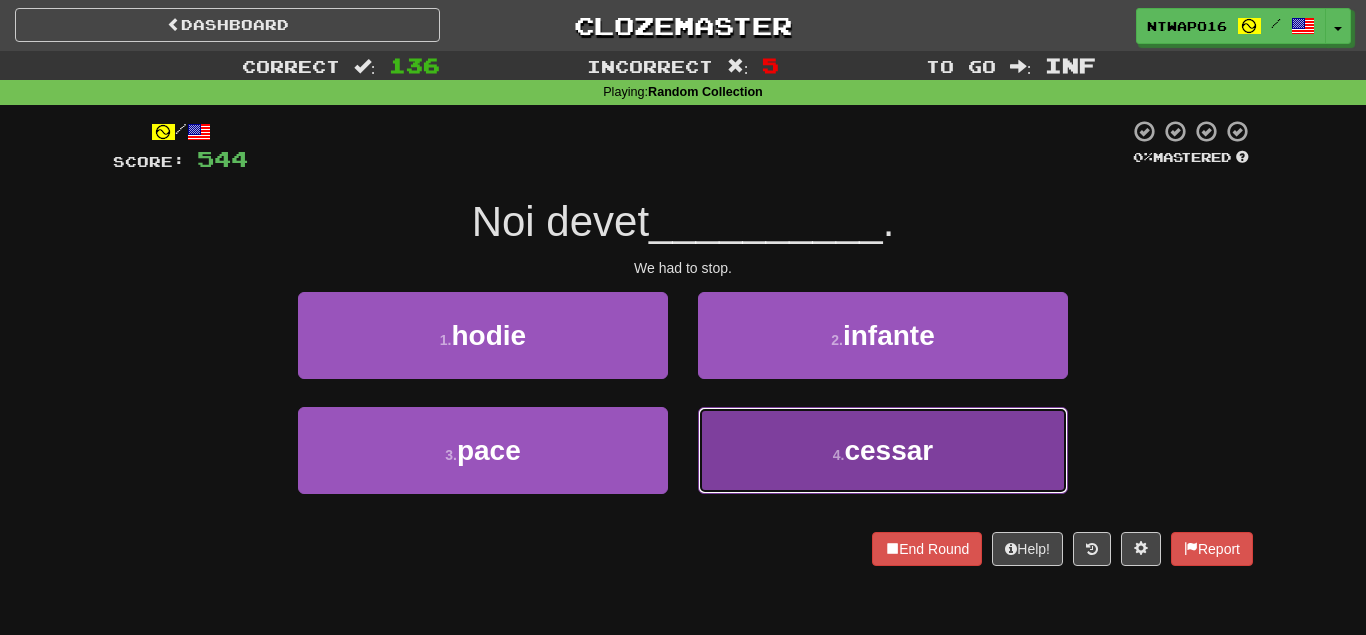 click on "4 .  cessar" at bounding box center (883, 450) 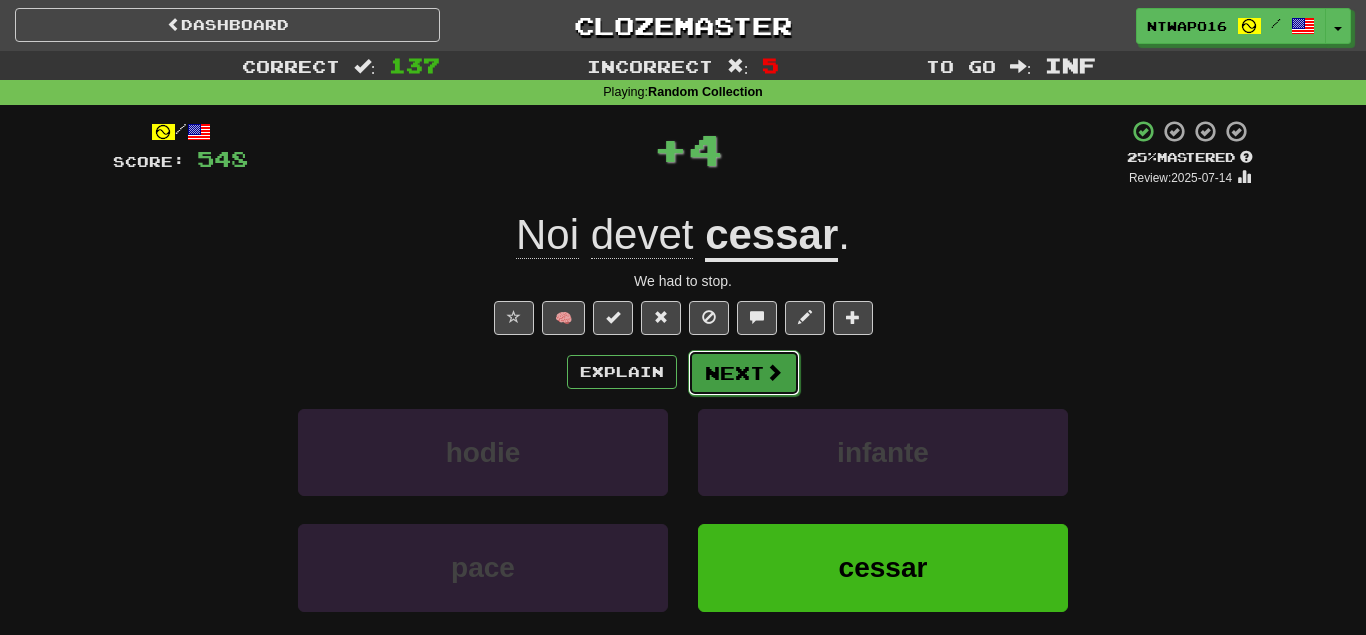 click on "Next" at bounding box center [744, 373] 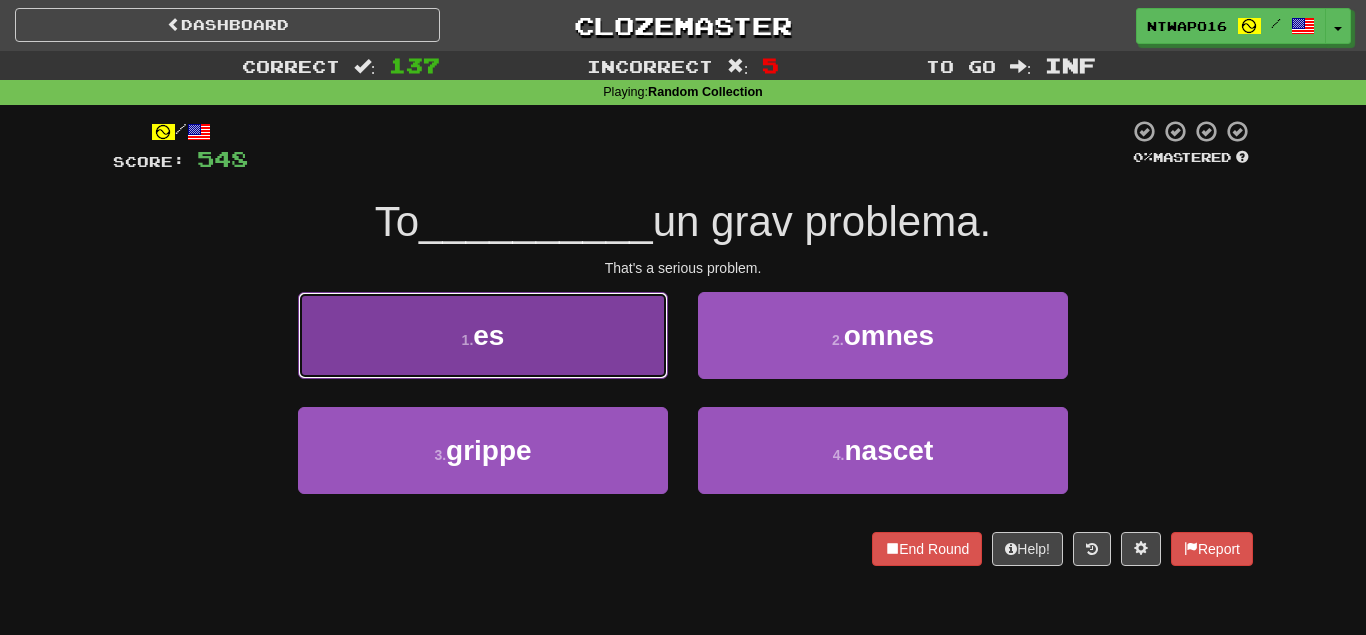 click on "1 .  es" at bounding box center (483, 335) 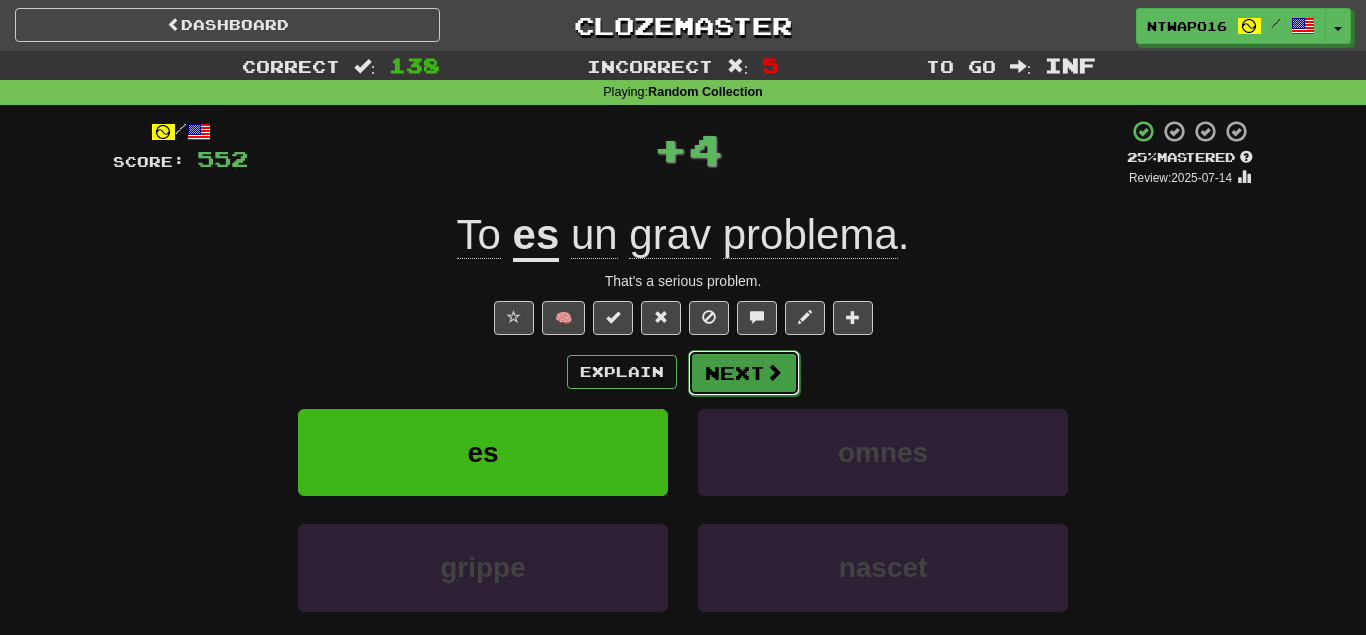click on "Next" at bounding box center [744, 373] 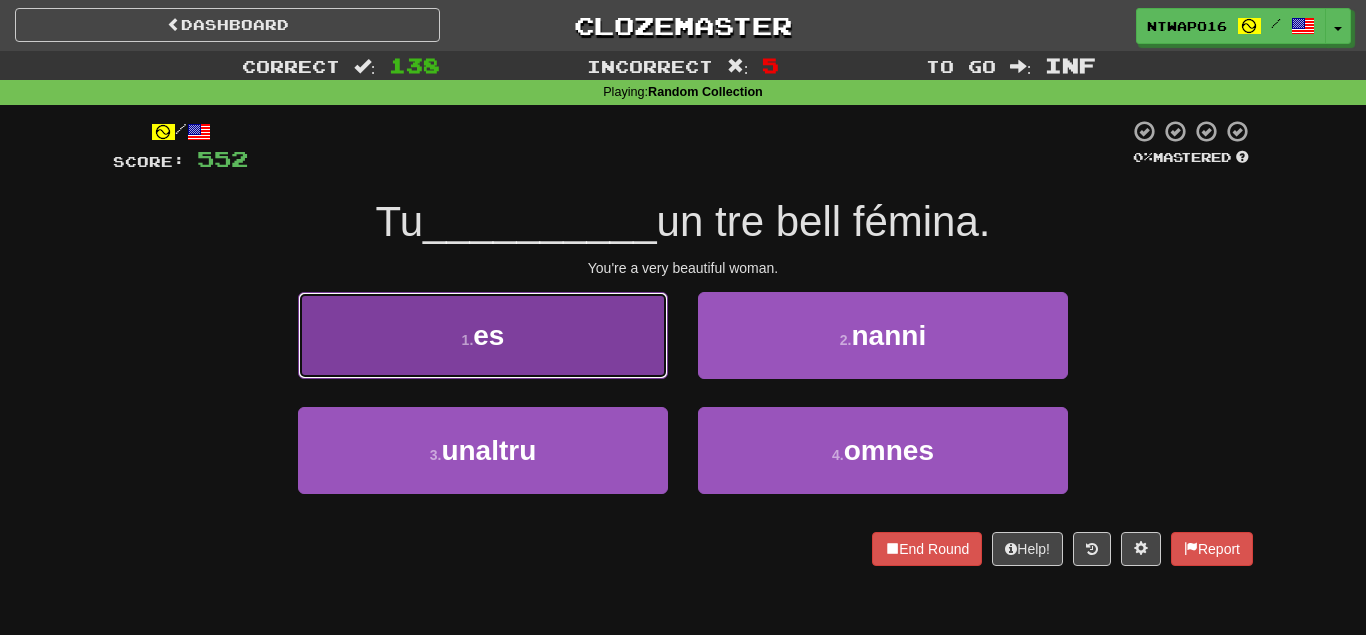 click on "1 .  es" at bounding box center [483, 335] 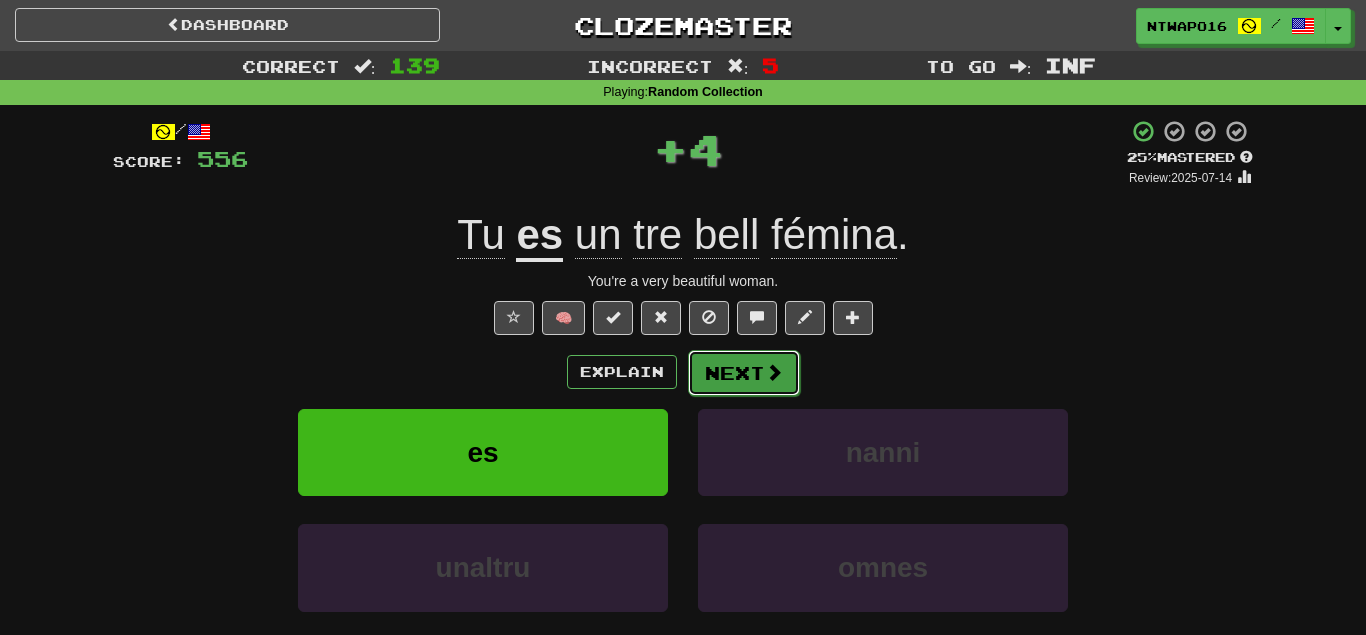 click on "Next" at bounding box center (744, 373) 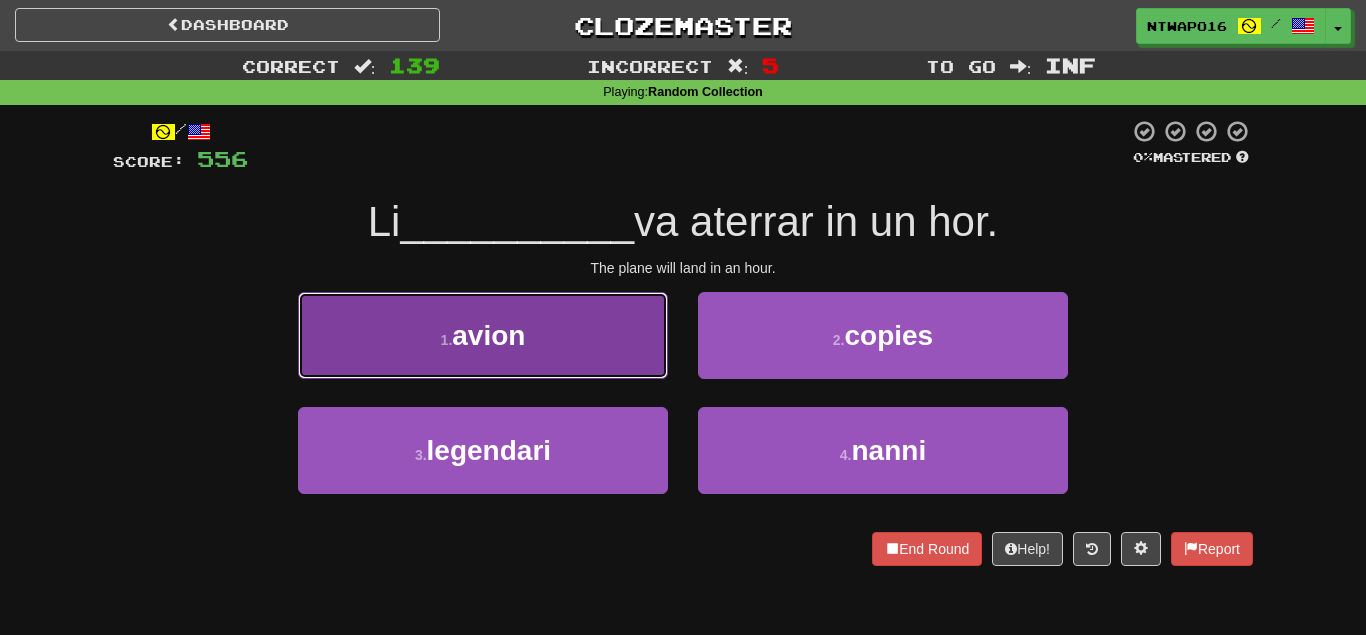 drag, startPoint x: 636, startPoint y: 355, endPoint x: 657, endPoint y: 360, distance: 21.587032 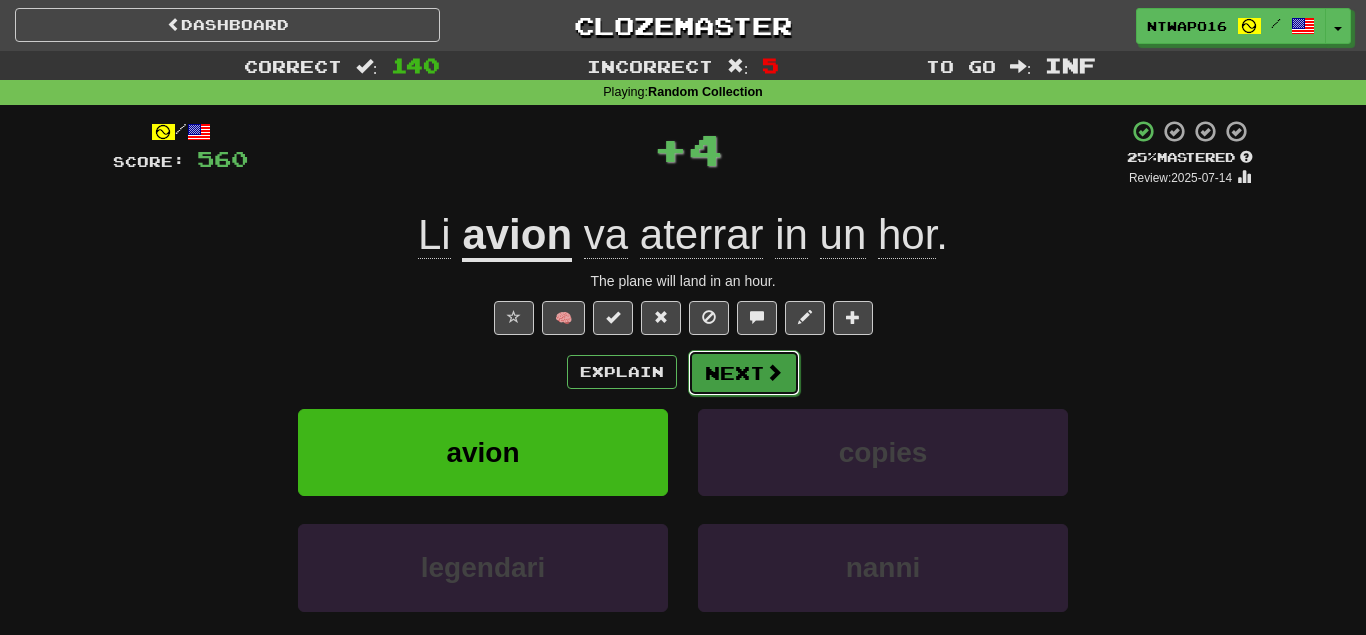 click on "Next" at bounding box center [744, 373] 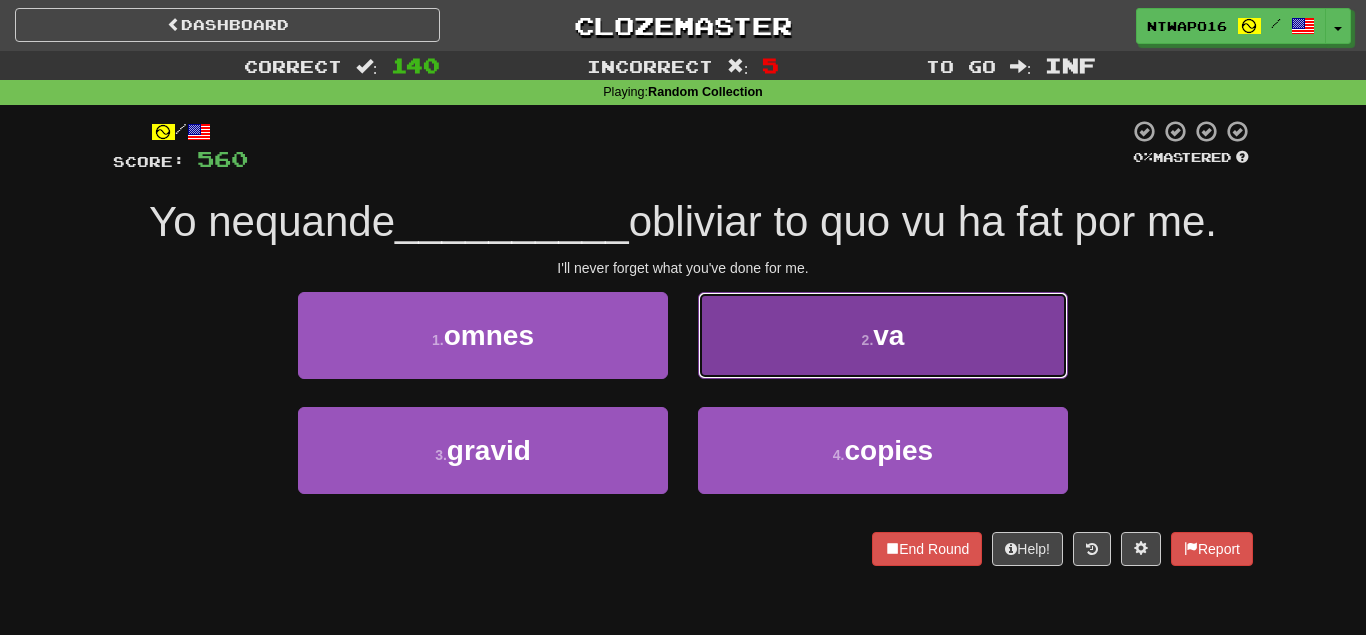 click on "2 .  va" at bounding box center [883, 335] 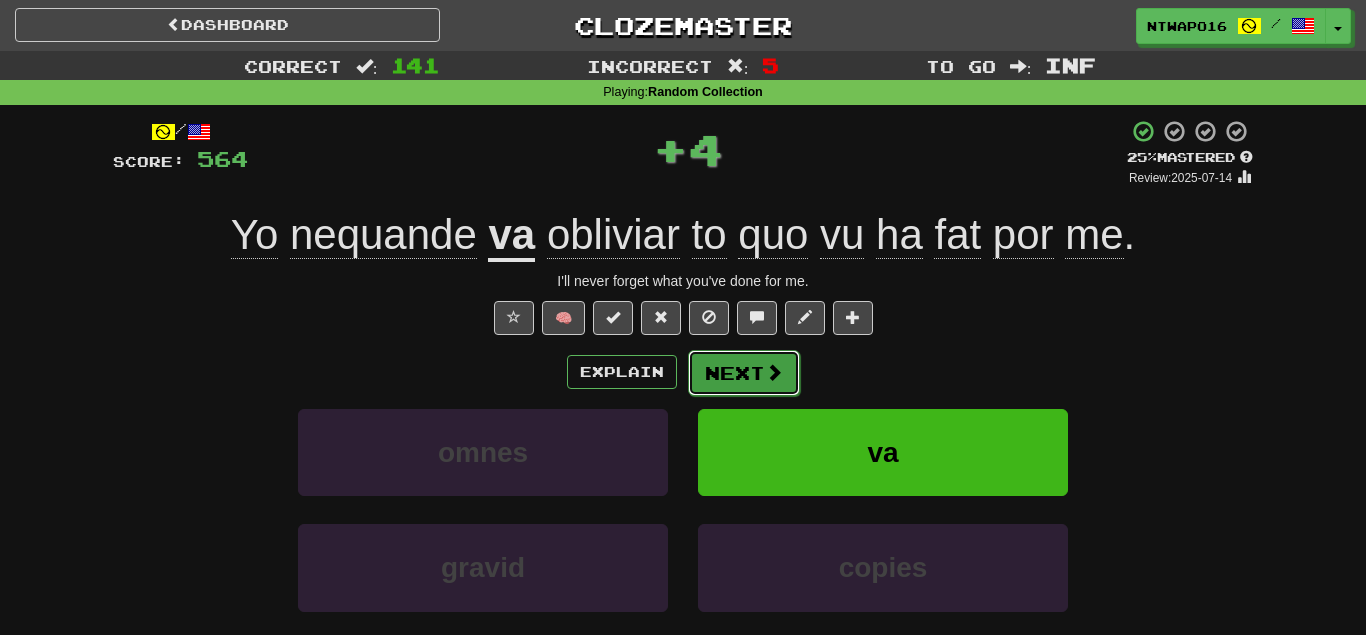 click on "Next" at bounding box center (744, 373) 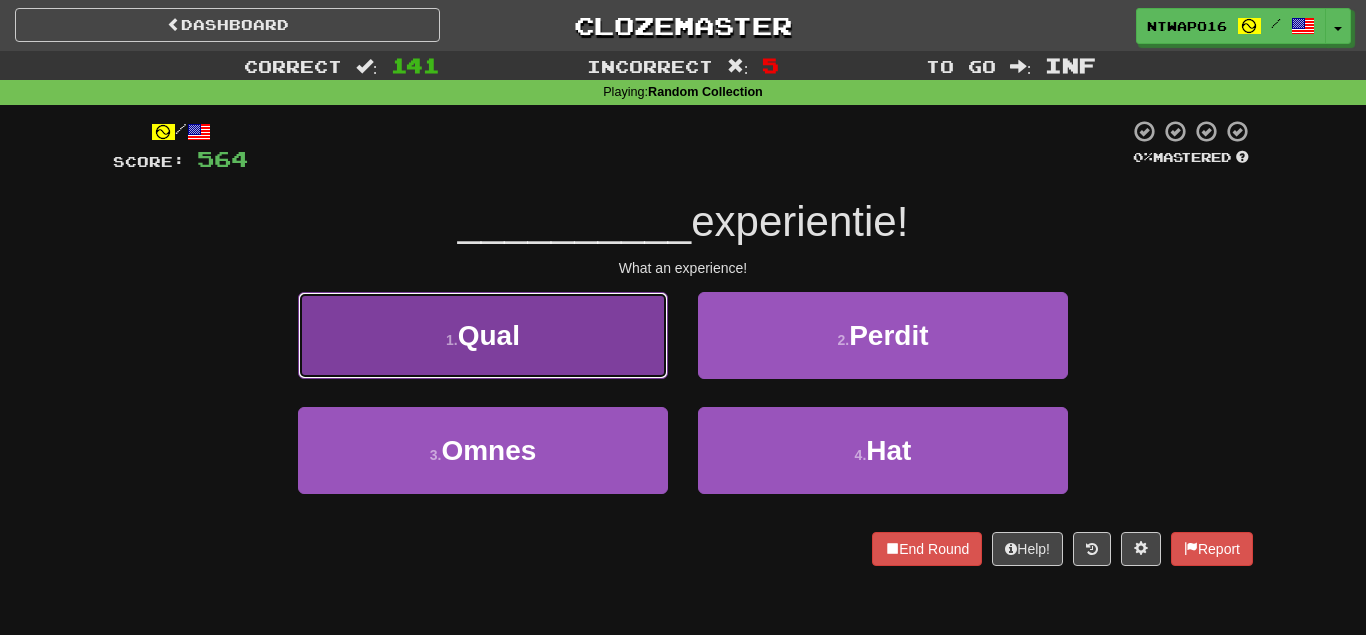 drag, startPoint x: 642, startPoint y: 353, endPoint x: 665, endPoint y: 363, distance: 25.079872 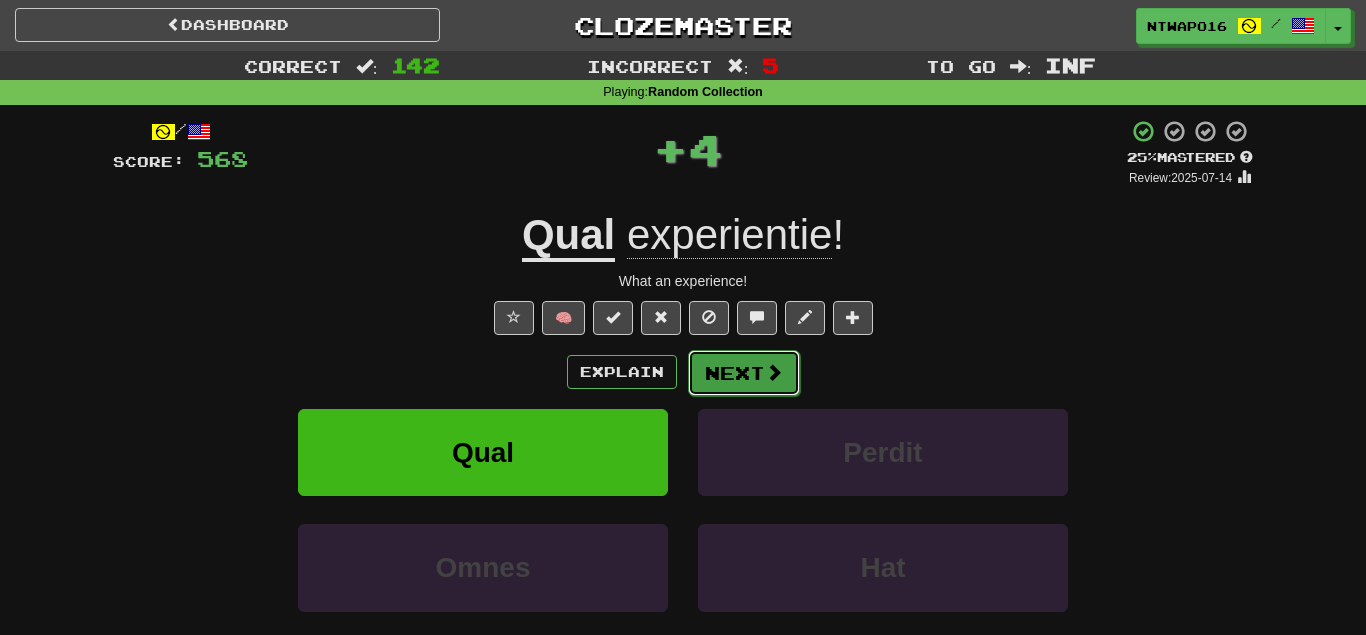 drag, startPoint x: 665, startPoint y: 363, endPoint x: 745, endPoint y: 378, distance: 81.394104 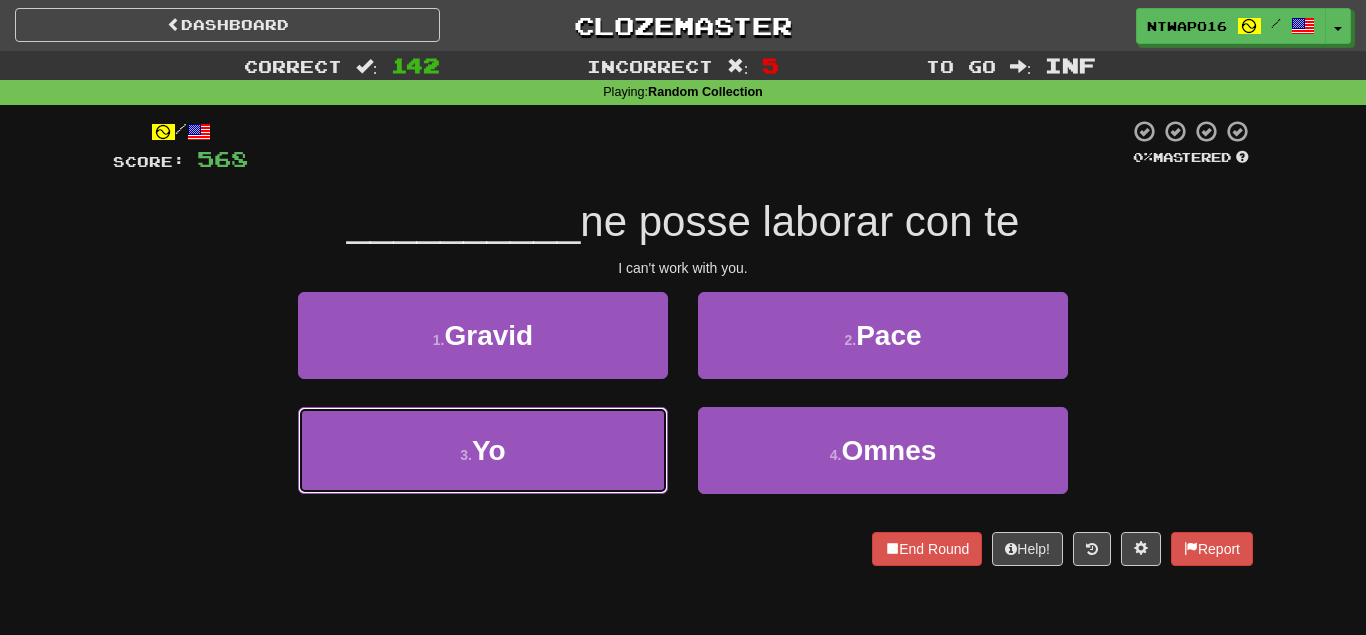 click on "3 .  Yo" at bounding box center [483, 450] 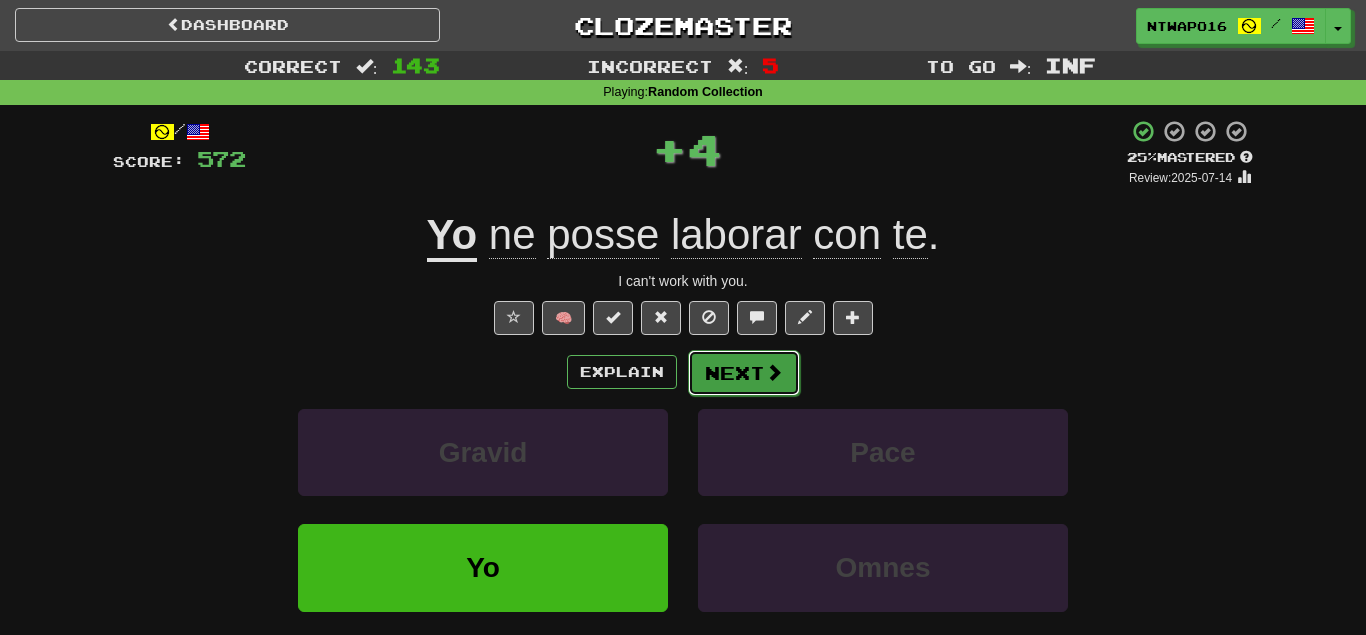 click on "Next" at bounding box center [744, 373] 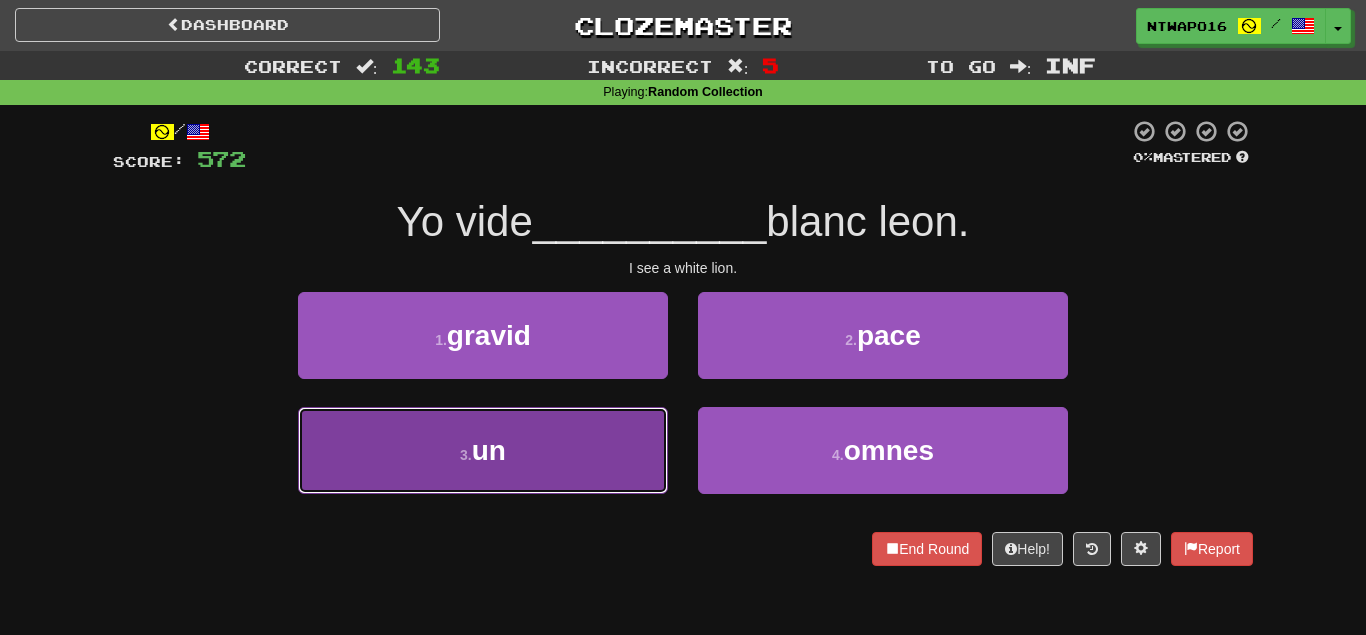 click on "3 .  un" at bounding box center [483, 450] 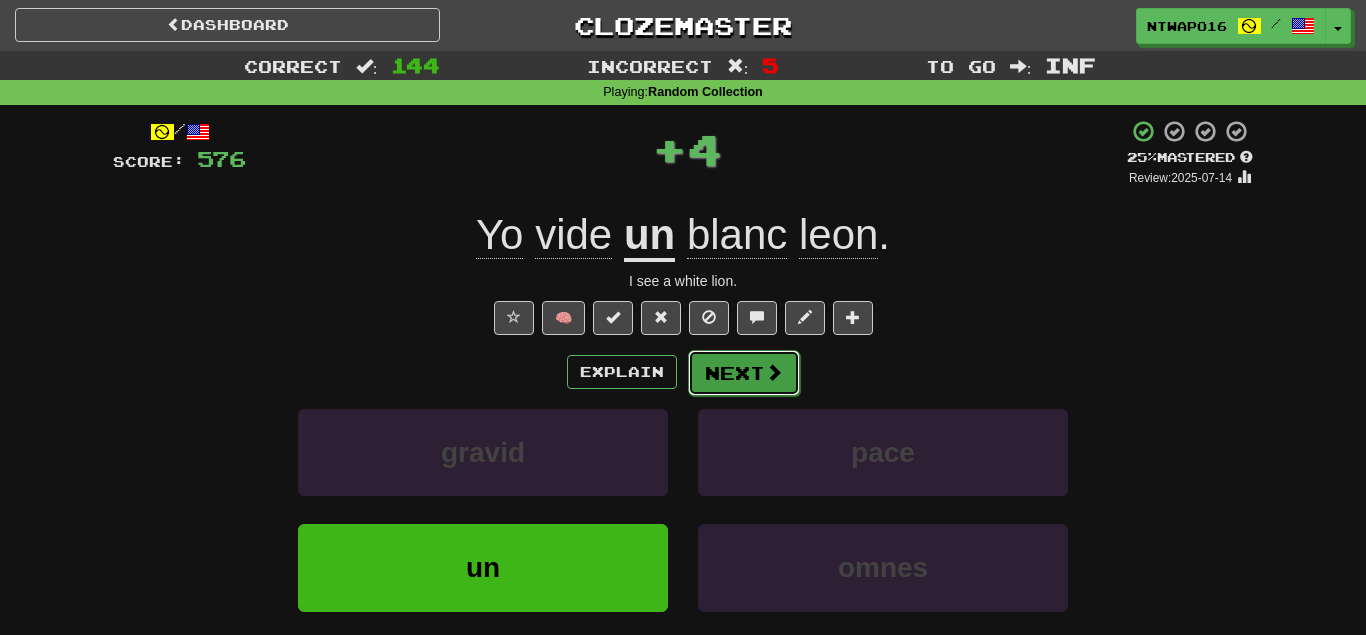 click on "Next" at bounding box center [744, 373] 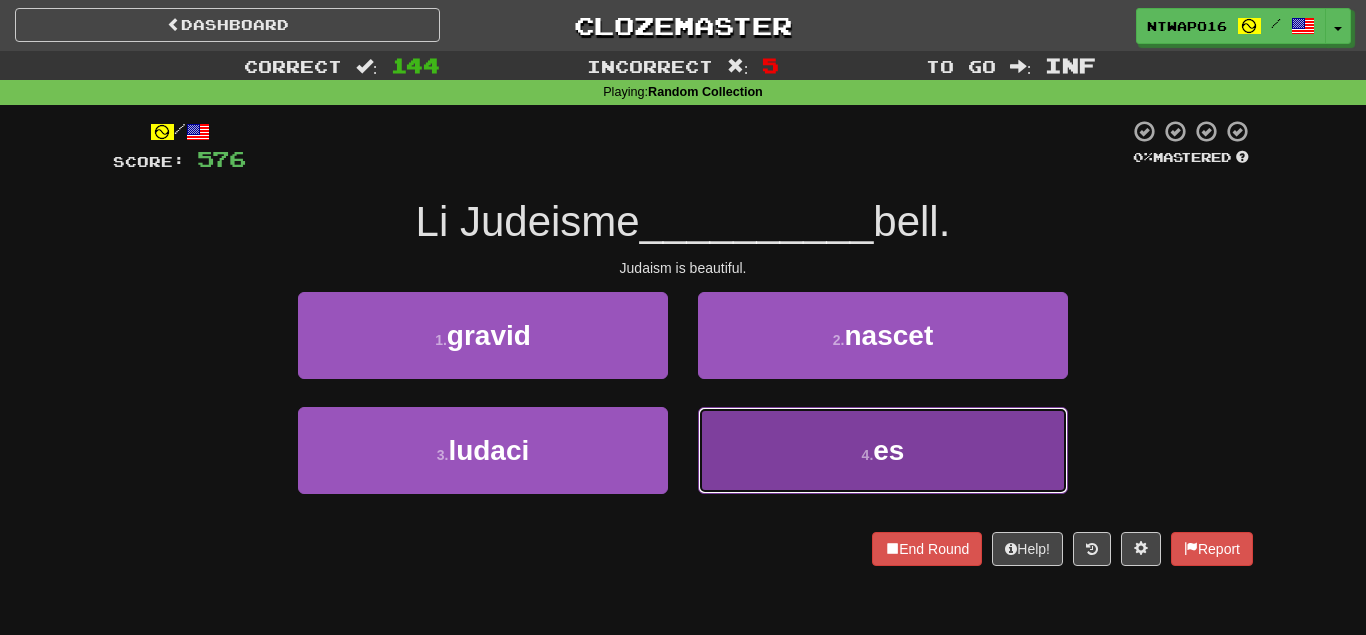 click on "4 .  es" at bounding box center [883, 450] 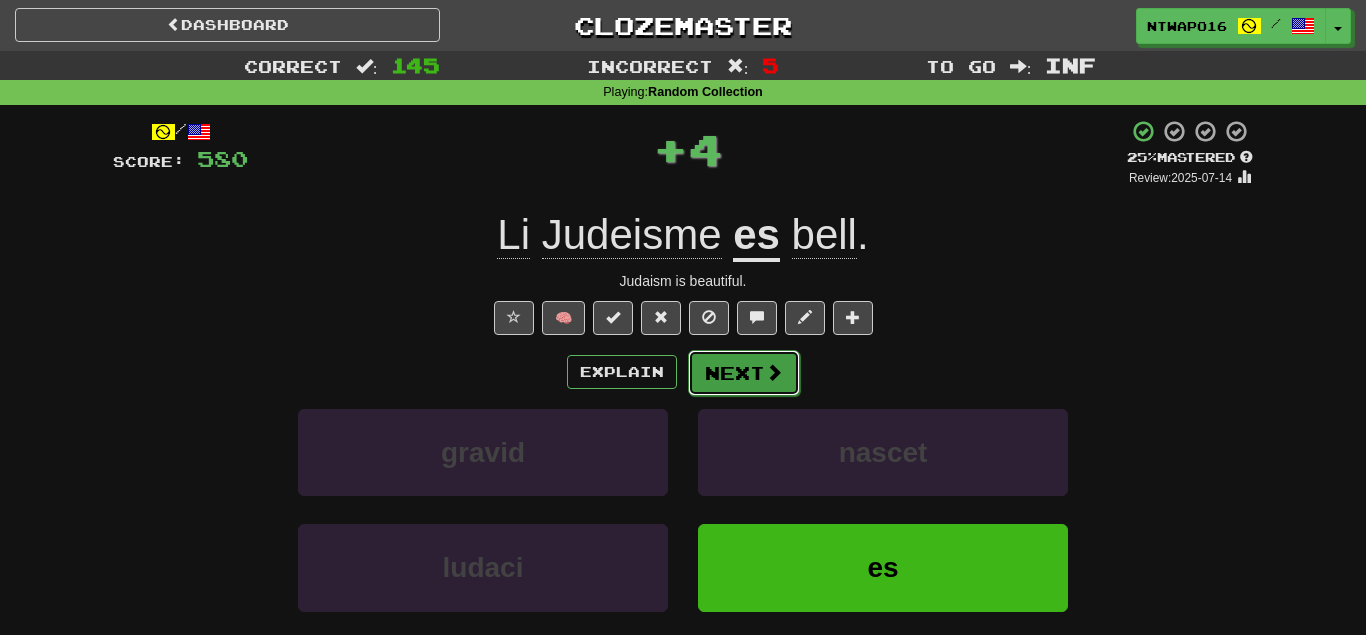 click on "Next" at bounding box center [744, 373] 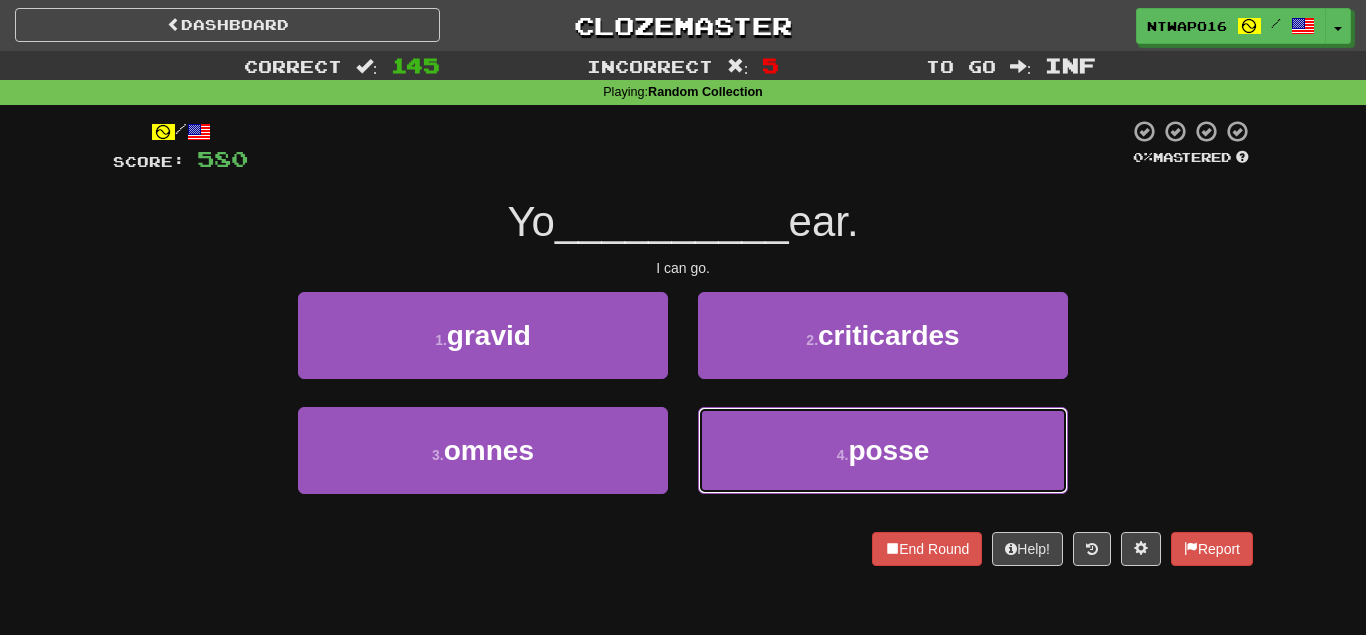 drag, startPoint x: 741, startPoint y: 425, endPoint x: 738, endPoint y: 405, distance: 20.22375 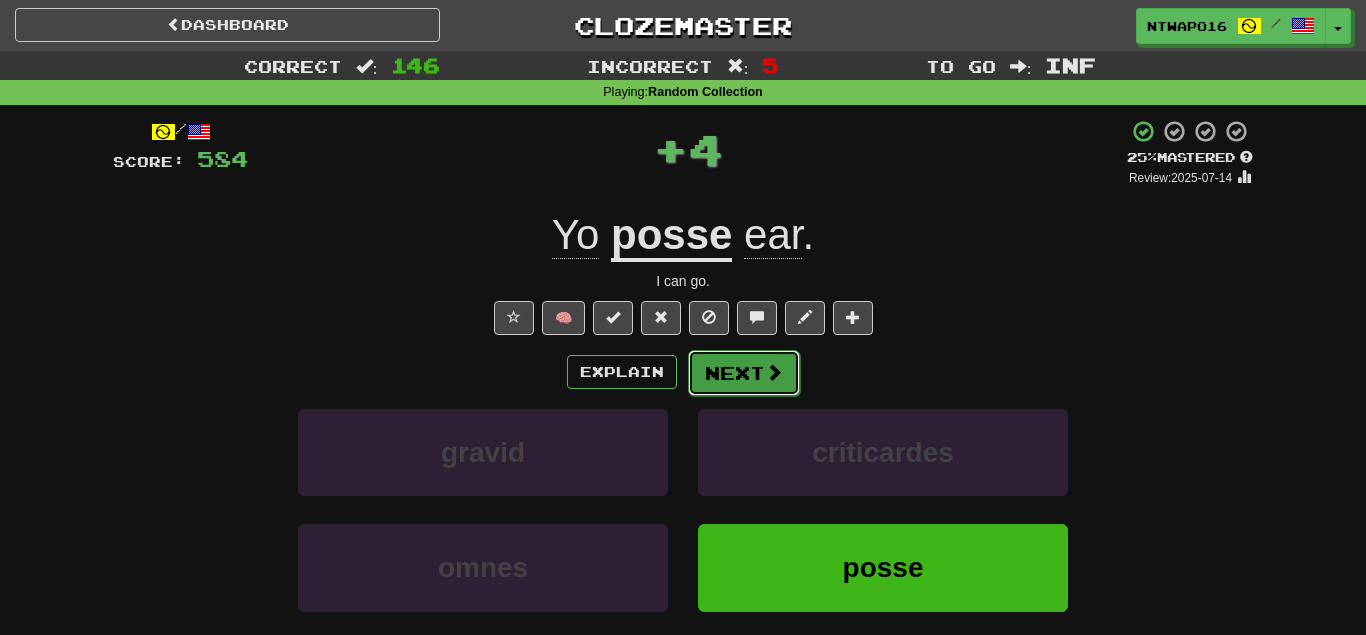 click on "Next" at bounding box center [744, 373] 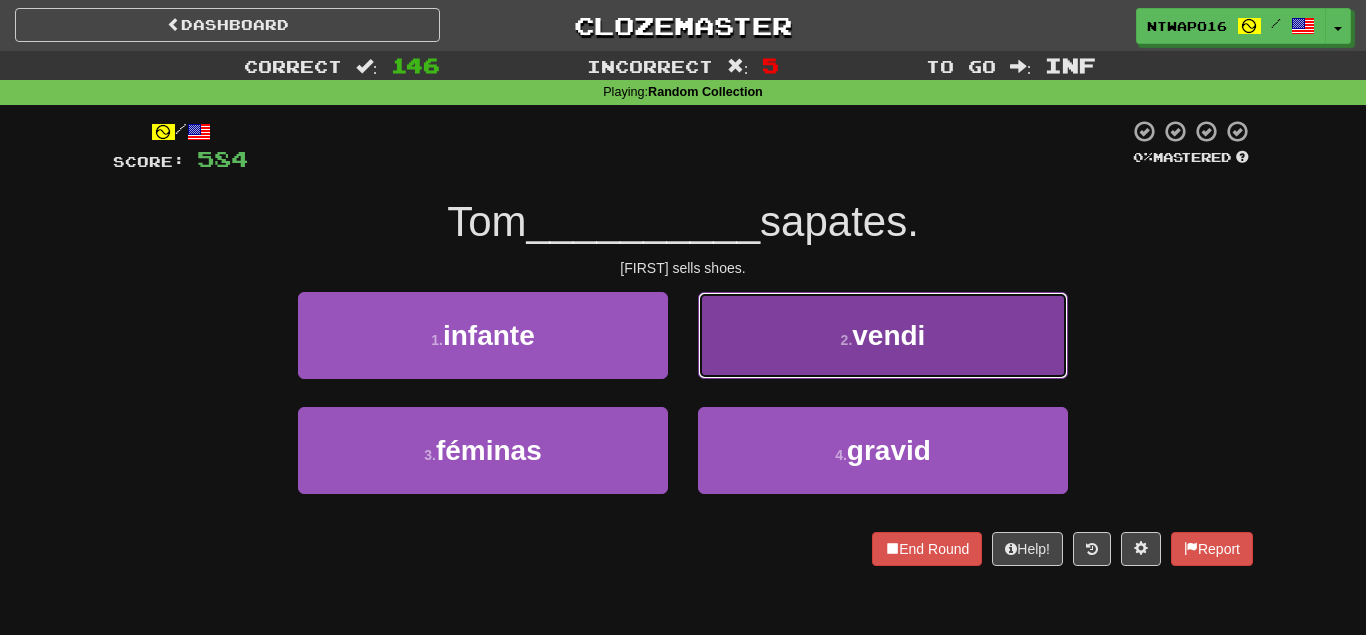click on "[NUMBER] . vendi" at bounding box center (883, 335) 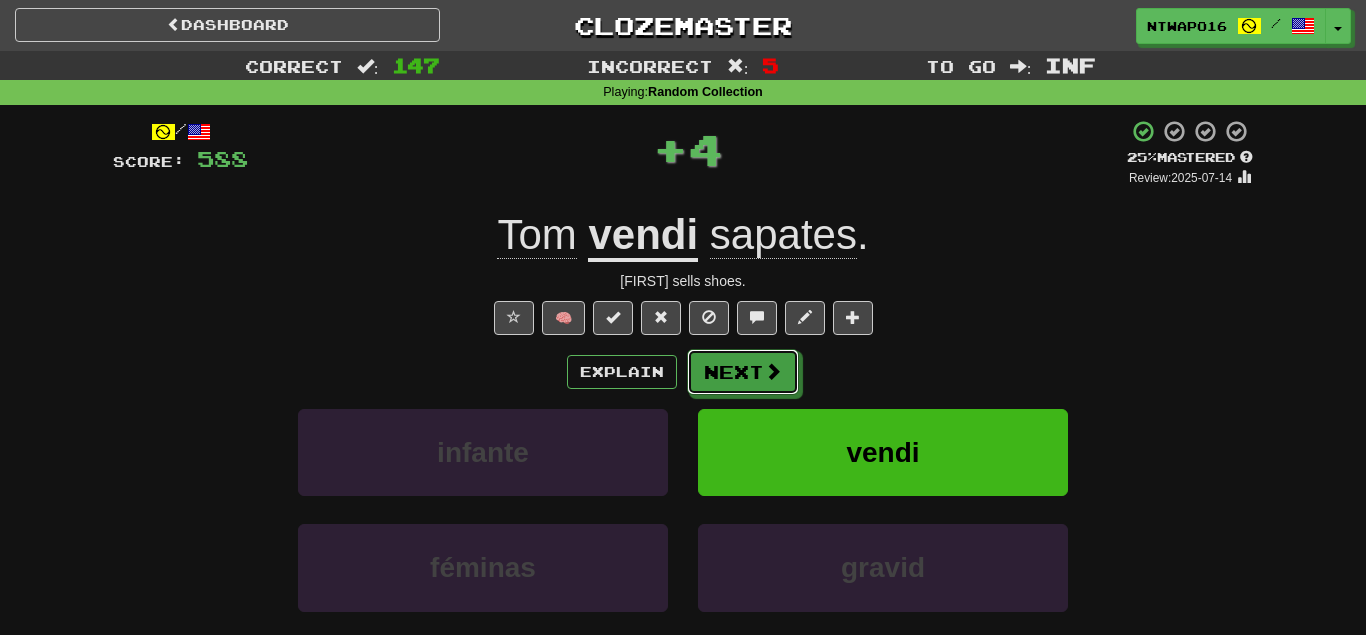 click on "Next" at bounding box center (743, 372) 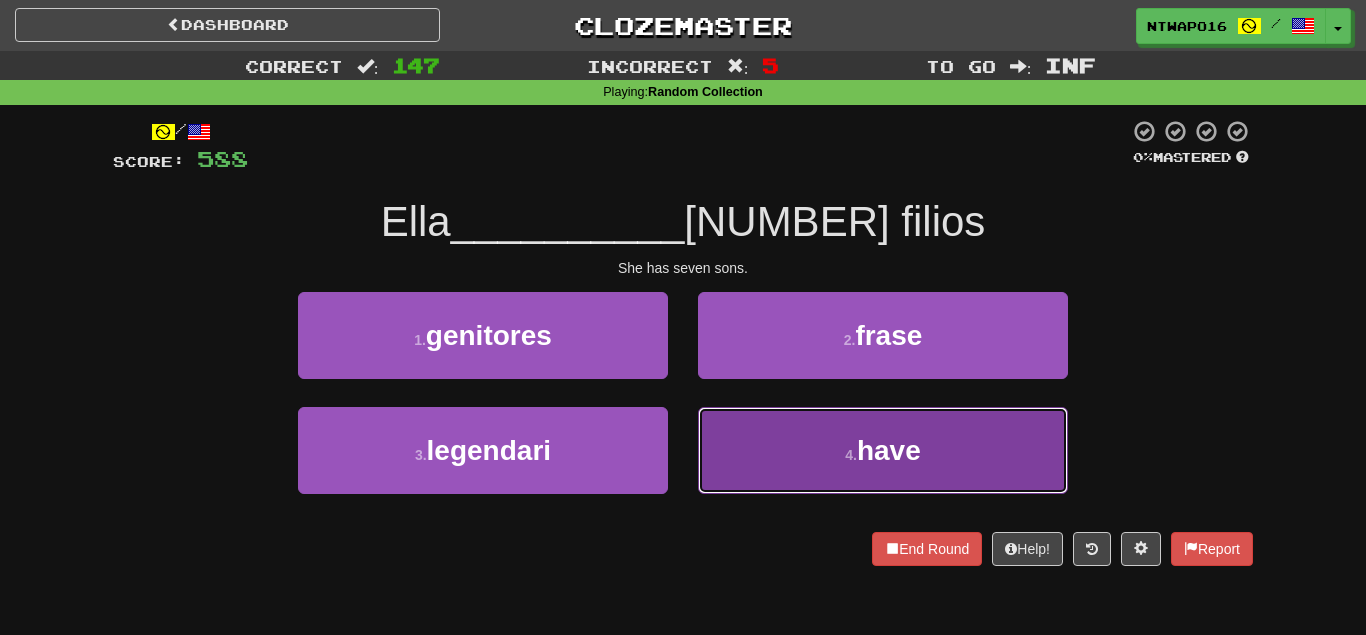 click on "4 .  have" at bounding box center [883, 450] 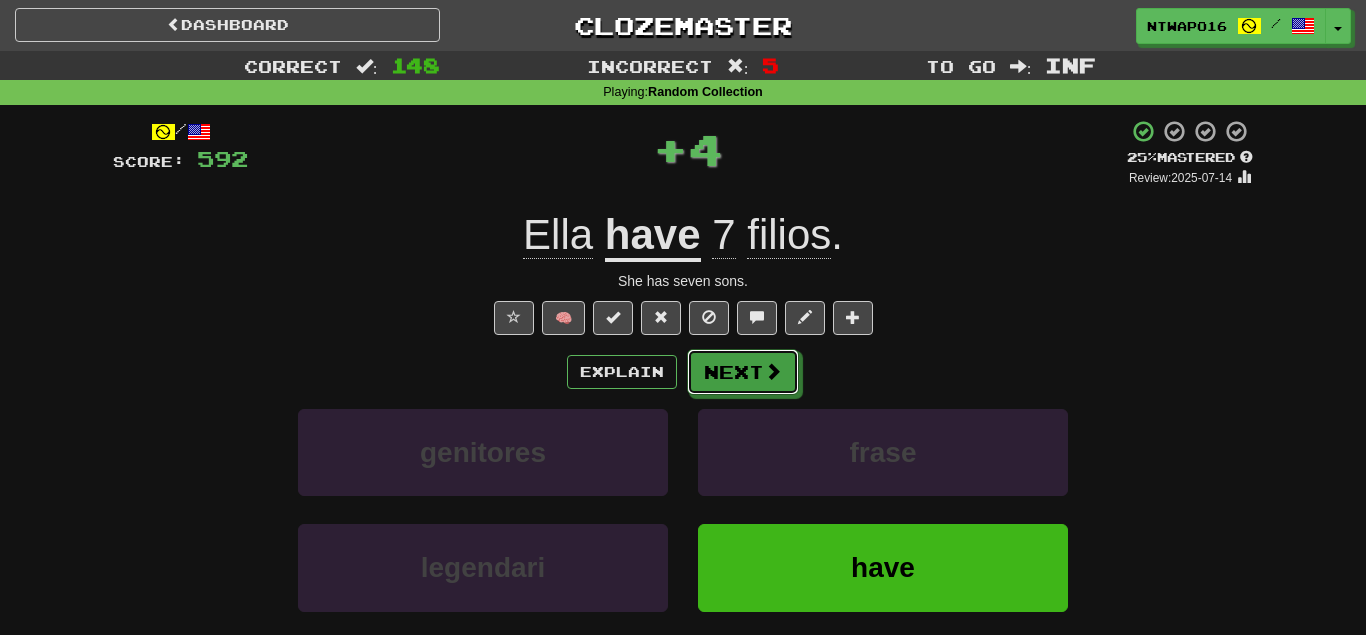 click on "Next" at bounding box center [743, 372] 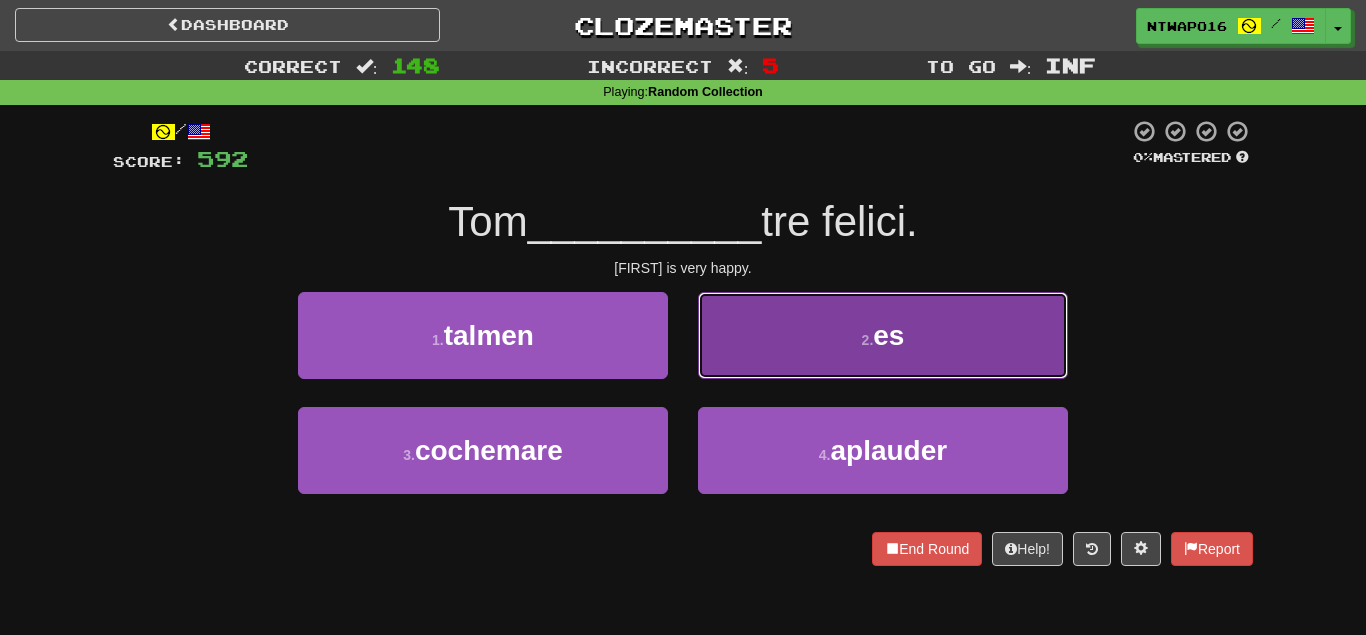 click on "2 .  es" at bounding box center [883, 335] 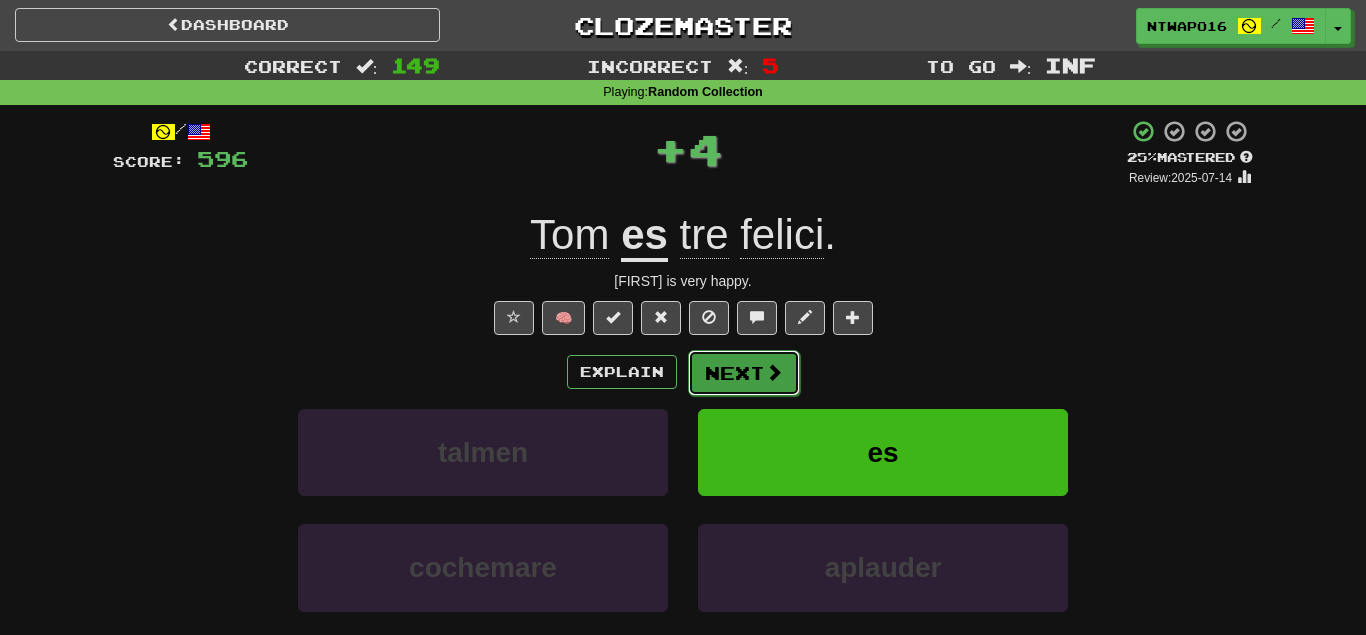 drag, startPoint x: 743, startPoint y: 353, endPoint x: 726, endPoint y: 375, distance: 27.802877 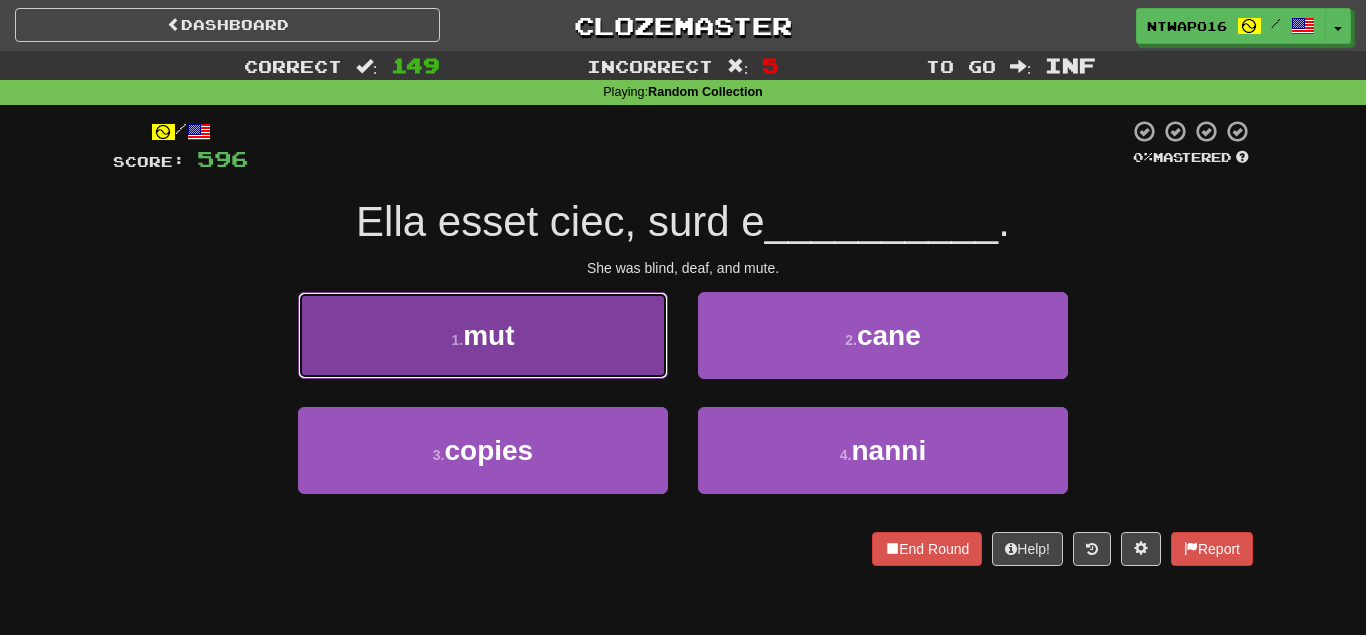 drag, startPoint x: 586, startPoint y: 353, endPoint x: 628, endPoint y: 357, distance: 42.190044 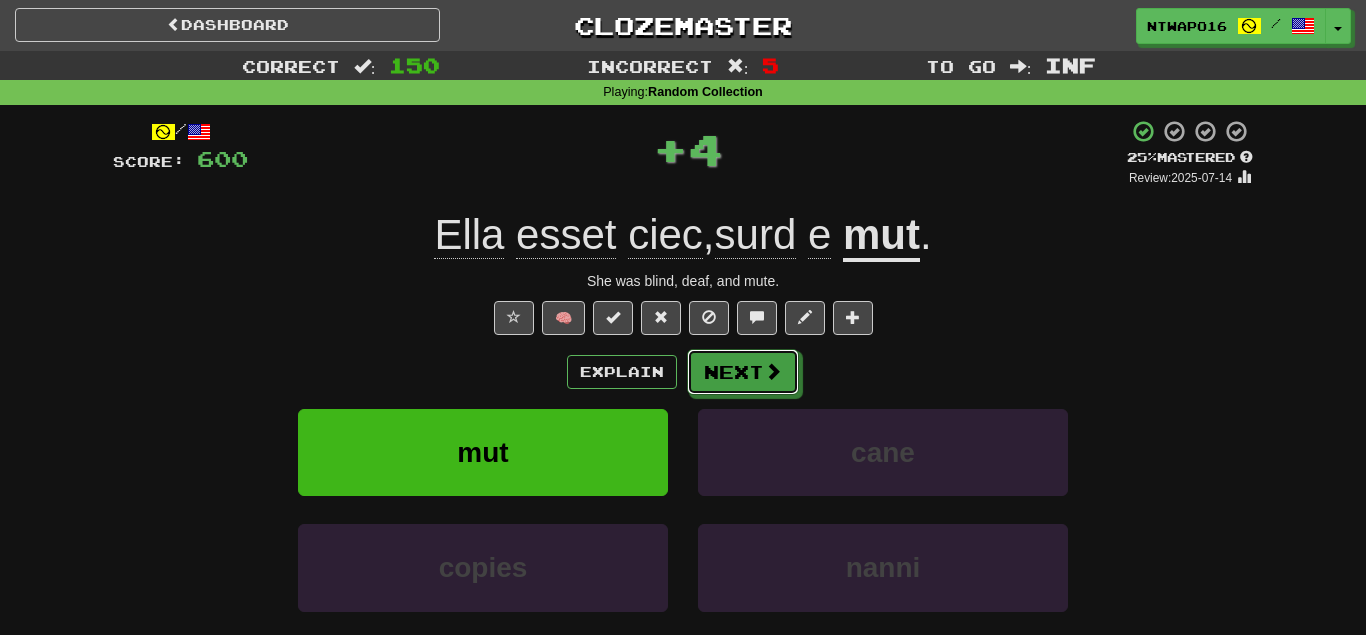 click on "Next" at bounding box center [743, 372] 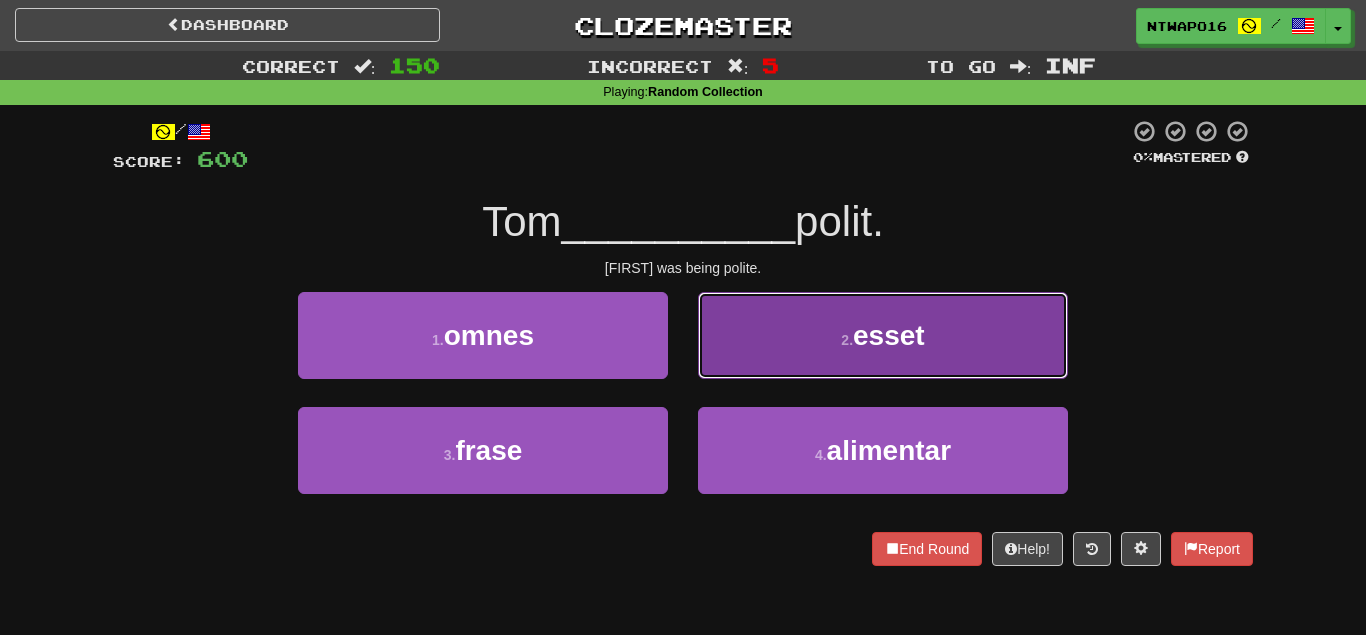 click on "2 .  esset" at bounding box center (883, 335) 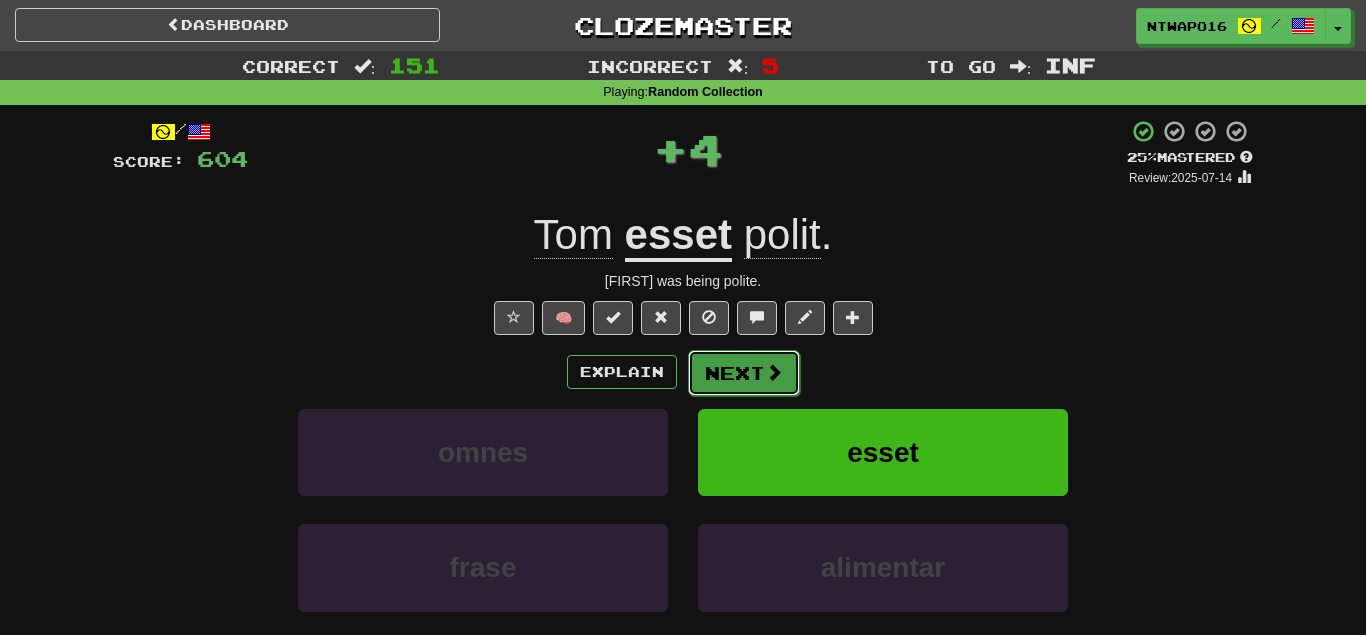 click on "Next" at bounding box center (744, 373) 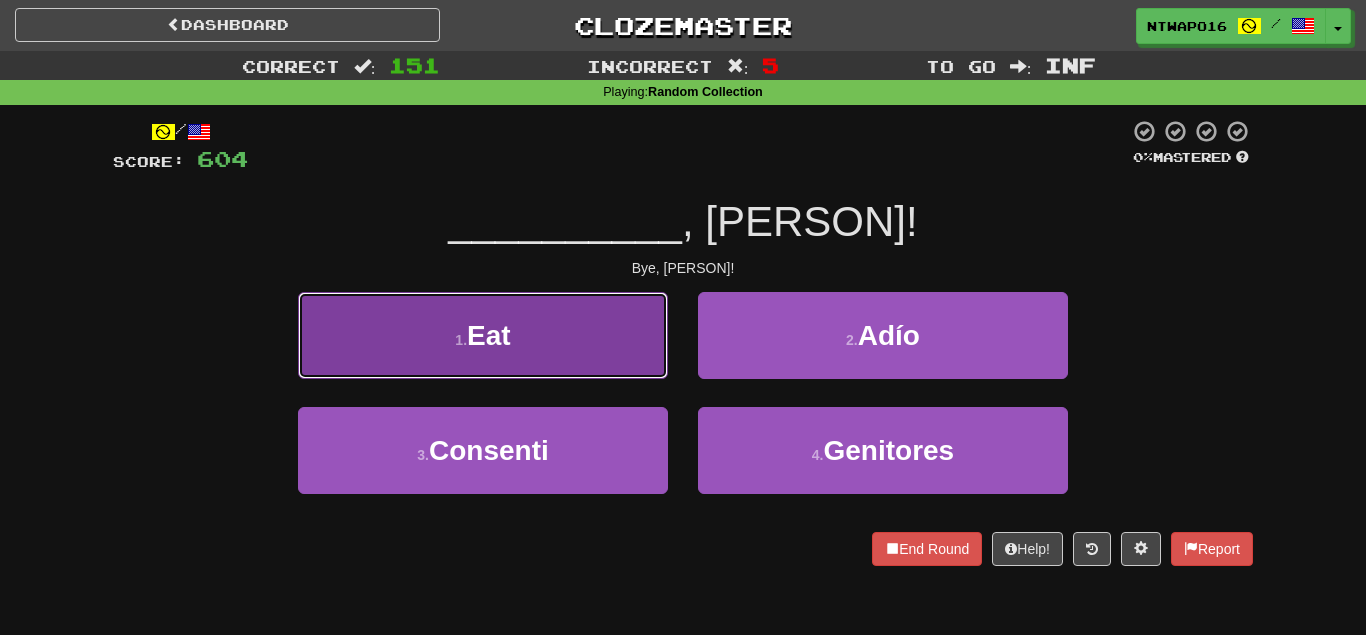 click on "[NUMBER] . Eat" at bounding box center [483, 335] 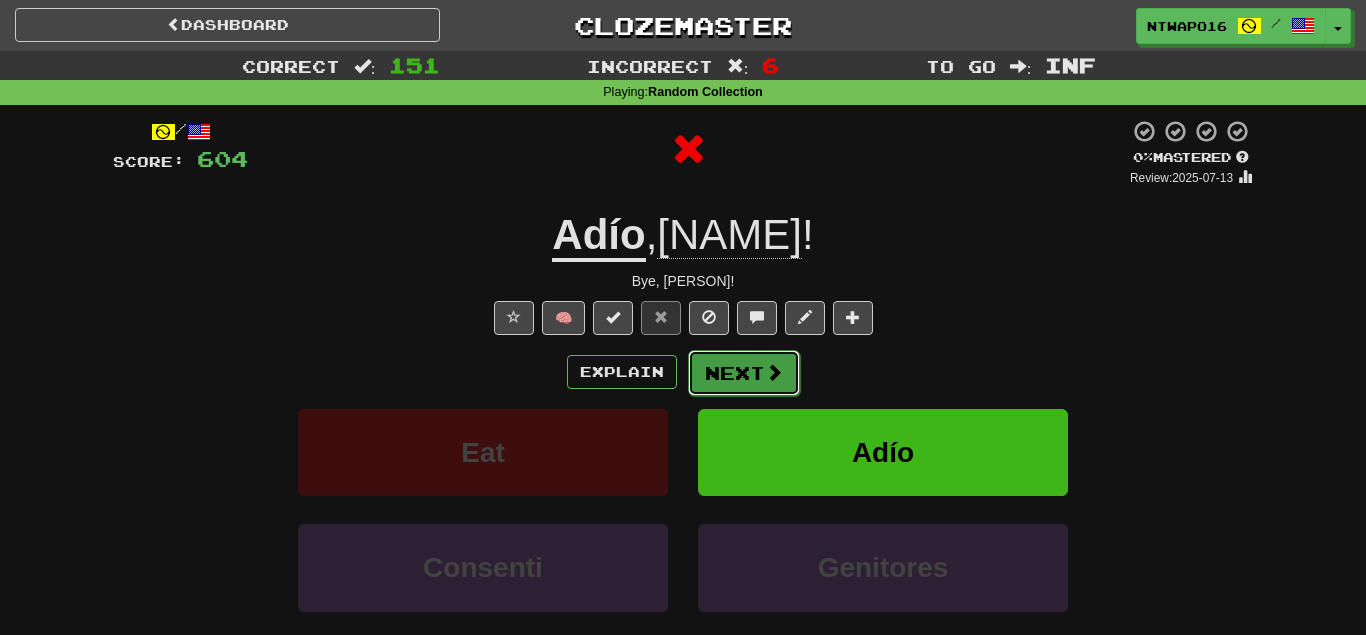 click on "Next" at bounding box center [744, 373] 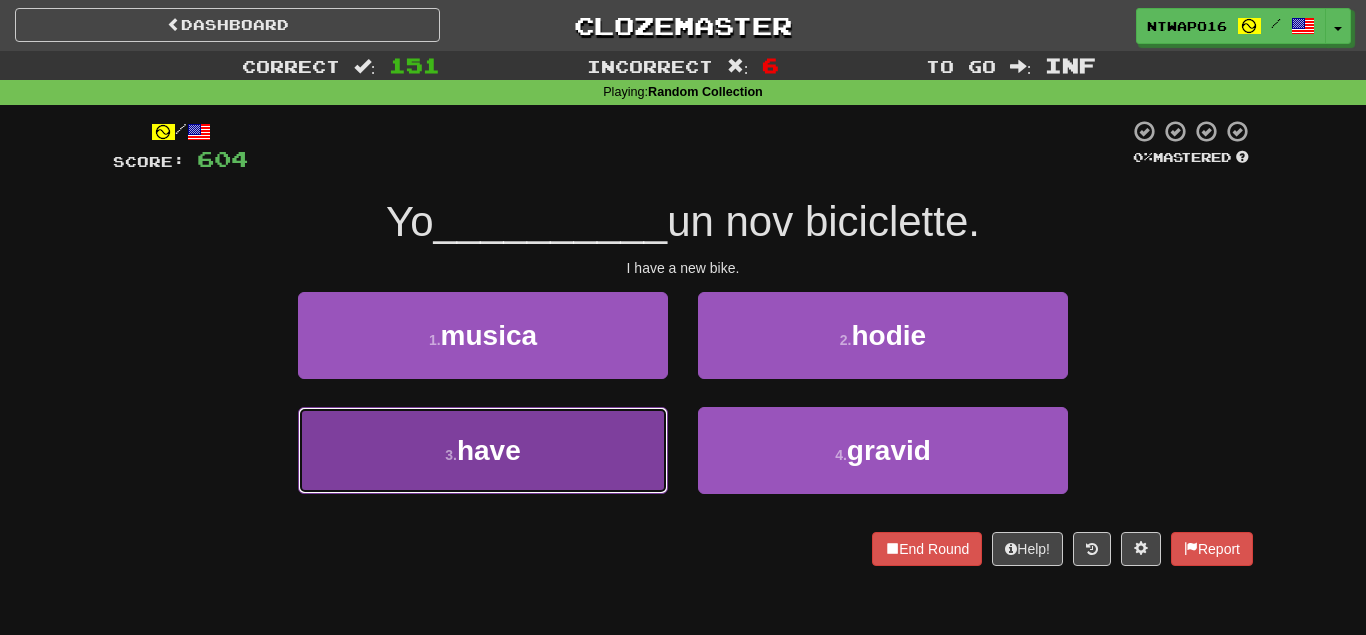 drag, startPoint x: 635, startPoint y: 435, endPoint x: 660, endPoint y: 425, distance: 26.925823 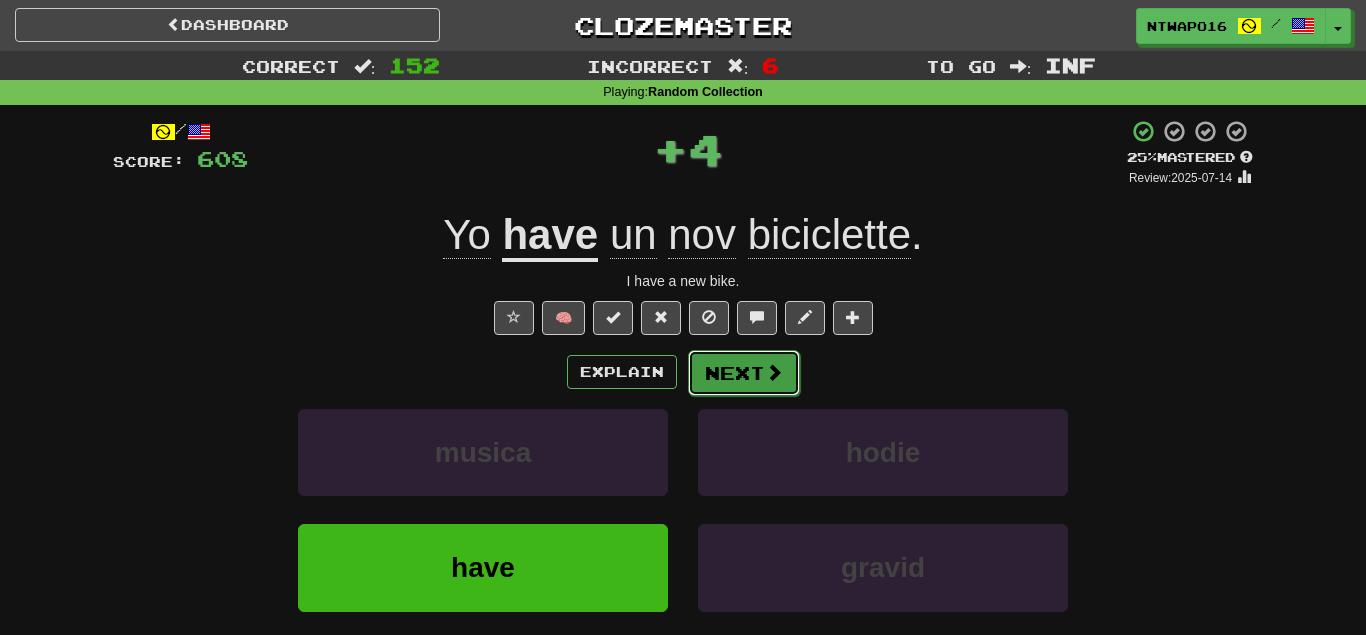 click on "Next" at bounding box center (744, 373) 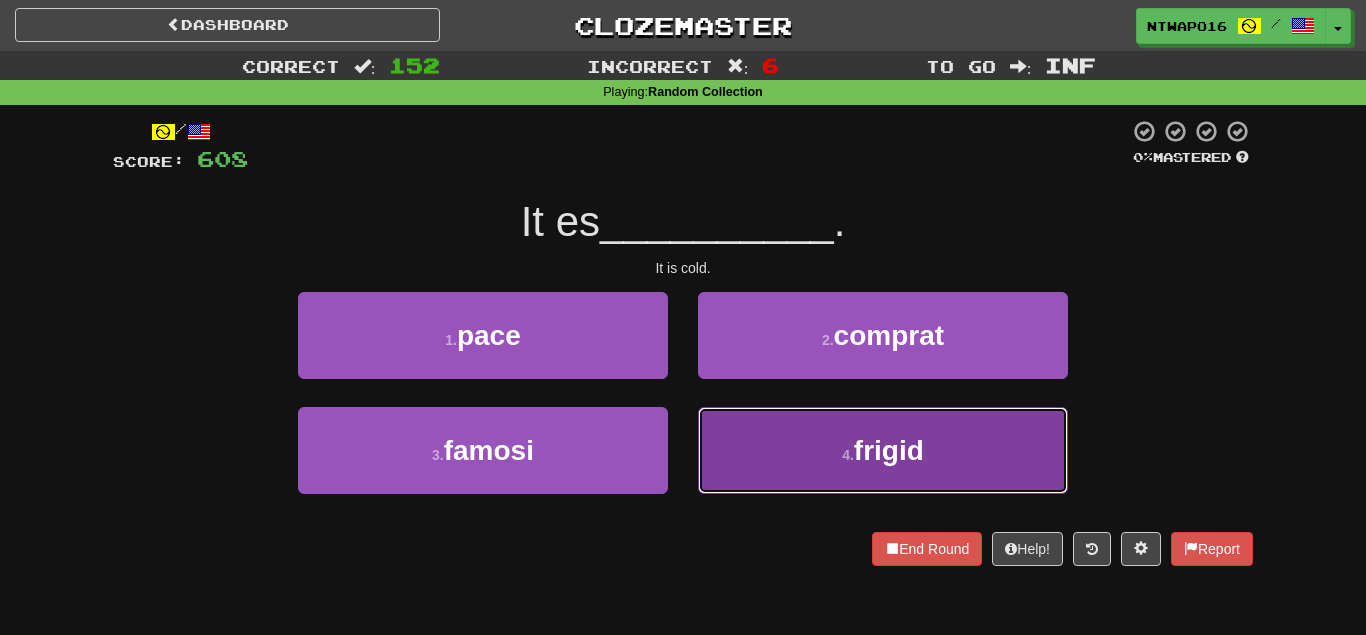 click on "4 .  frigid" at bounding box center [883, 450] 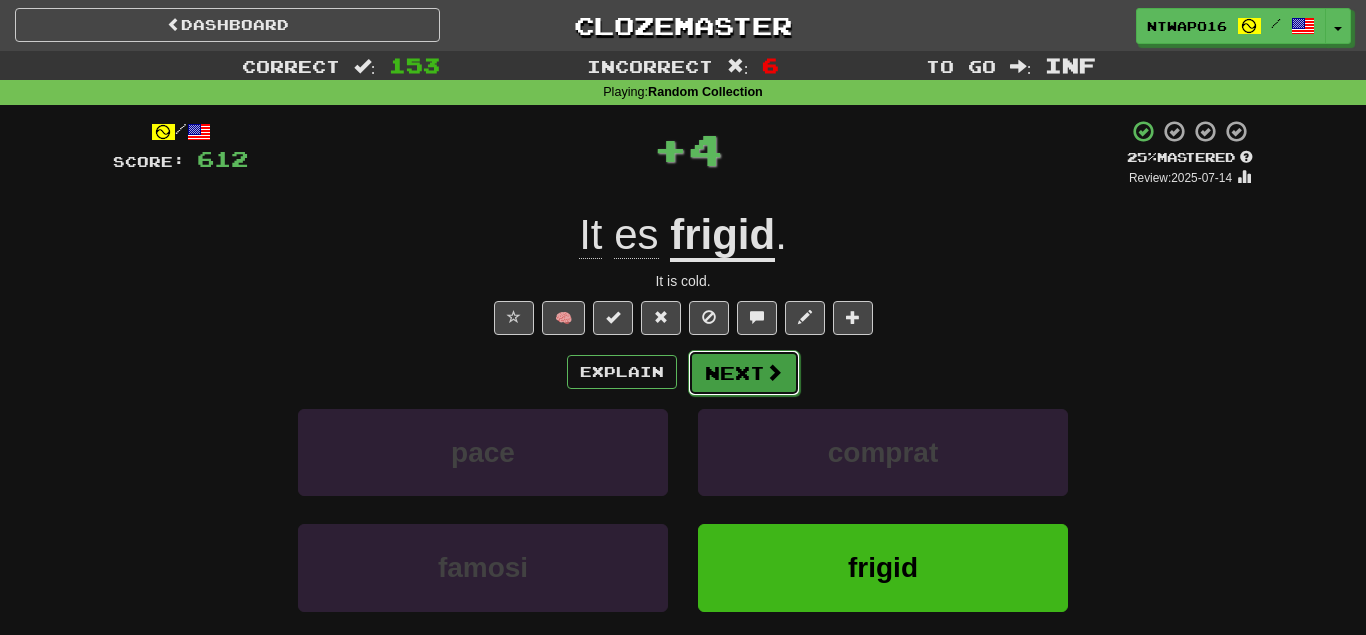 click on "Next" at bounding box center (744, 373) 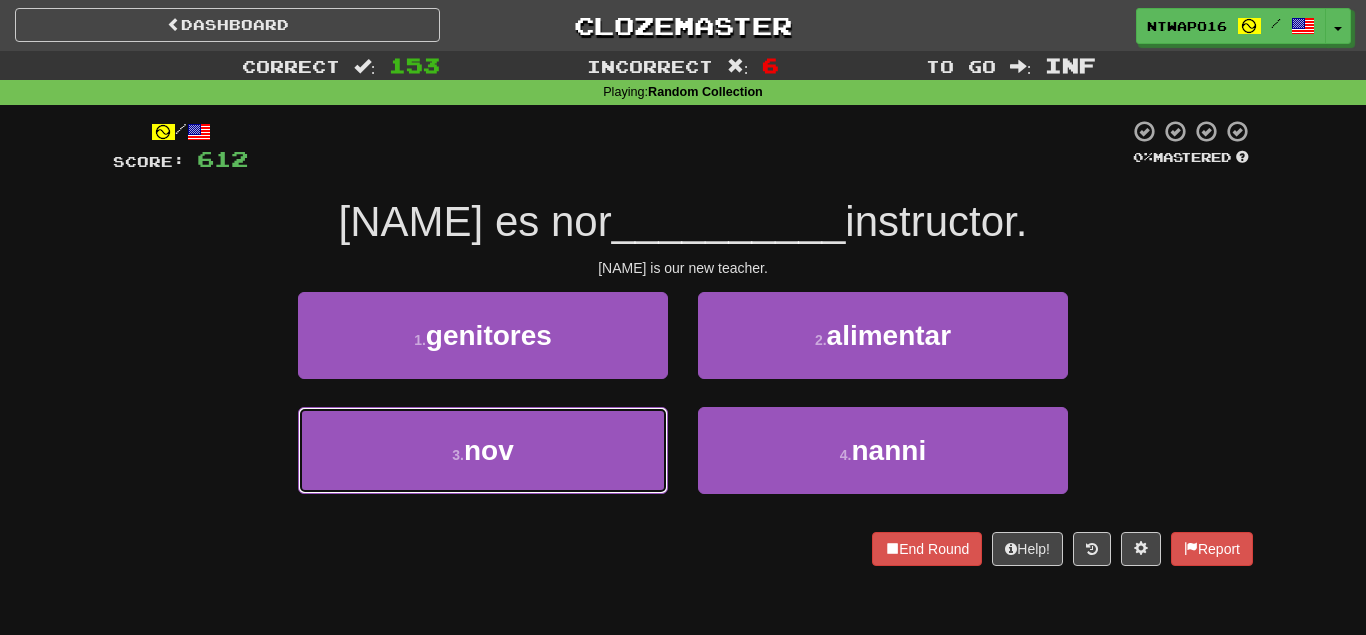 drag, startPoint x: 619, startPoint y: 432, endPoint x: 687, endPoint y: 404, distance: 73.53911 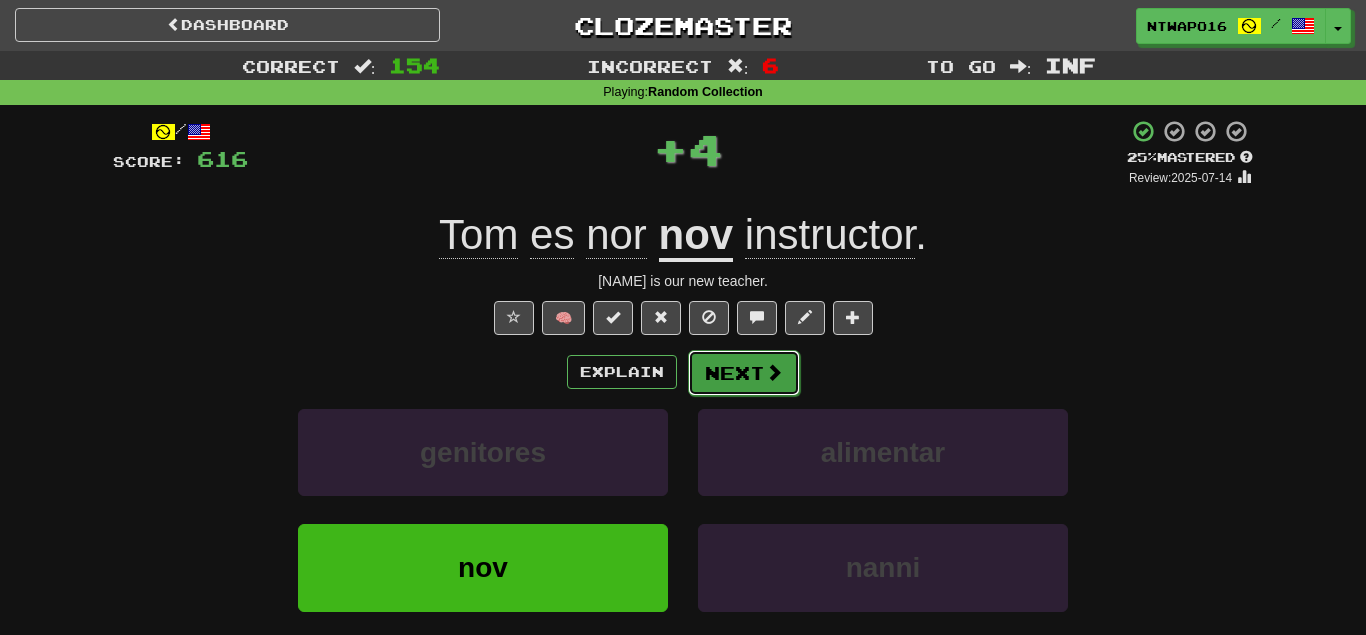 click on "Next" at bounding box center [744, 373] 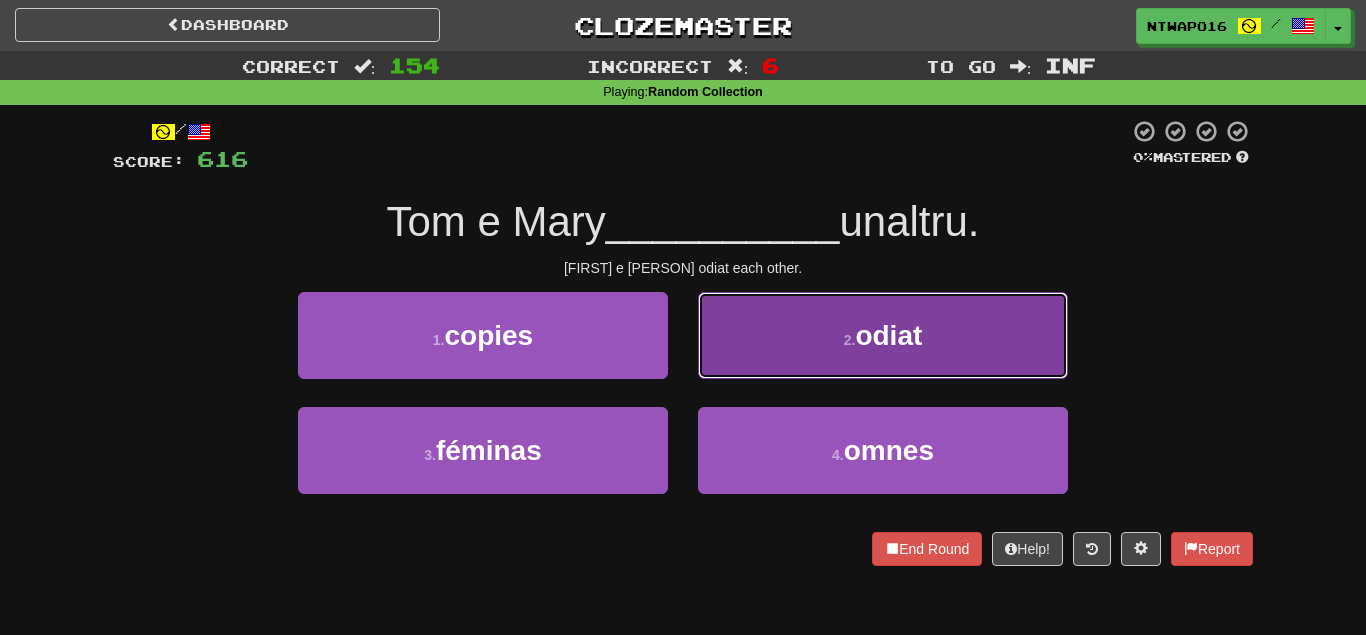 click on "[NUMBER] . odiat" at bounding box center [883, 335] 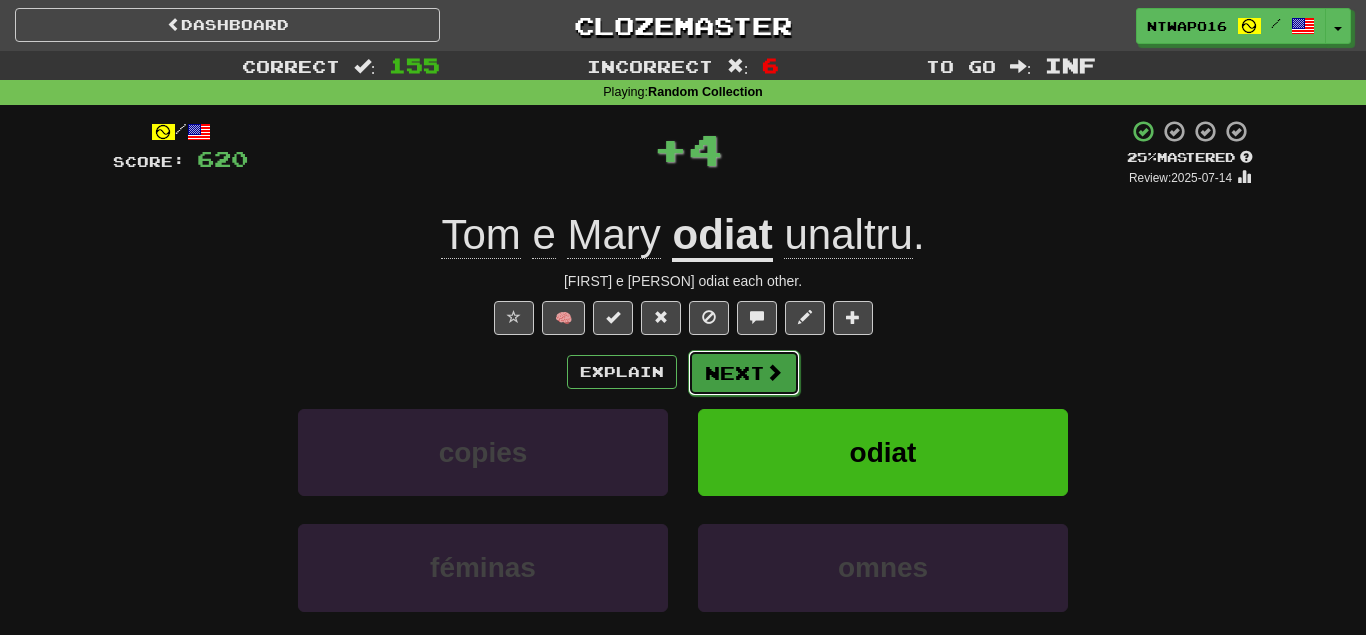 click on "Next" at bounding box center [744, 373] 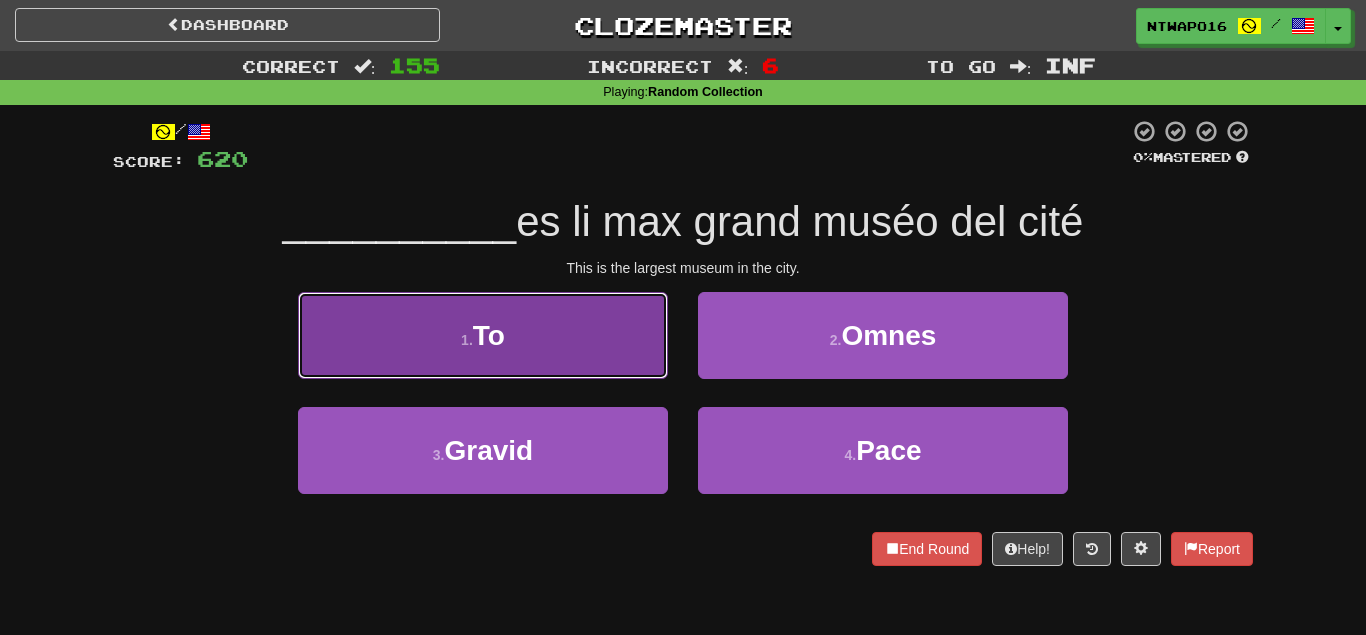 click on "1 .  To" at bounding box center [483, 335] 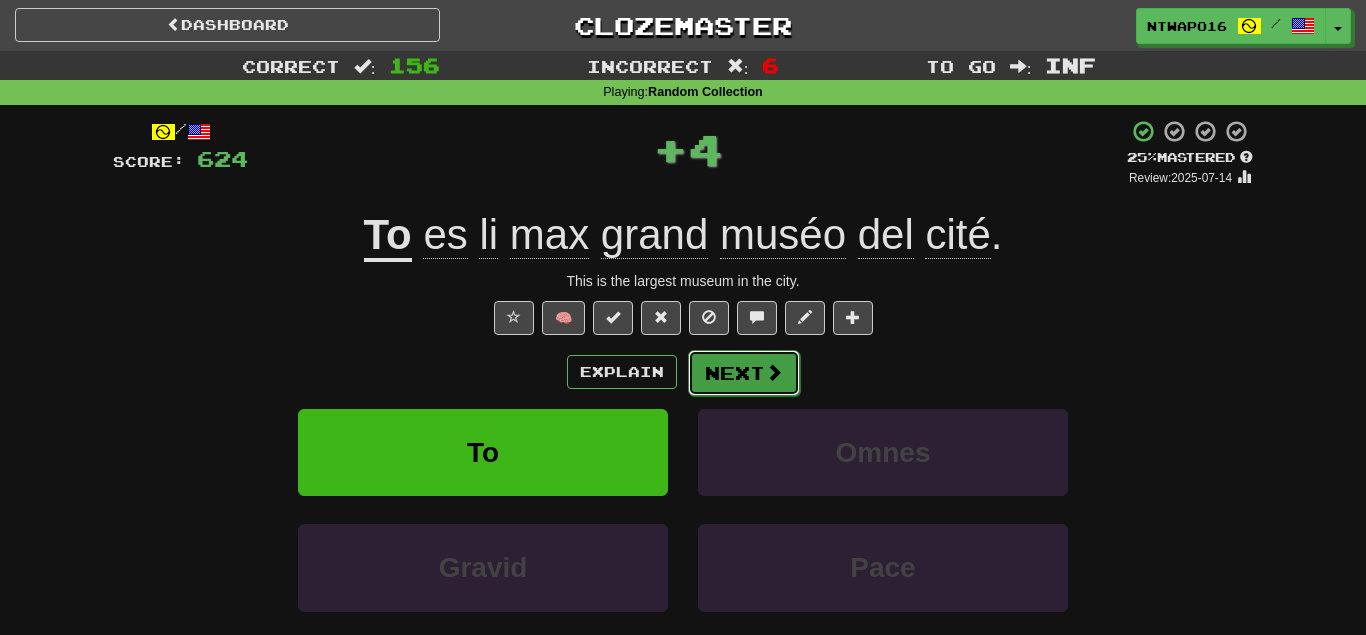 click on "Next" at bounding box center [744, 373] 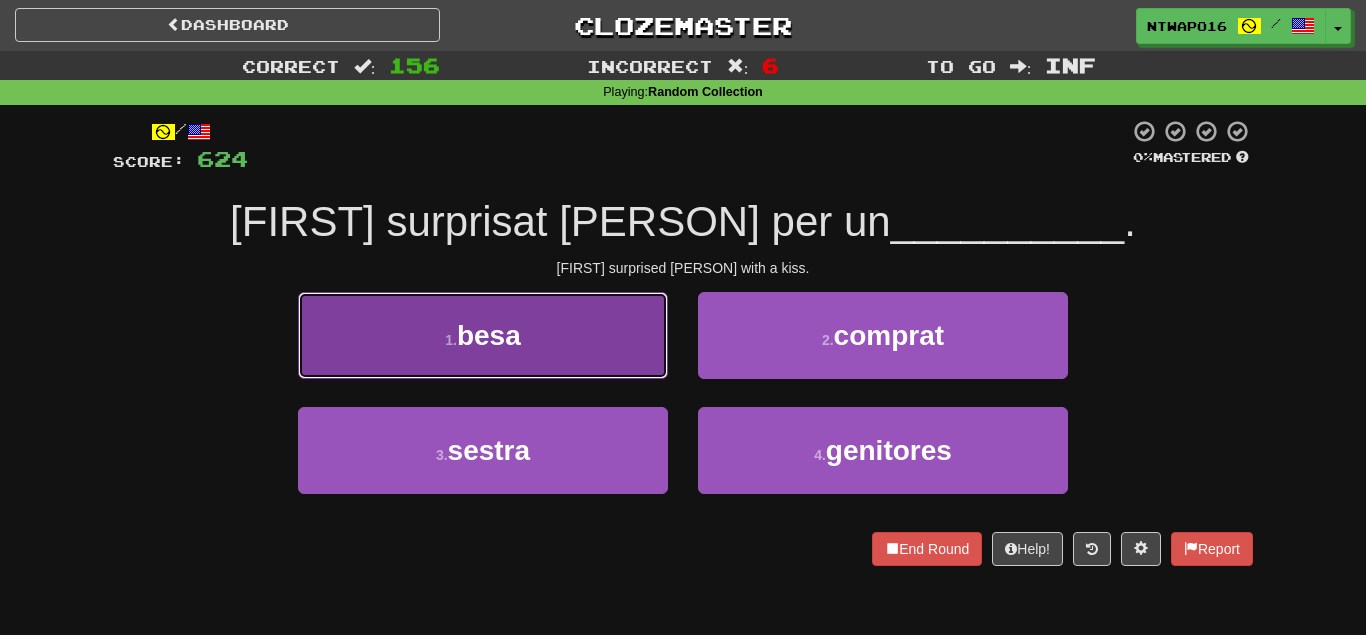click on "[NUMBER] . besa" at bounding box center (483, 335) 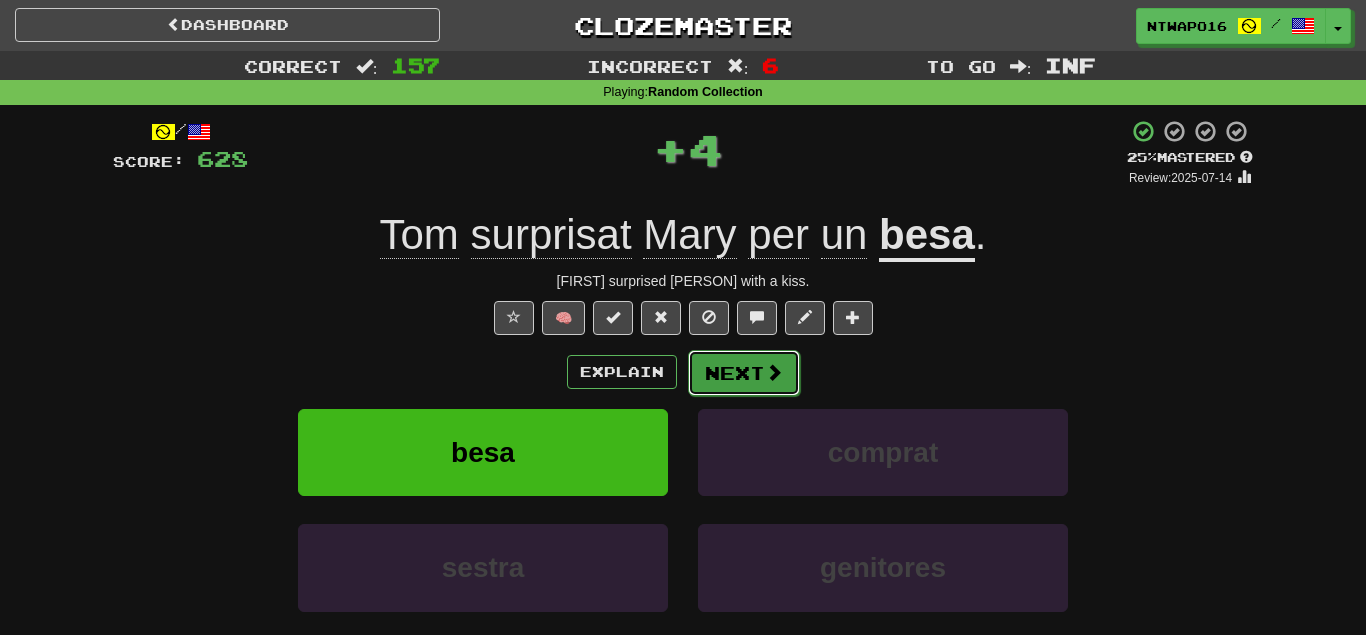click on "Next" at bounding box center (744, 373) 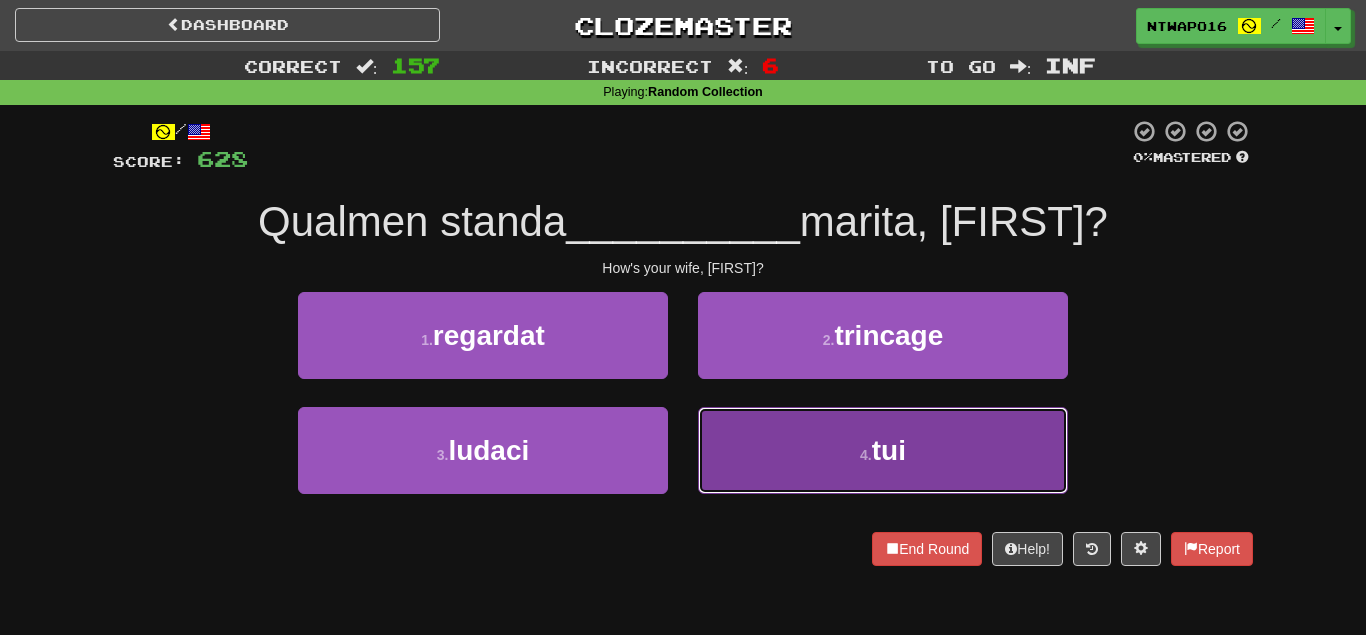 click on "[NUMBER] . tui" at bounding box center (883, 450) 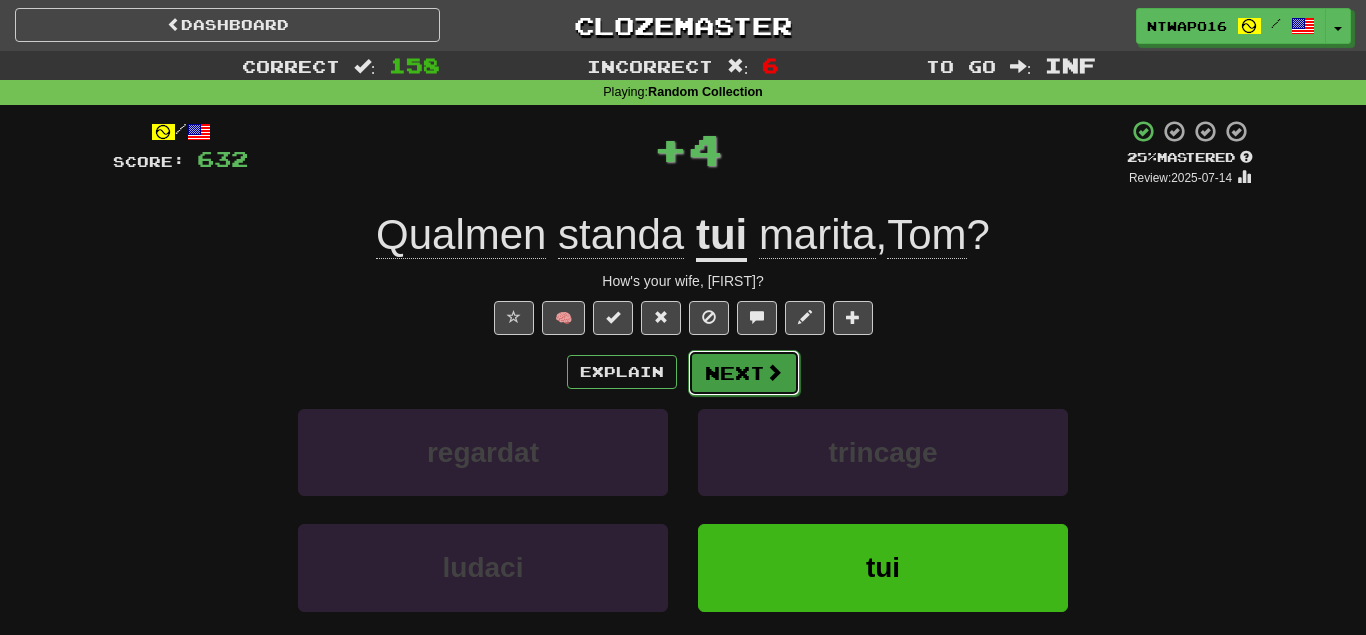click on "Next" at bounding box center [744, 373] 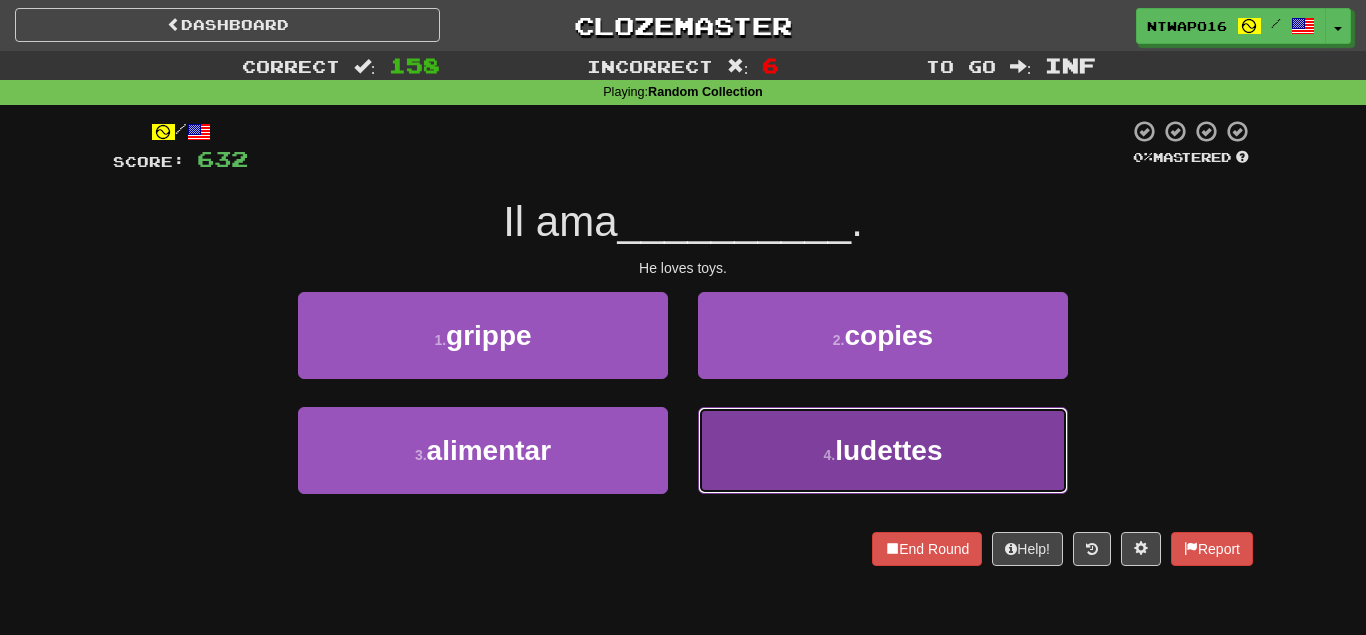 click on "[NUMBER] . ludettes" at bounding box center (883, 450) 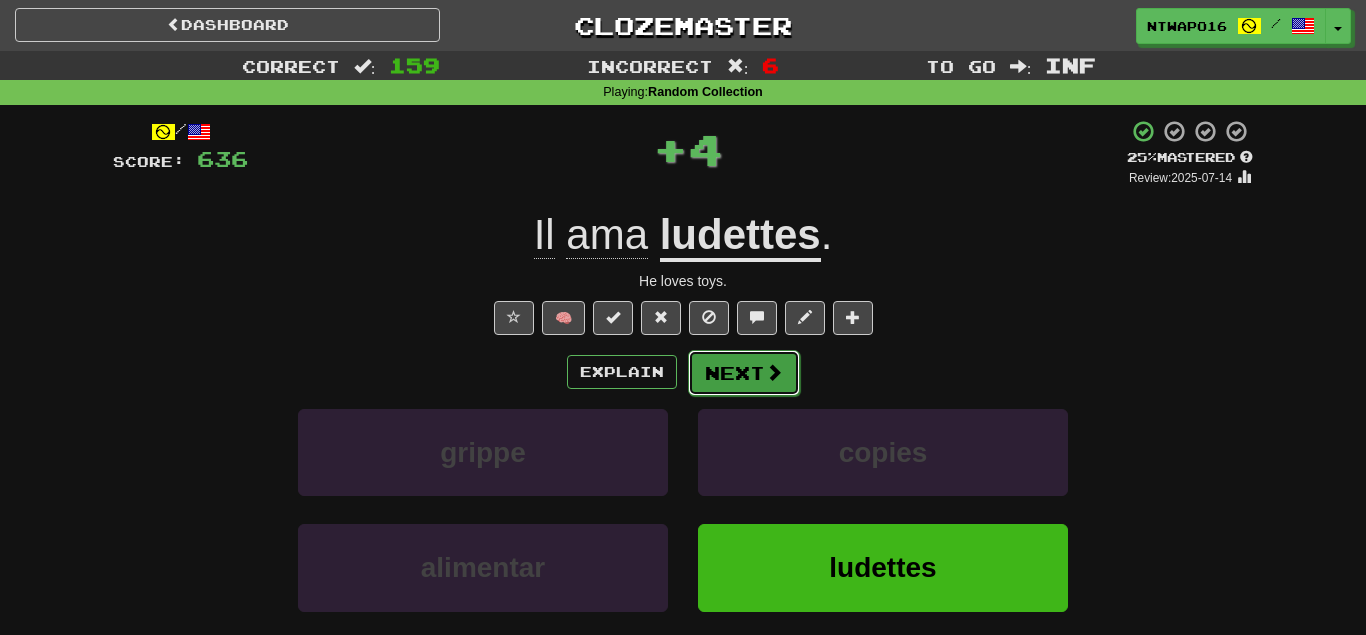 click on "Next" at bounding box center (744, 373) 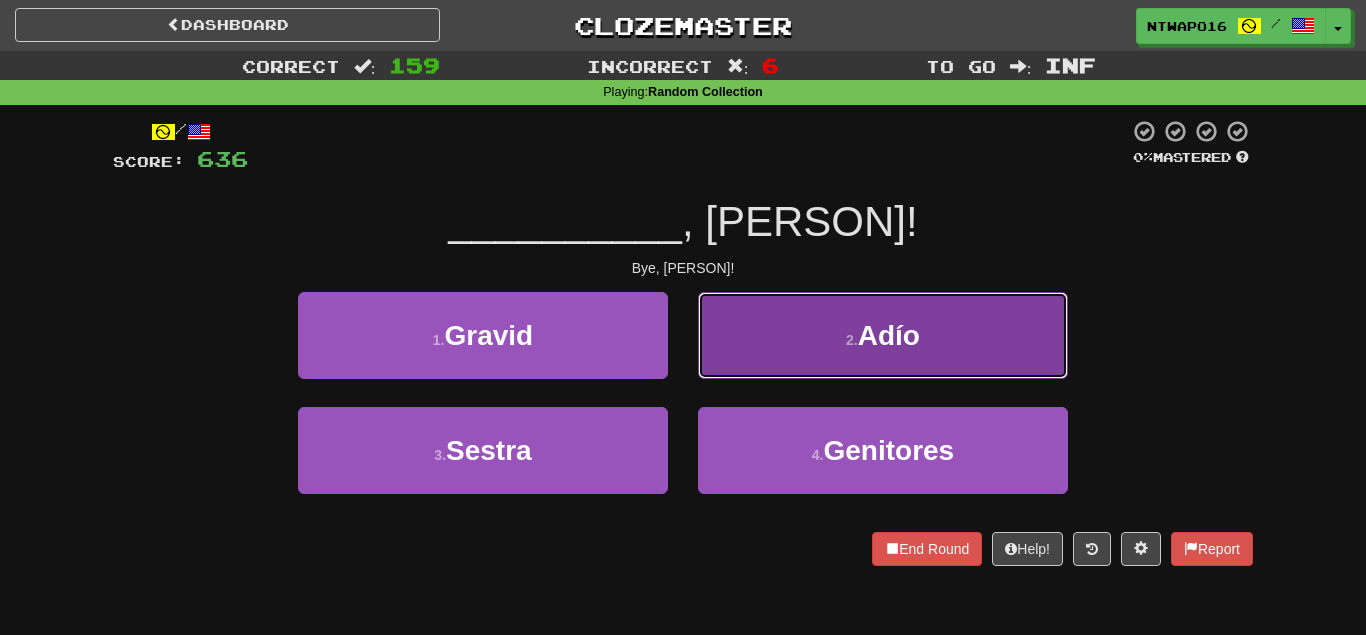 click on "2 .  Adío" at bounding box center [883, 335] 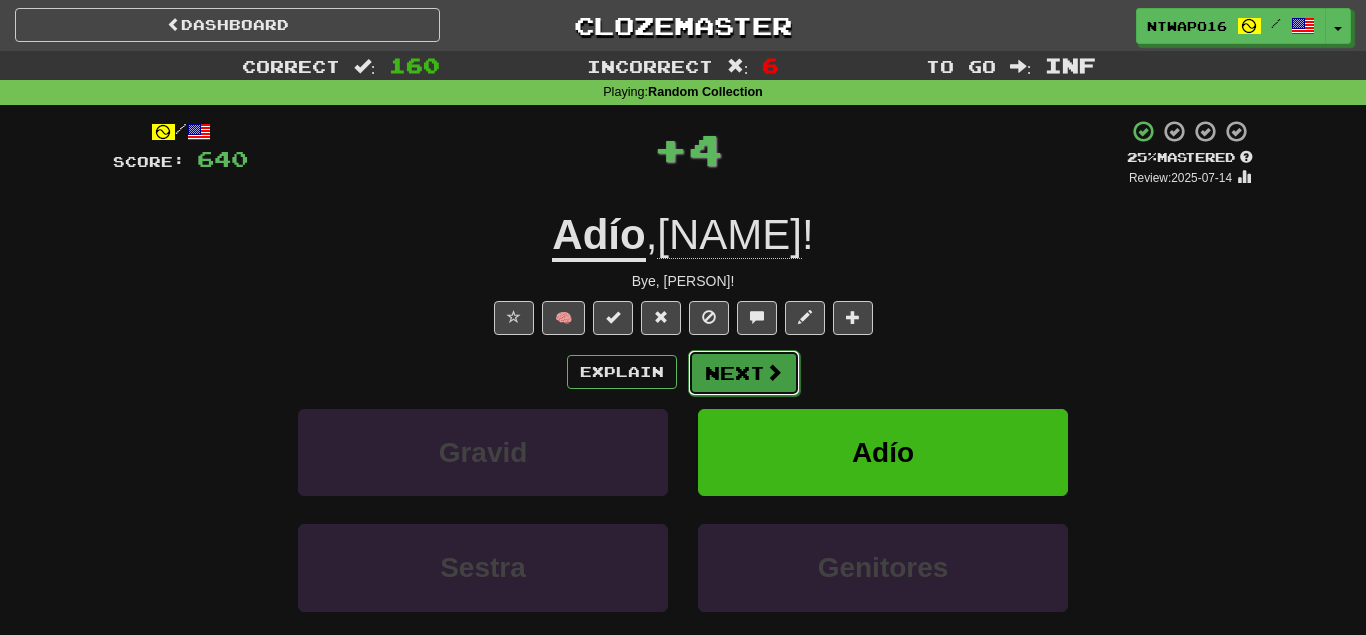 click on "Next" at bounding box center (744, 373) 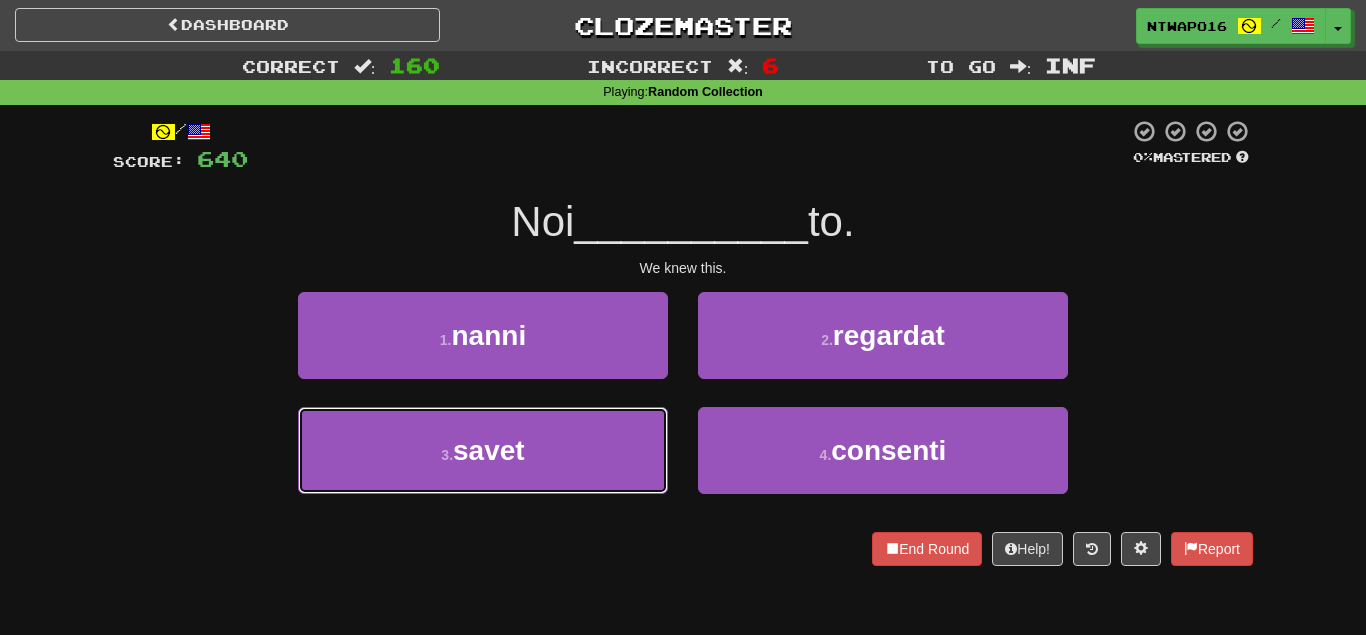 drag, startPoint x: 621, startPoint y: 429, endPoint x: 688, endPoint y: 397, distance: 74.24958 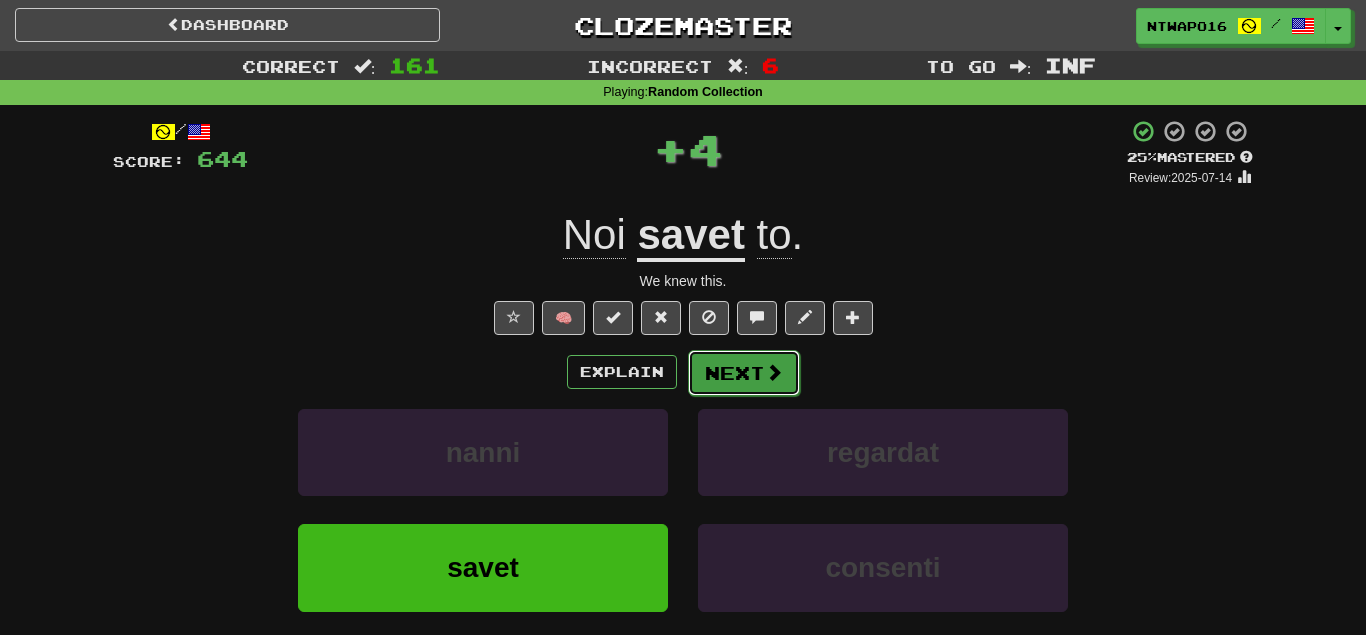 click on "Next" at bounding box center [744, 373] 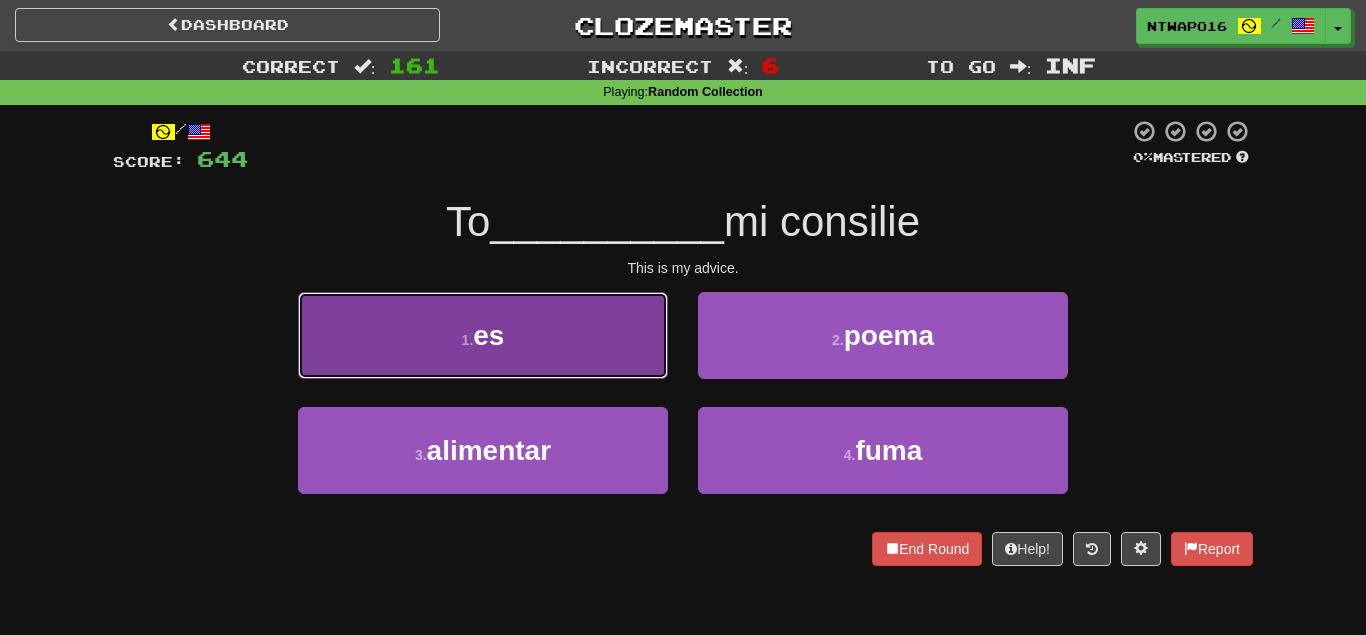 click on "1 .  es" at bounding box center (483, 335) 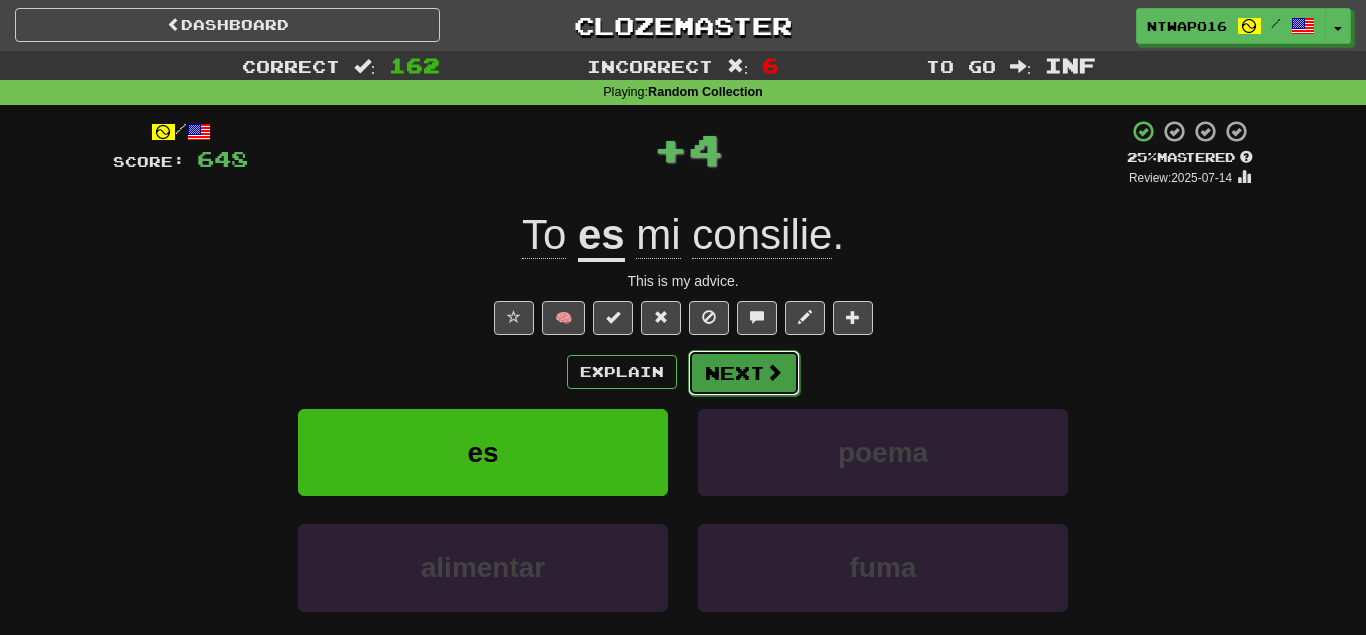 click on "Next" at bounding box center [744, 373] 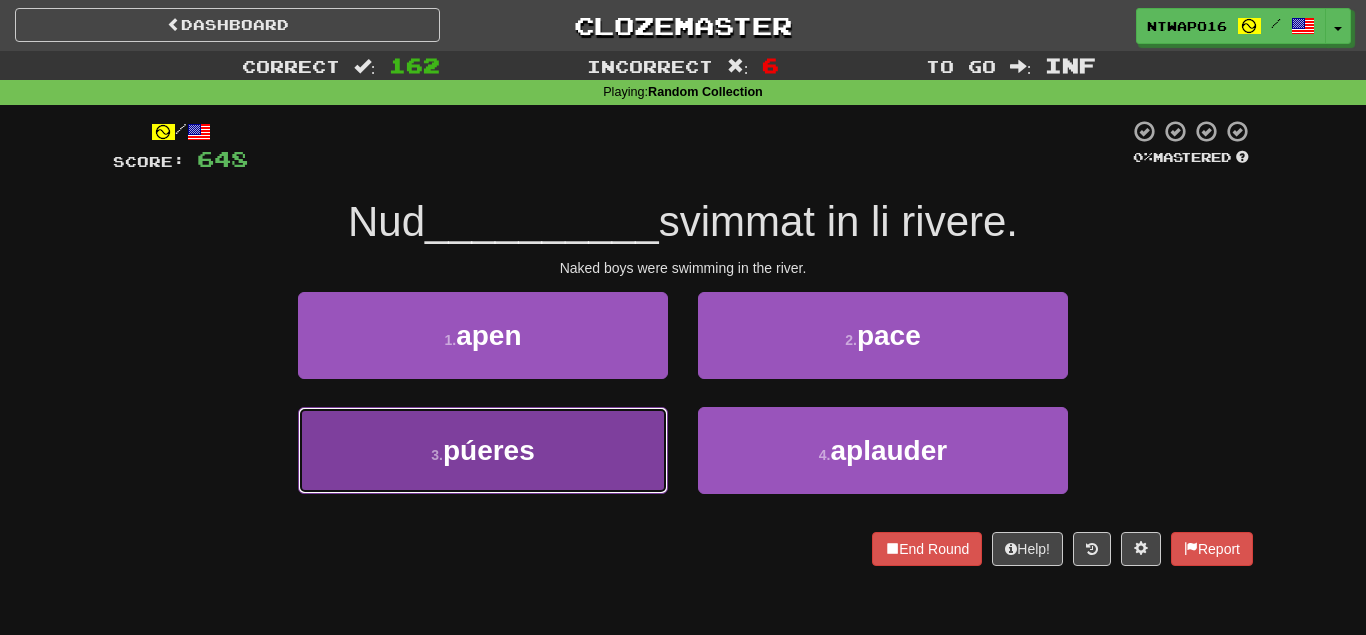 click on "3 .  púeres" at bounding box center [483, 450] 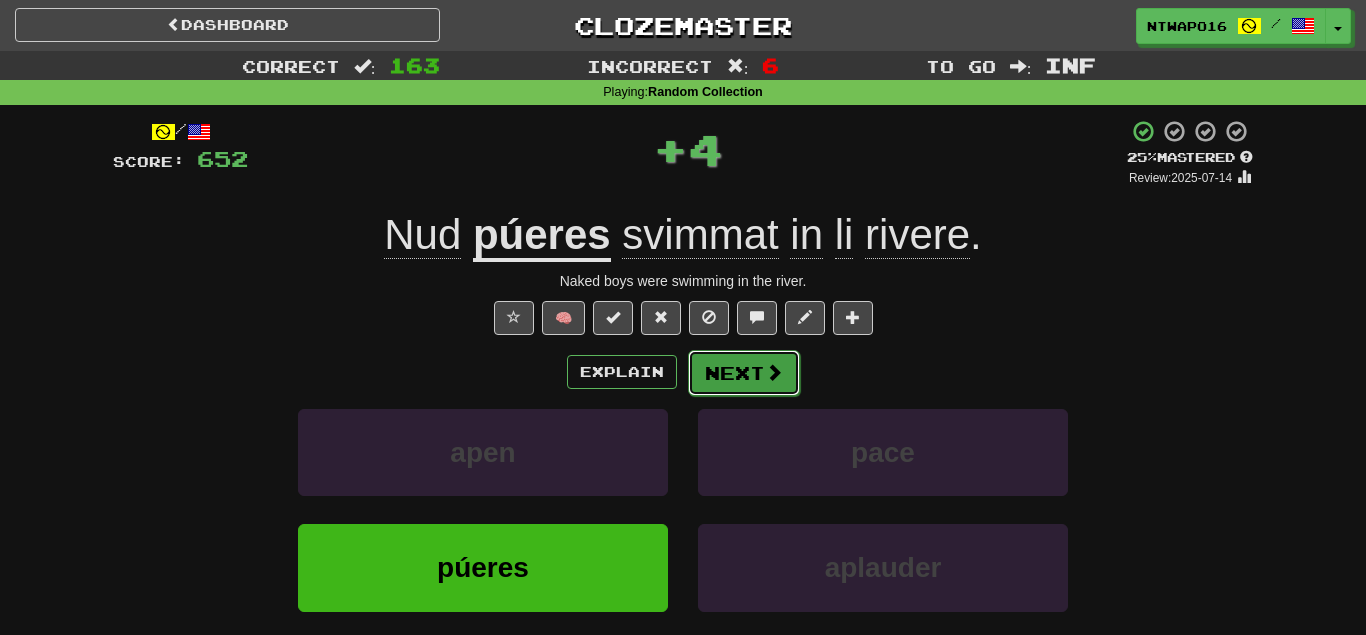 click on "Next" at bounding box center (744, 373) 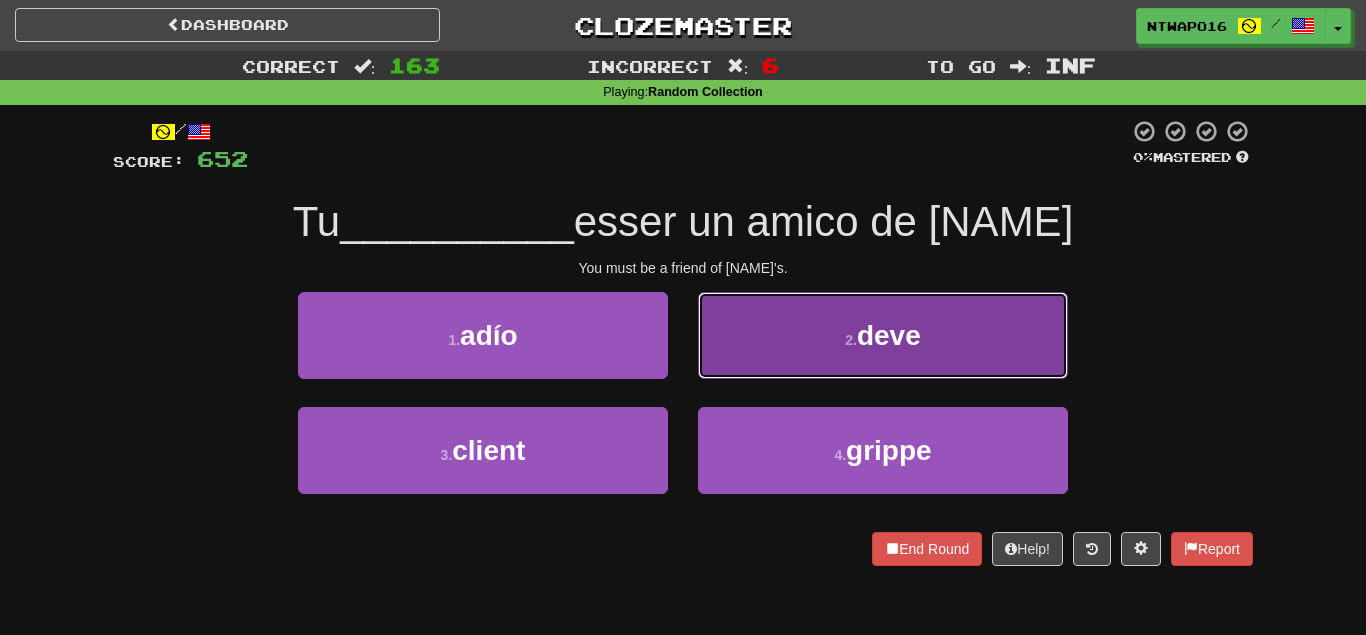 click on "2 .  deve" at bounding box center [883, 335] 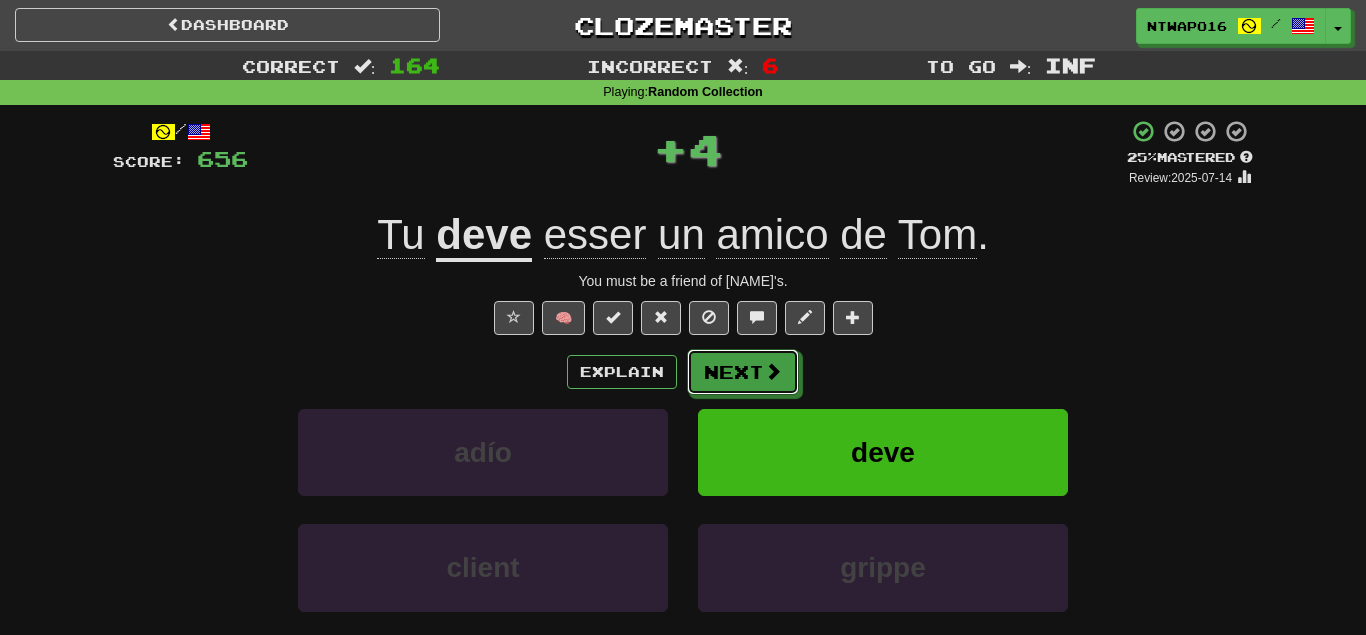 click on "Next" at bounding box center (743, 372) 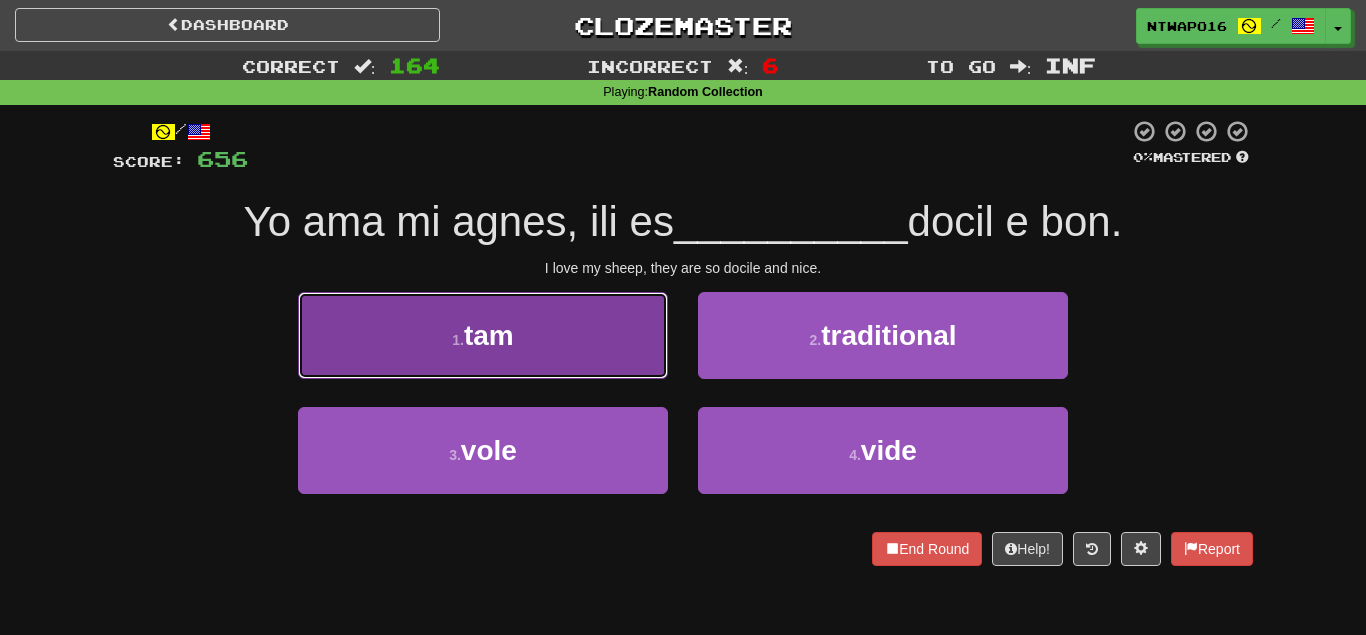 drag, startPoint x: 624, startPoint y: 369, endPoint x: 647, endPoint y: 375, distance: 23.769728 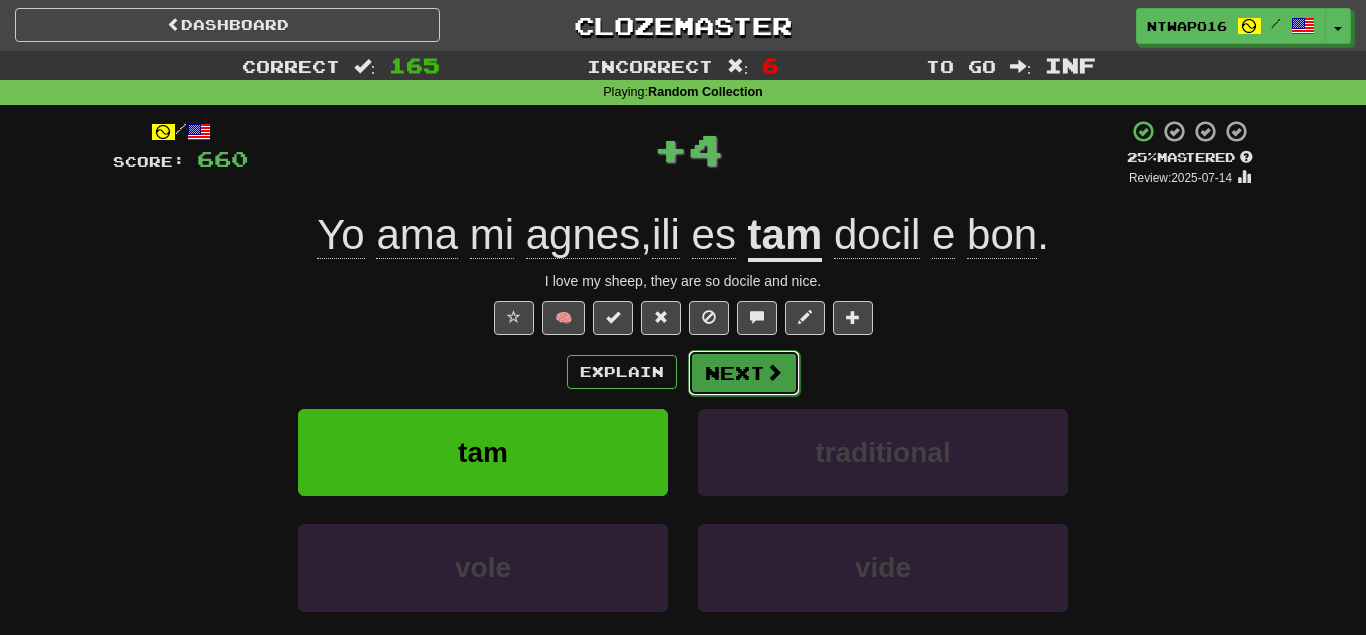 click on "Next" at bounding box center (744, 373) 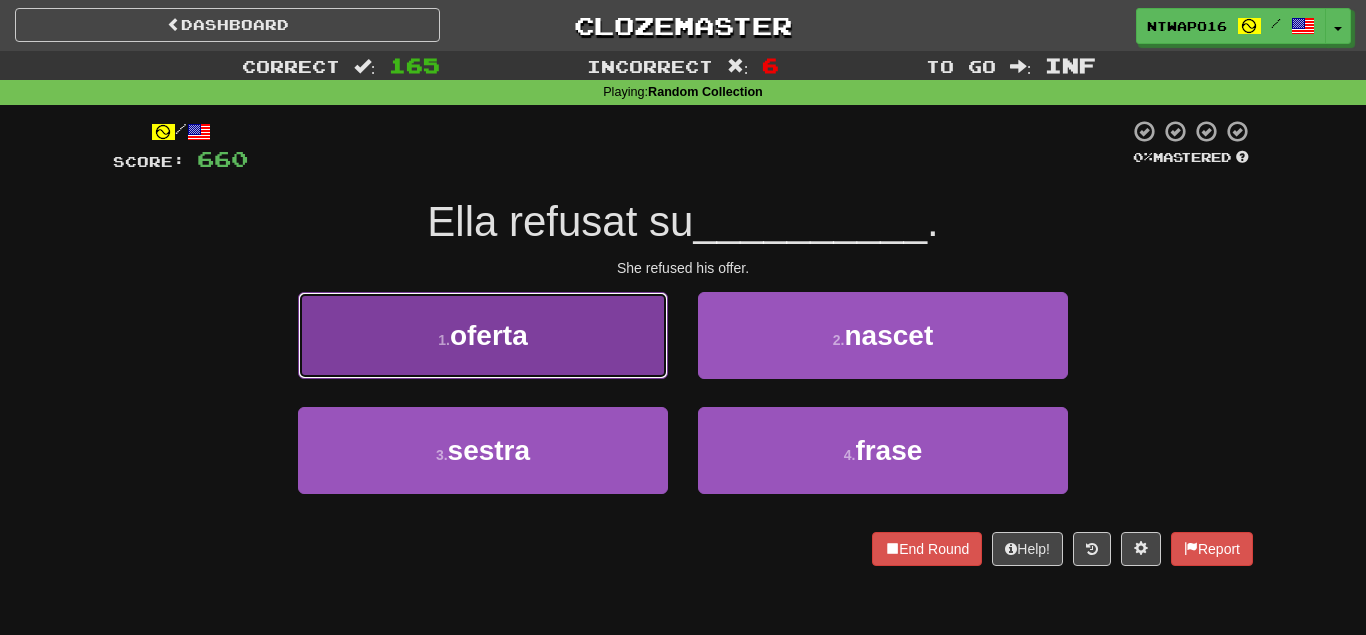 click on "1 .  oferta" at bounding box center [483, 335] 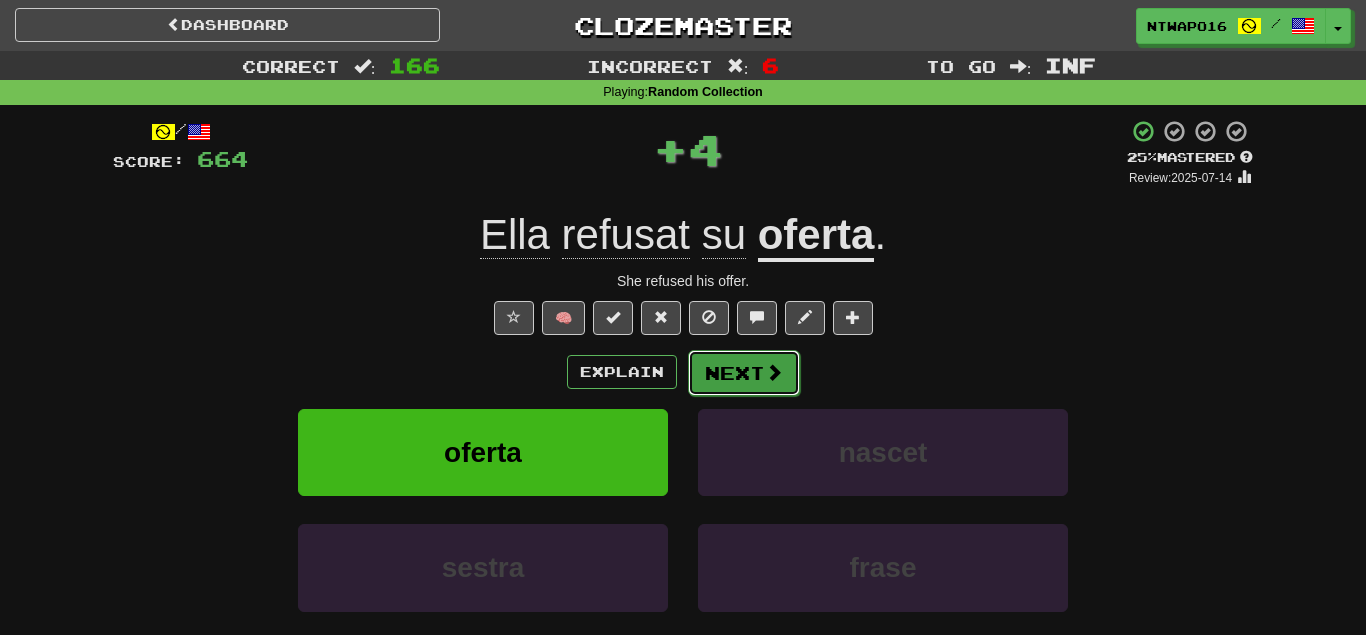 click on "Next" at bounding box center (744, 373) 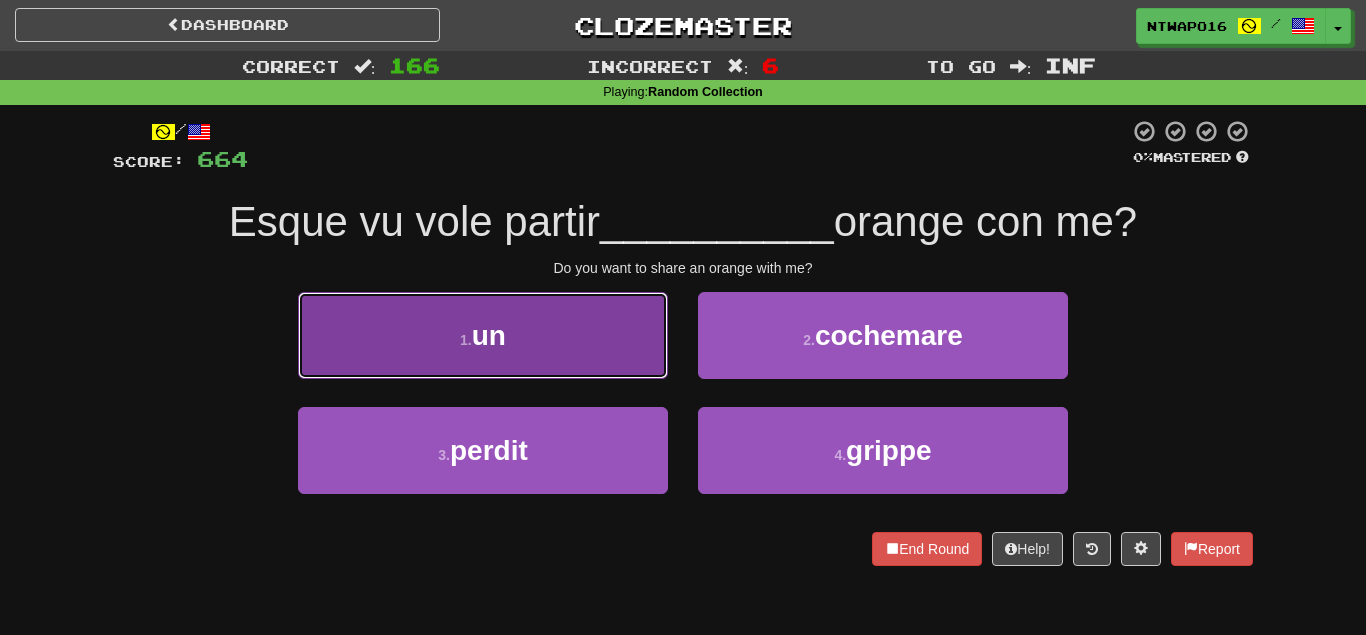 drag, startPoint x: 615, startPoint y: 359, endPoint x: 632, endPoint y: 362, distance: 17.262676 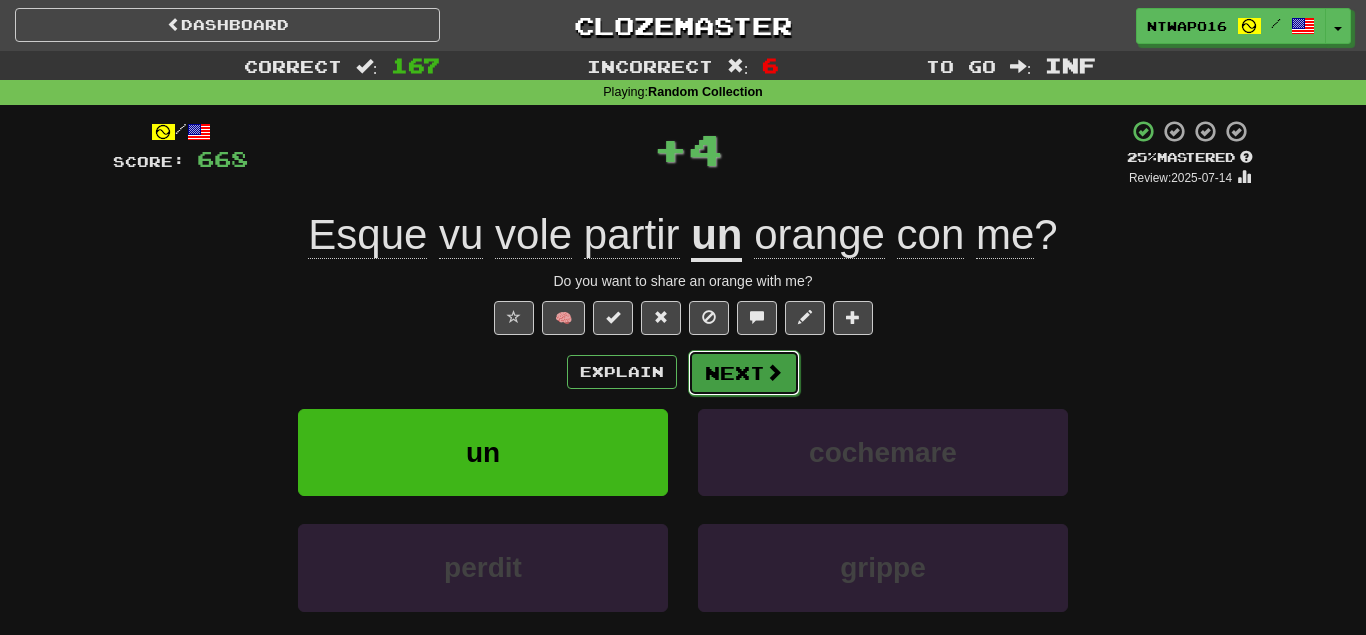 click on "Next" at bounding box center (744, 373) 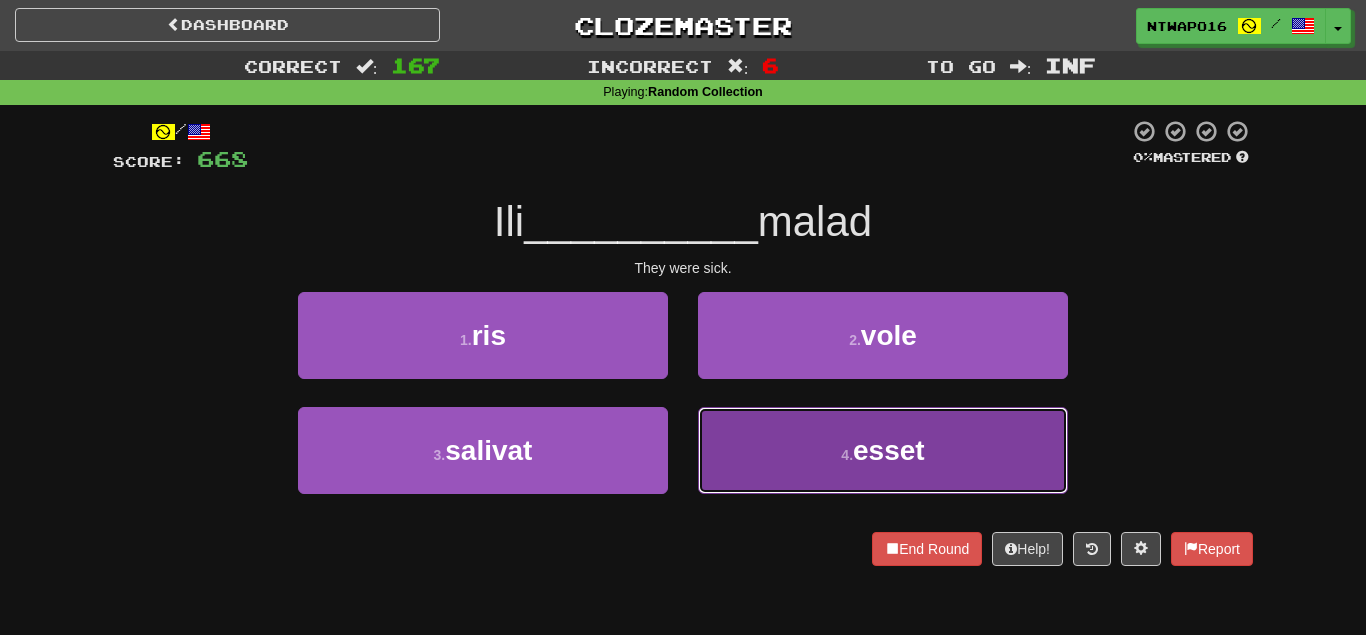 click on "4 .  esset" at bounding box center [883, 450] 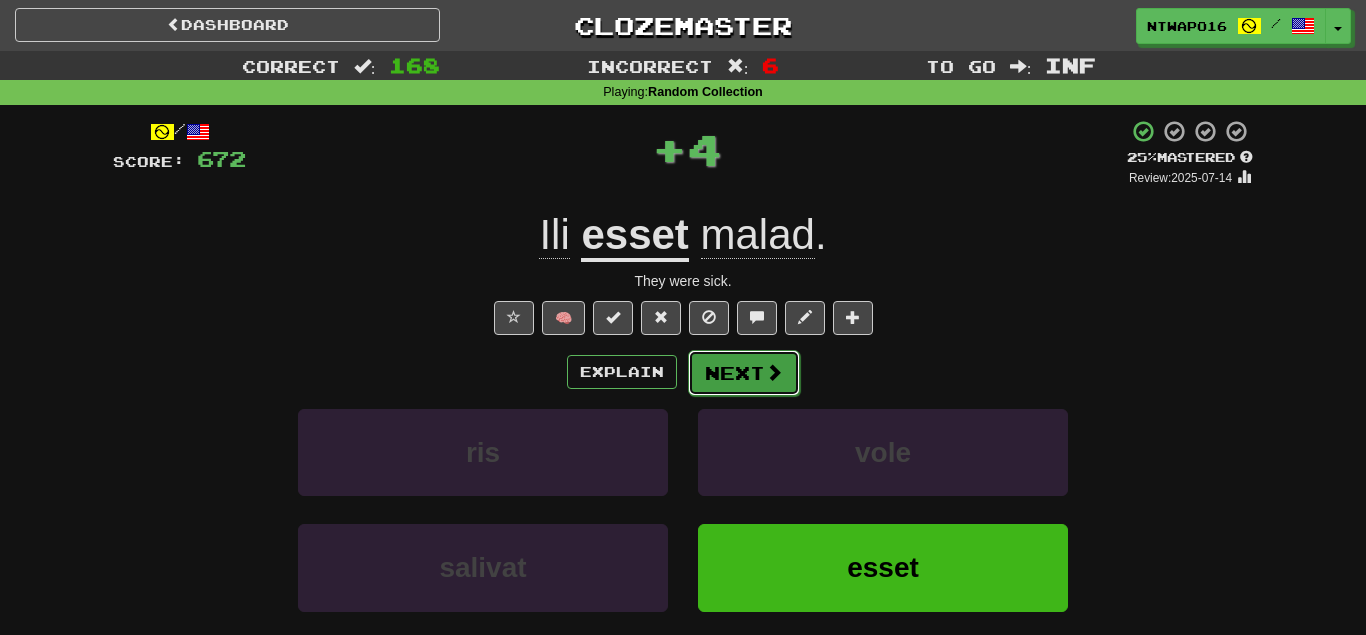 click on "Next" at bounding box center (744, 373) 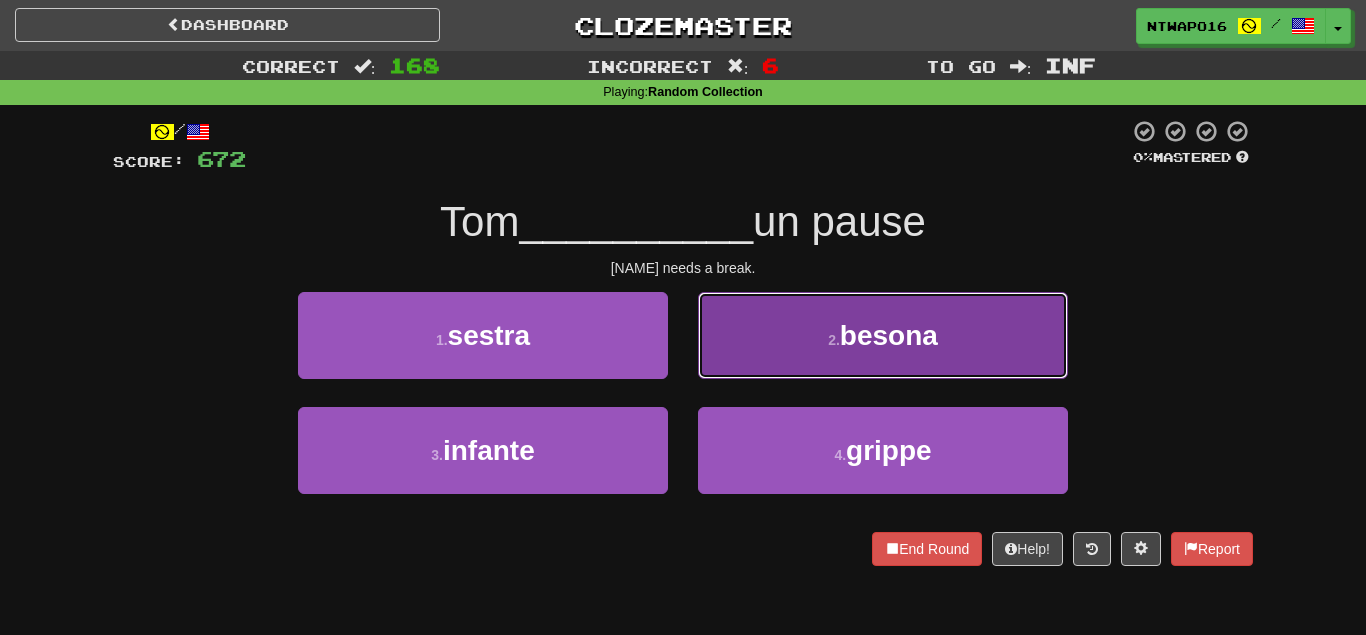 click on "2 .  besona" at bounding box center [883, 335] 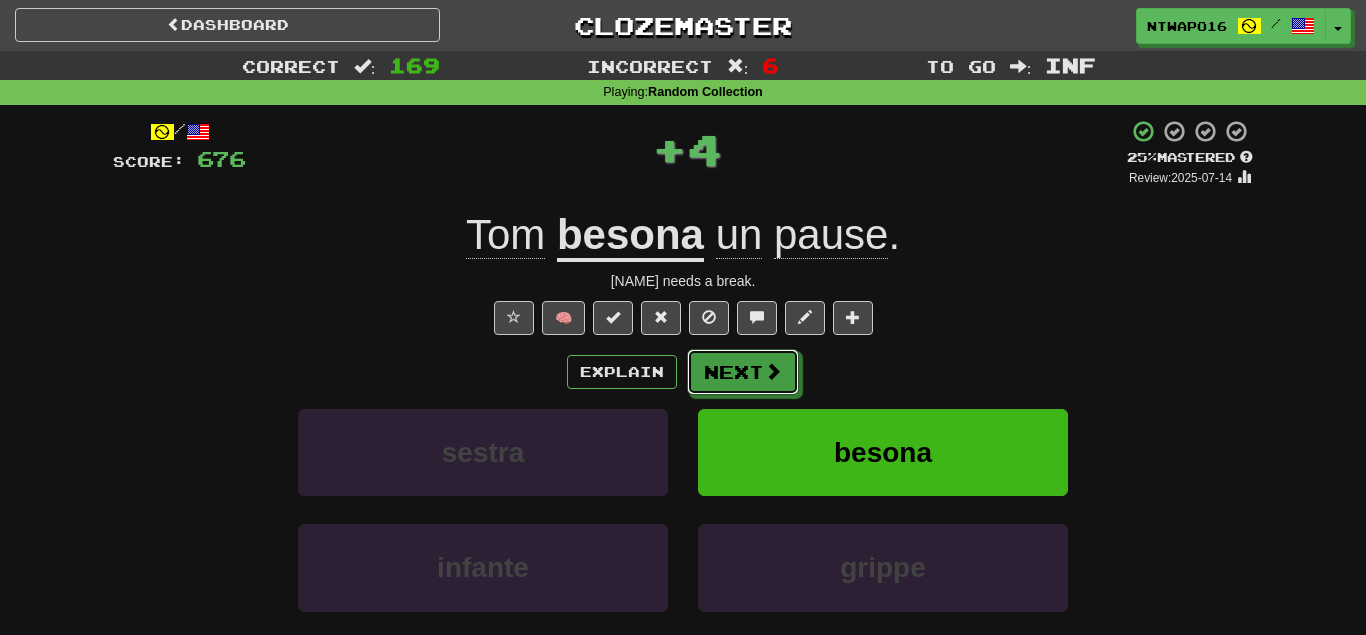 click on "Next" at bounding box center (743, 372) 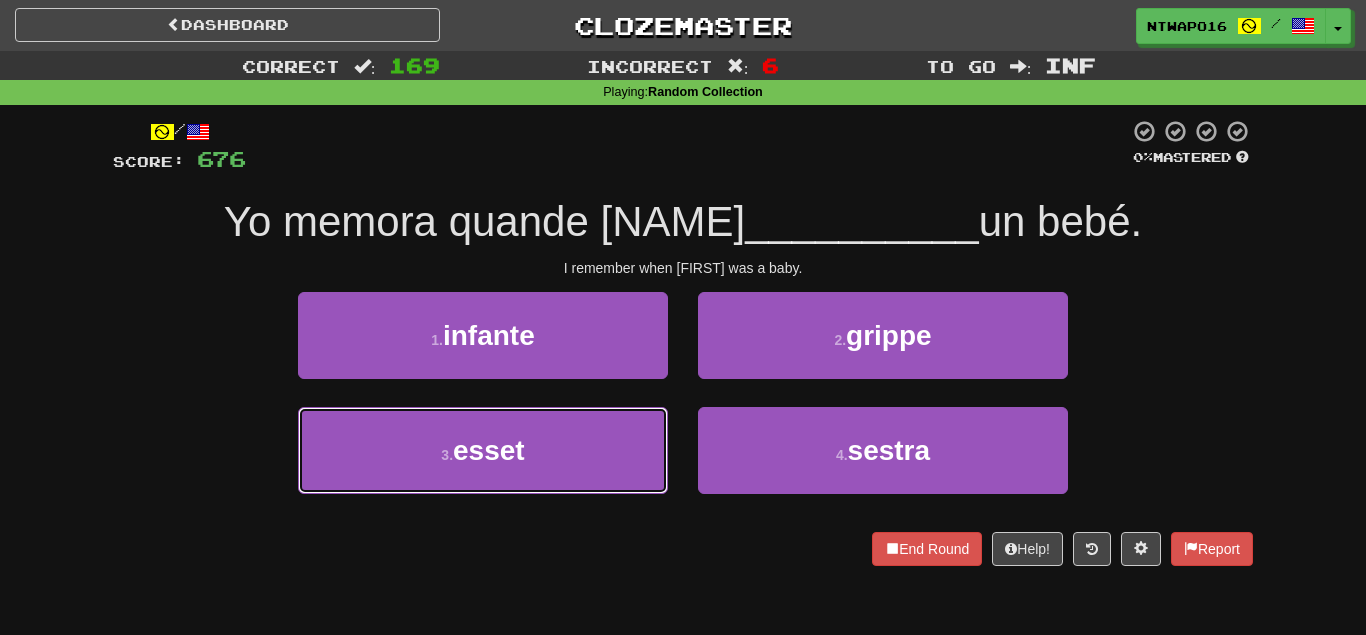 drag, startPoint x: 632, startPoint y: 431, endPoint x: 677, endPoint y: 411, distance: 49.24429 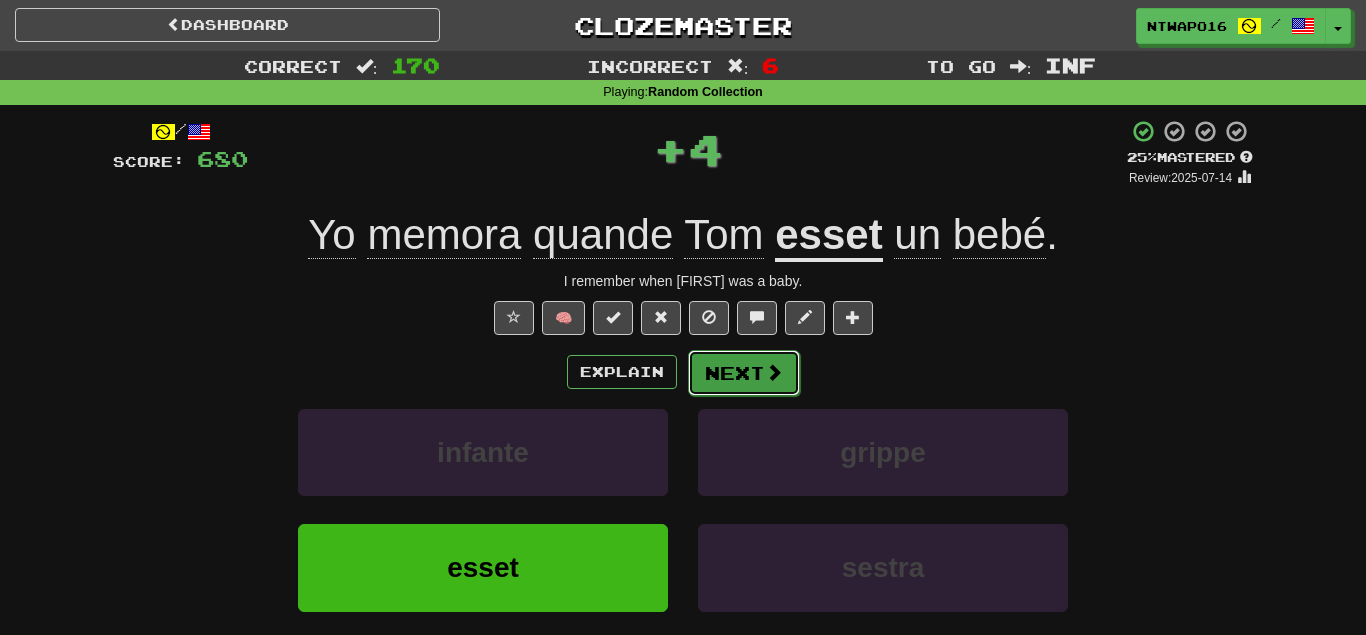 click on "Next" at bounding box center (744, 373) 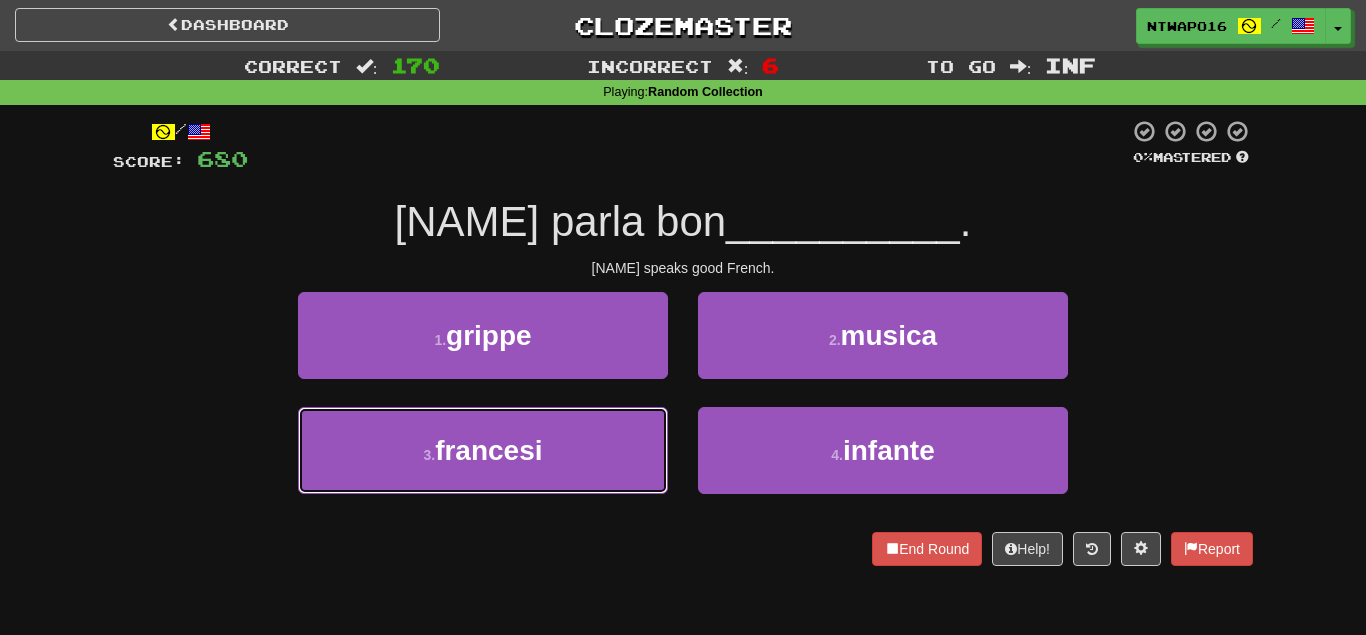 drag, startPoint x: 603, startPoint y: 449, endPoint x: 699, endPoint y: 396, distance: 109.65856 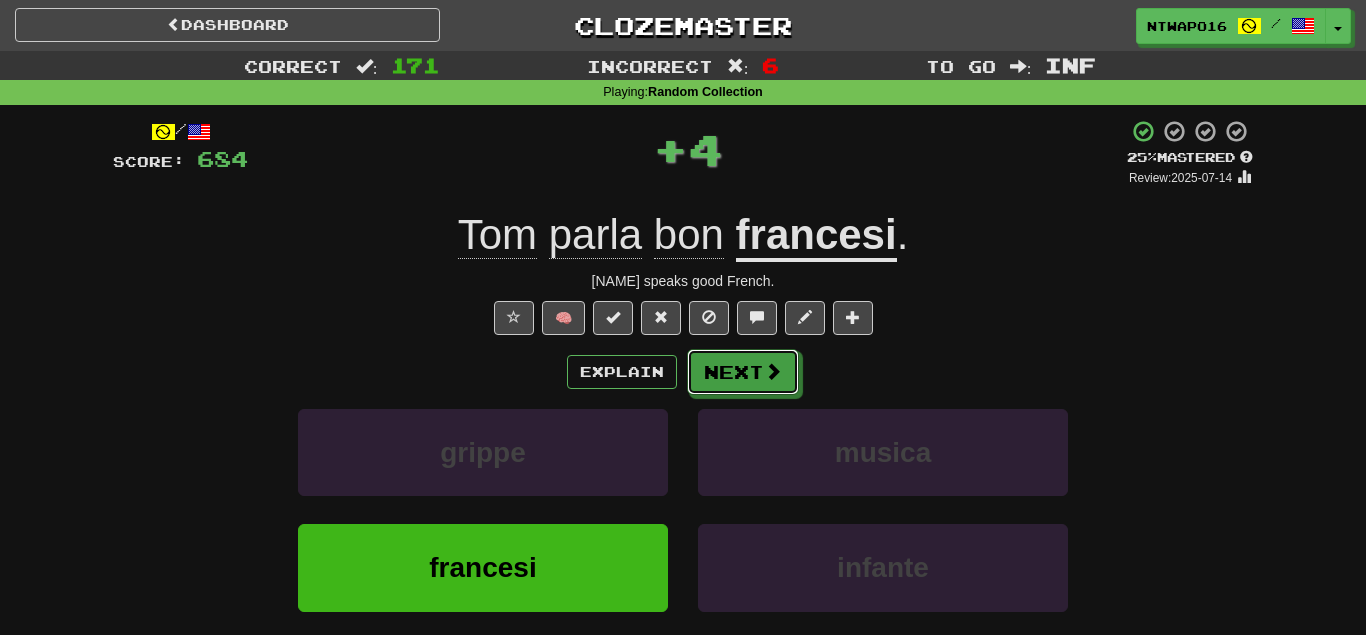 click on "Next" at bounding box center [743, 372] 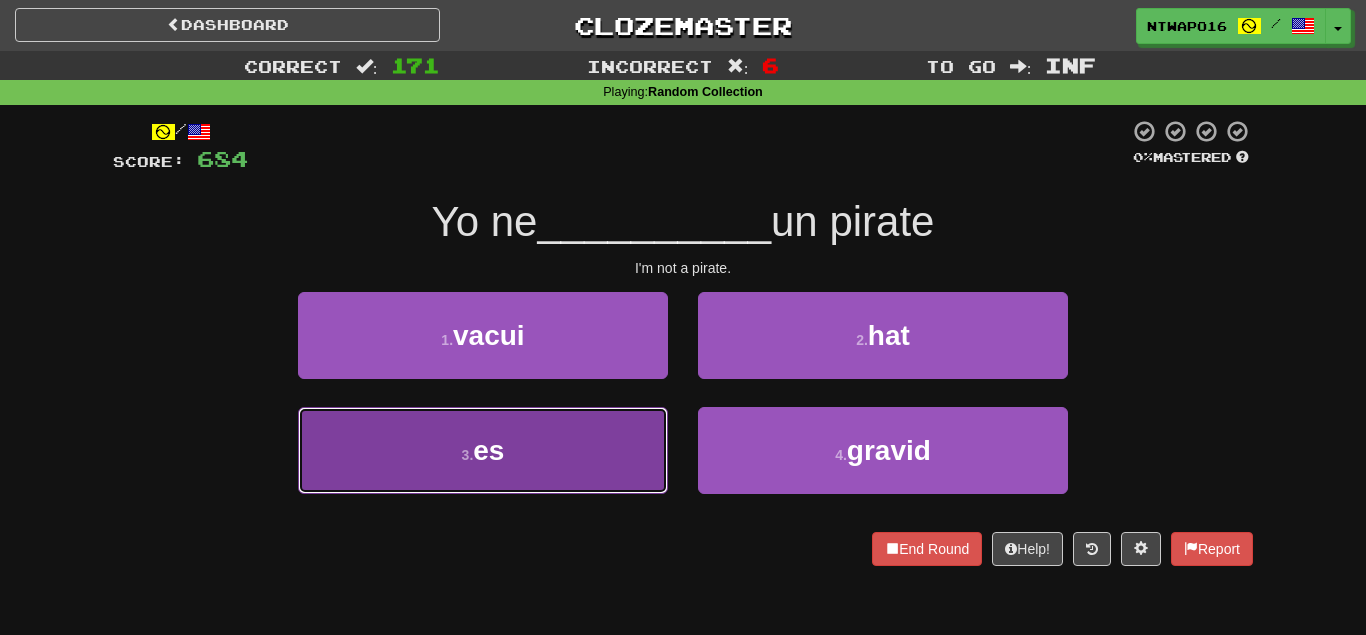 drag, startPoint x: 627, startPoint y: 448, endPoint x: 651, endPoint y: 437, distance: 26.400757 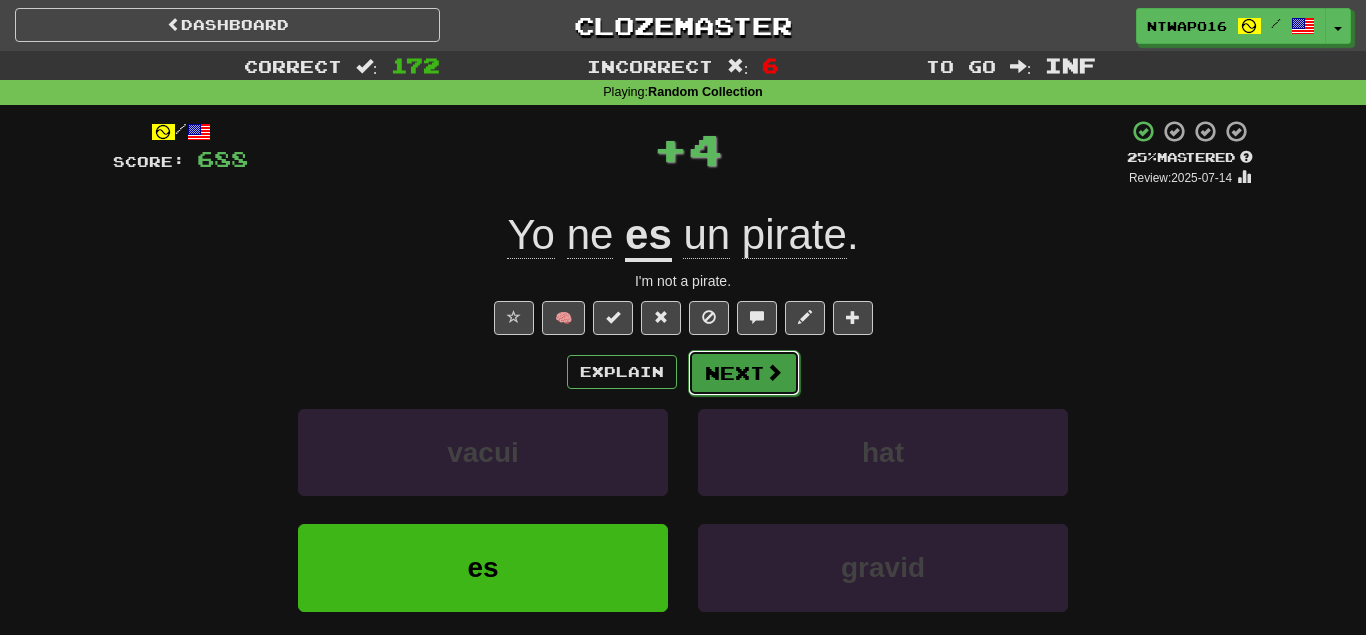 click on "Next" at bounding box center (744, 373) 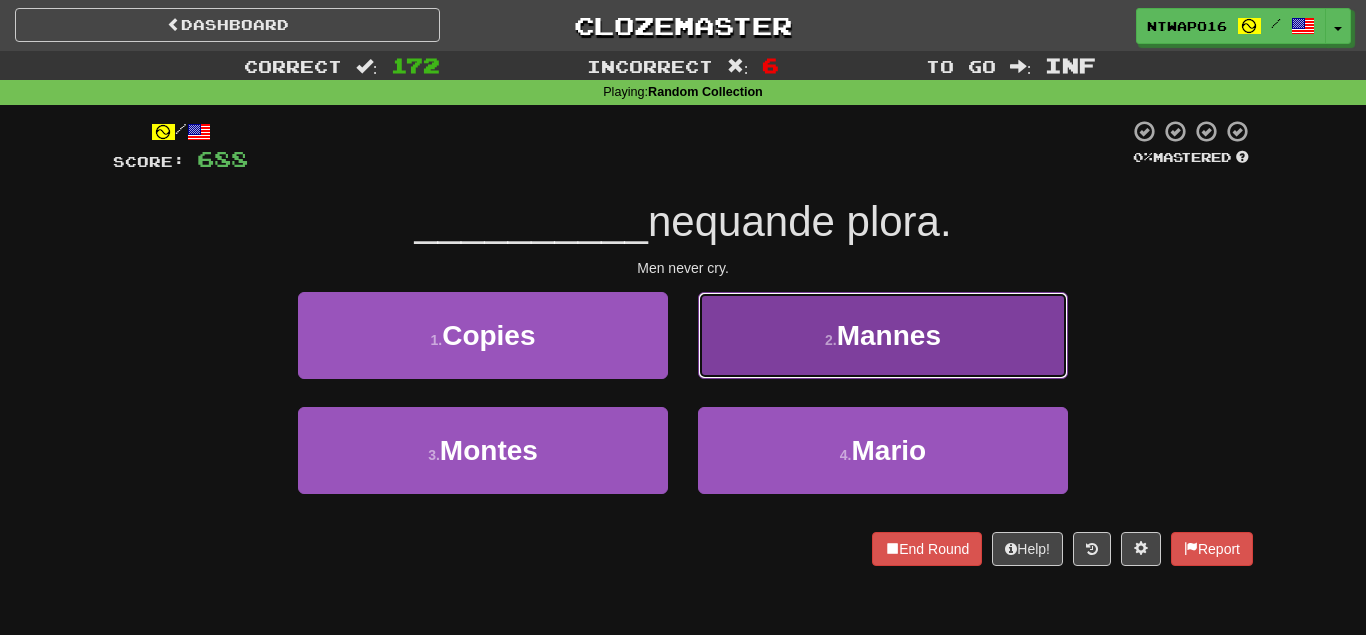 click on "2 .  Mannes" at bounding box center (883, 335) 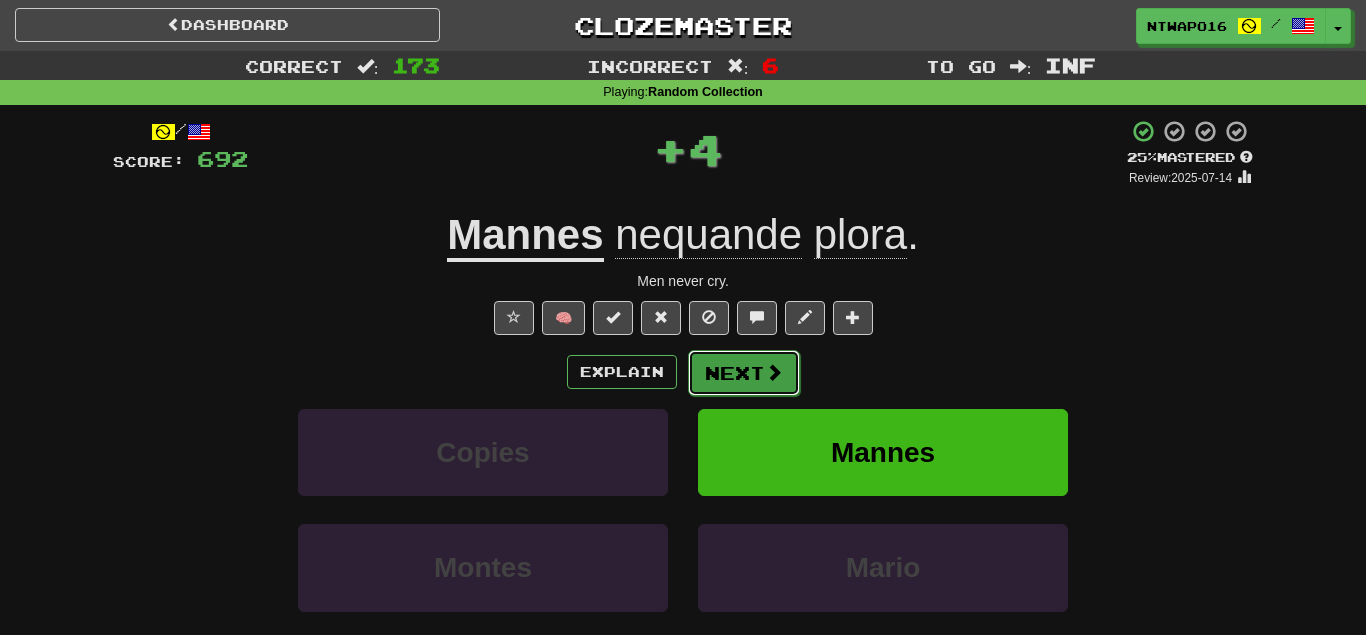 click on "Next" at bounding box center (744, 373) 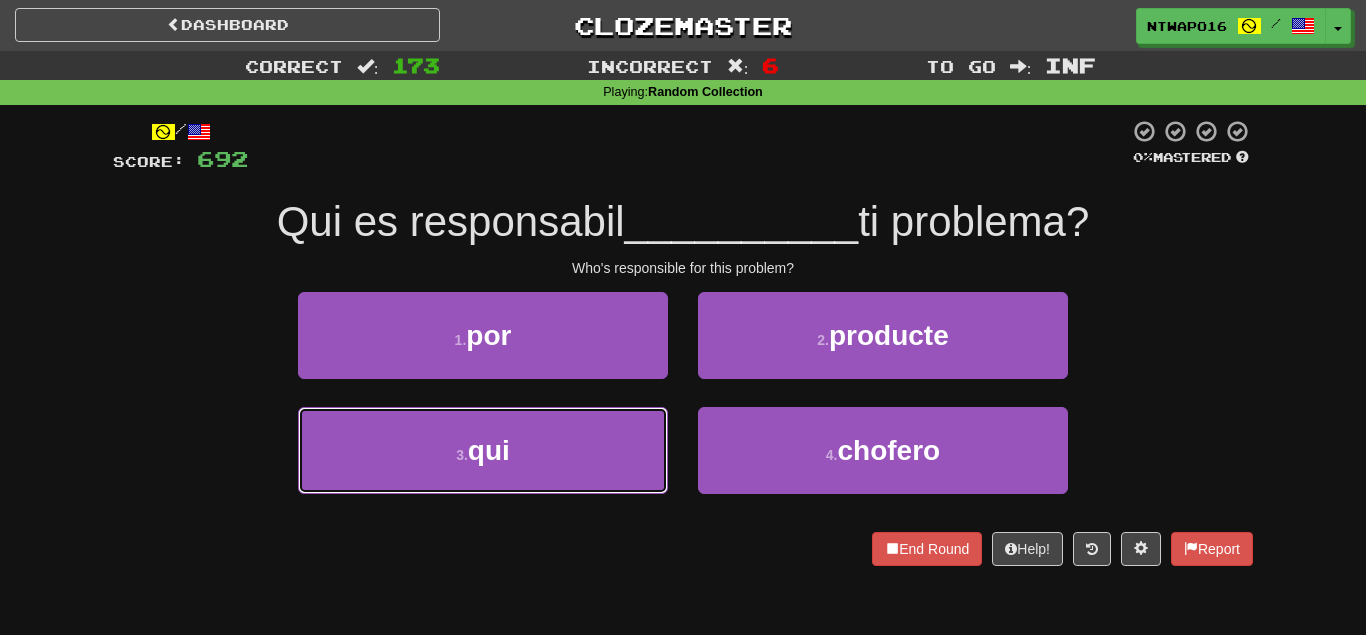 click on "3 .  qui" at bounding box center (483, 450) 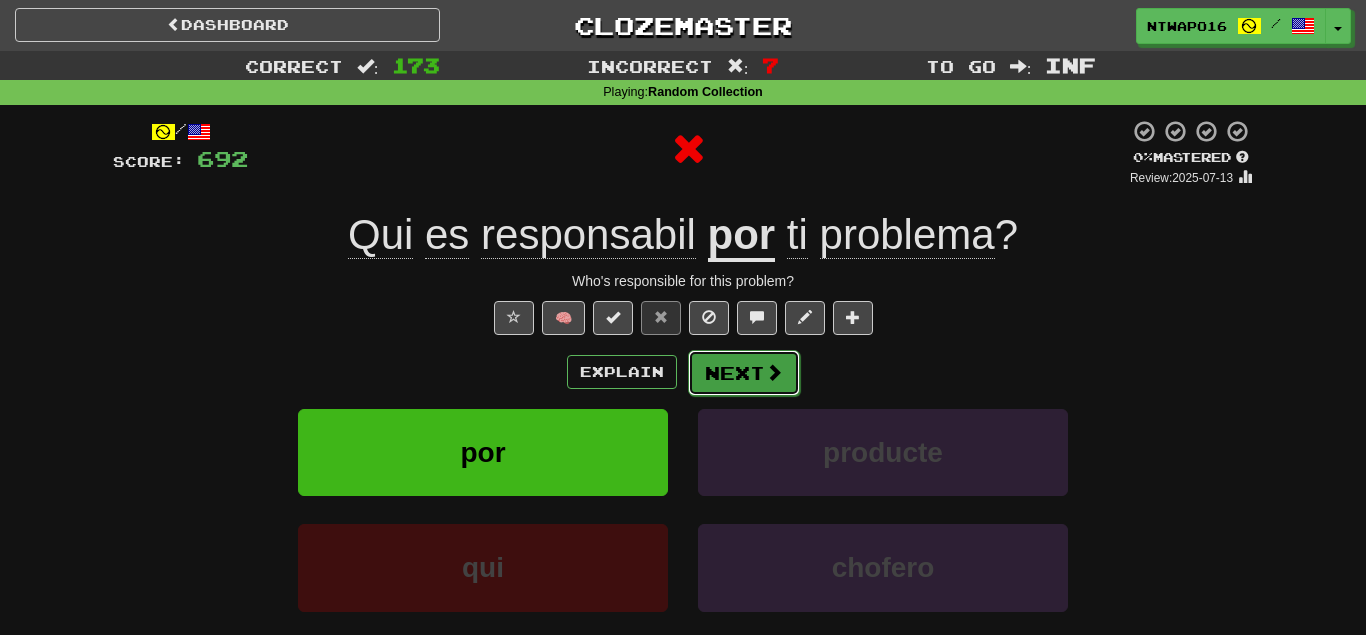 click on "Next" at bounding box center [744, 373] 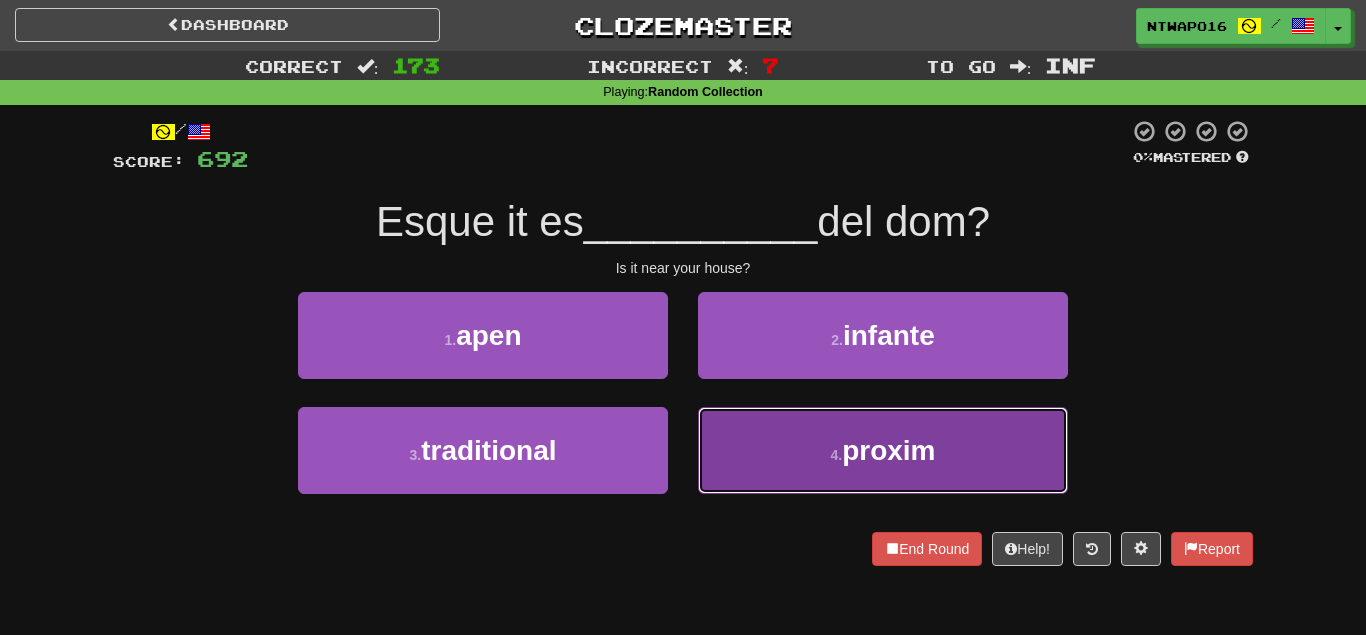 click on "[NUMBER] . proxim" at bounding box center [883, 450] 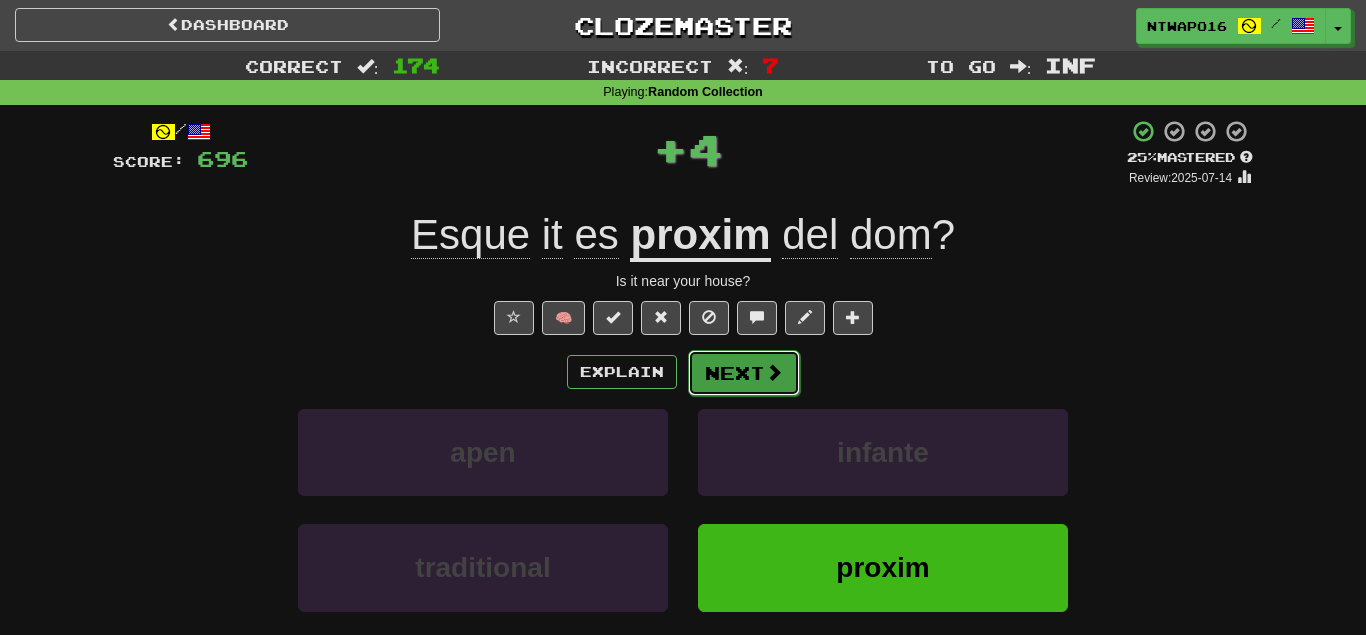 click on "Next" at bounding box center [744, 373] 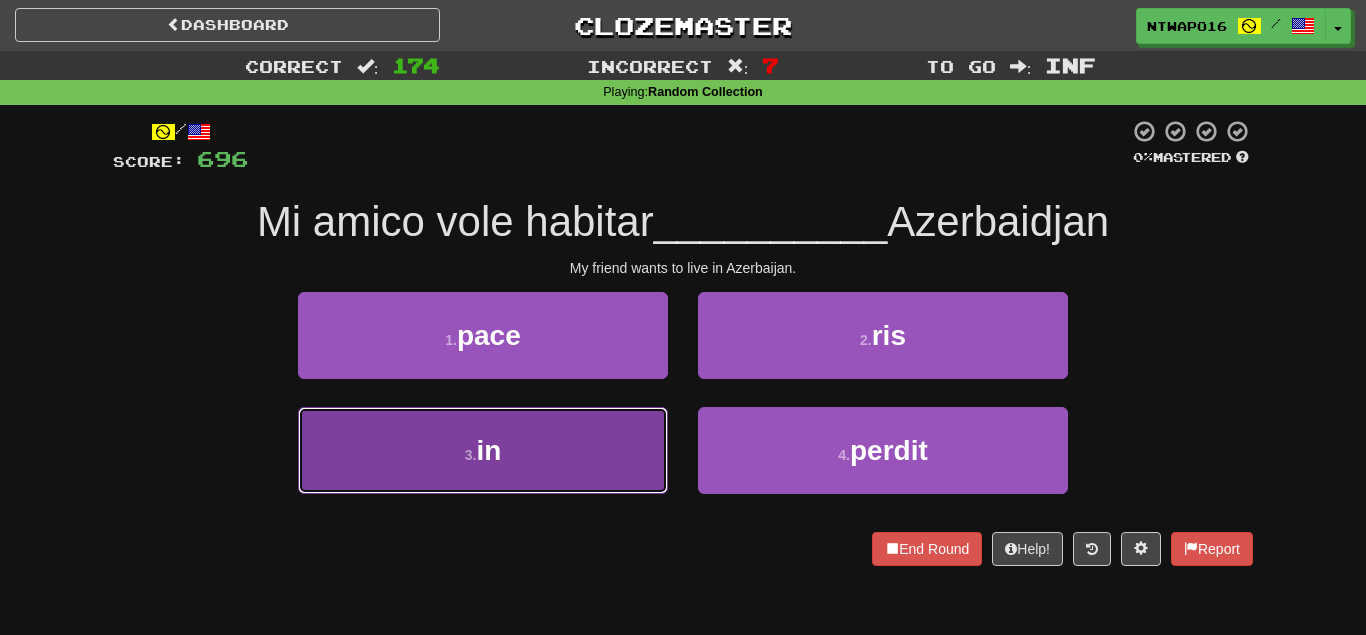 click on "3 .  in" at bounding box center (483, 450) 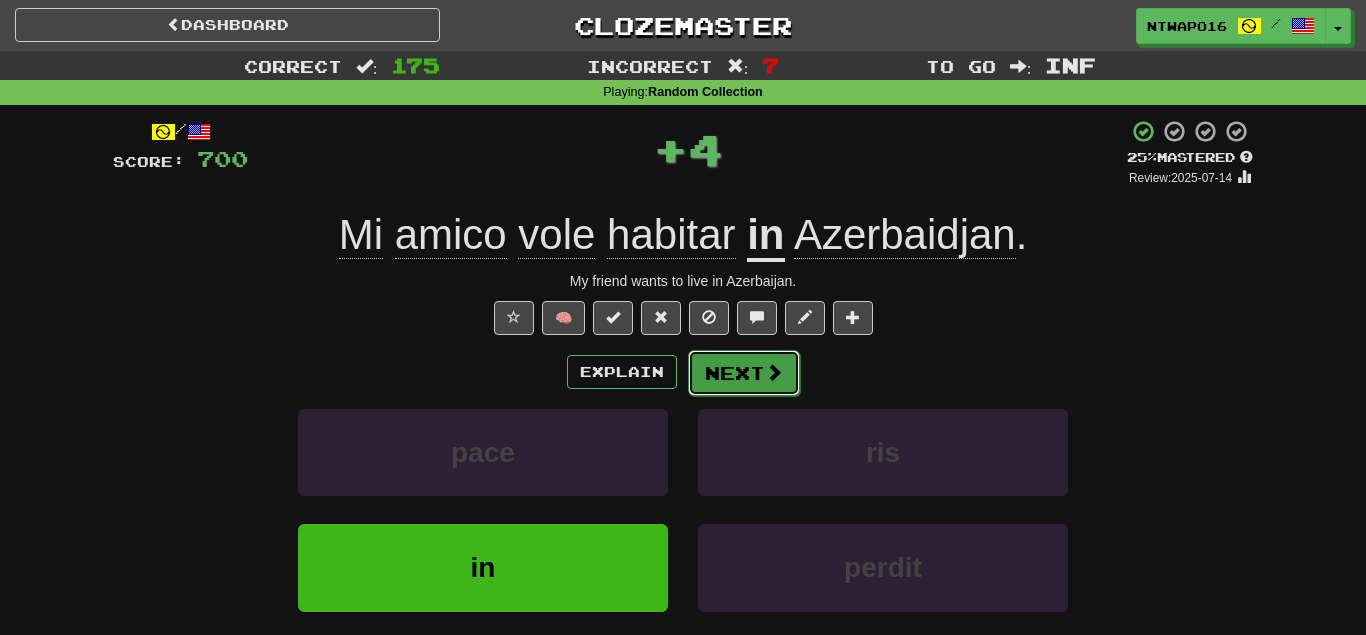 click on "Next" at bounding box center [744, 373] 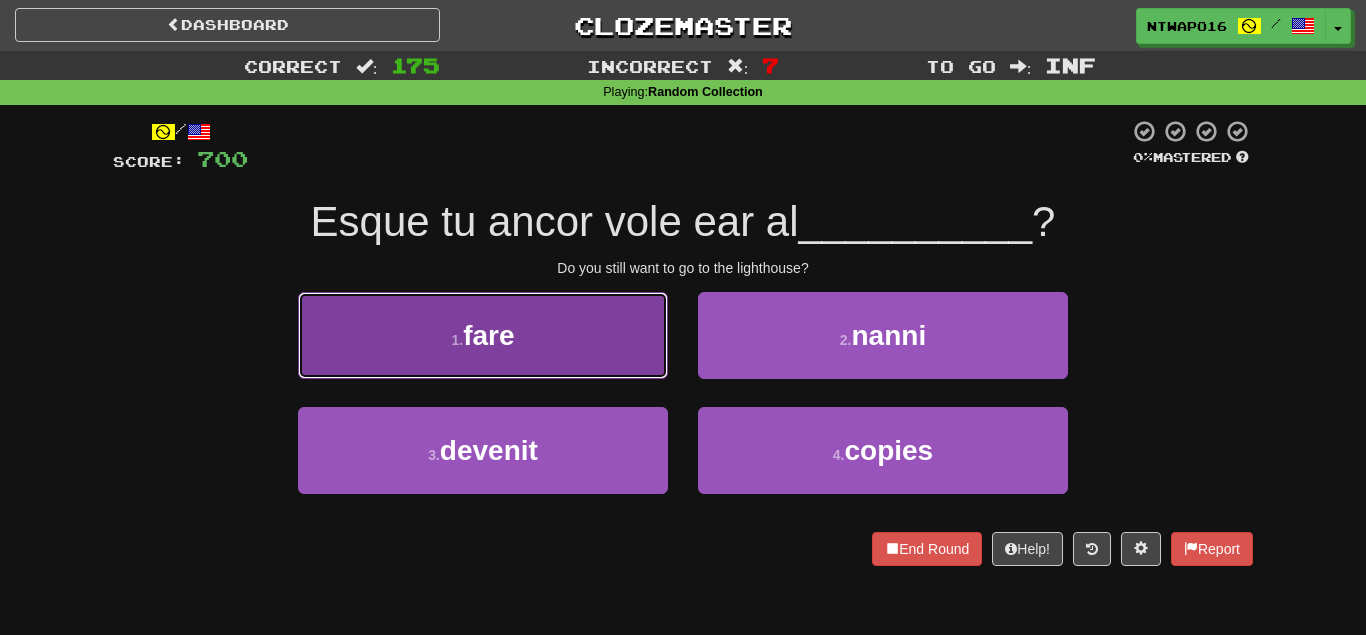 click on "1 .  fare" at bounding box center [483, 335] 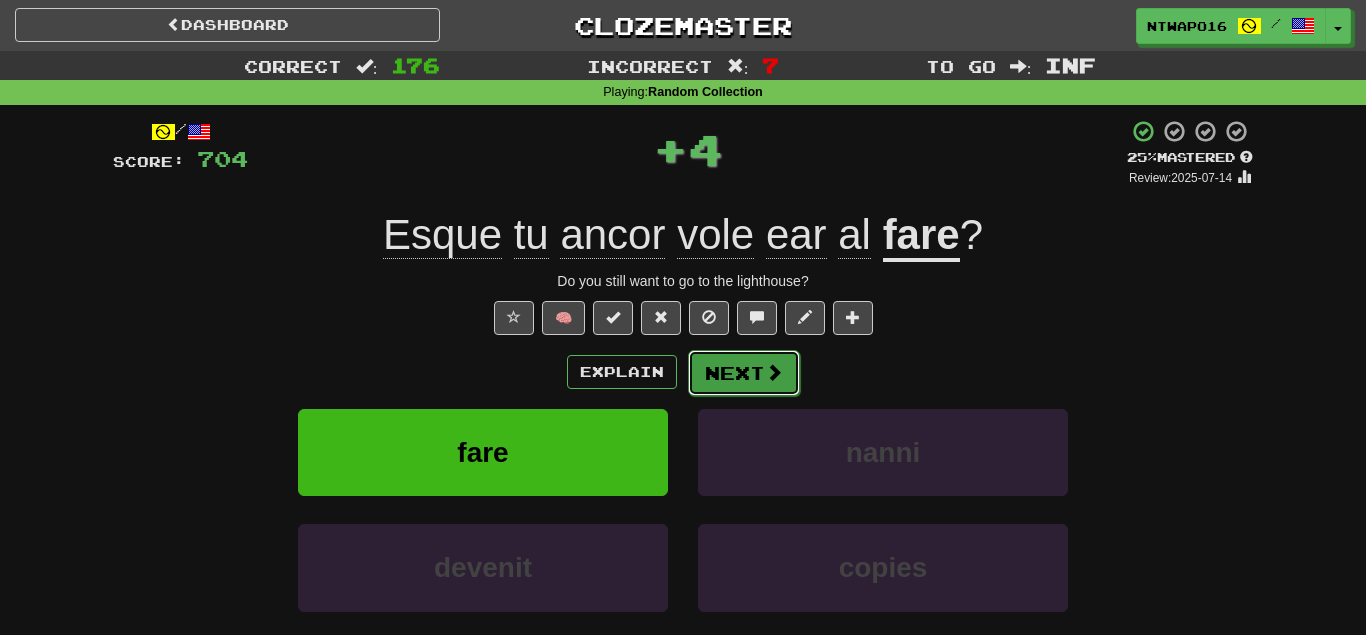 click on "Next" at bounding box center (744, 373) 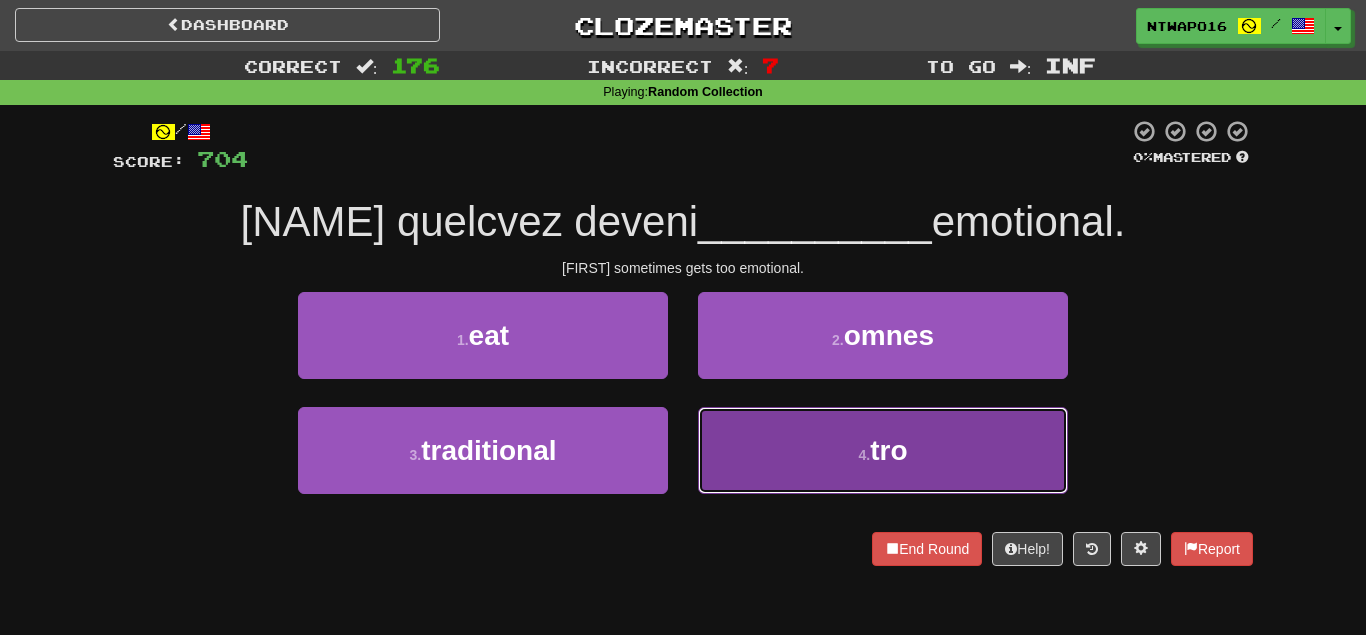 click on "[NUMBER] . tro" at bounding box center [883, 450] 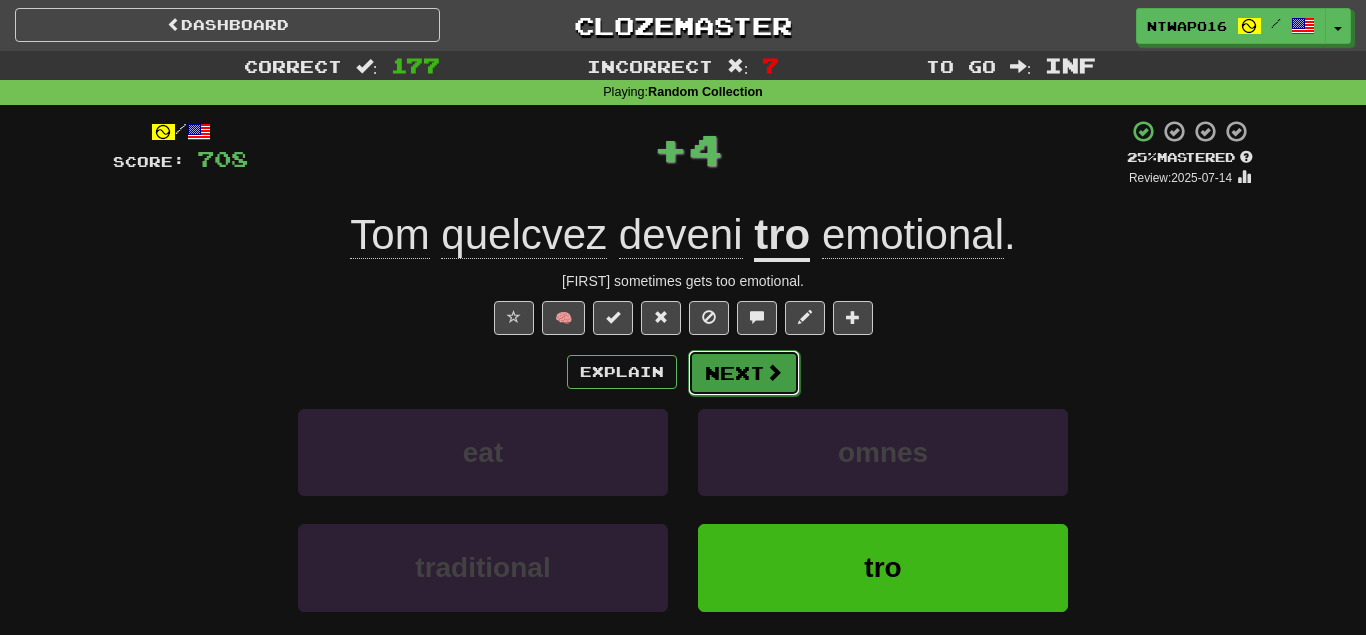 click on "Next" at bounding box center [744, 373] 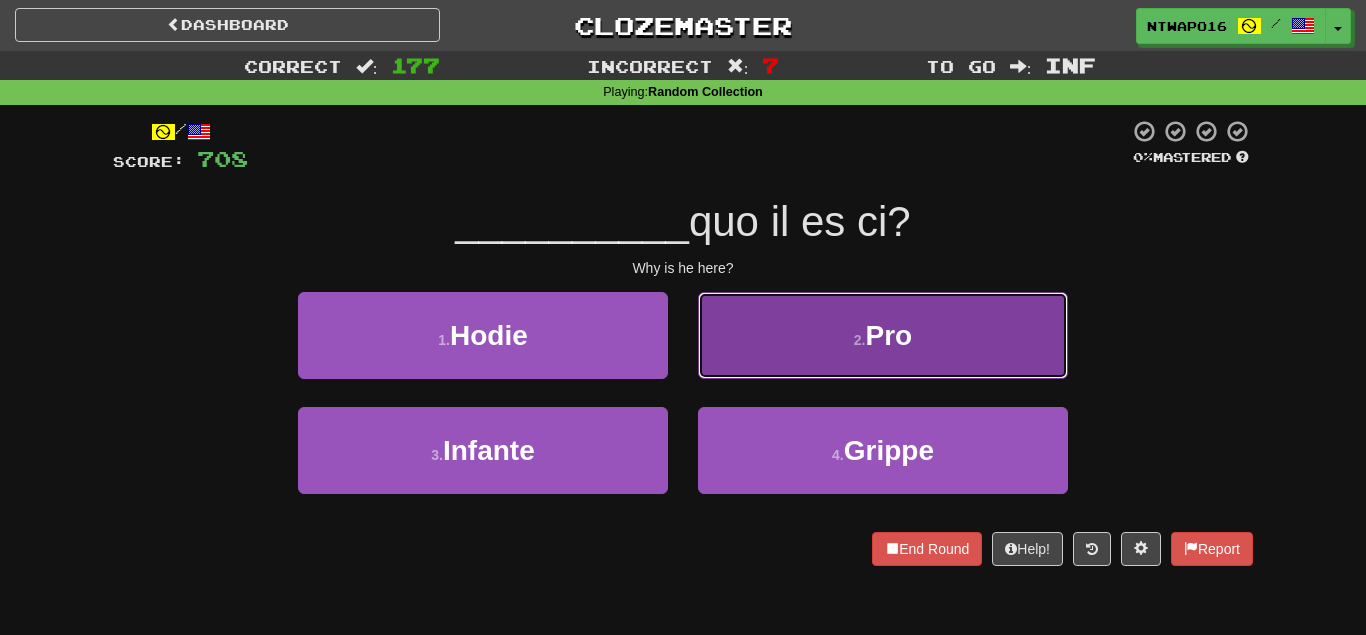 click on "[NUMBER] . Pro" at bounding box center (883, 335) 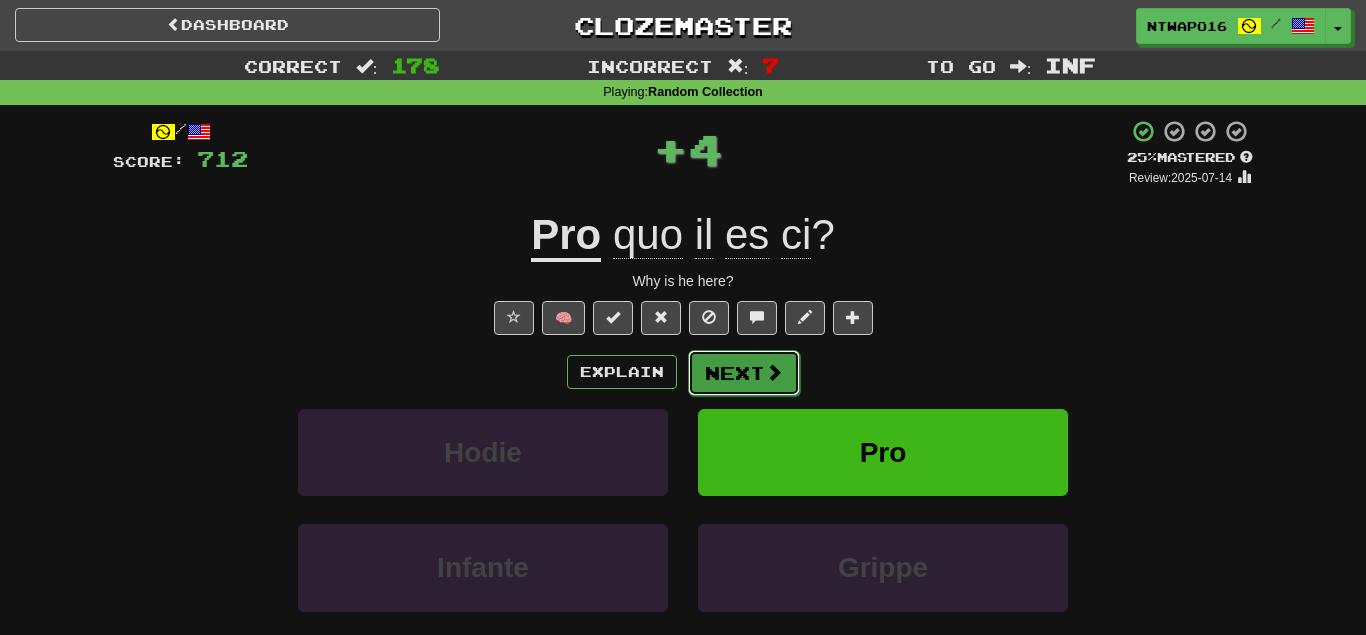 click on "Next" at bounding box center (744, 373) 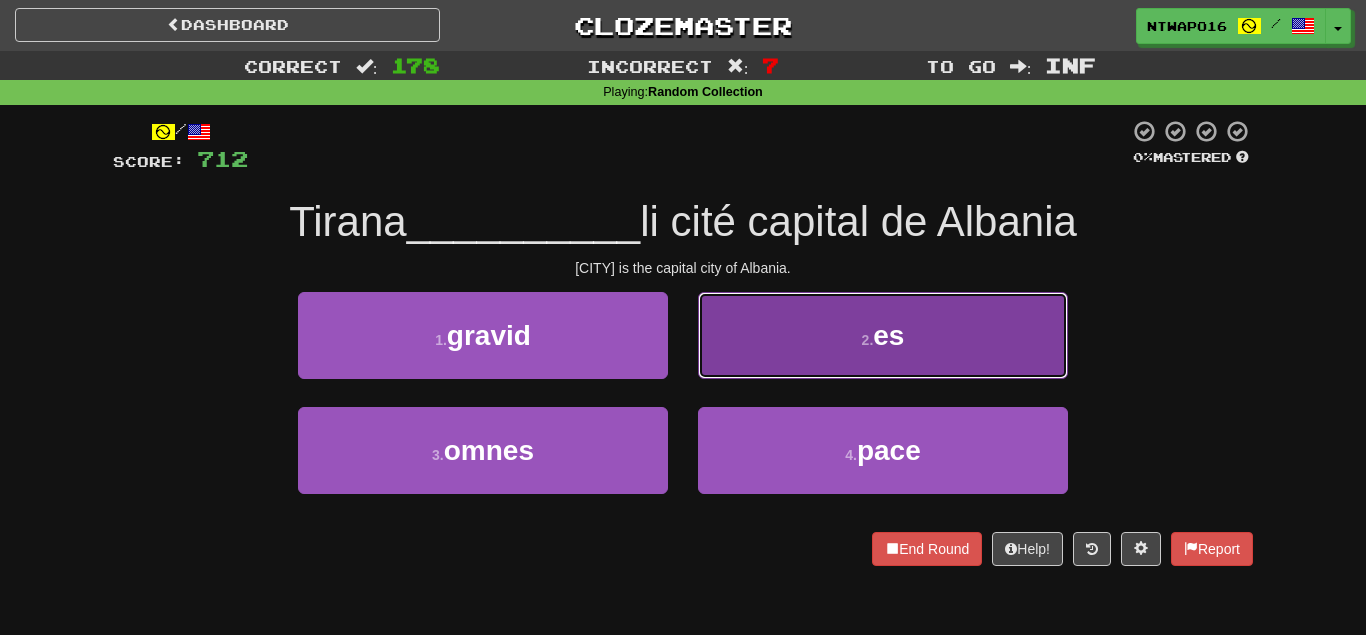 click on "2 .  es" at bounding box center [883, 335] 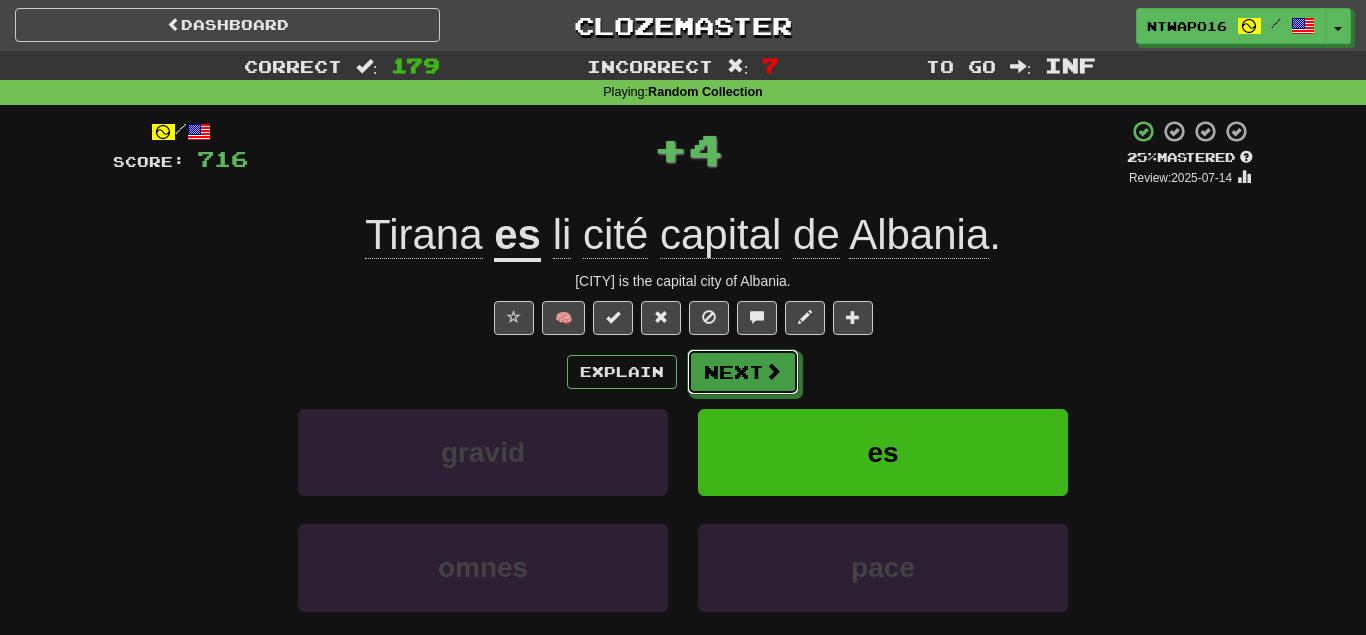 click on "Next" at bounding box center (743, 372) 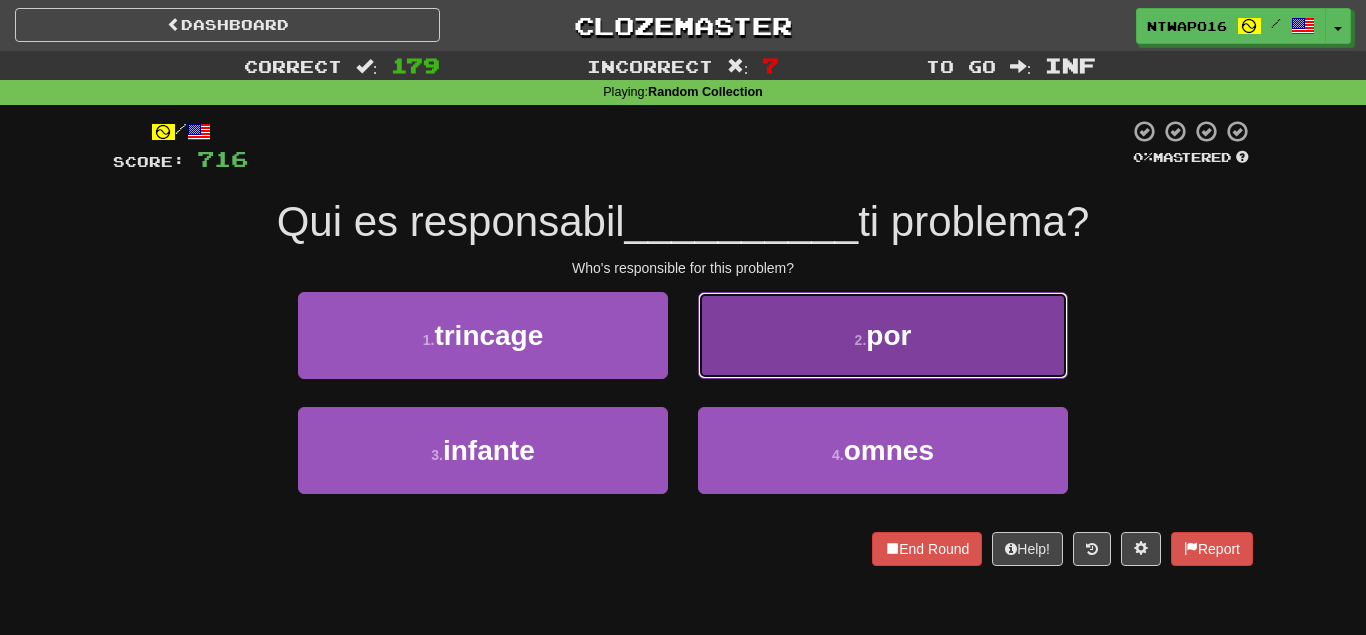click on "2 .  por" at bounding box center (883, 335) 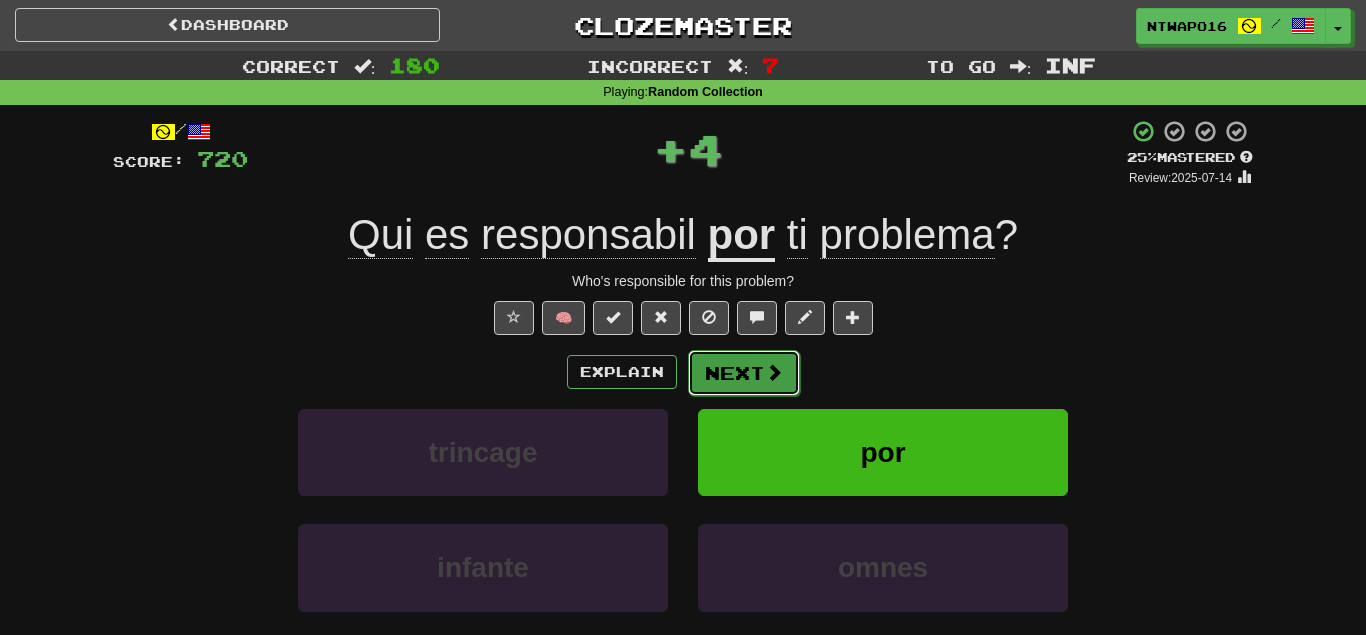 click on "Next" at bounding box center [744, 373] 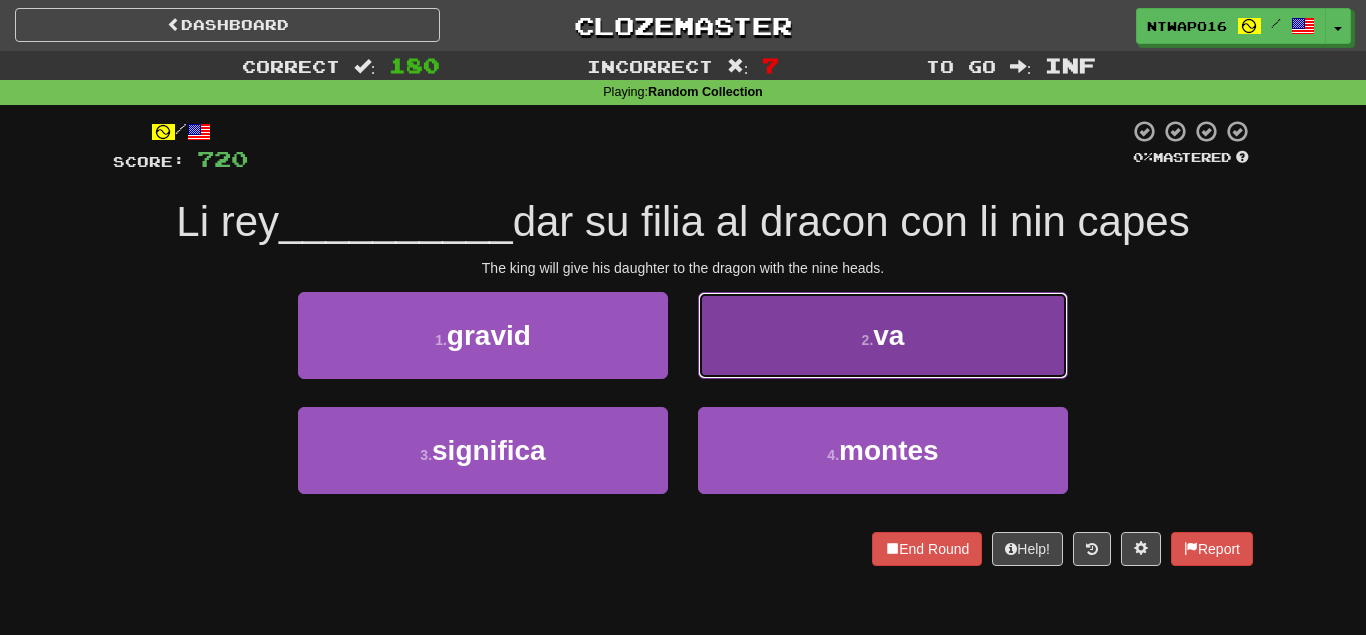 click on "2 .  va" at bounding box center [883, 335] 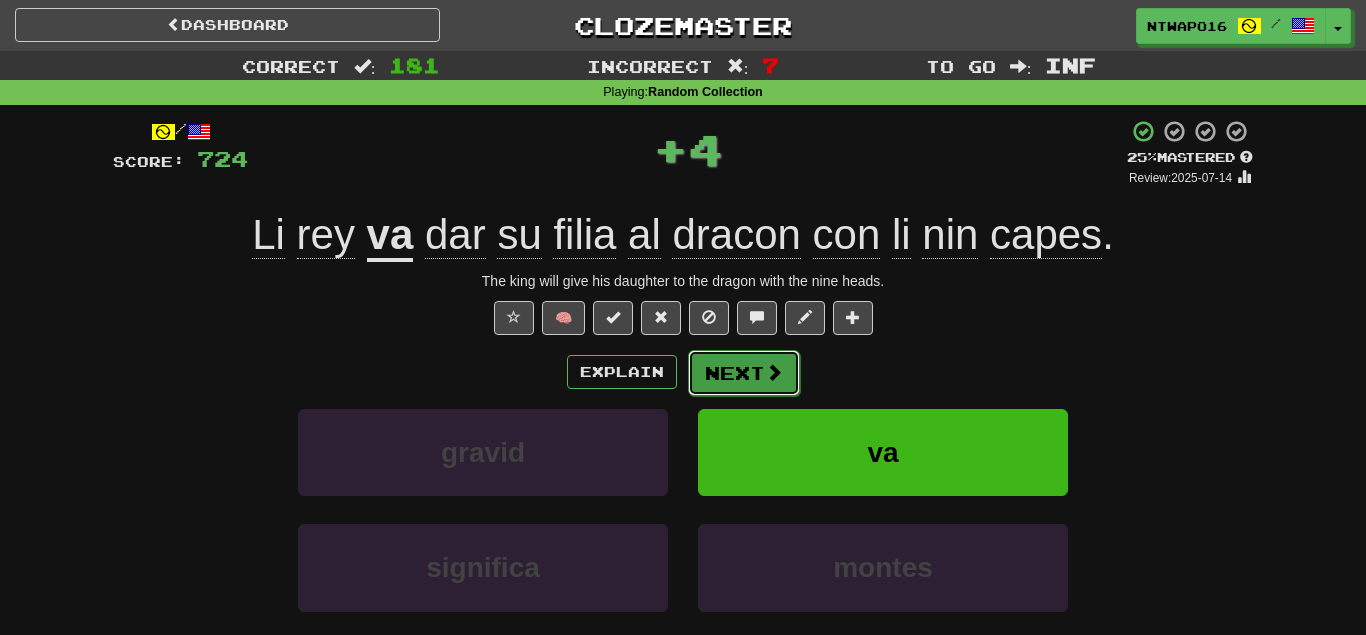 click on "Next" at bounding box center (744, 373) 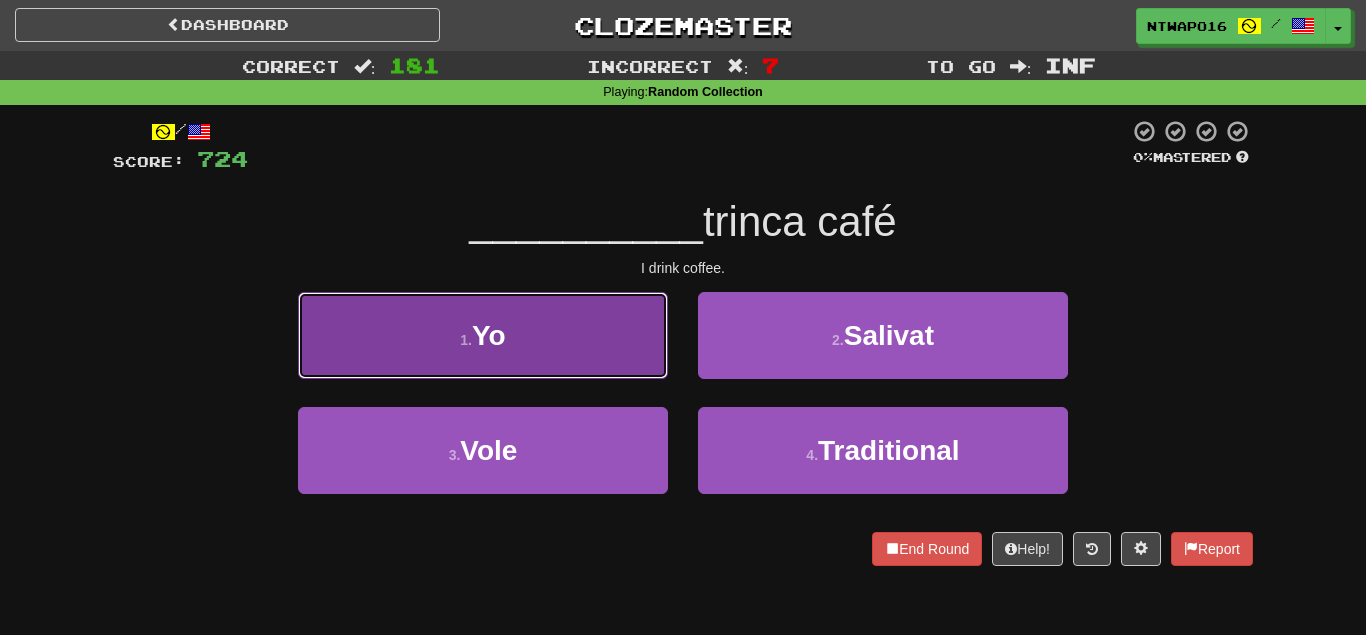 click on "1 .  Yo" at bounding box center (483, 335) 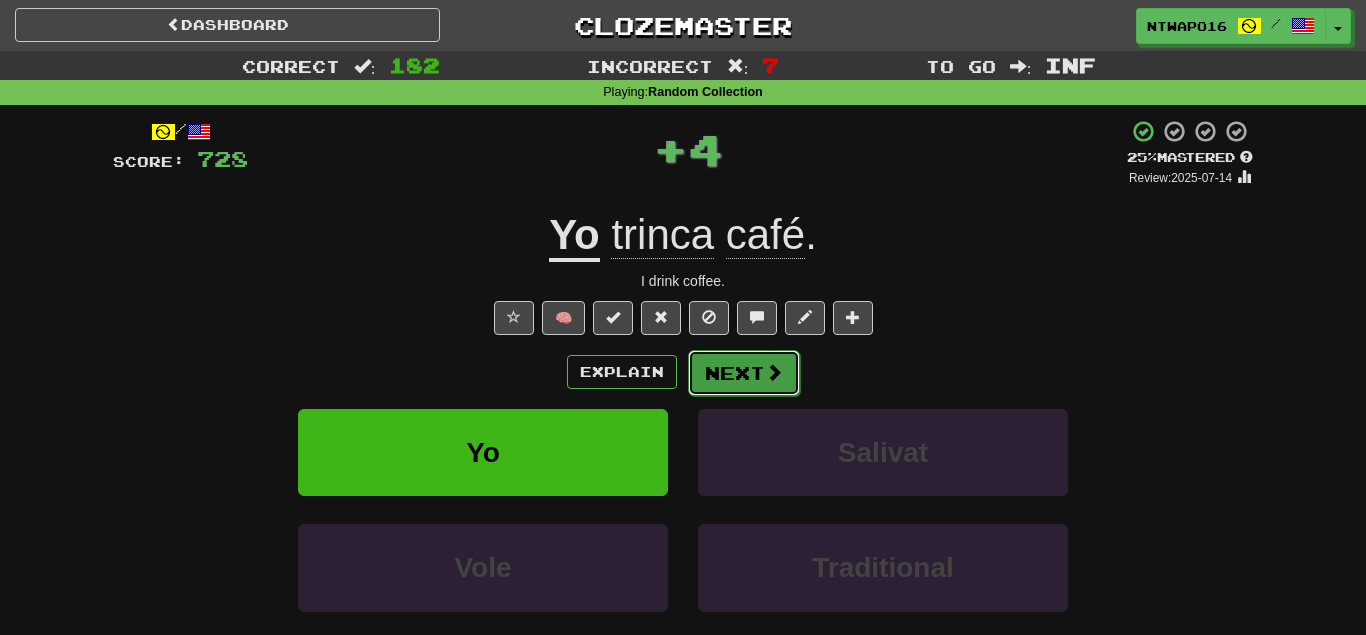 click on "Next" at bounding box center (744, 373) 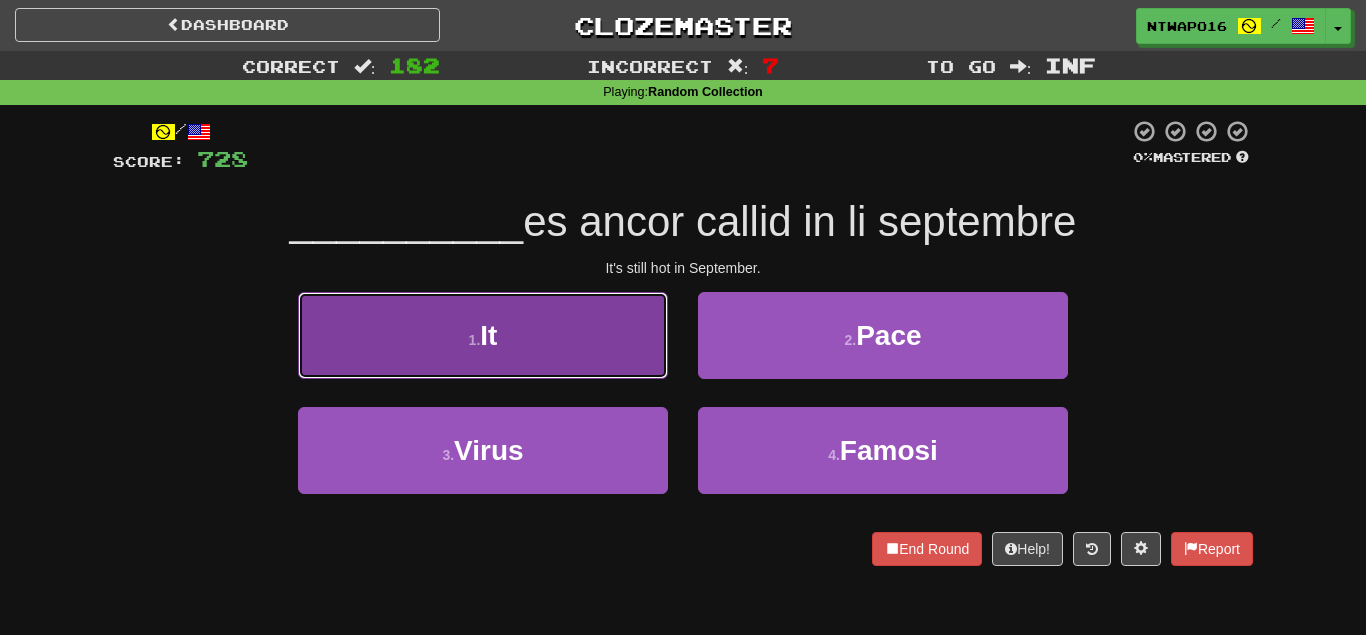 drag, startPoint x: 636, startPoint y: 362, endPoint x: 649, endPoint y: 365, distance: 13.341664 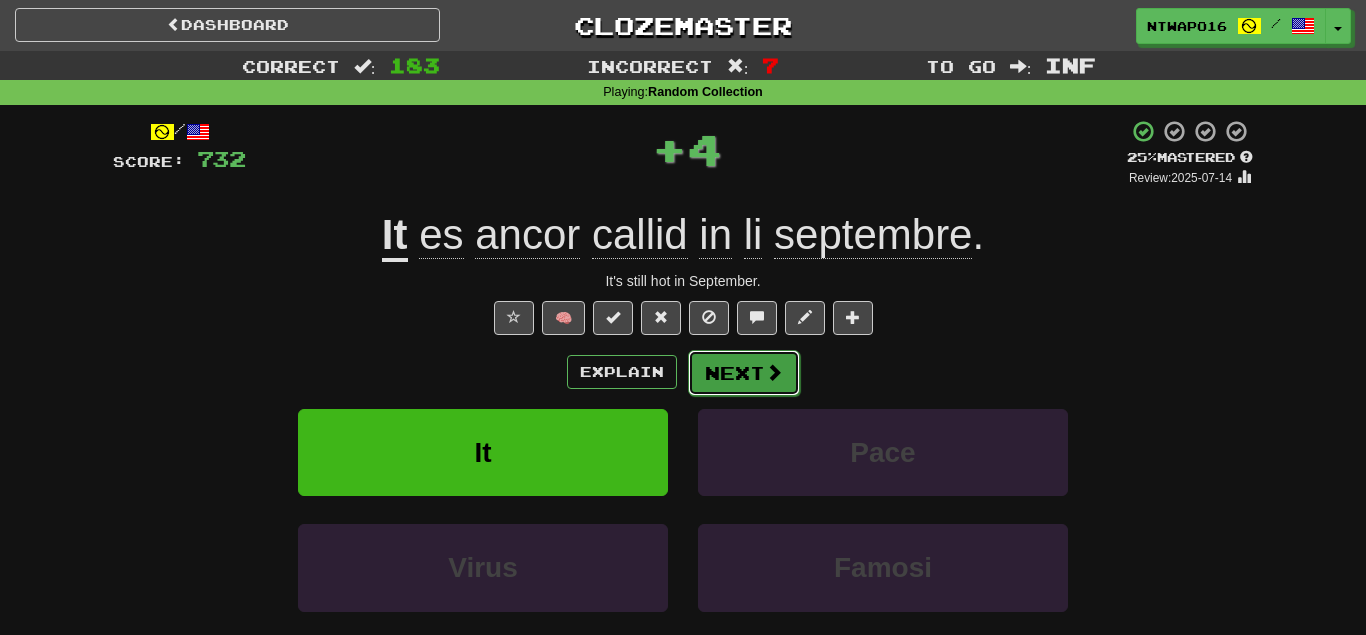 click on "Next" at bounding box center [744, 373] 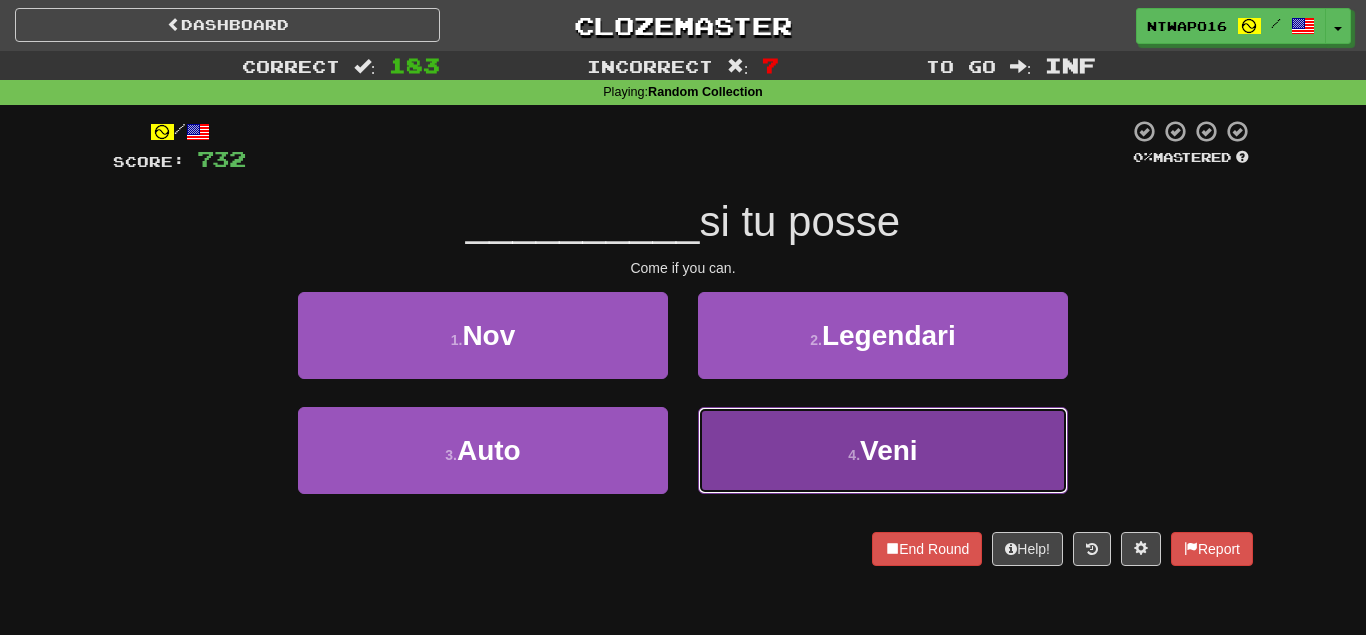 drag, startPoint x: 744, startPoint y: 430, endPoint x: 740, endPoint y: 402, distance: 28.284271 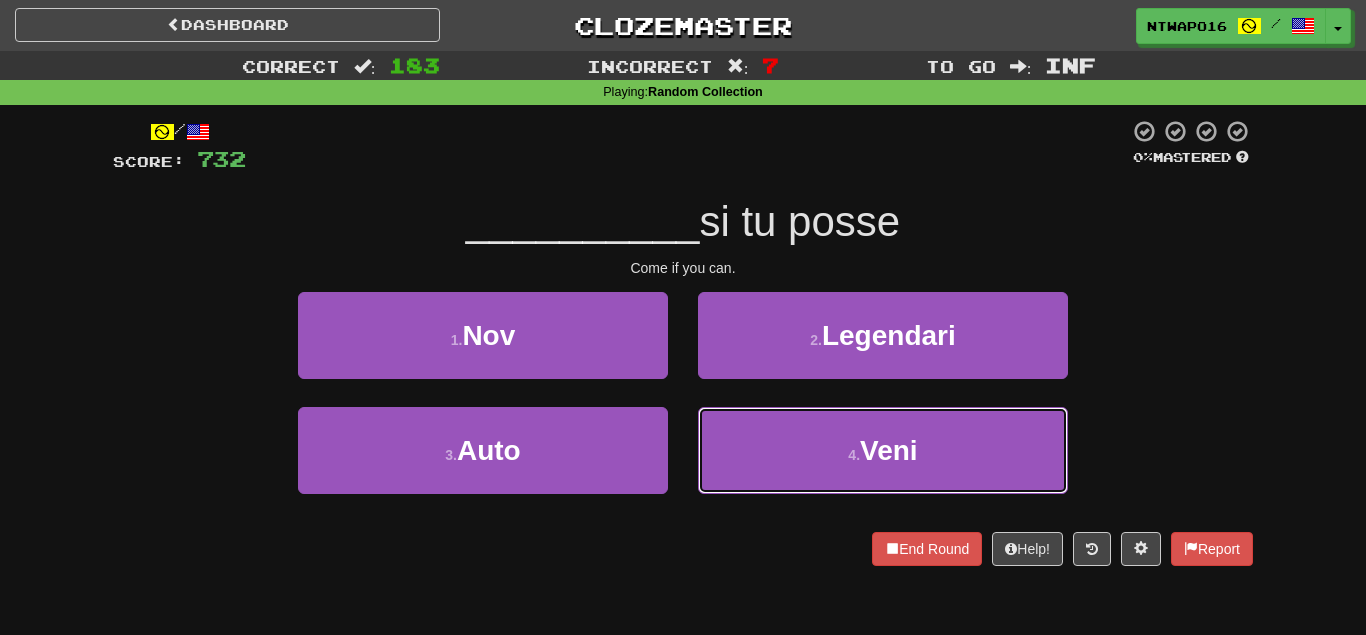 click on "[NUMBER] . Veni" at bounding box center (883, 450) 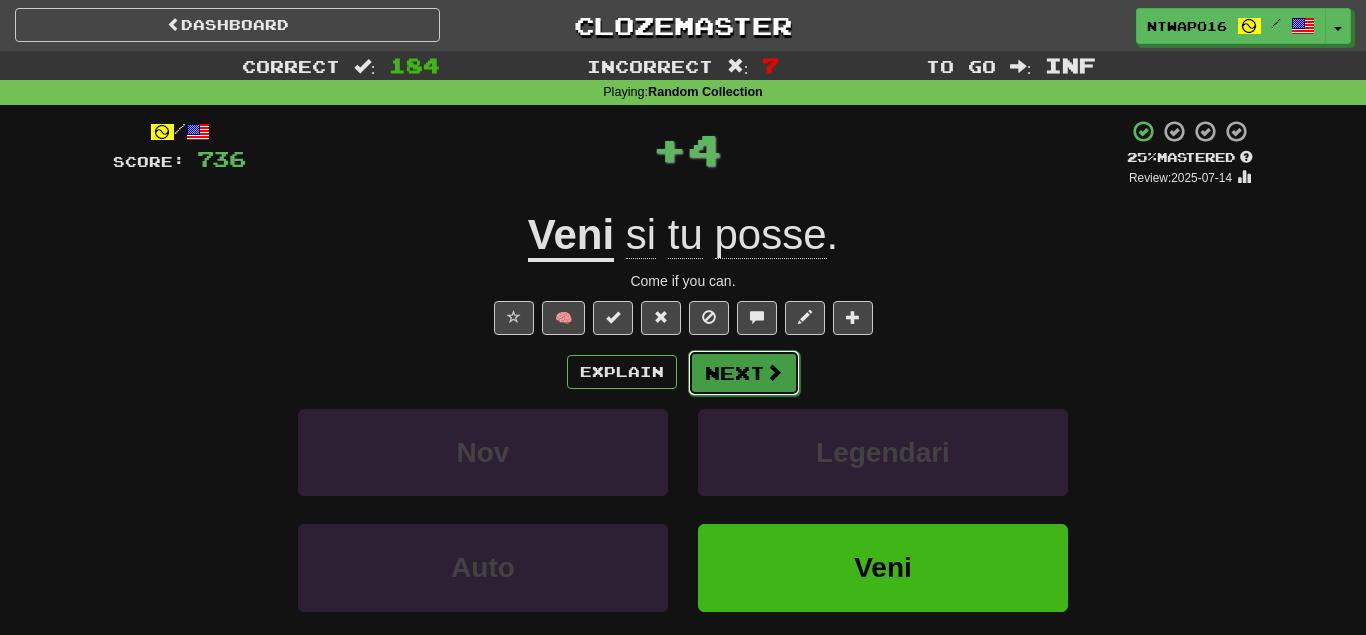 click on "Next" at bounding box center [744, 373] 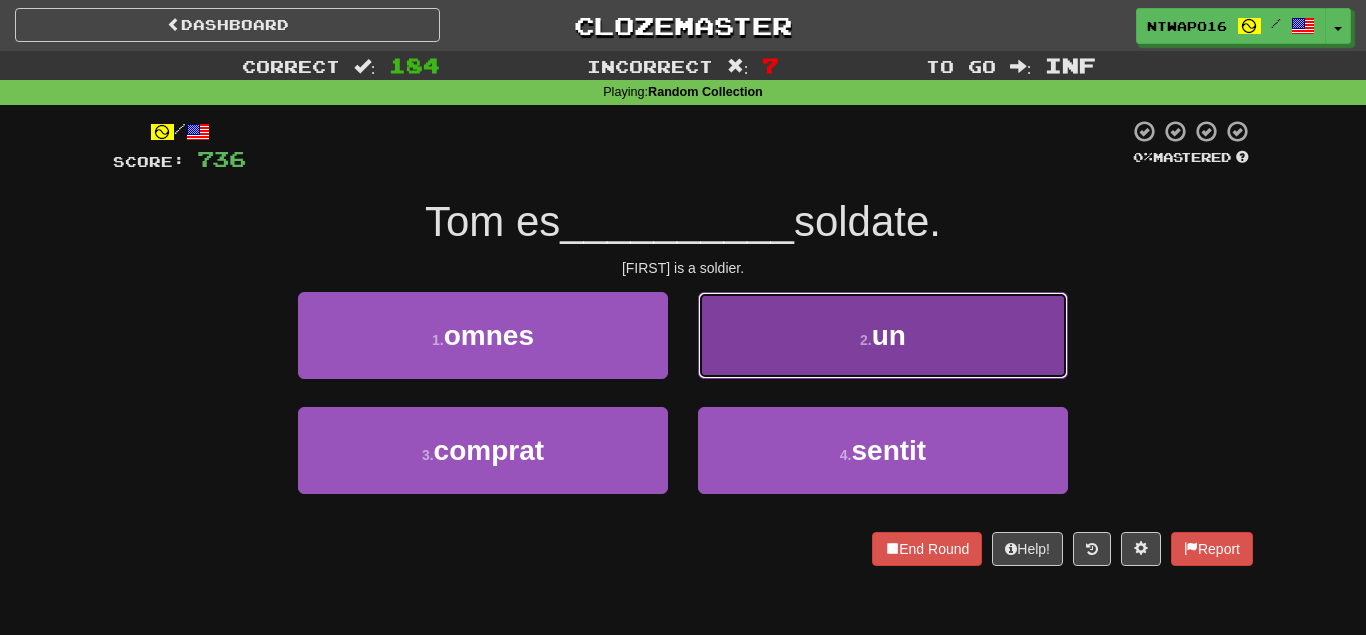 click on "2 .  un" at bounding box center [883, 335] 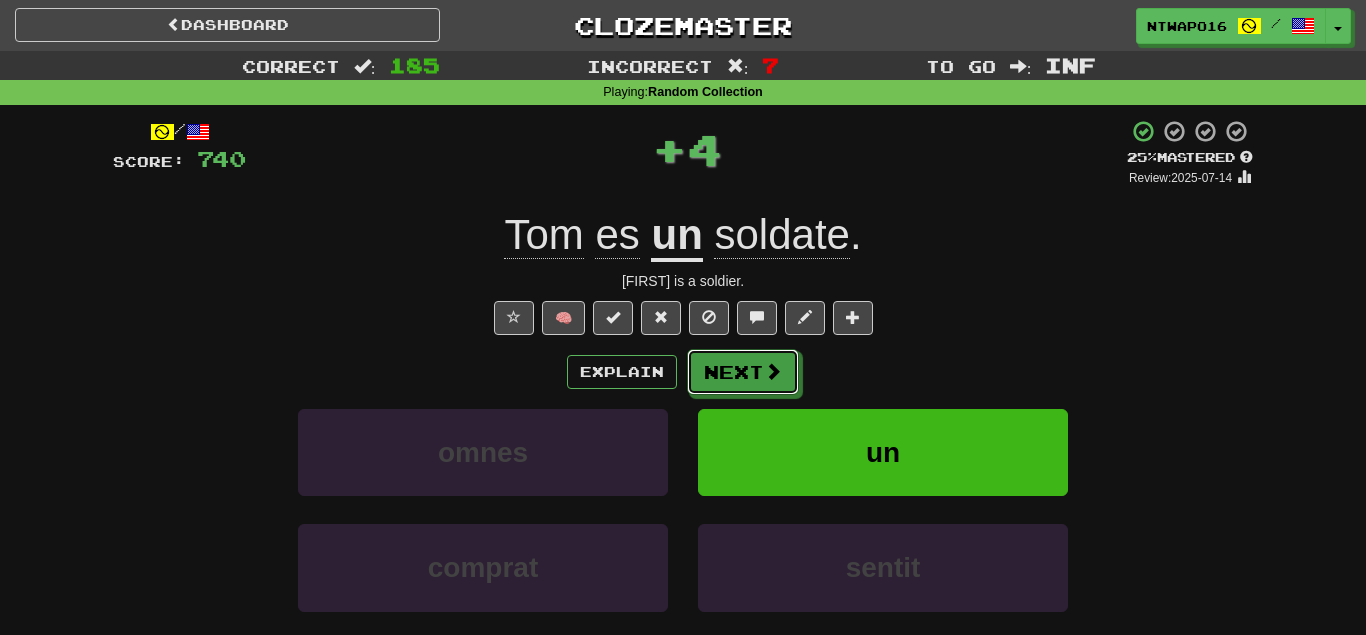 click on "Next" at bounding box center [743, 372] 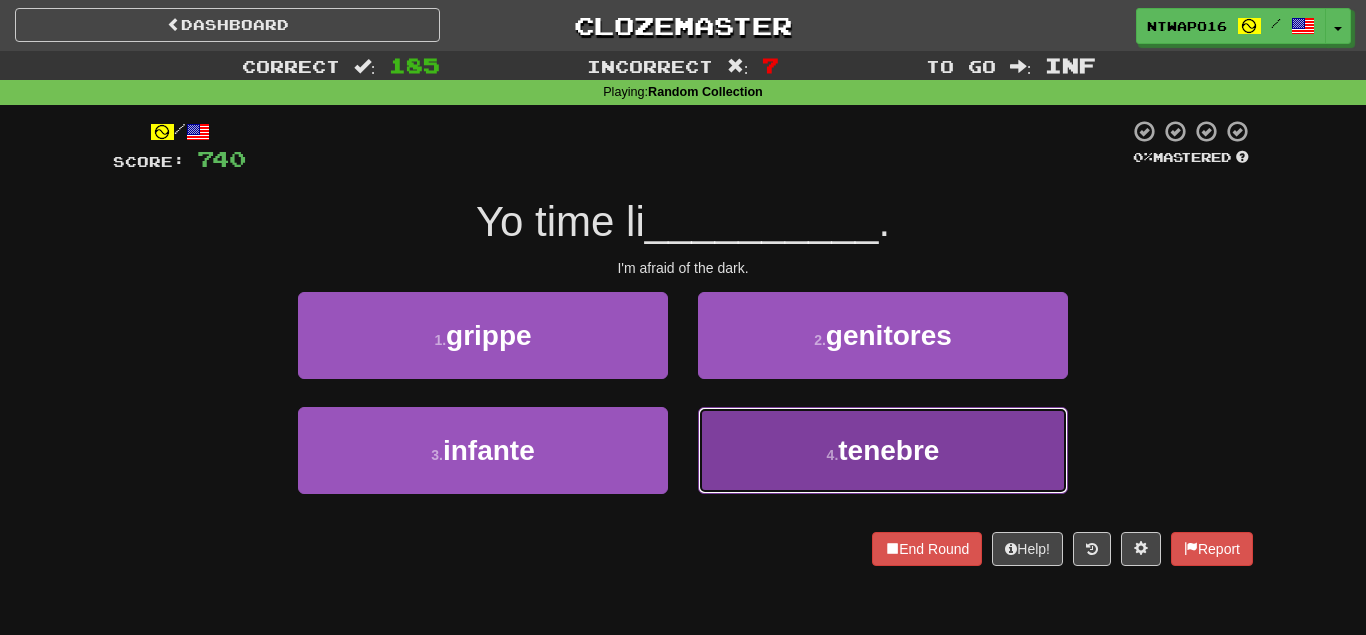 click on "4 .  tenebre" at bounding box center (883, 450) 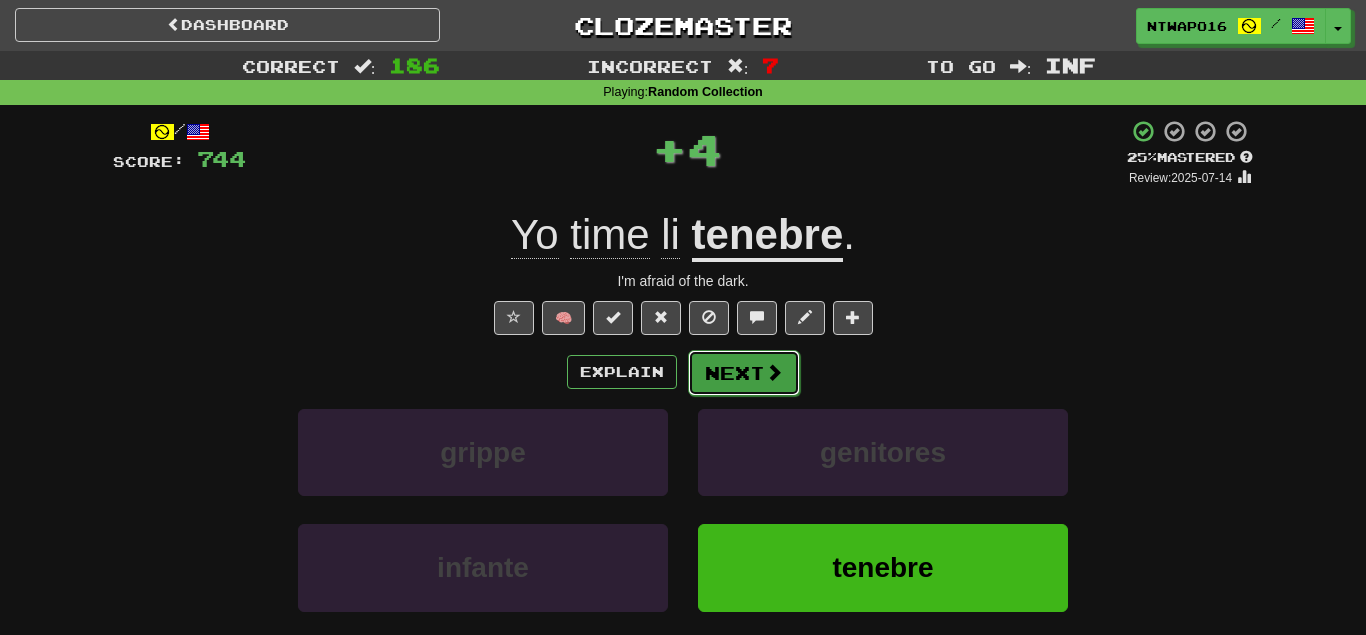 drag, startPoint x: 741, startPoint y: 401, endPoint x: 741, endPoint y: 379, distance: 22 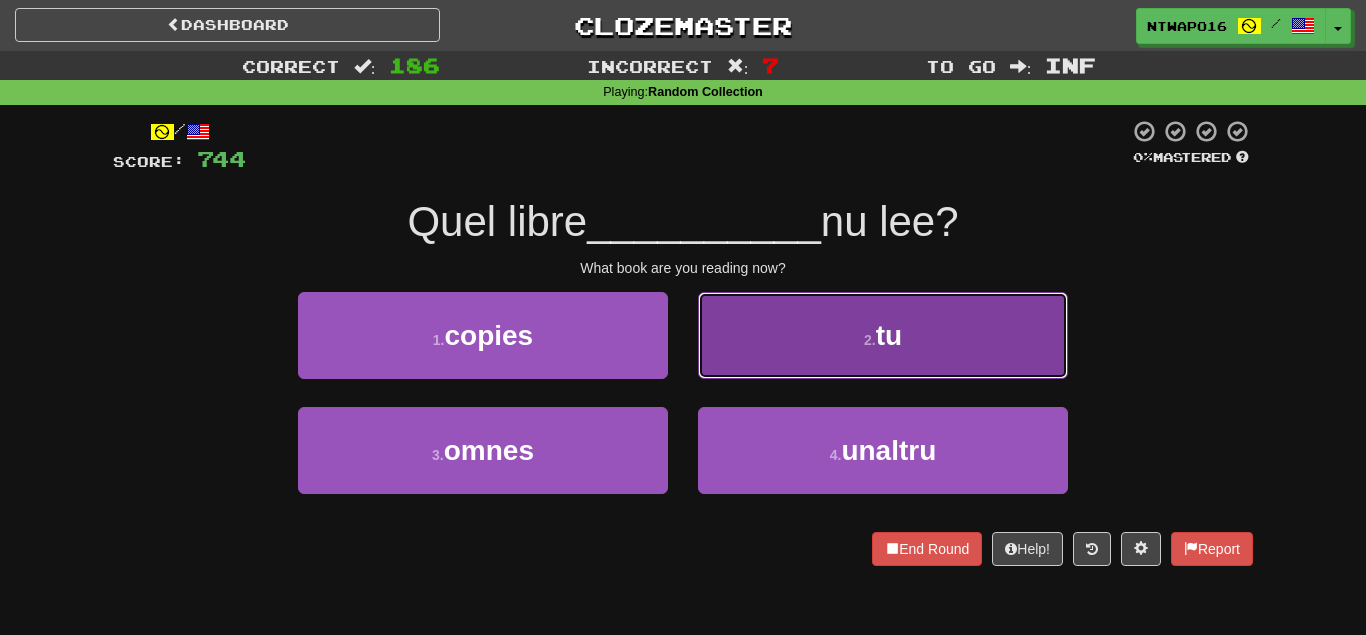 click on "2 .  tu" at bounding box center (883, 335) 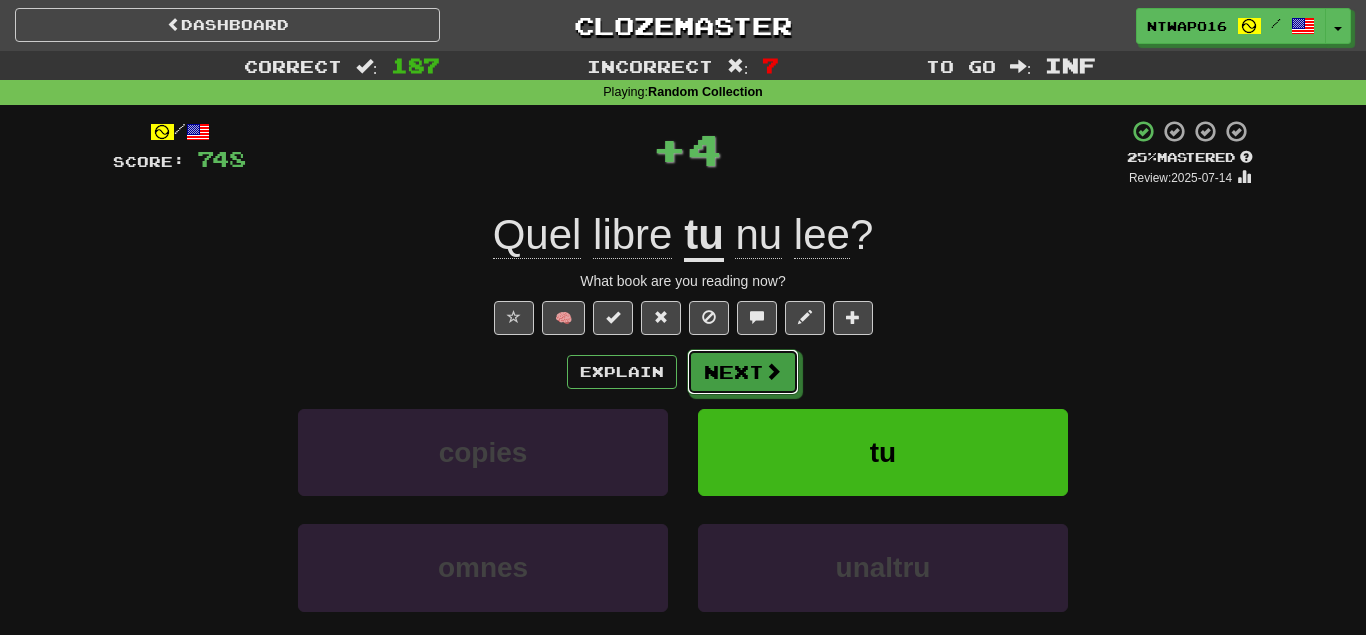 click on "Next" at bounding box center (743, 372) 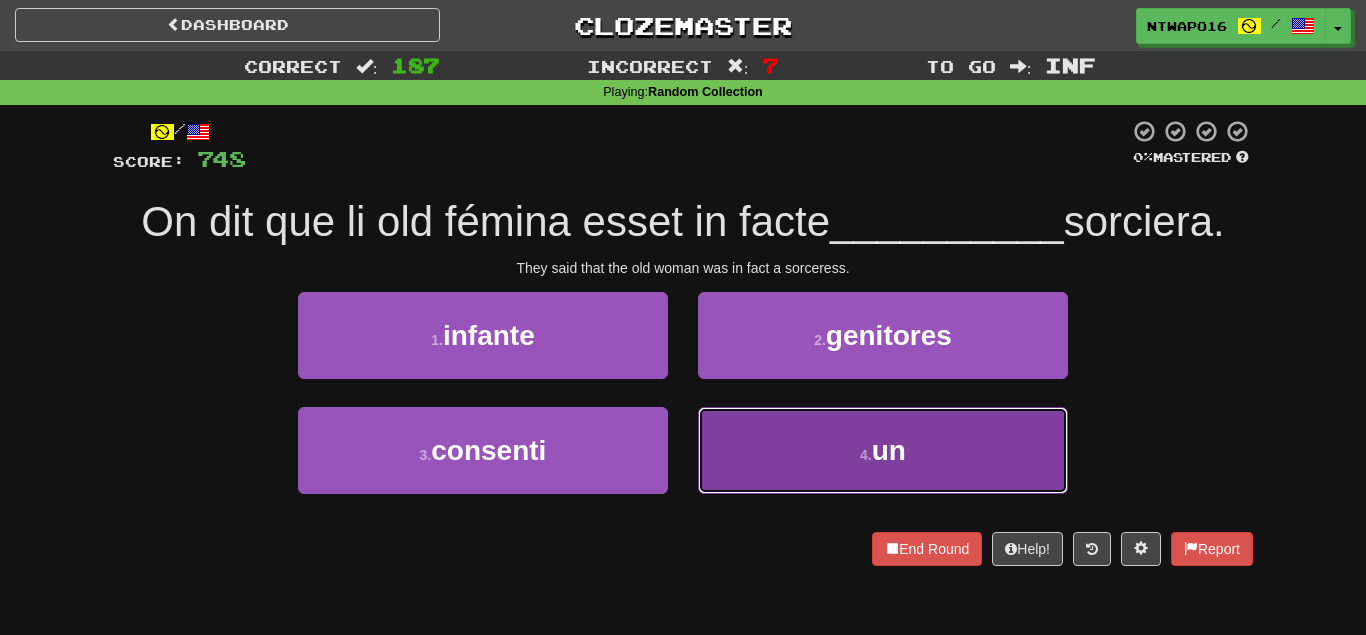 click on "4 .  un" at bounding box center (883, 450) 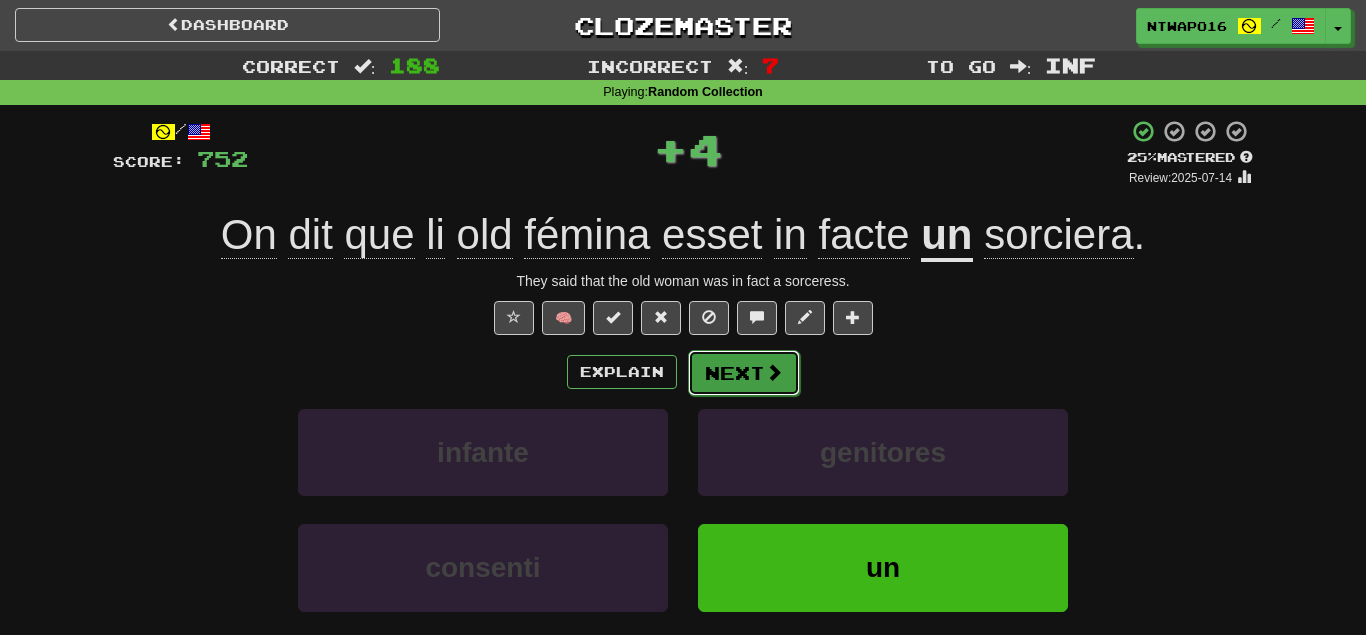 click on "Next" at bounding box center [744, 373] 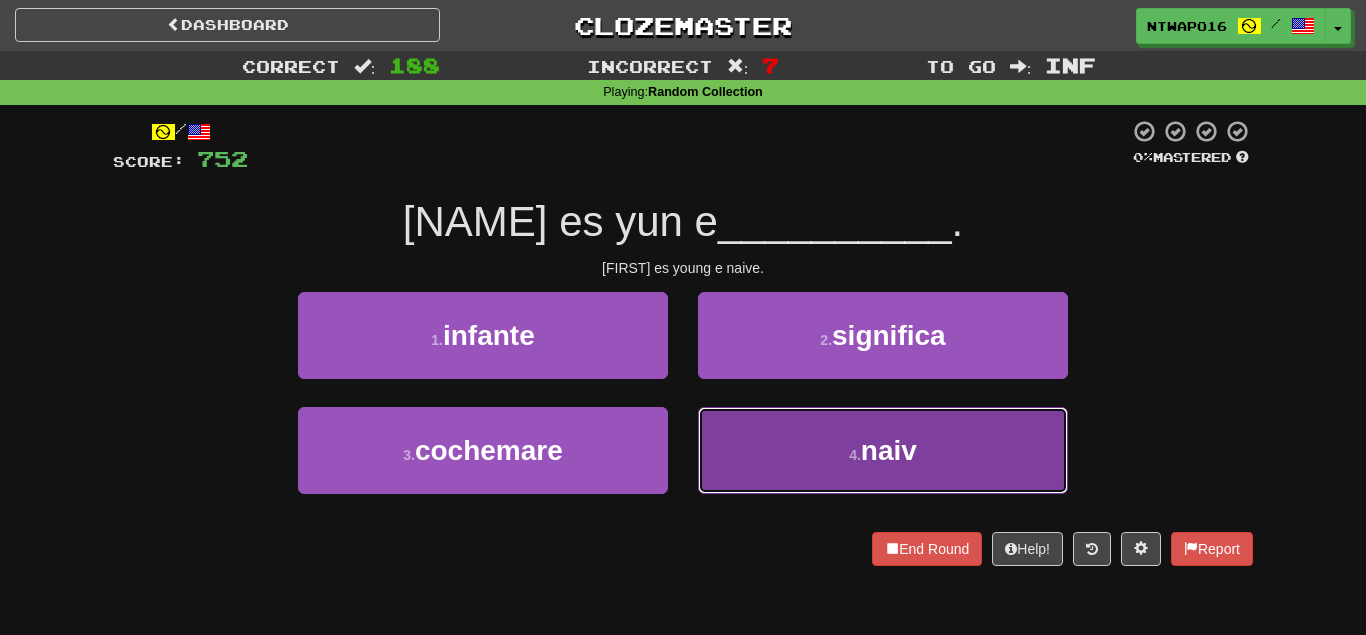 click on "4 .  naiv" at bounding box center [883, 450] 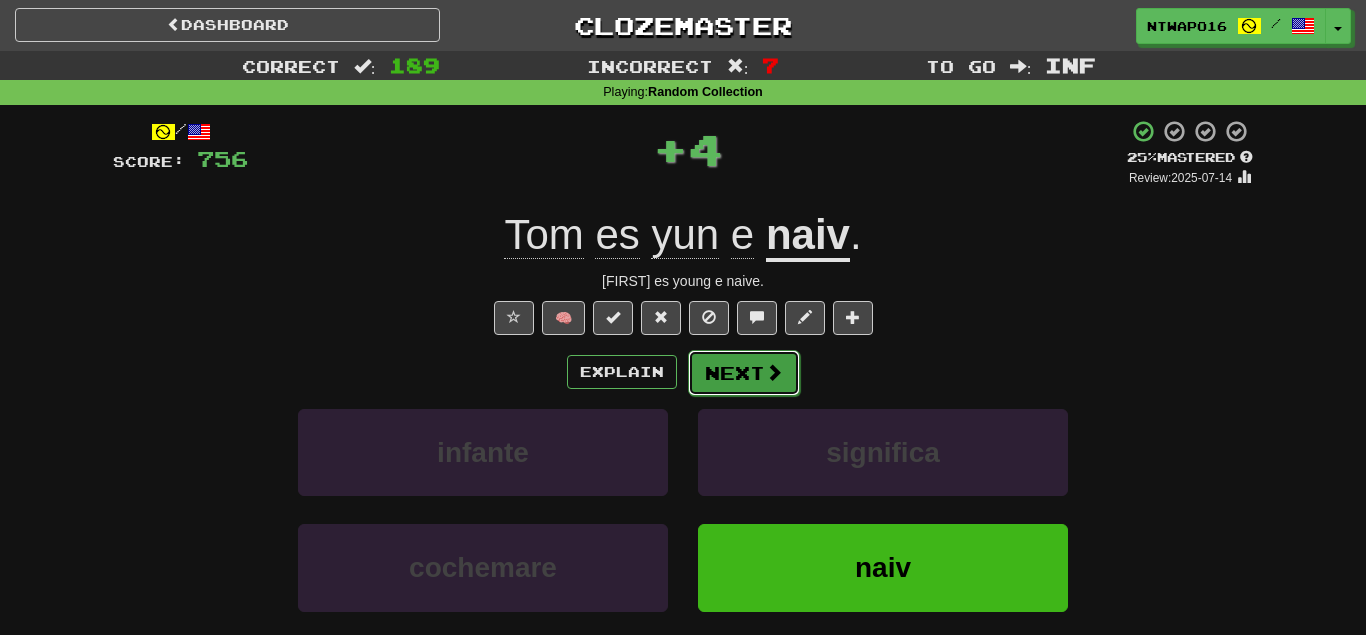 click on "Next" at bounding box center [744, 373] 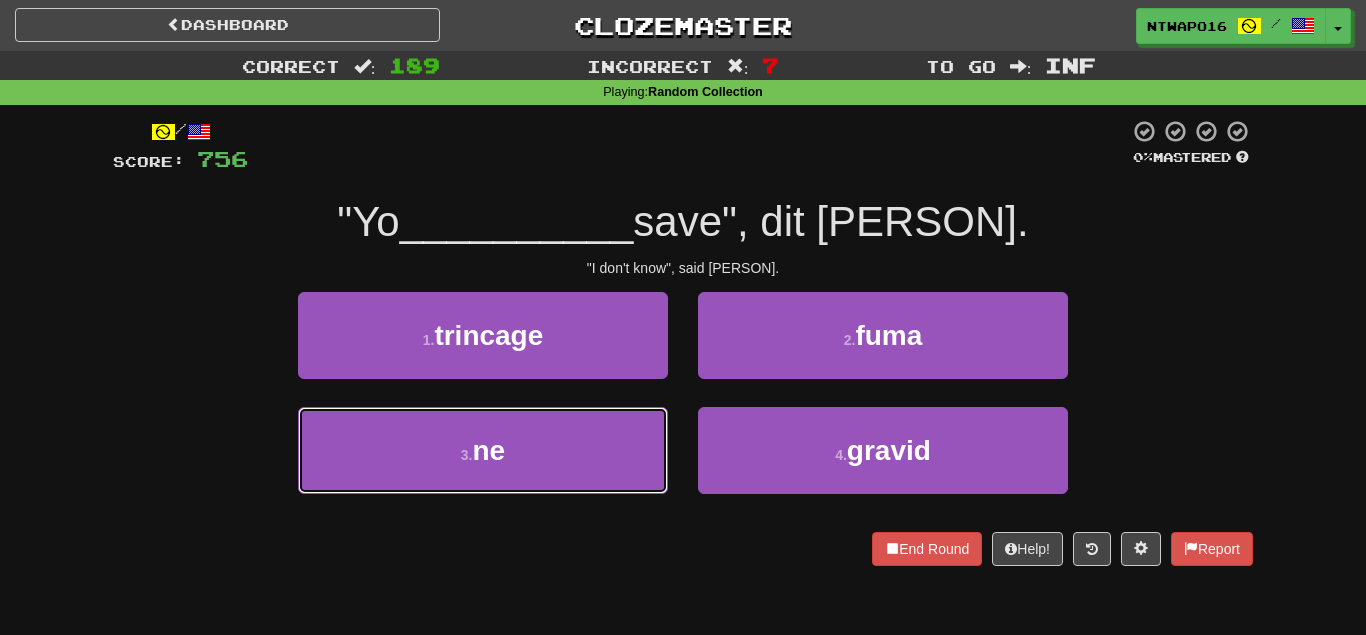 drag, startPoint x: 646, startPoint y: 436, endPoint x: 711, endPoint y: 397, distance: 75.802376 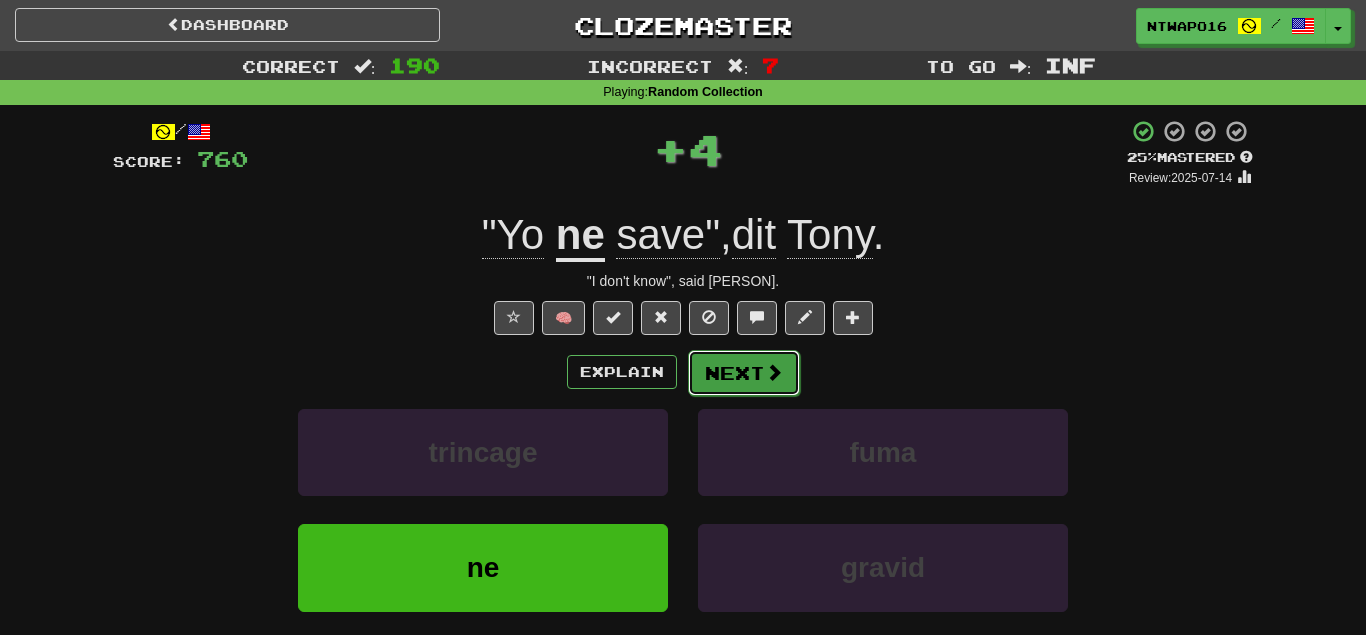 click on "Next" at bounding box center [744, 373] 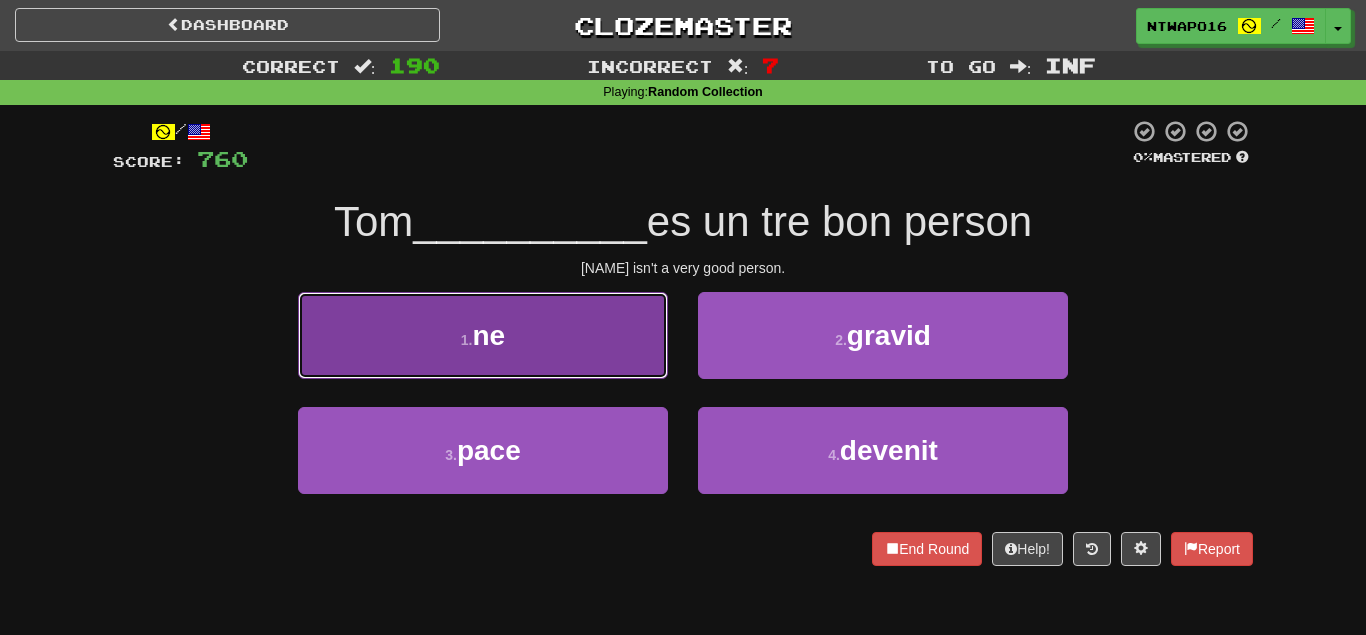 click on "1 .  ne" at bounding box center (483, 335) 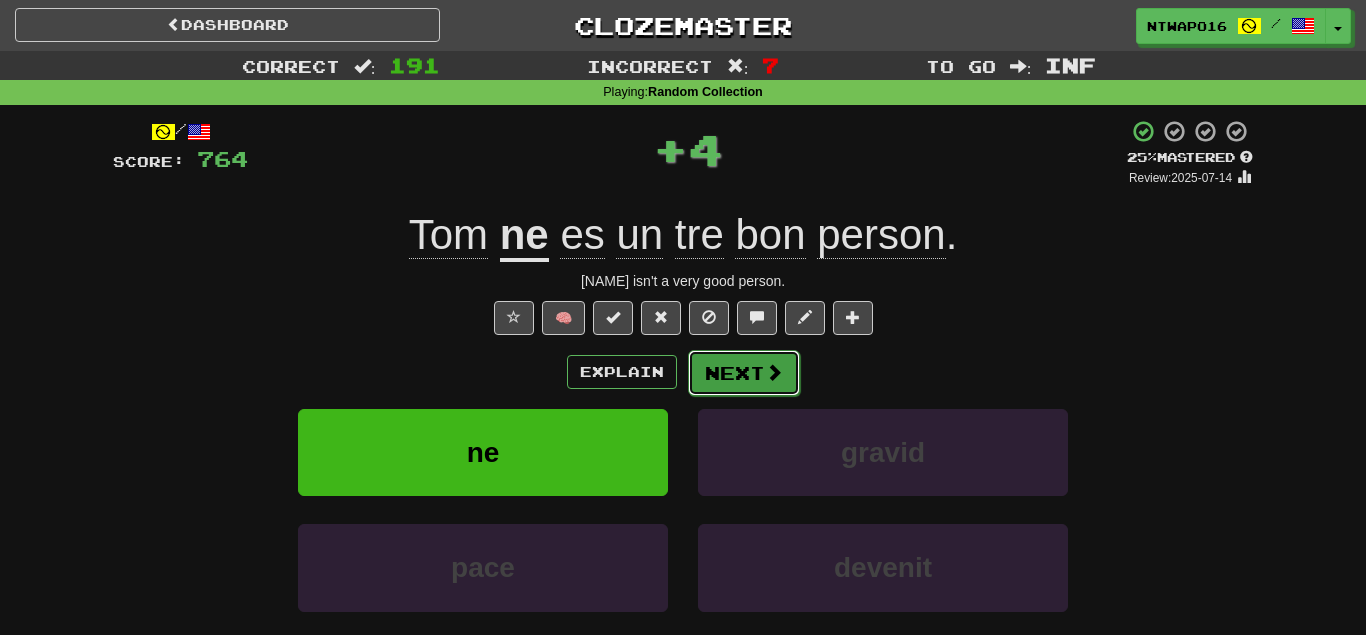 click on "Next" at bounding box center (744, 373) 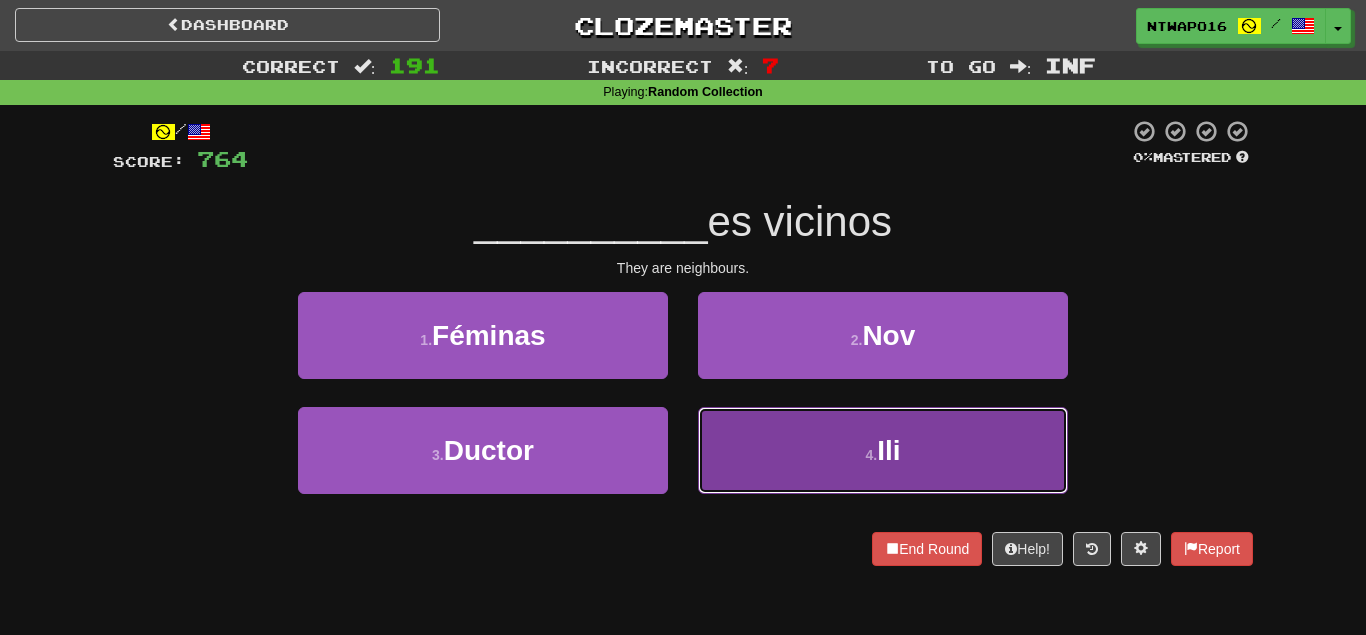 click on "4 .  Ili" at bounding box center (883, 450) 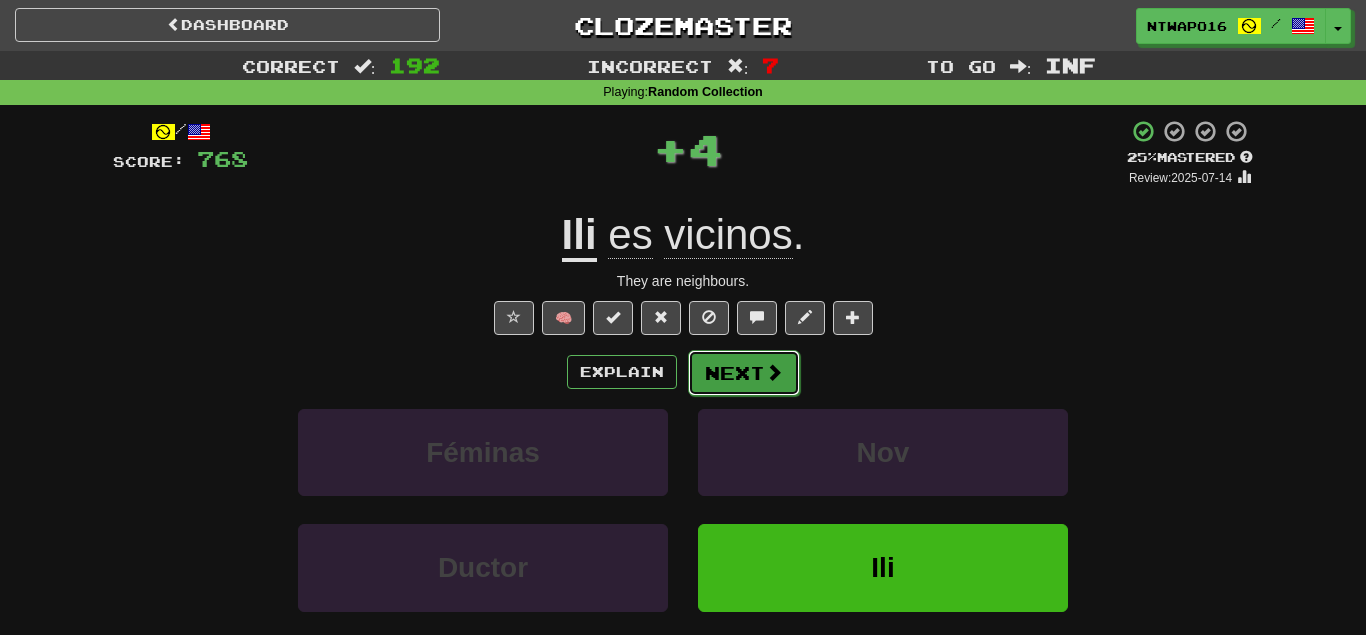 click on "Next" at bounding box center (744, 373) 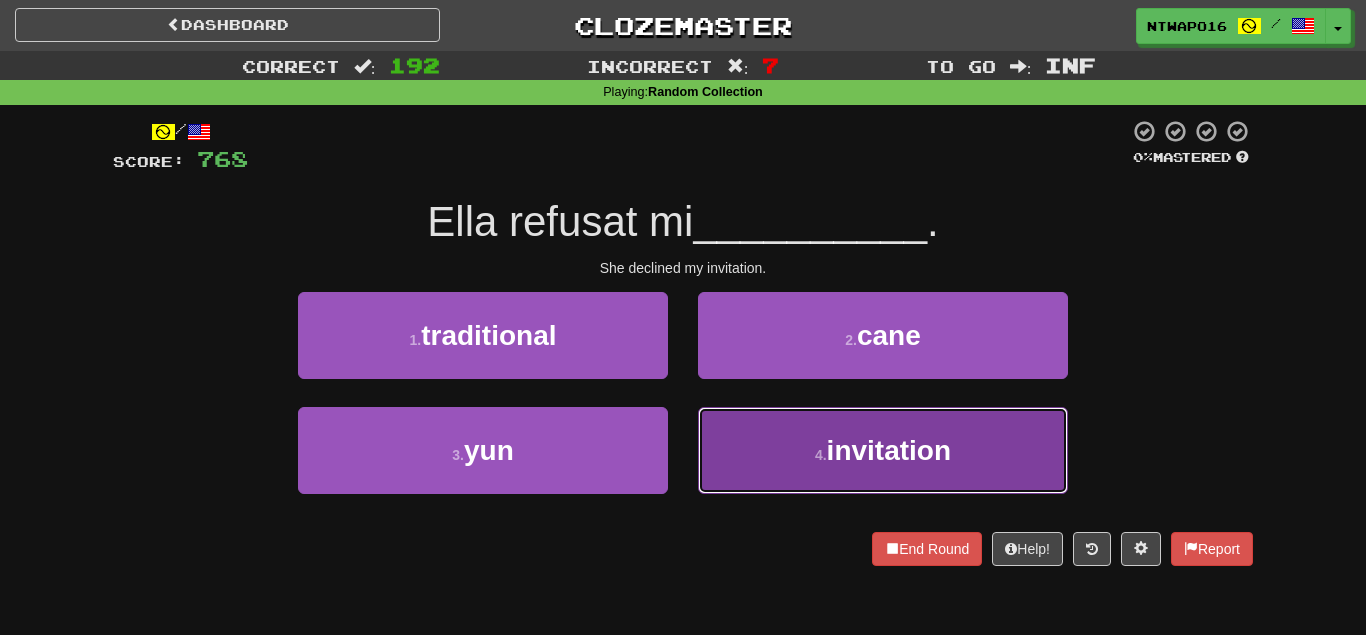 click on "[NUMBER] . invitation" at bounding box center (883, 450) 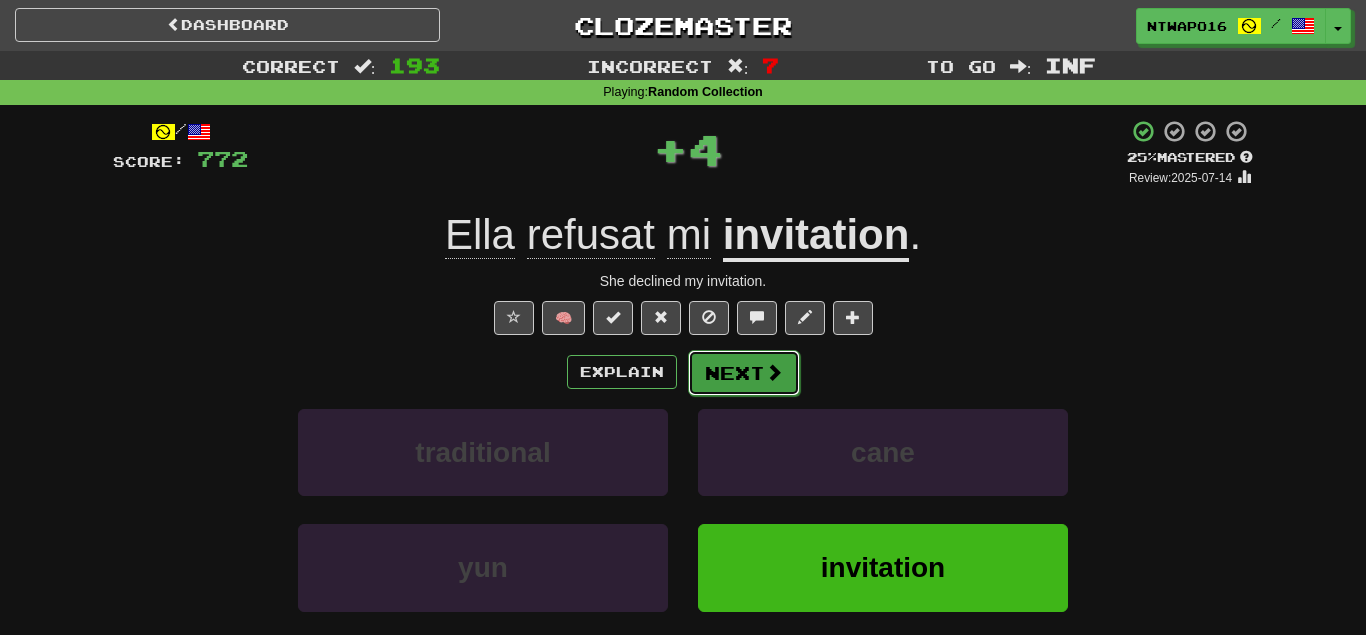 click on "Next" at bounding box center (744, 373) 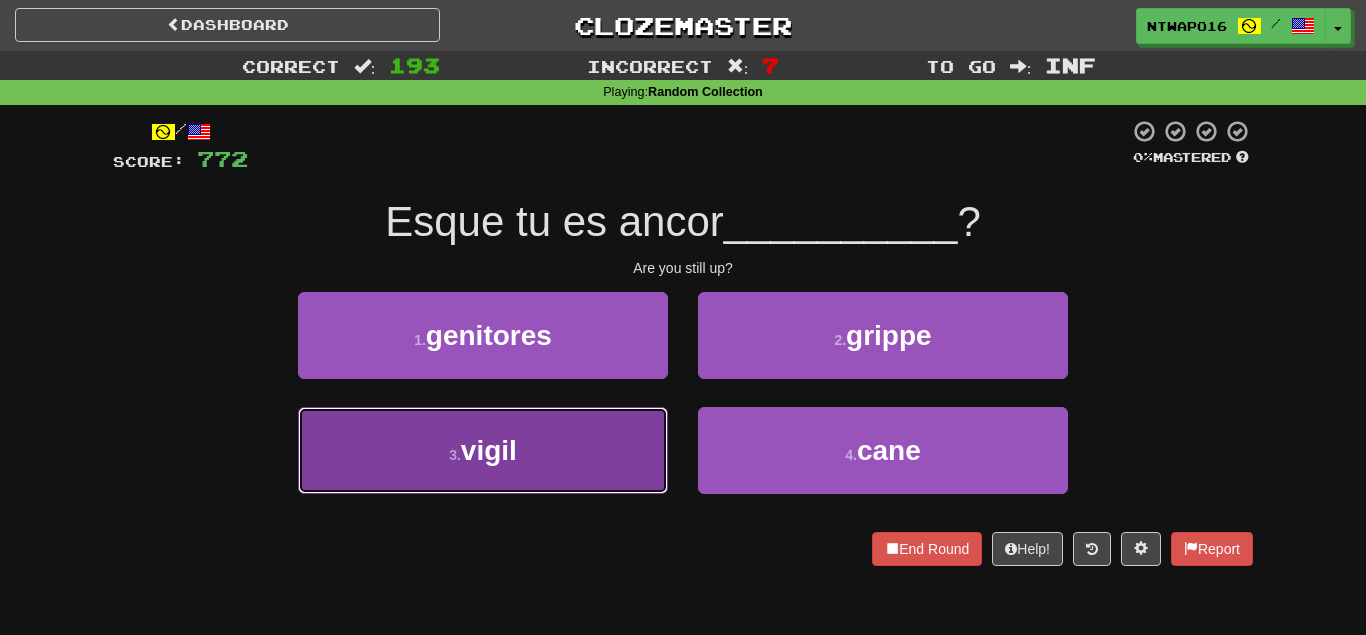 click on "[NUMBER] . vigil" at bounding box center (483, 450) 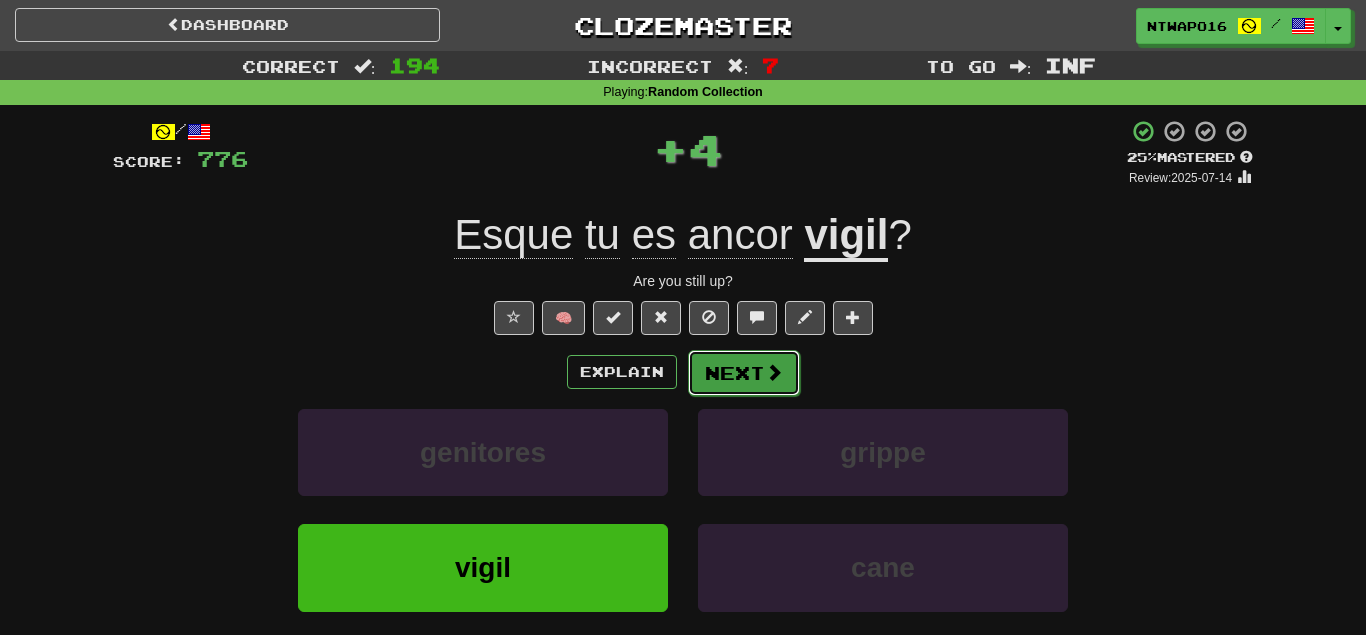 click on "Next" at bounding box center [744, 373] 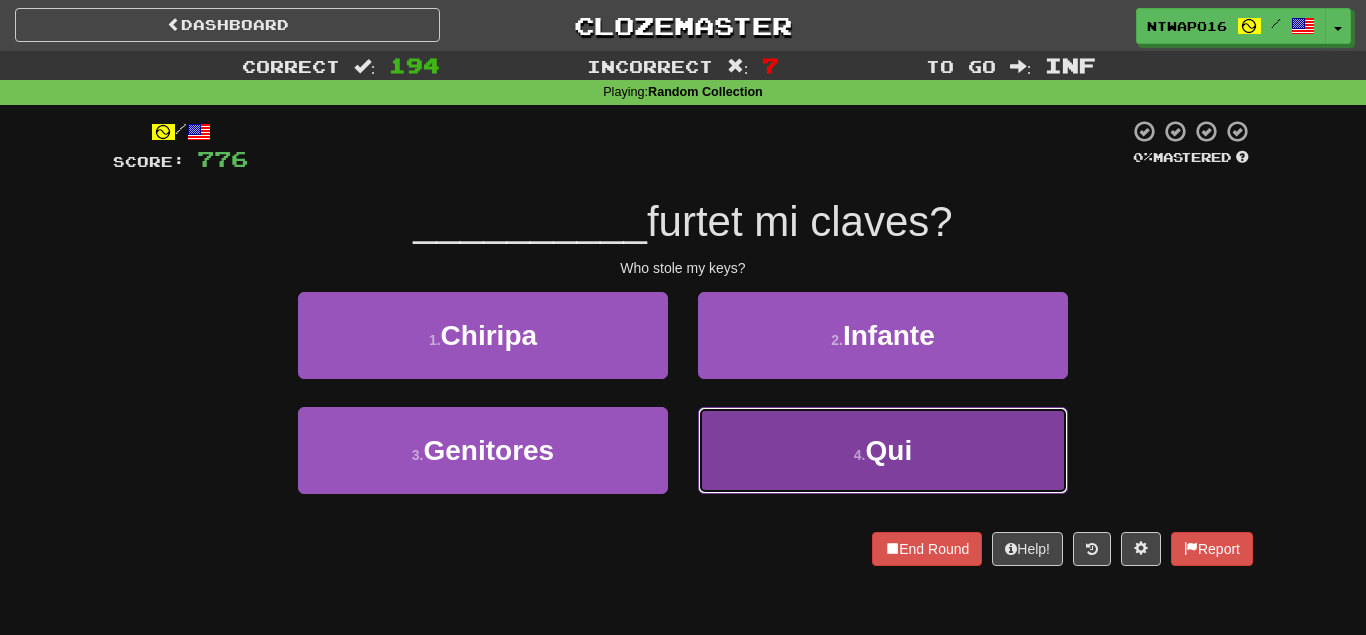 click on "4 .  Qui" at bounding box center (883, 450) 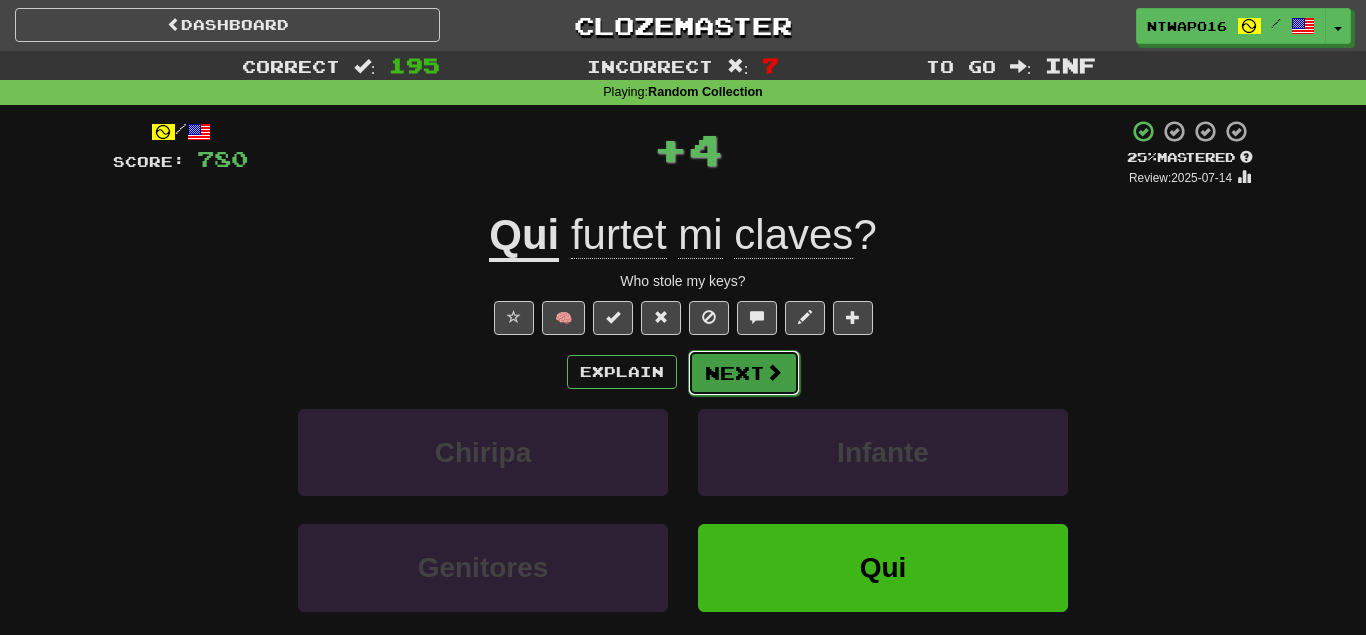 click on "Next" at bounding box center (744, 373) 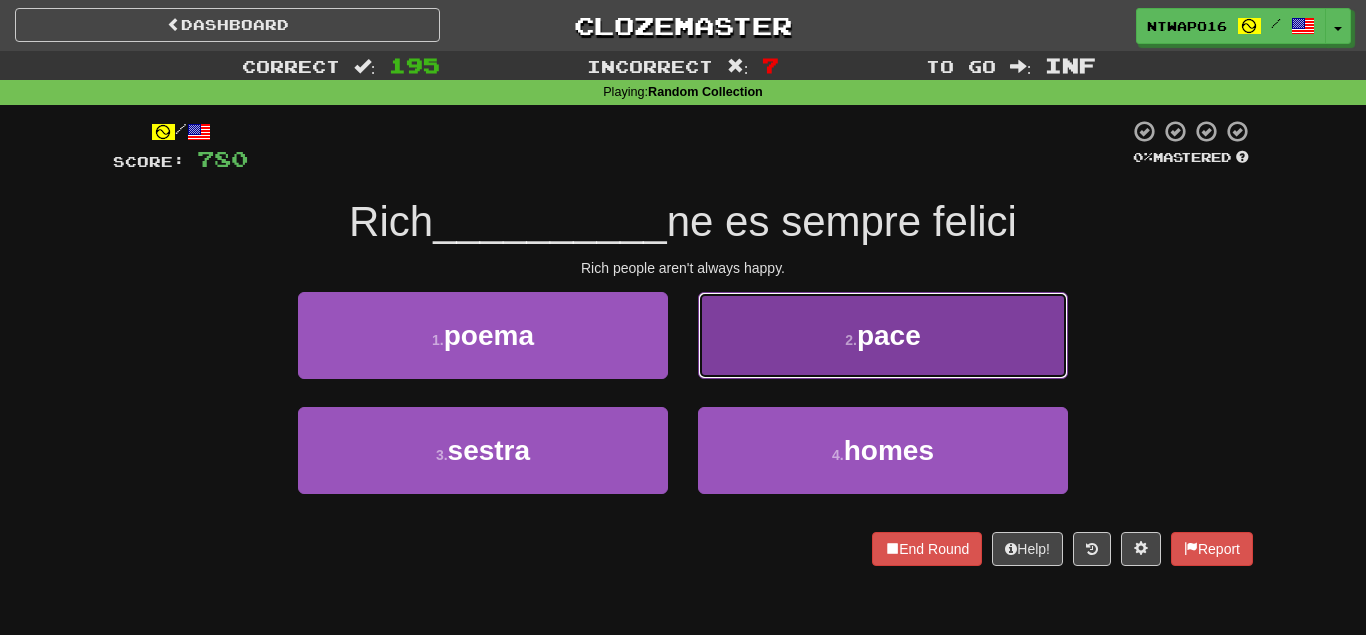 click on "2 .  pace" at bounding box center [883, 335] 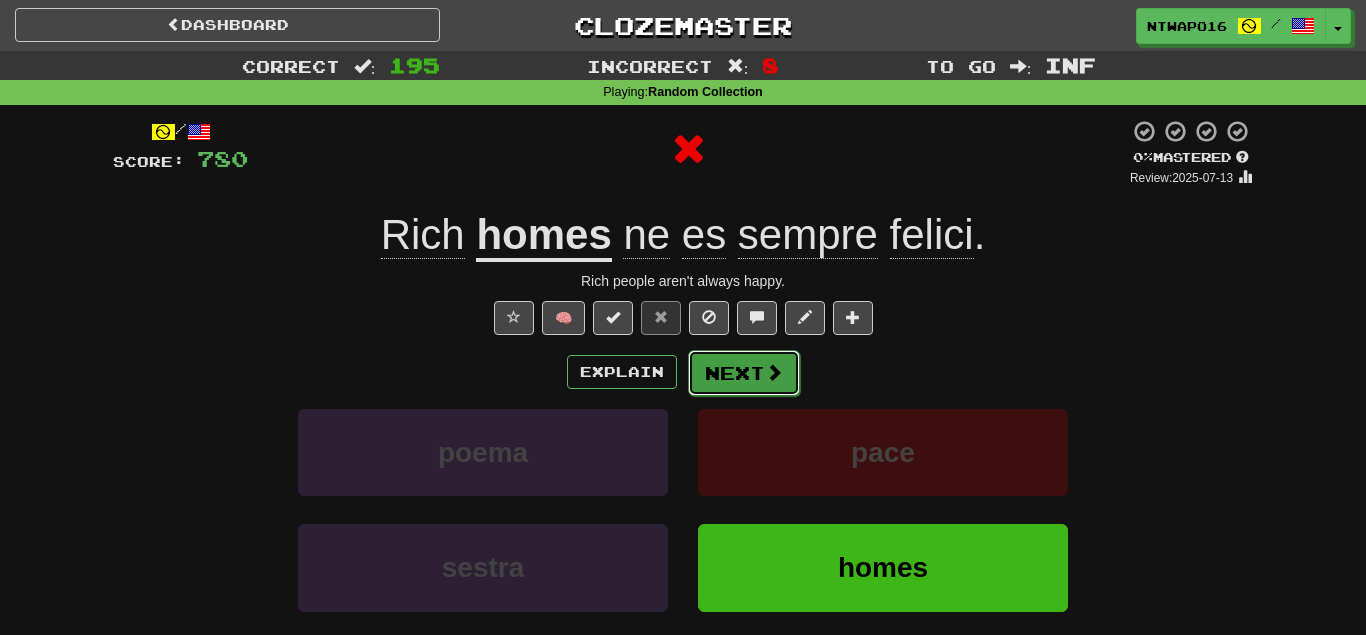click on "Next" at bounding box center [744, 373] 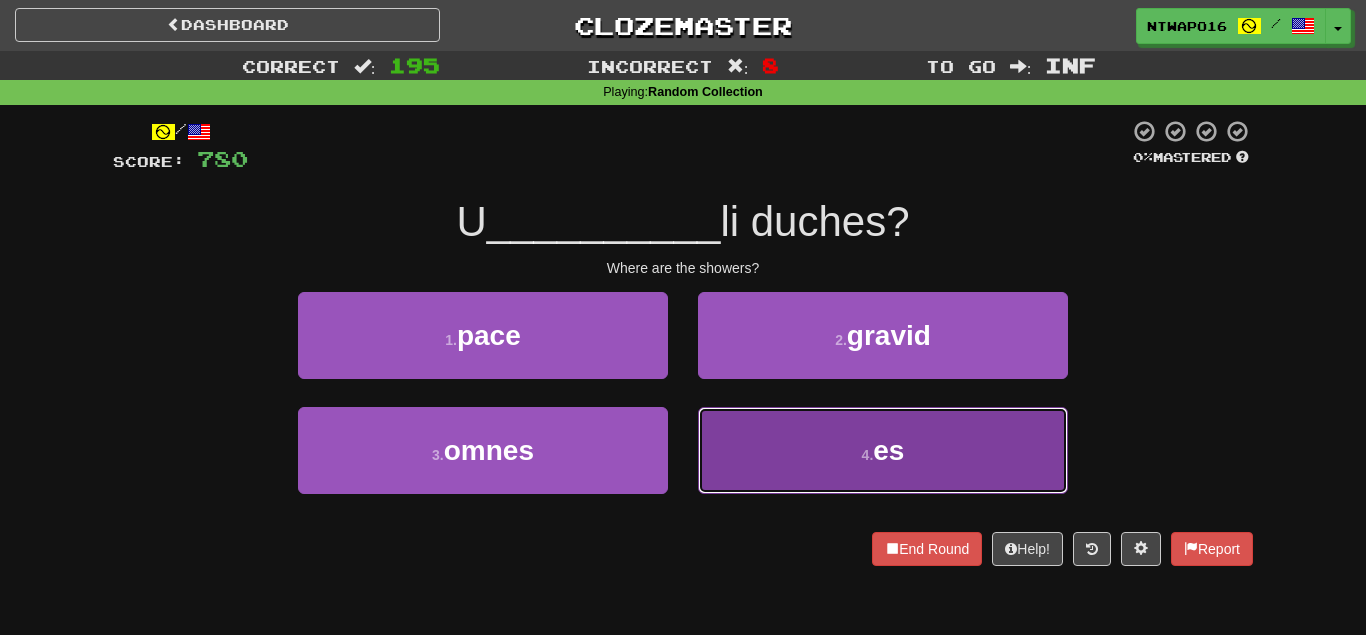 click on "4 .  es" at bounding box center [883, 450] 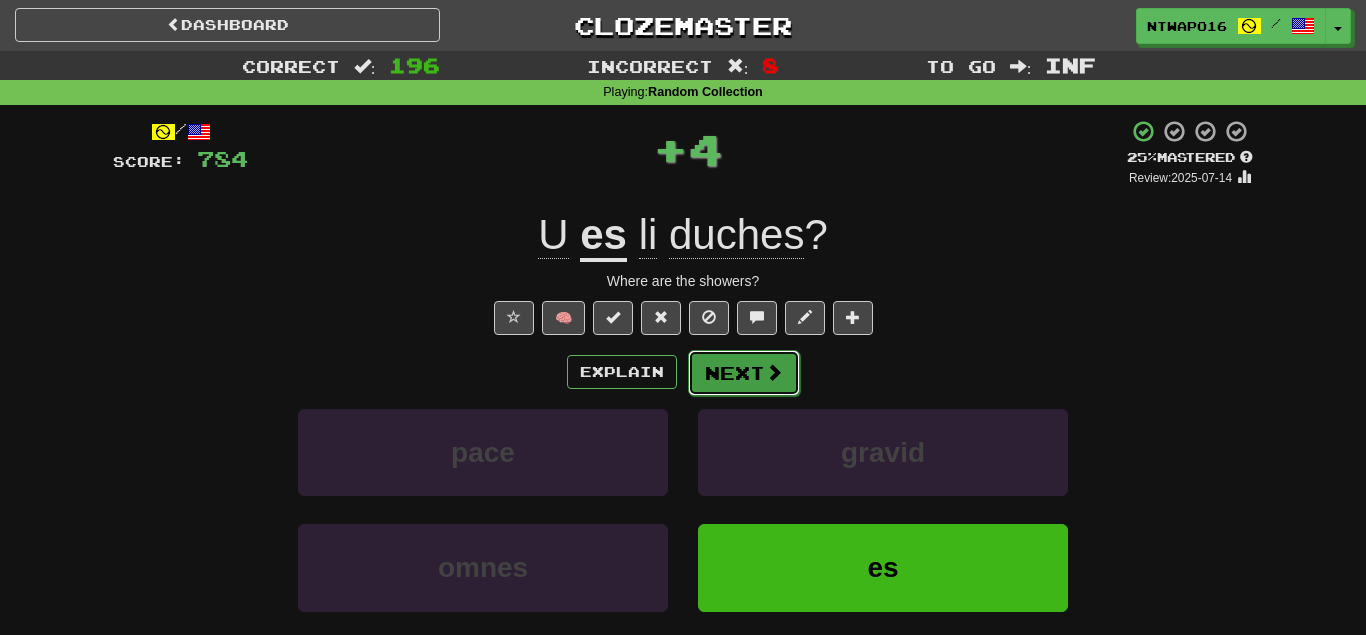 click on "Next" at bounding box center [744, 373] 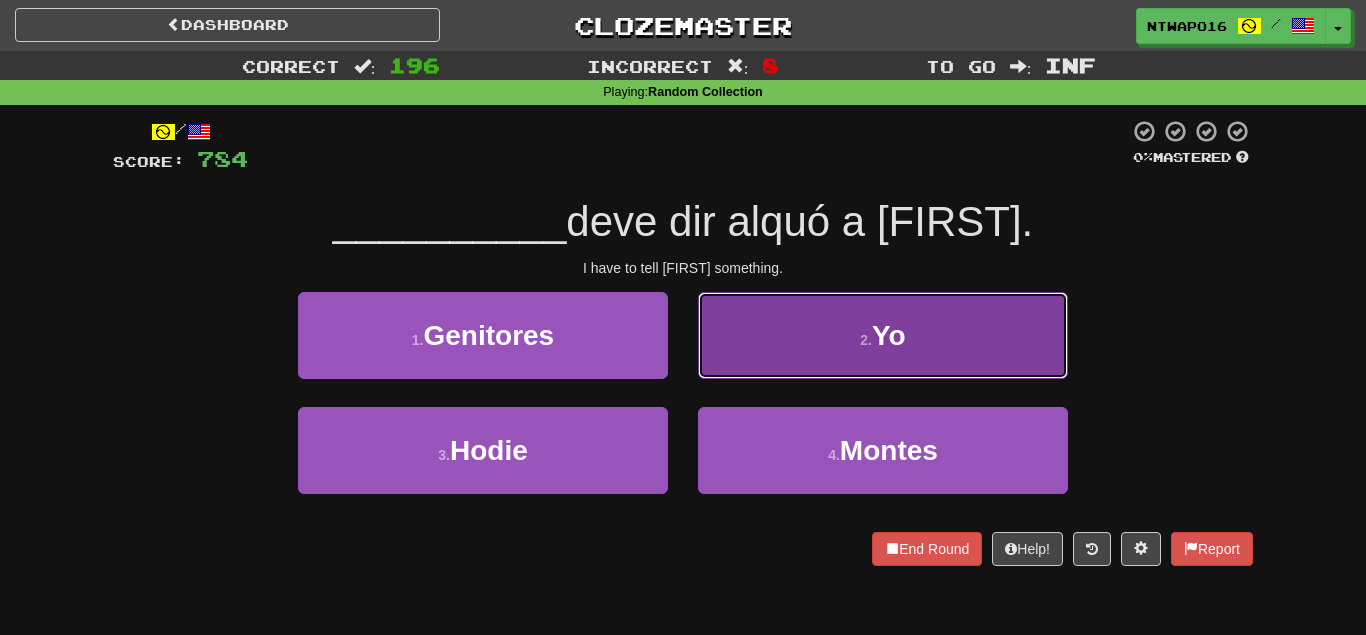 click on "2 .  Yo" at bounding box center (883, 335) 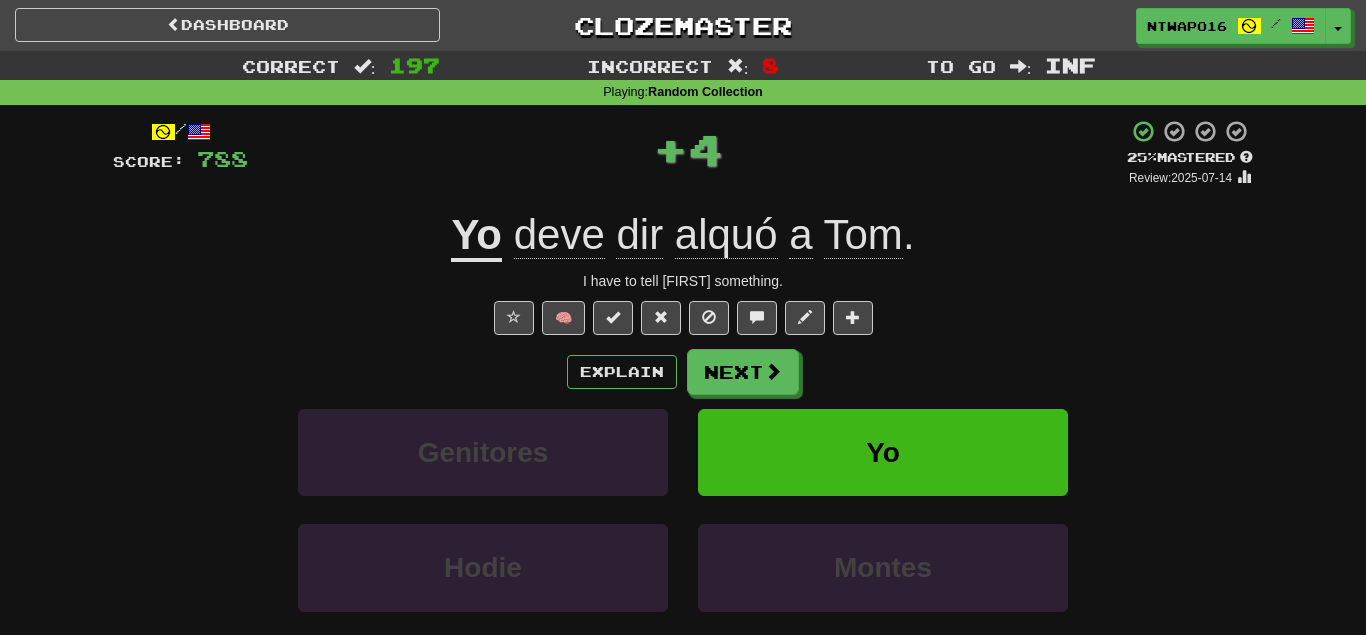 click on "Next" at bounding box center [743, 372] 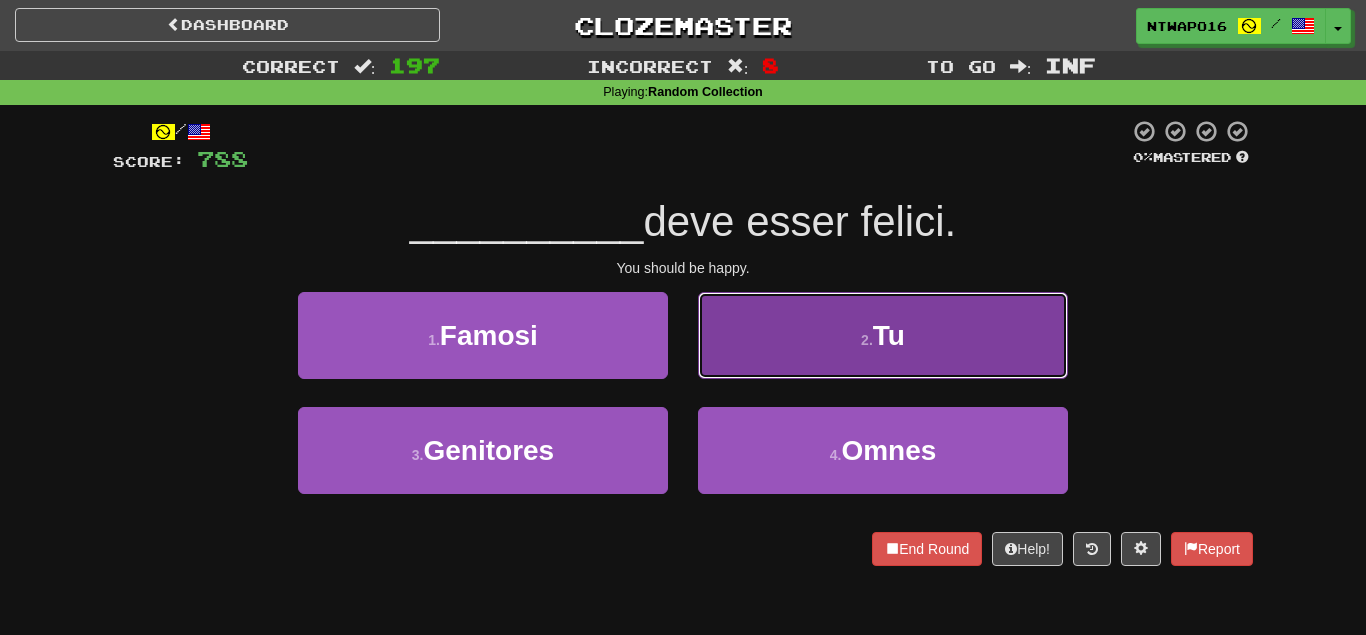 click on "2 .  Tu" at bounding box center (883, 335) 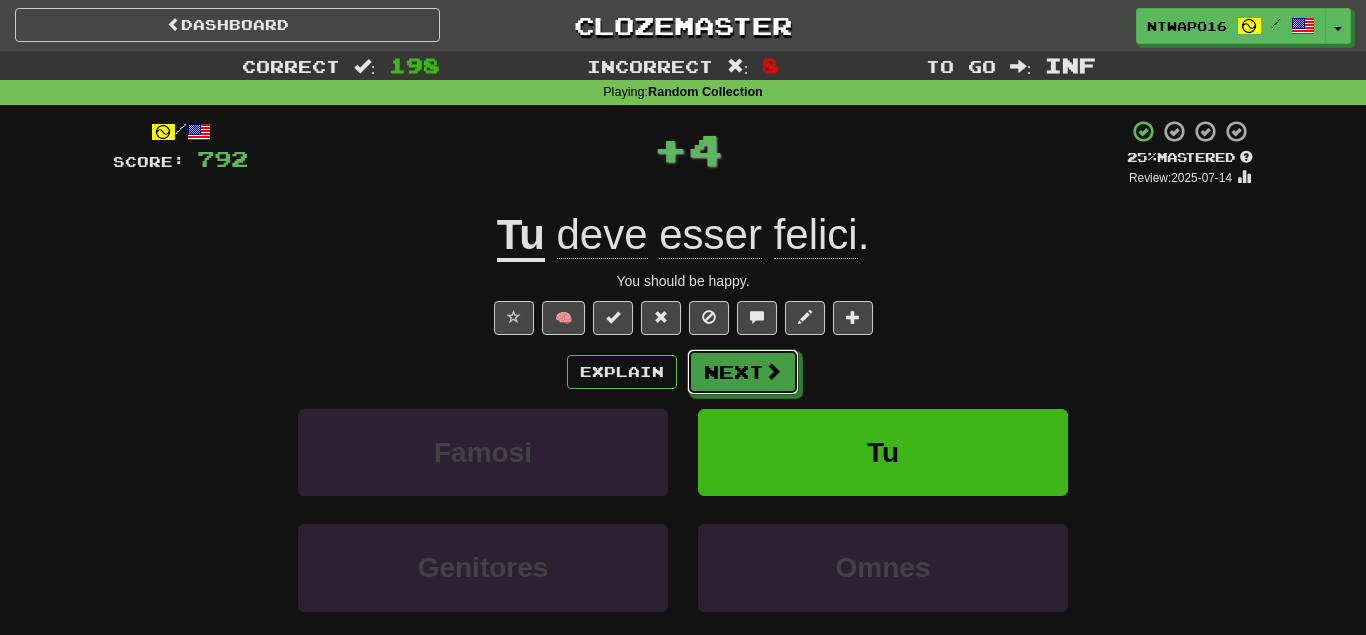 click on "Next" at bounding box center [743, 372] 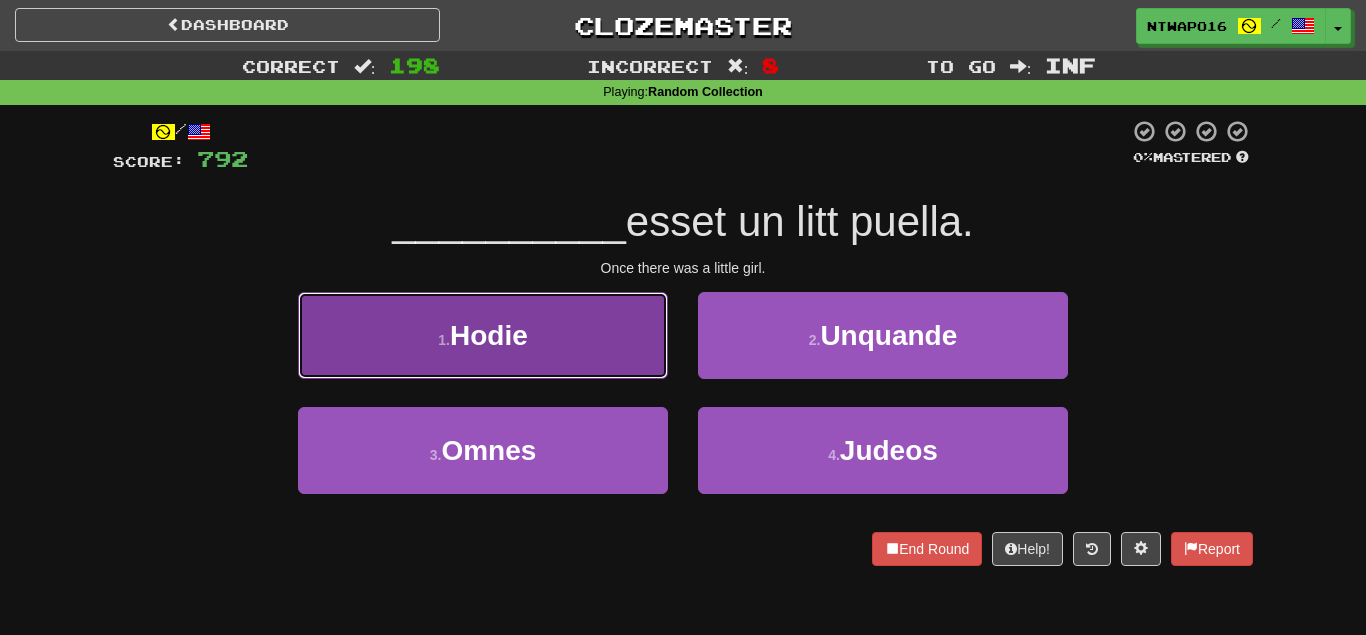 click on "1 .  Hodie" at bounding box center [483, 335] 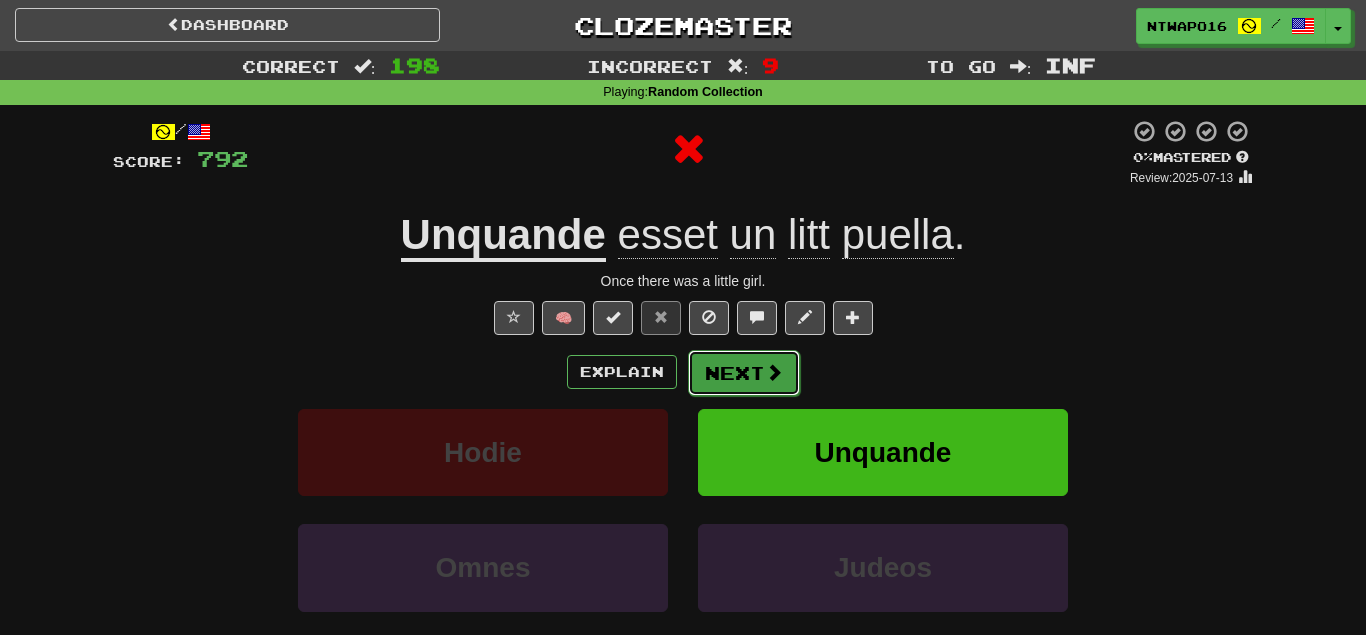 click on "Next" at bounding box center [744, 373] 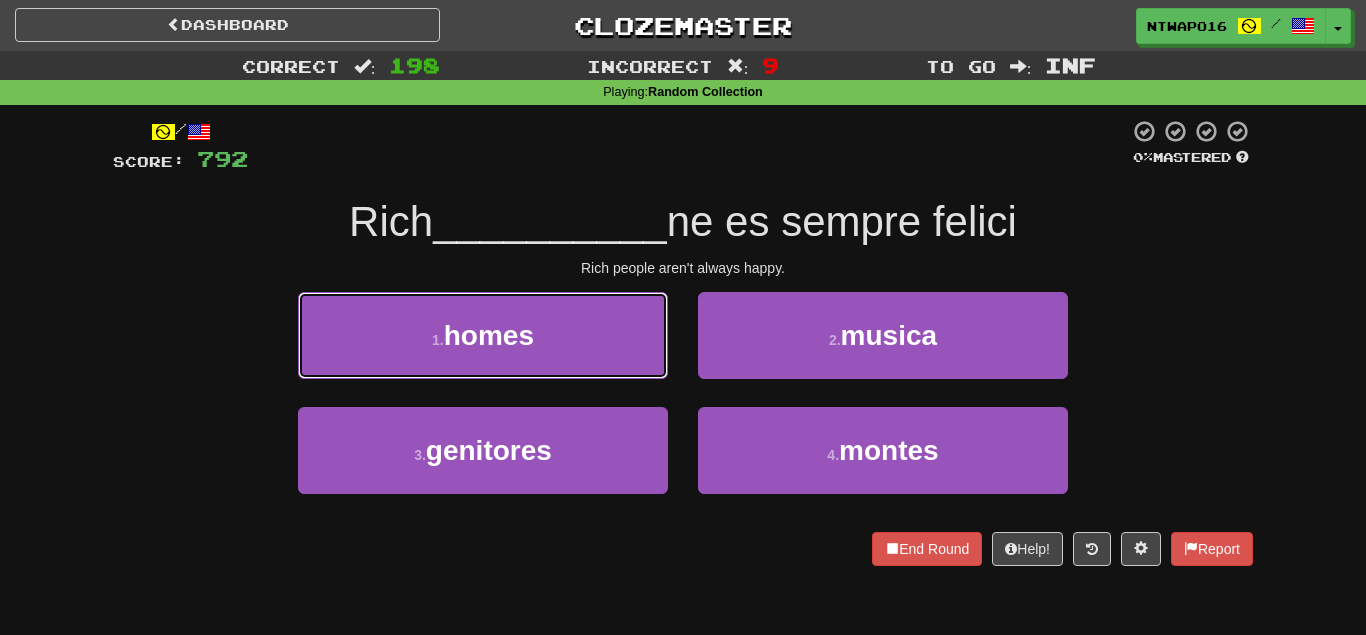 click on "1 .  homes" at bounding box center (483, 335) 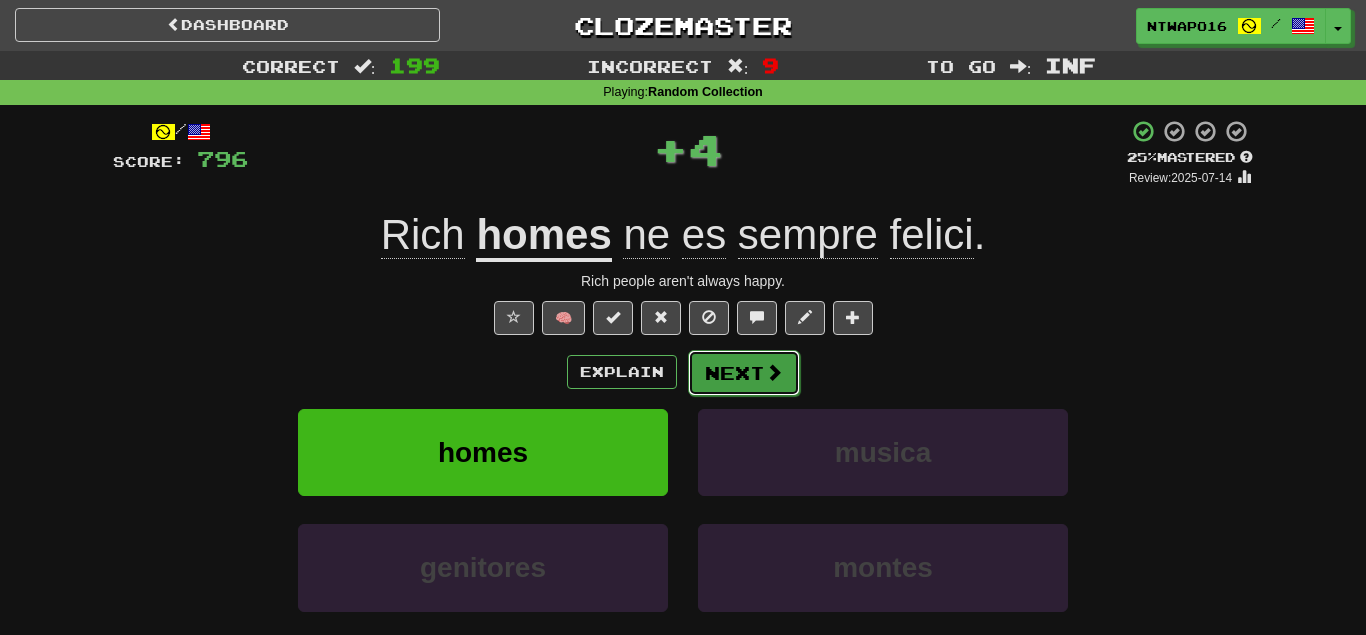 click on "Next" at bounding box center (744, 373) 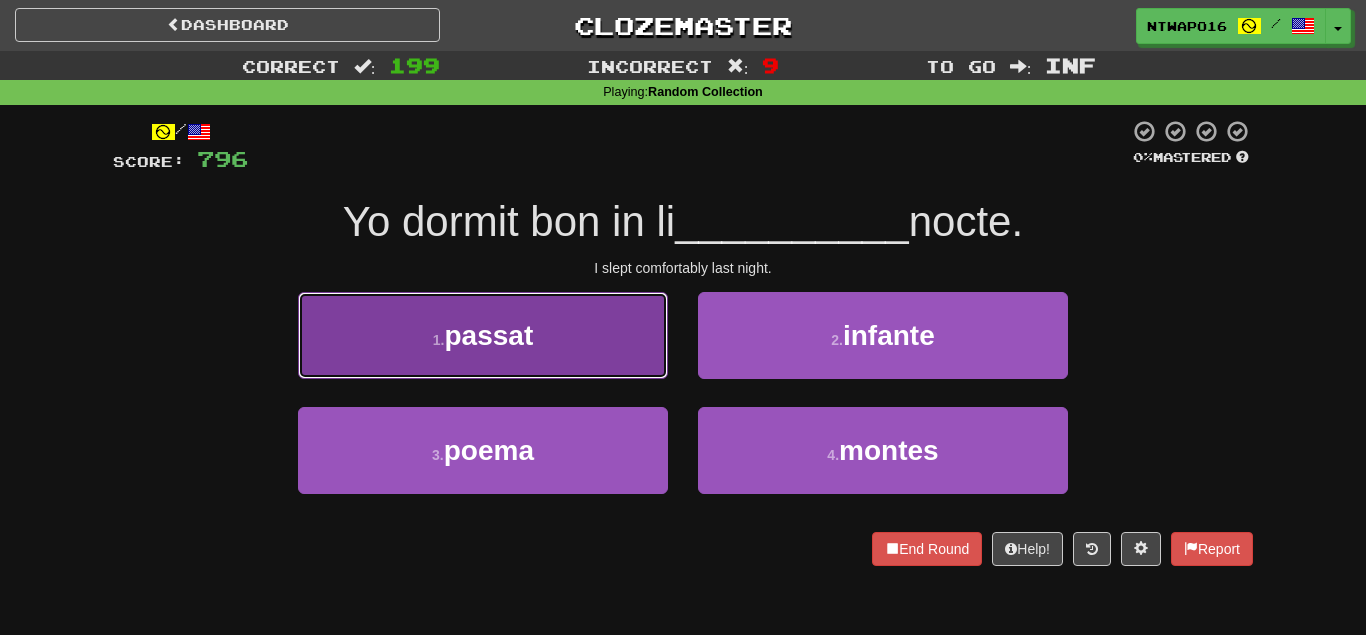 drag, startPoint x: 625, startPoint y: 349, endPoint x: 647, endPoint y: 352, distance: 22.203604 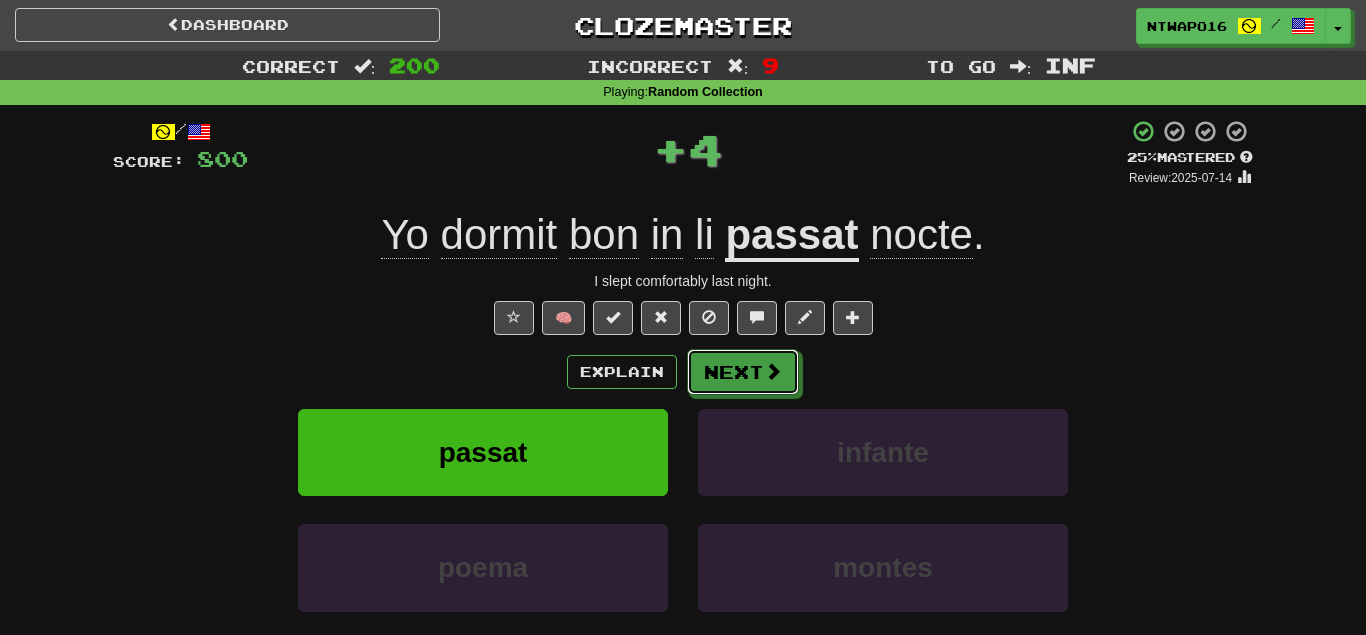 click on "Next" at bounding box center [743, 372] 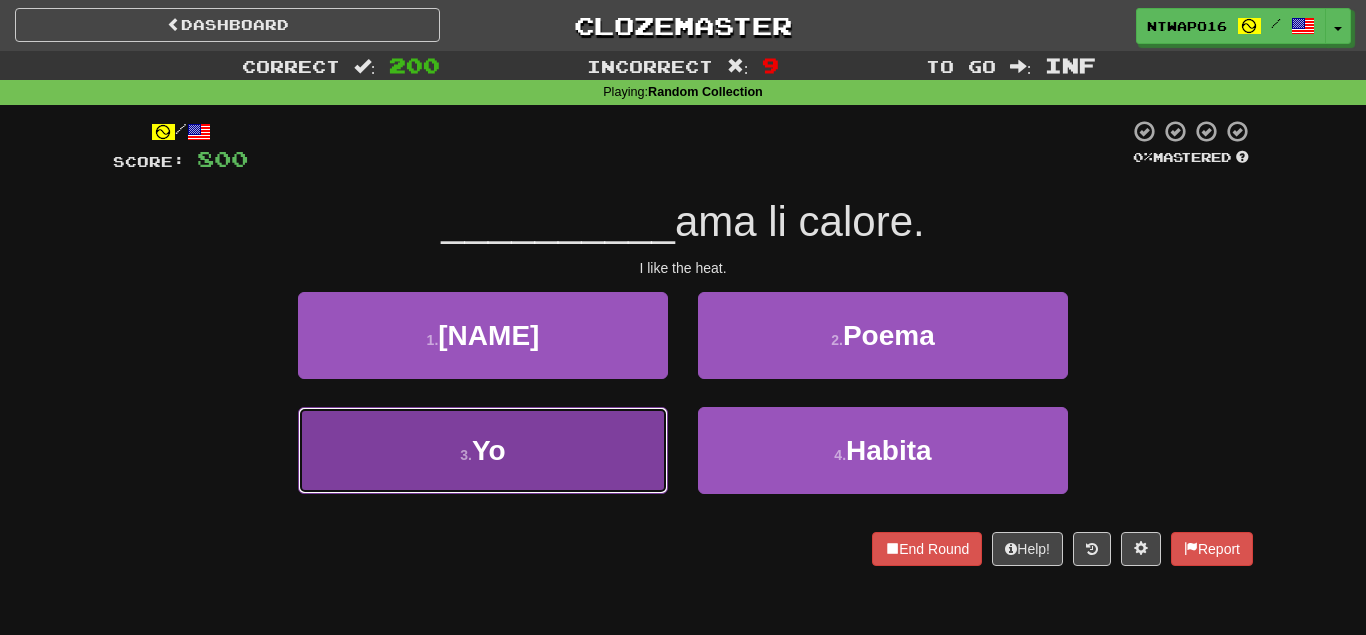 click on "3 .  Yo" at bounding box center (483, 450) 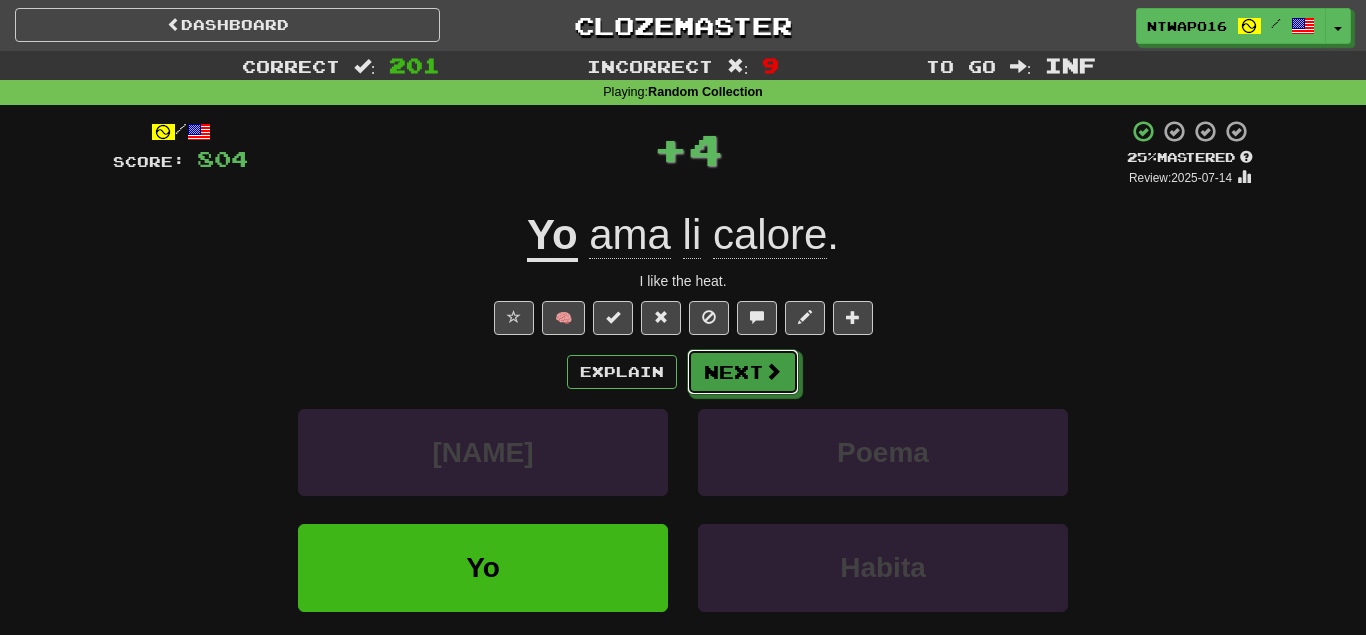 click on "Next" at bounding box center [743, 372] 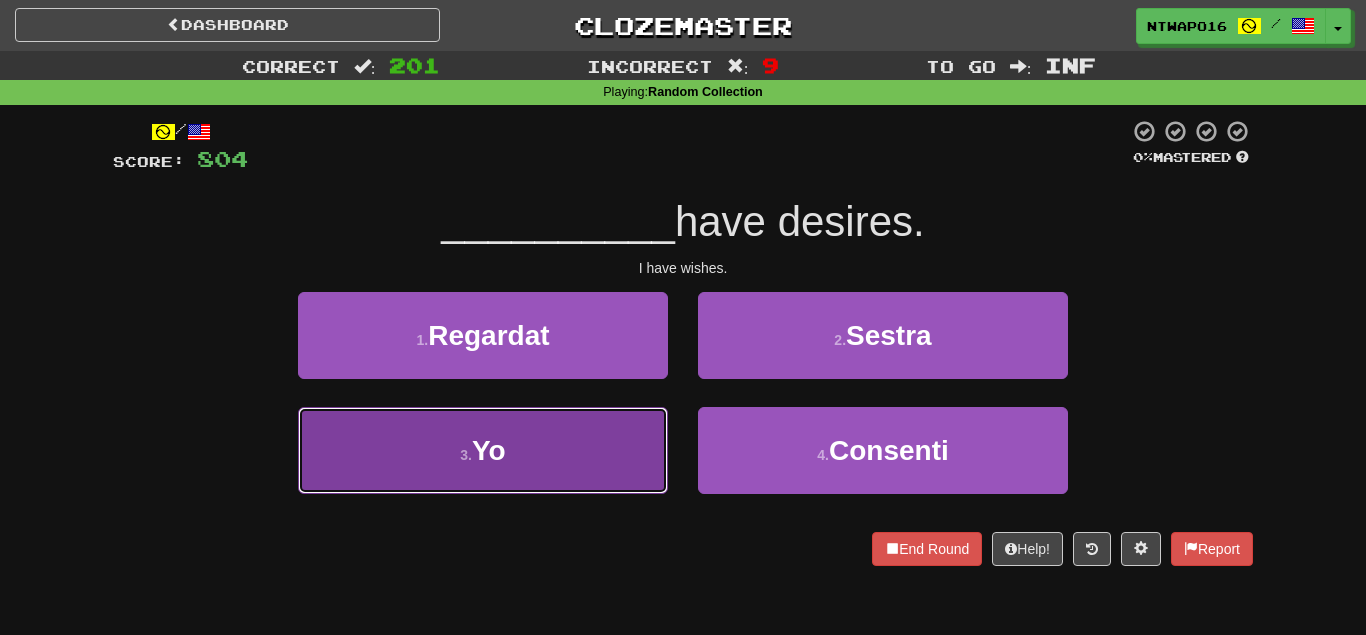 click on "3 .  Yo" at bounding box center (483, 450) 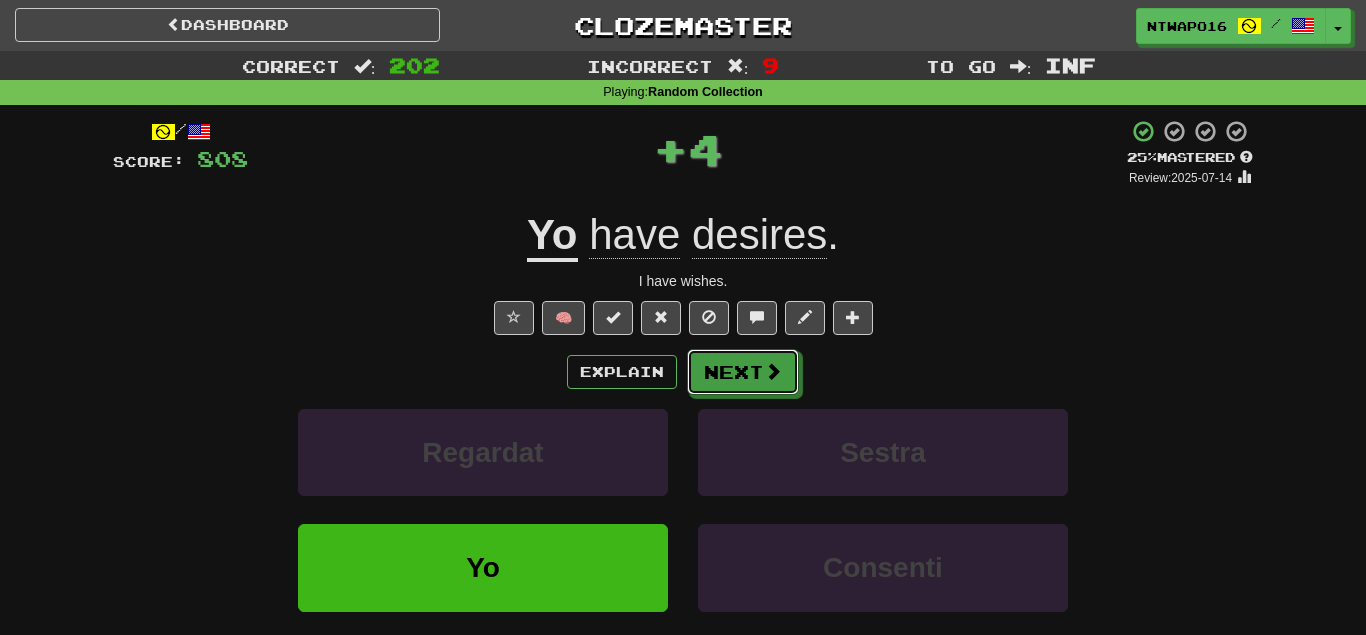 click on "Next" at bounding box center [743, 372] 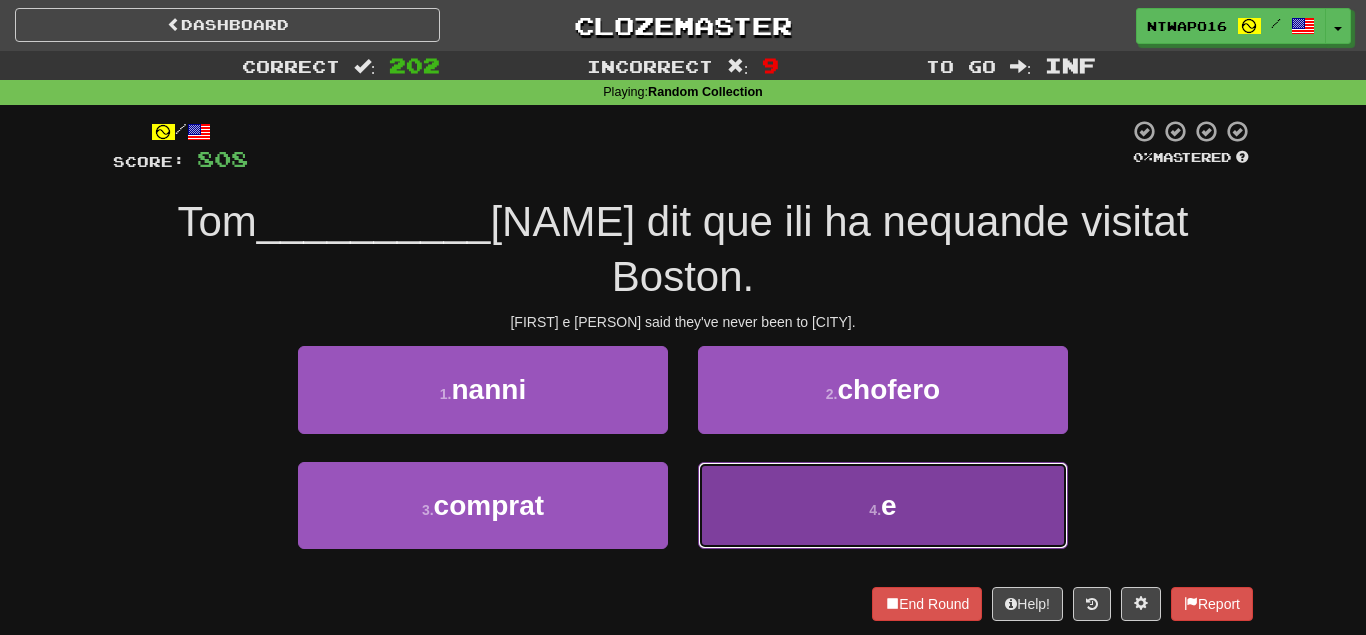 click on "4 .  e" at bounding box center [883, 505] 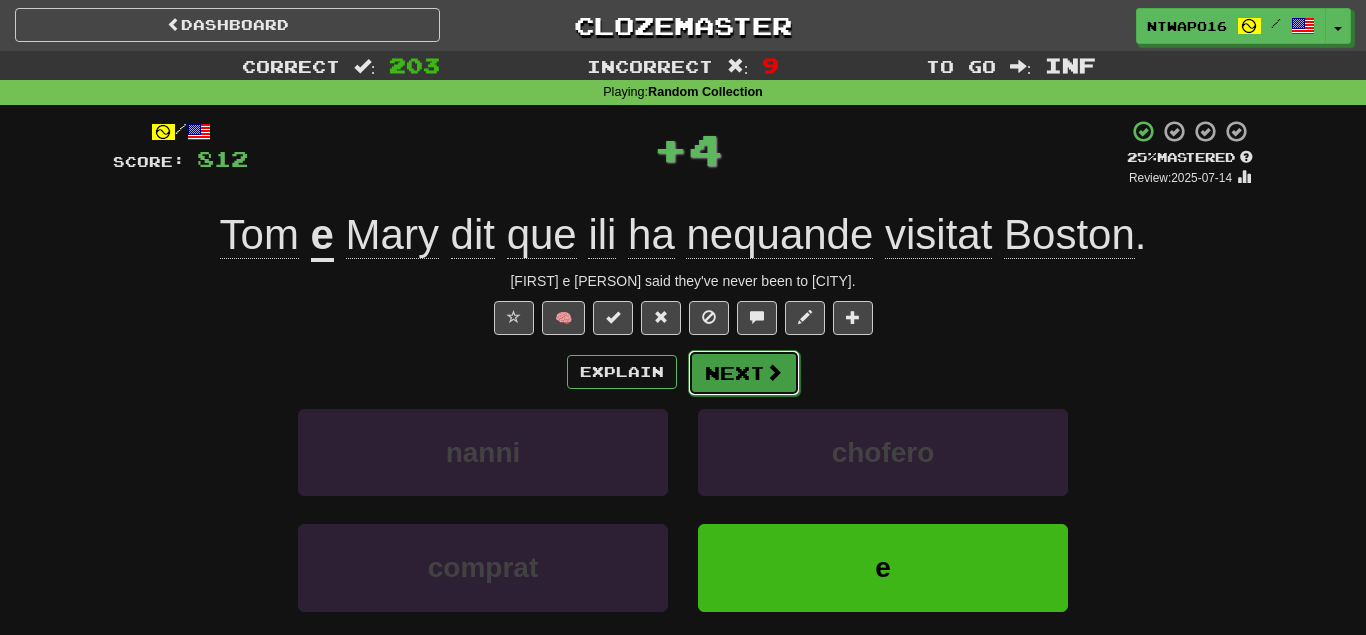 click on "Next" at bounding box center [744, 373] 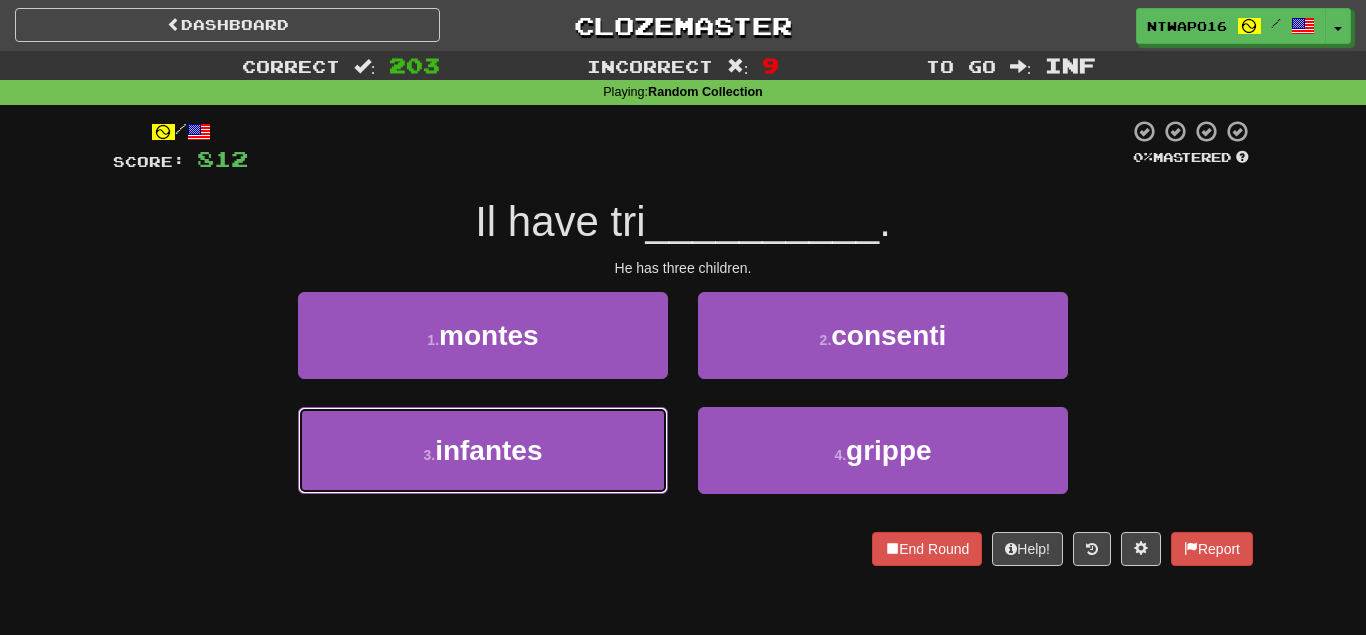 drag, startPoint x: 645, startPoint y: 432, endPoint x: 717, endPoint y: 396, distance: 80.49844 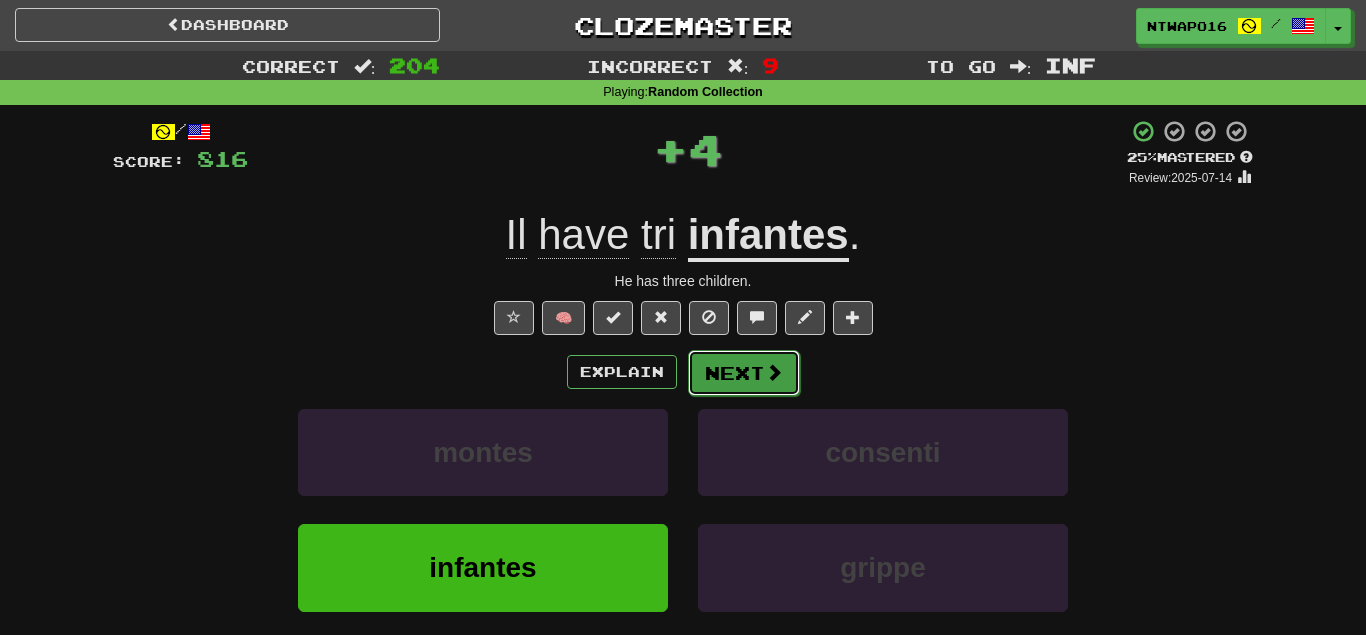 click on "Next" at bounding box center (744, 373) 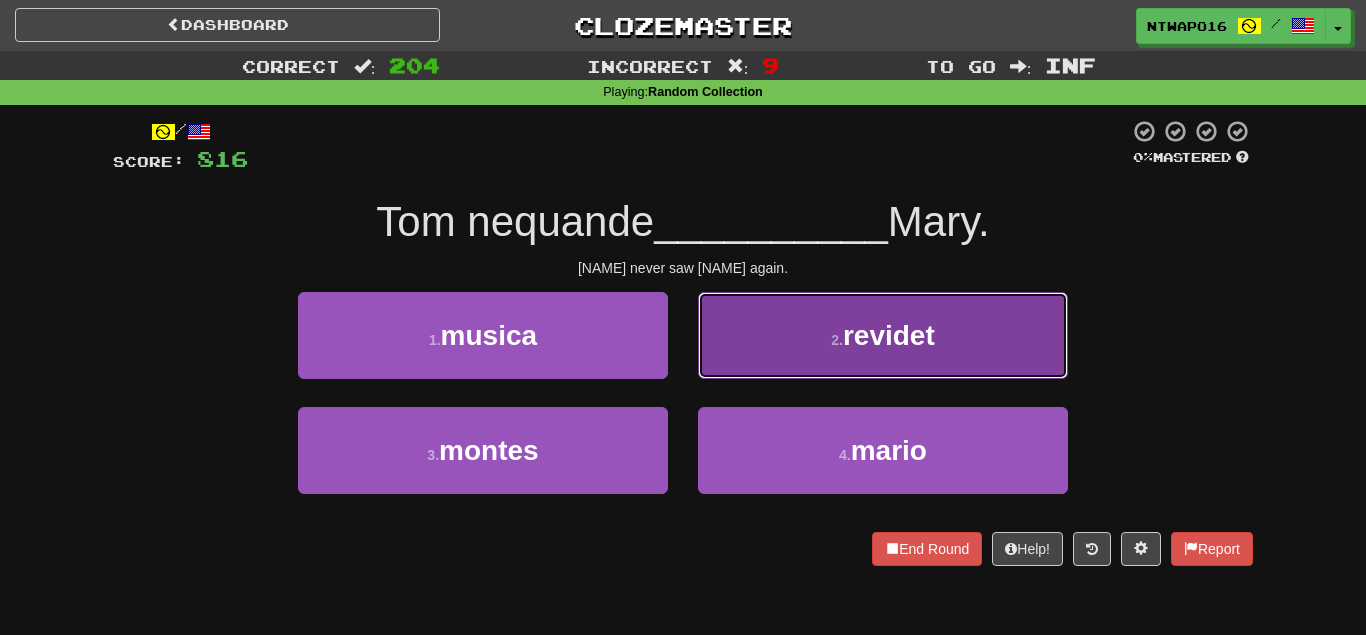 click on "2 .  revidet" at bounding box center (883, 335) 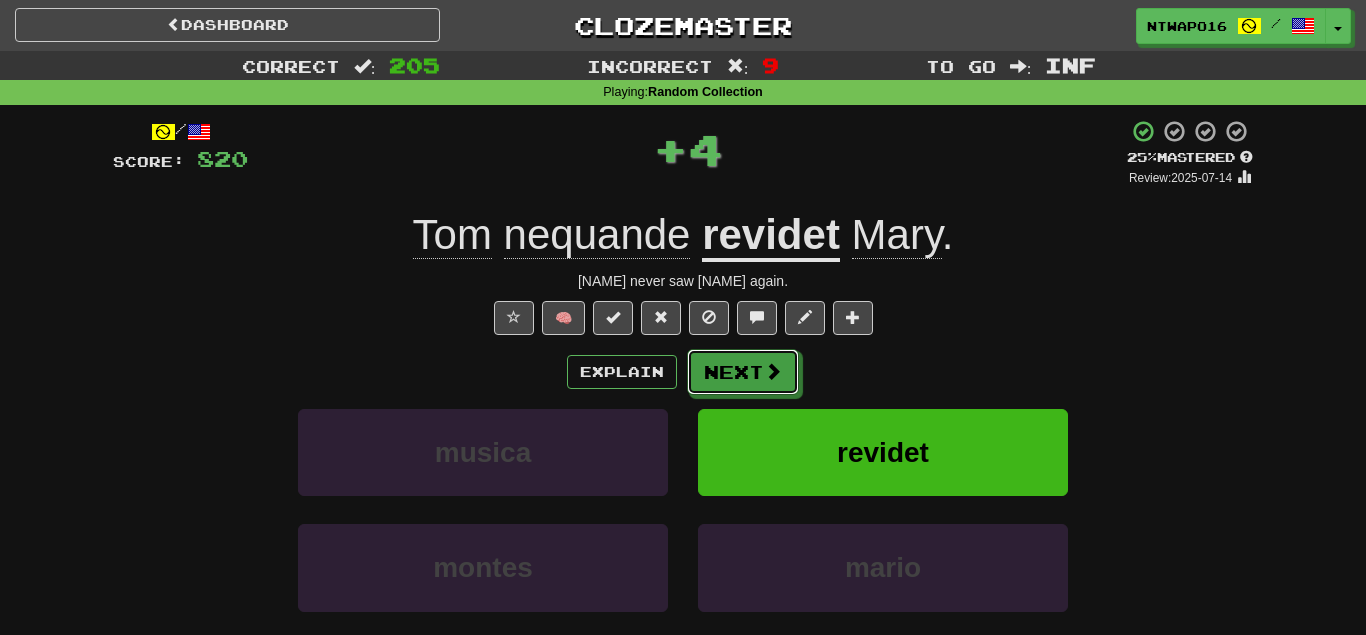 click on "Next" at bounding box center (743, 372) 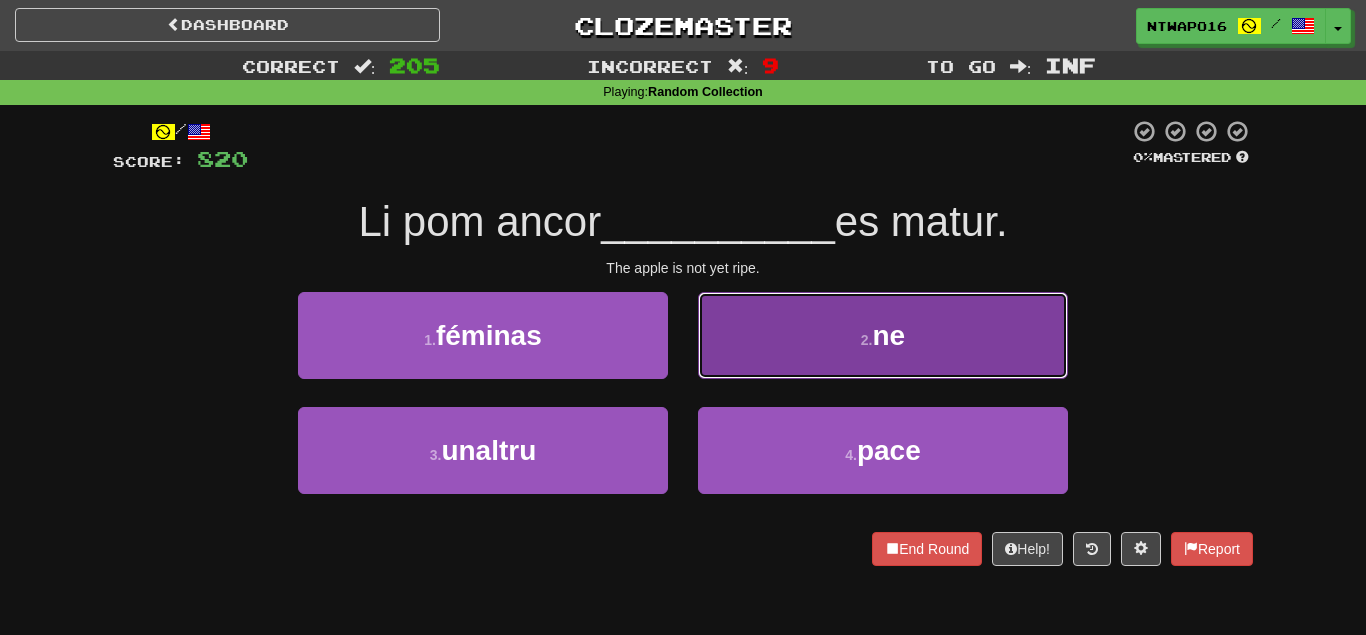 click on "2 .  ne" at bounding box center (883, 335) 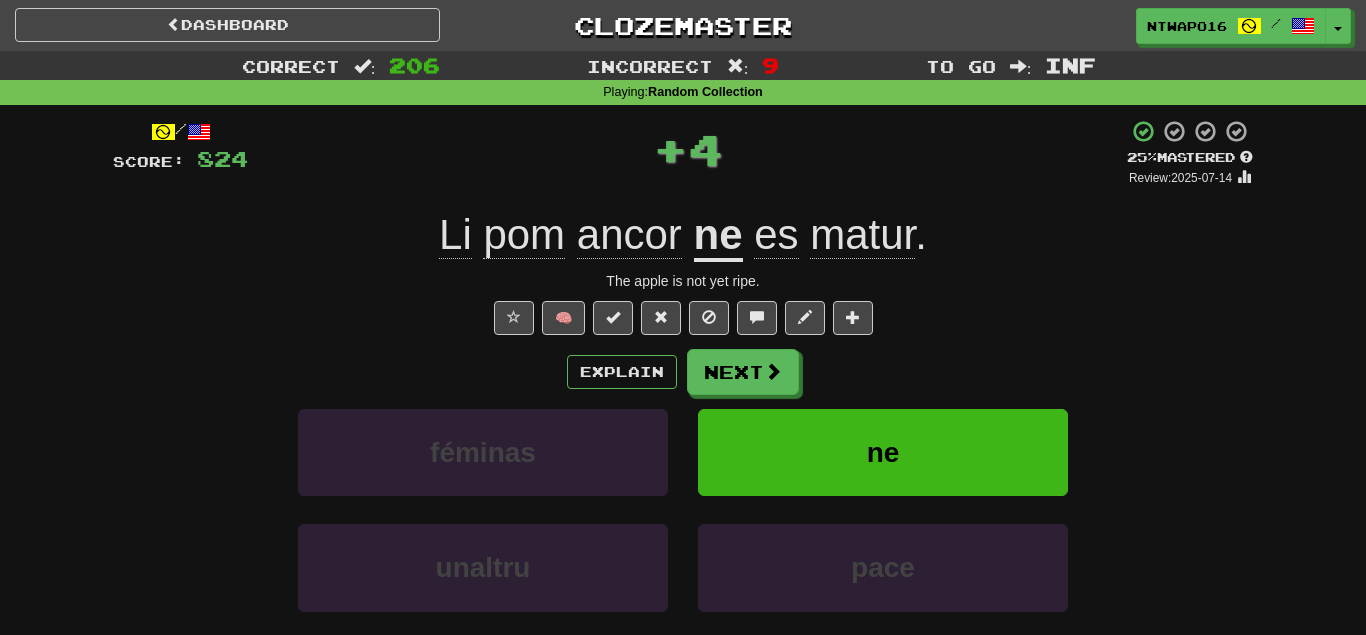 click on "Explain Next féminas ne unaltru pace Learn more: féminas ne unaltru pace" at bounding box center (683, 509) 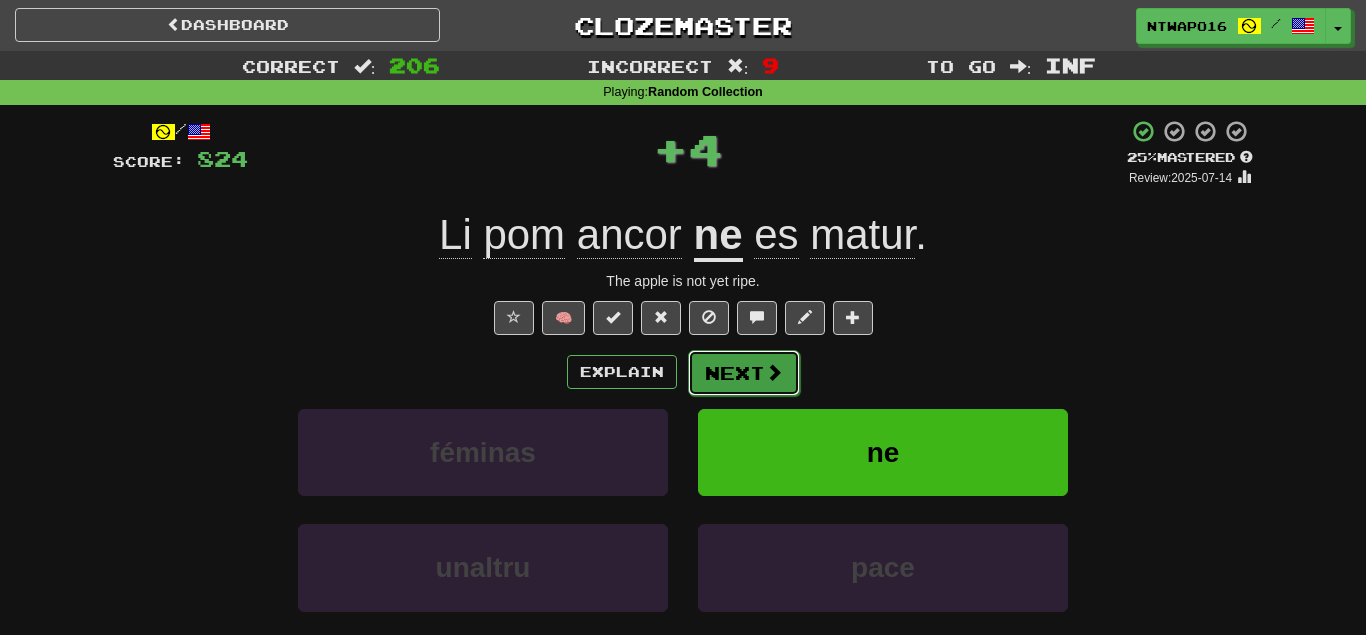 click on "Next" at bounding box center [744, 373] 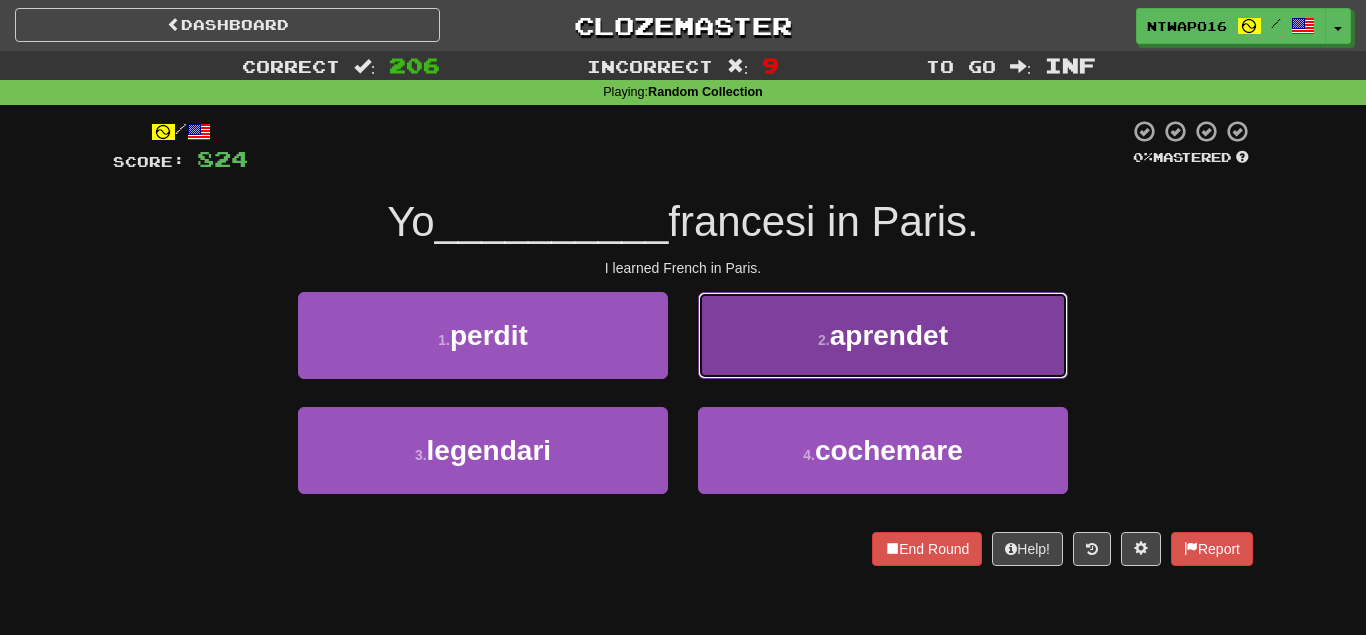 click on "2 .  aprendet" at bounding box center [883, 335] 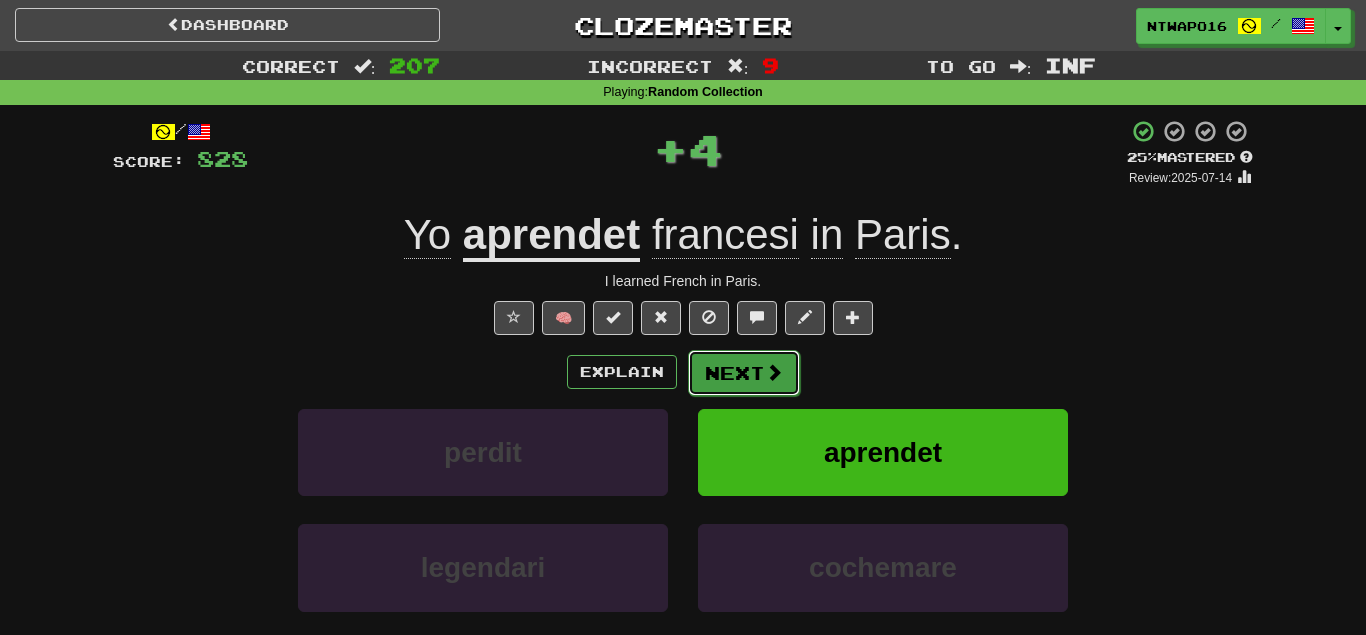 click on "Next" at bounding box center (744, 373) 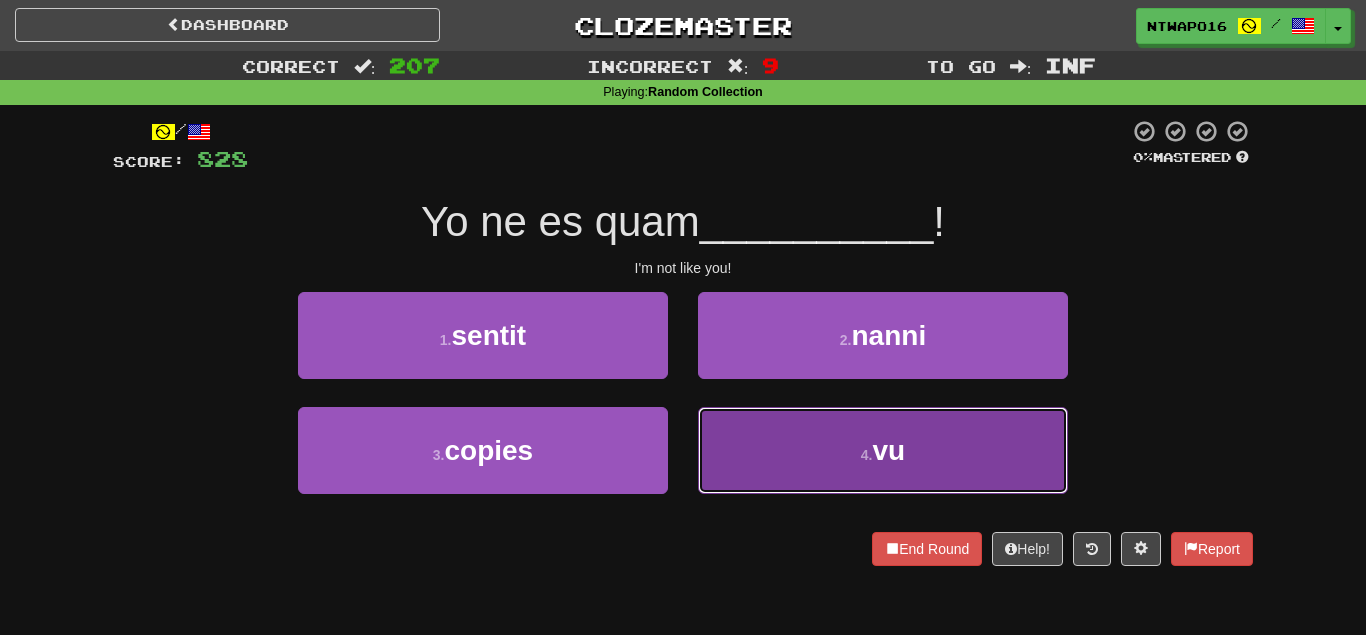 click on "4 .  vu" at bounding box center [883, 450] 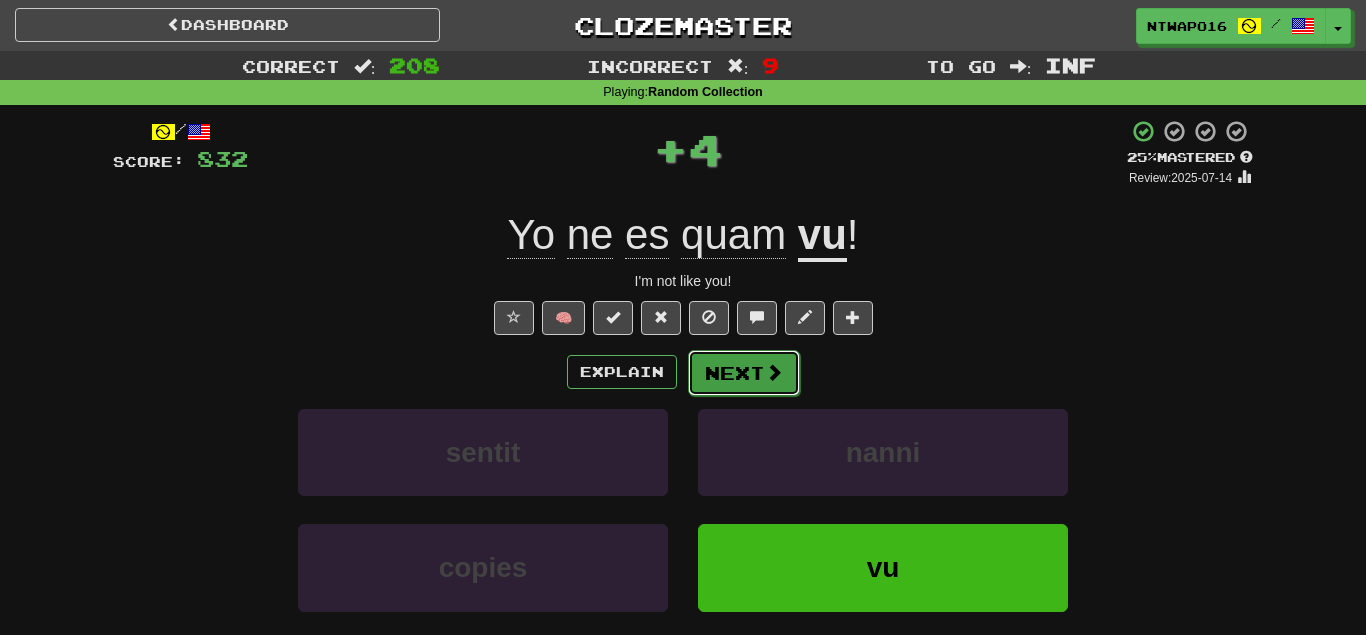 click on "Next" at bounding box center [744, 373] 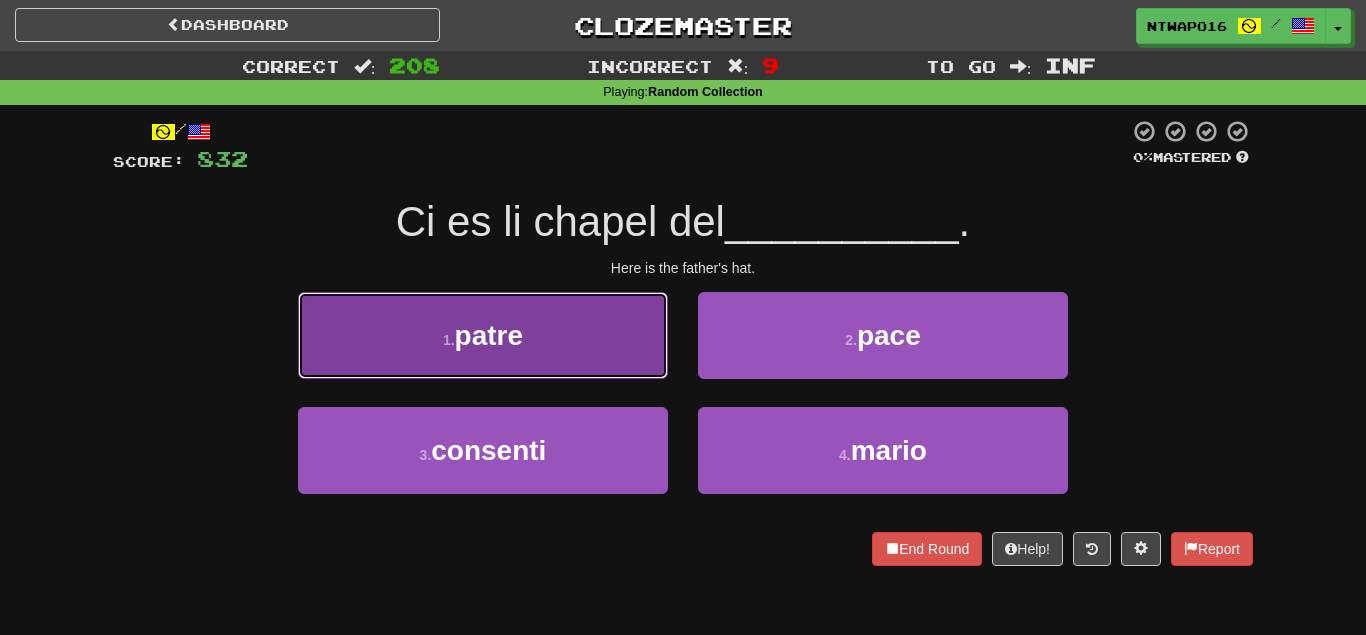 click on "1 .  patre" at bounding box center [483, 335] 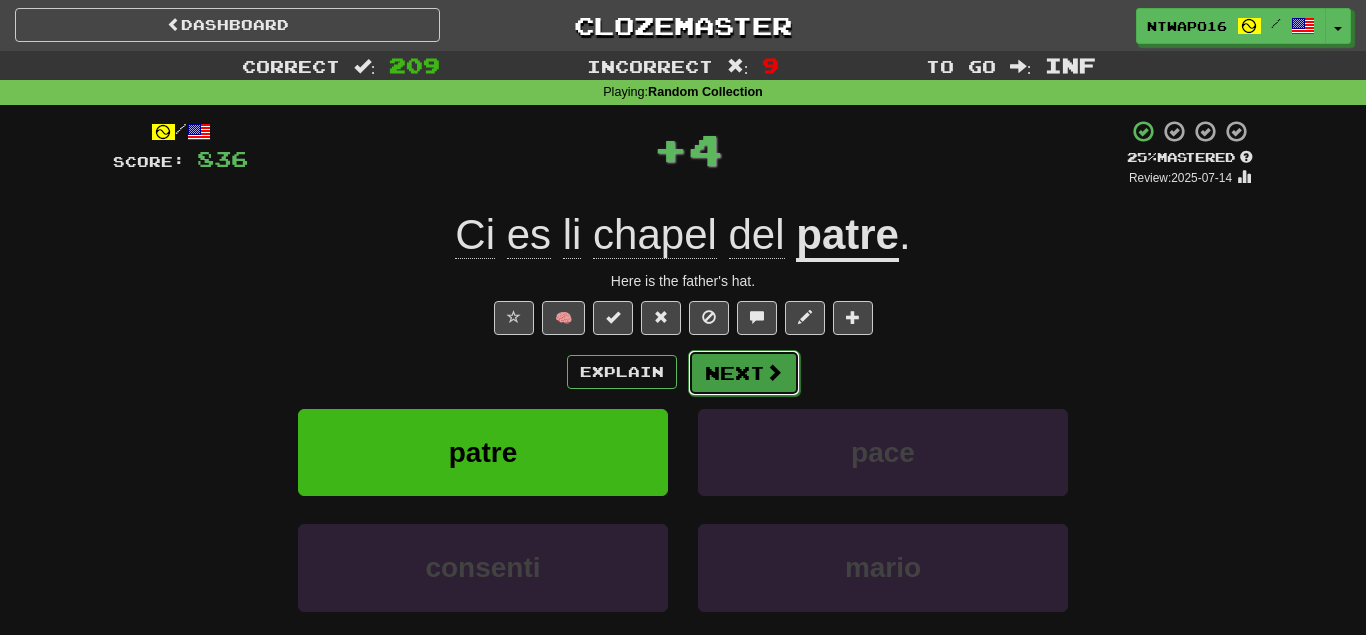 click on "Next" at bounding box center [744, 373] 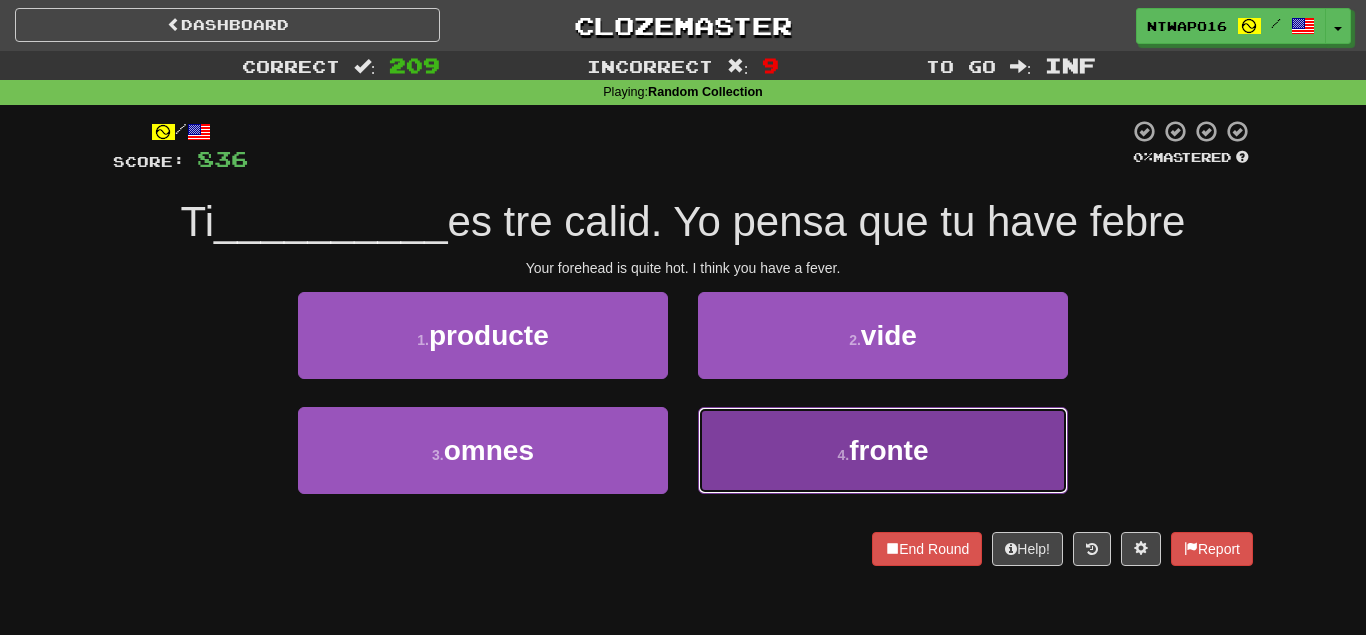 click on "4 .  fronte" at bounding box center [883, 450] 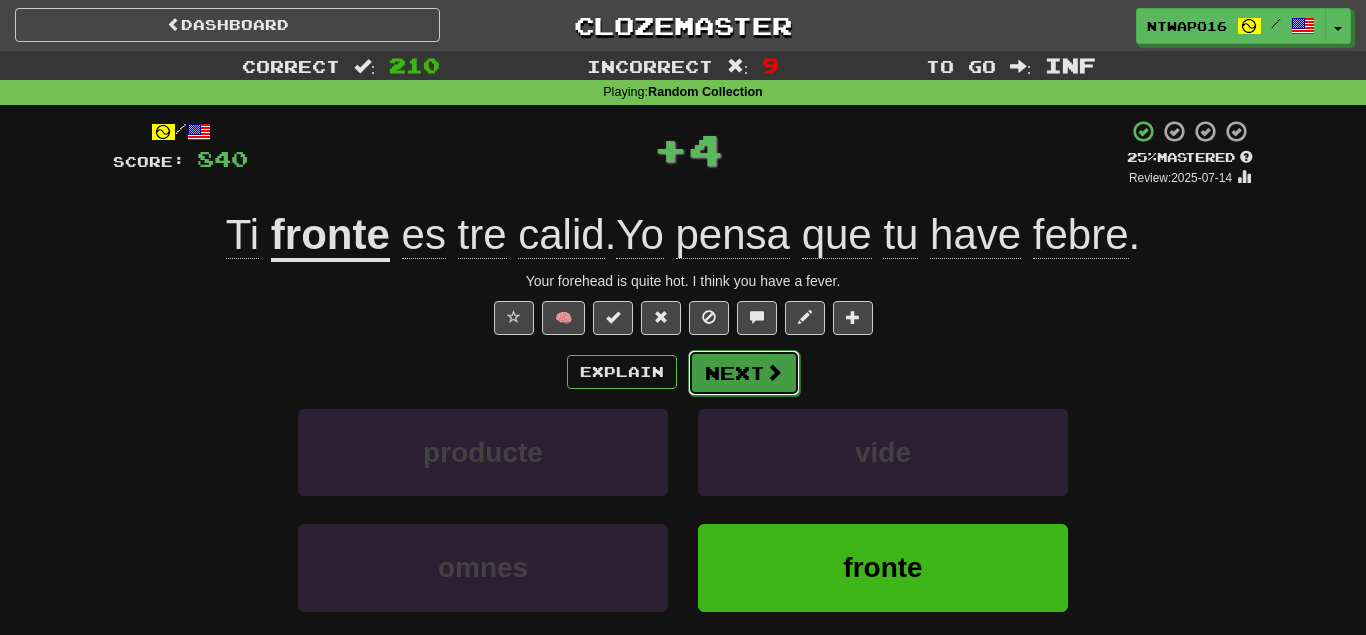 click on "Next" at bounding box center (744, 373) 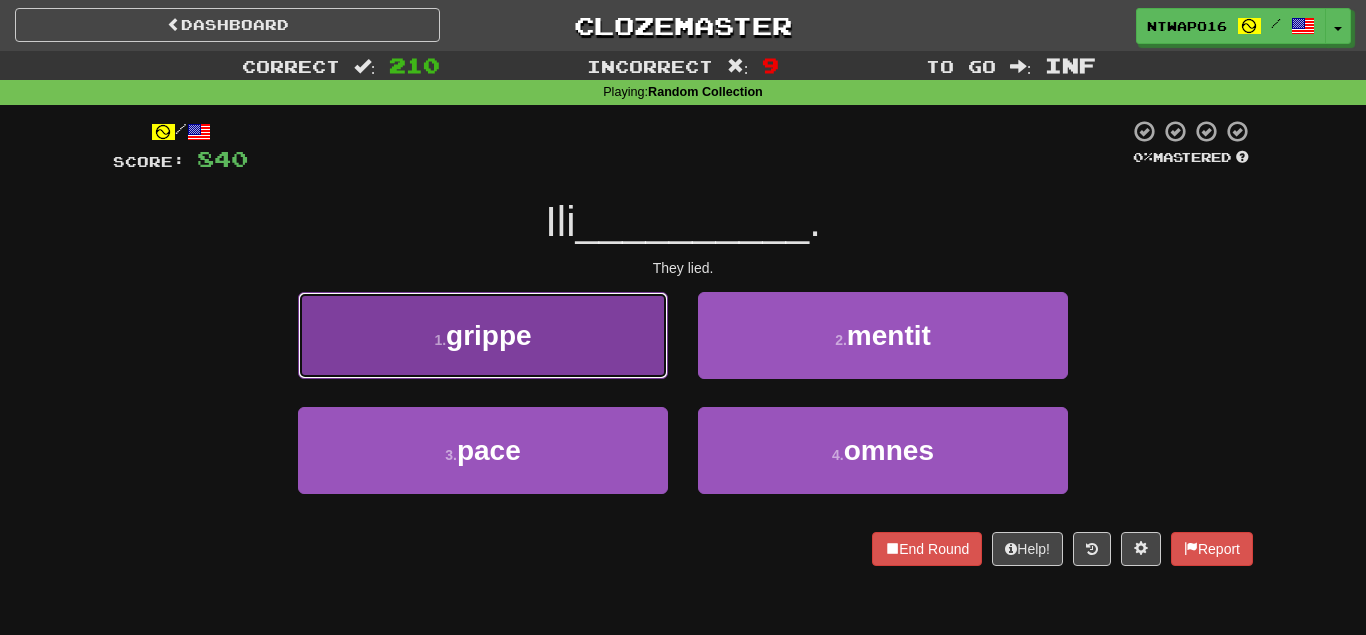 drag, startPoint x: 610, startPoint y: 364, endPoint x: 632, endPoint y: 372, distance: 23.409399 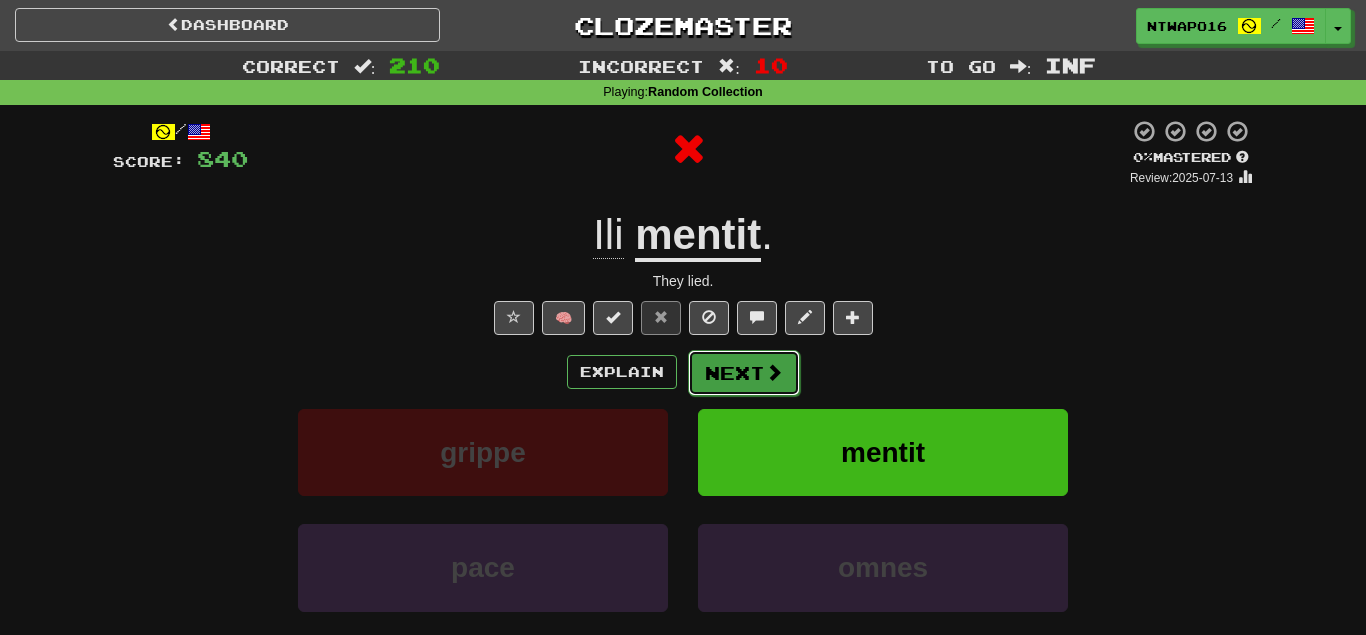 click on "Next" at bounding box center [744, 373] 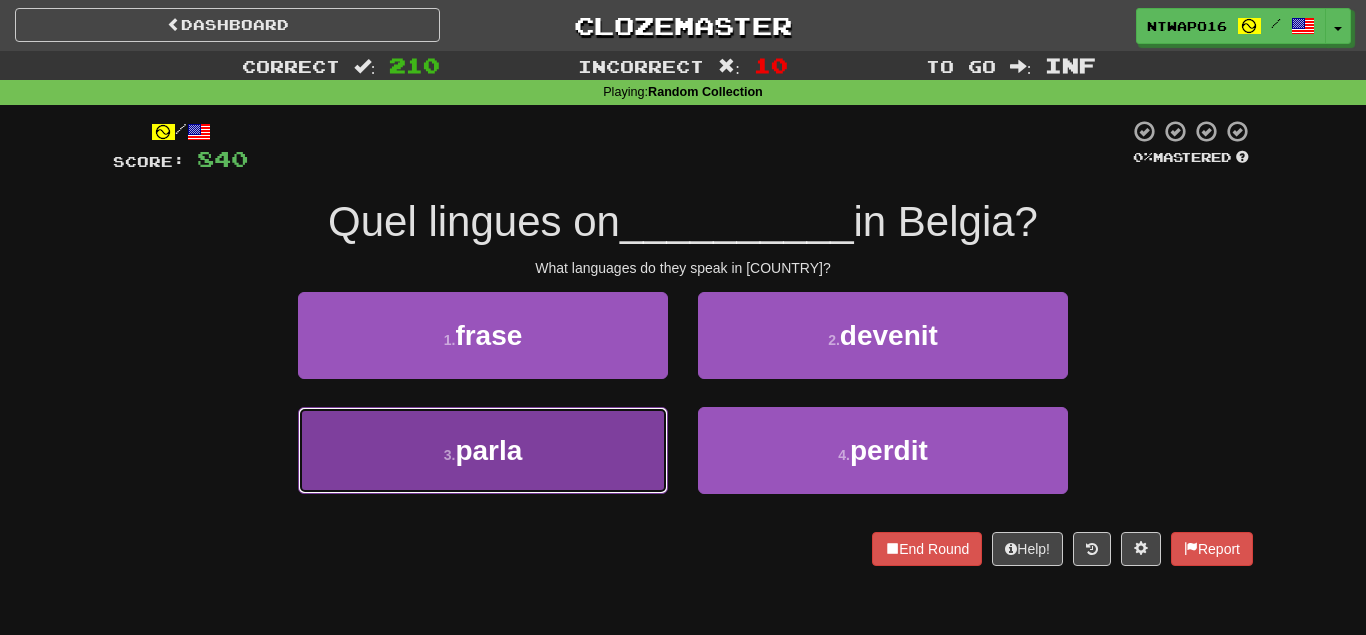 click on "[NUMBER] . parla" at bounding box center (483, 450) 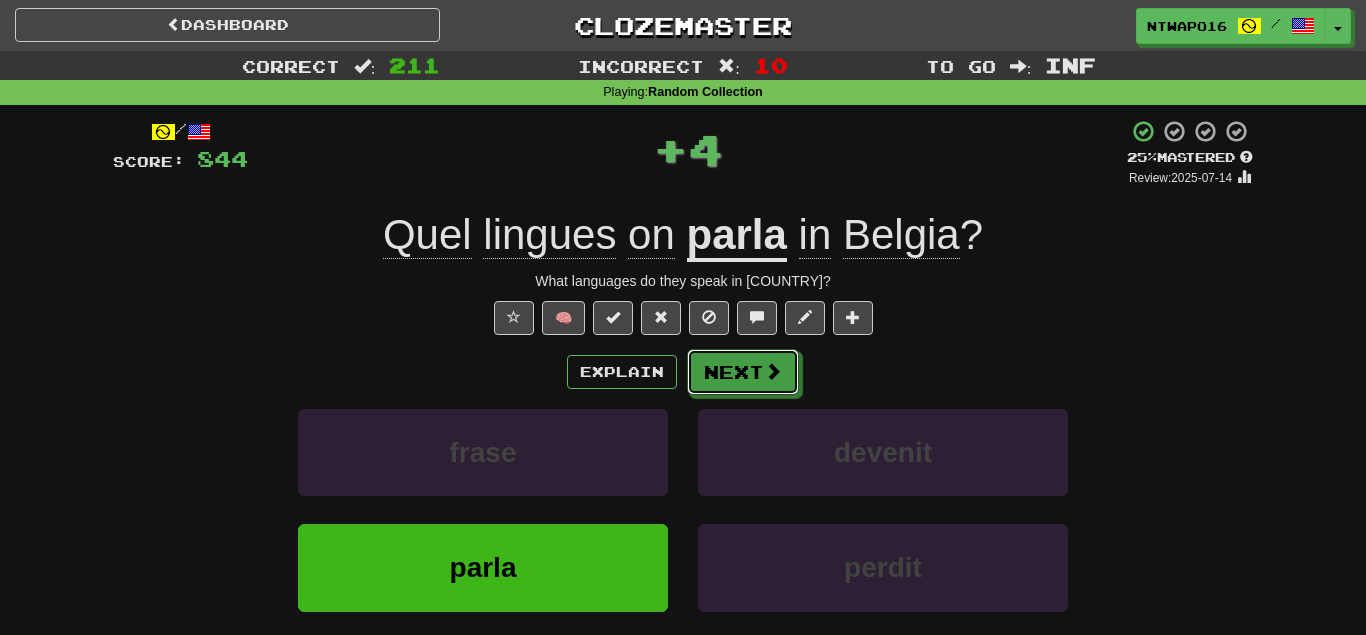 click at bounding box center (773, 371) 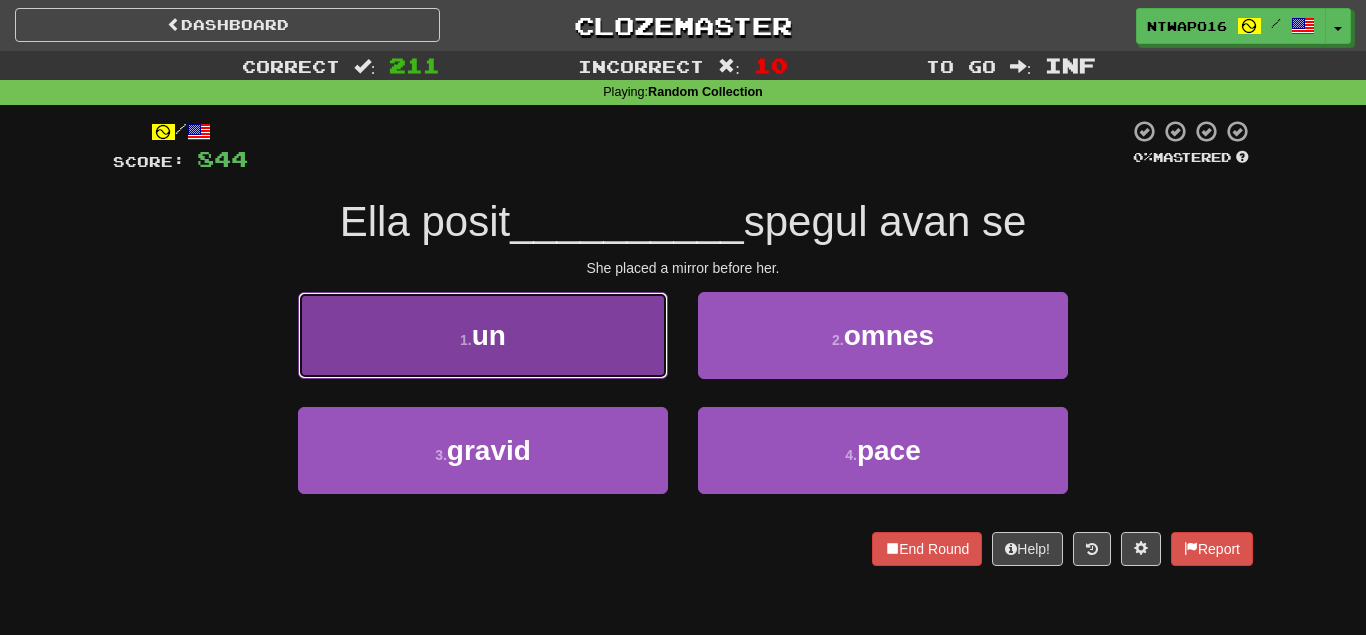 drag, startPoint x: 619, startPoint y: 355, endPoint x: 639, endPoint y: 357, distance: 20.09975 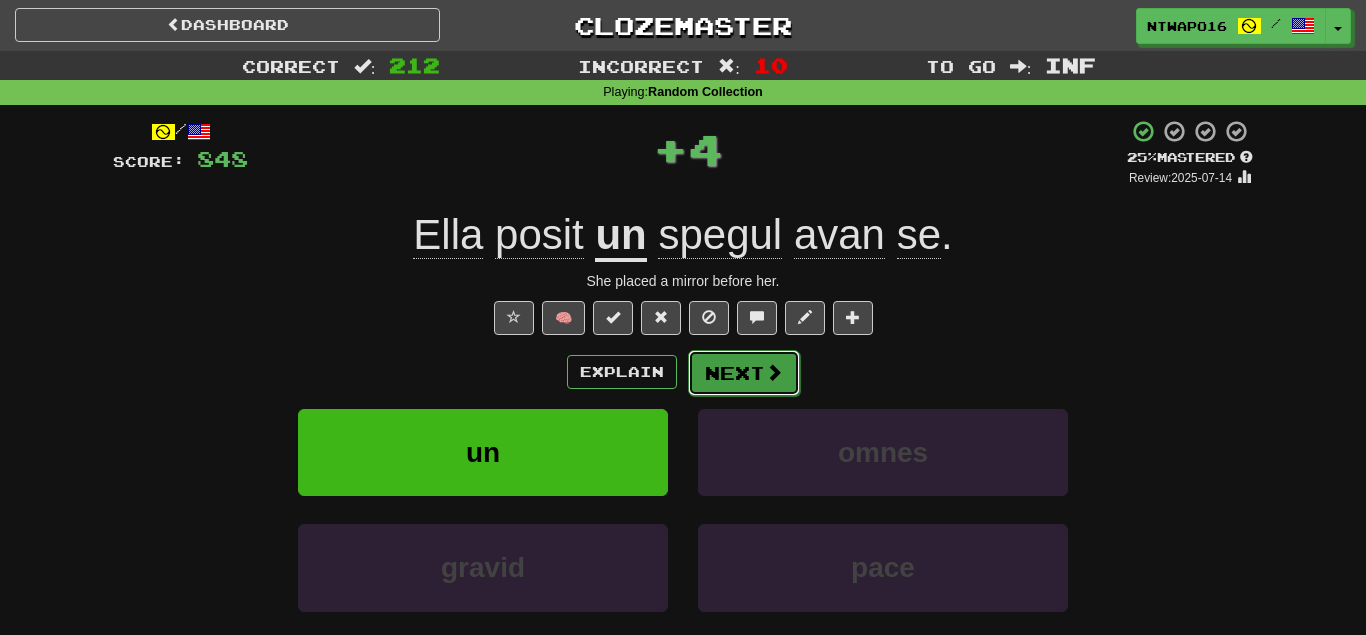 click on "Next" at bounding box center (744, 373) 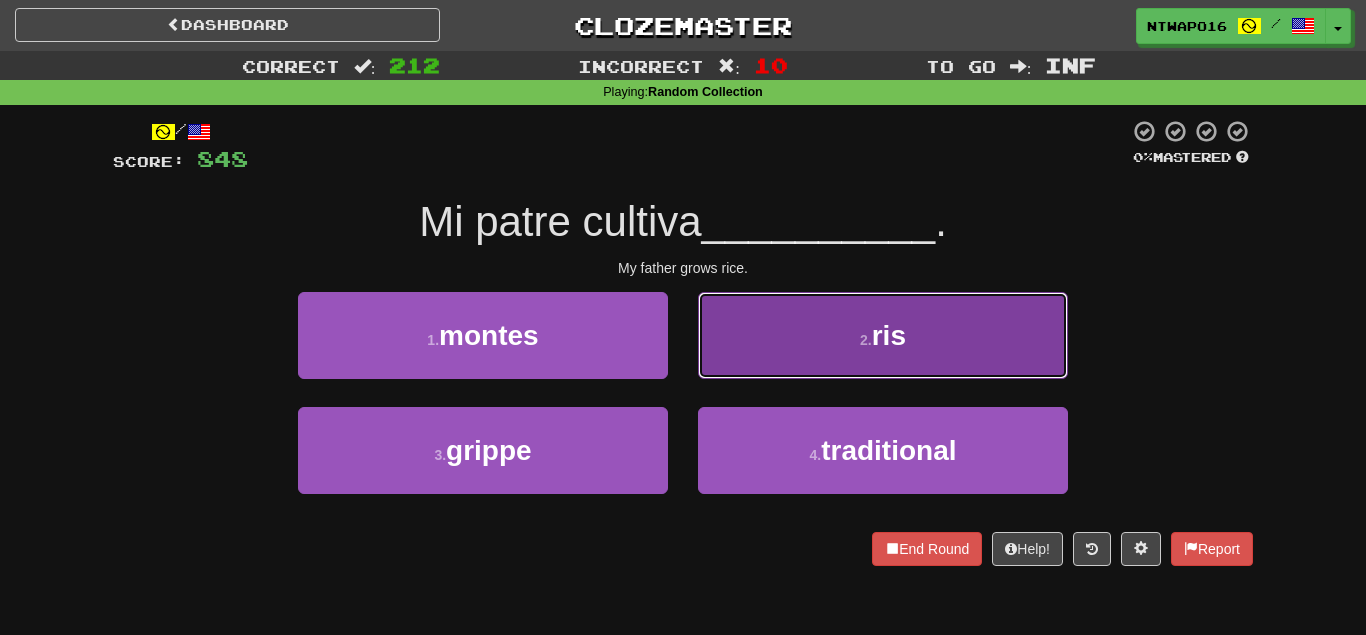 click on "[NUMBER] . ris" at bounding box center (883, 335) 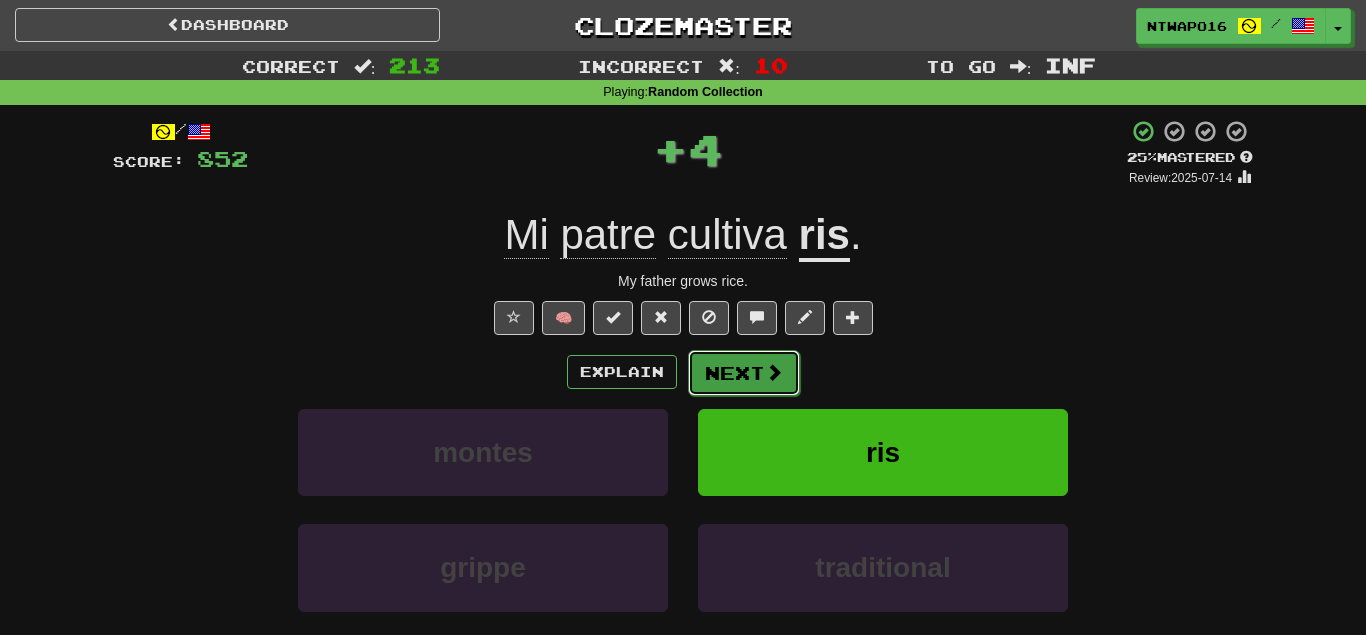 click on "Next" at bounding box center (744, 373) 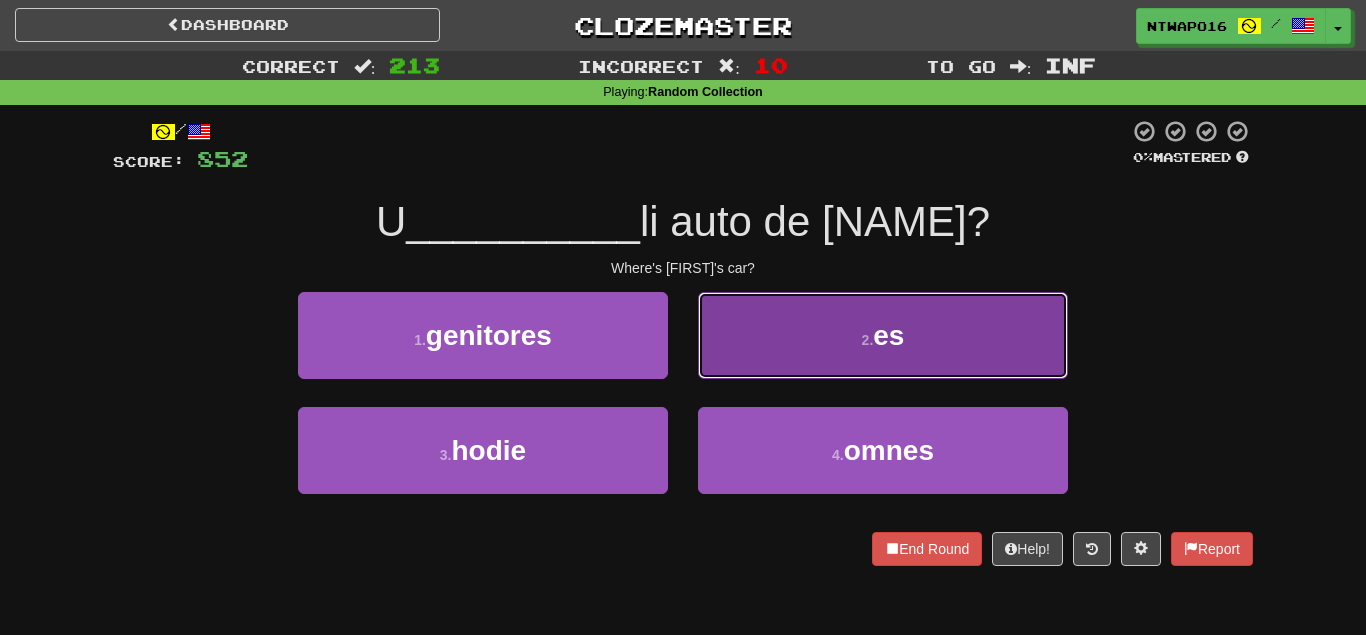 click on "2 .  es" at bounding box center [883, 335] 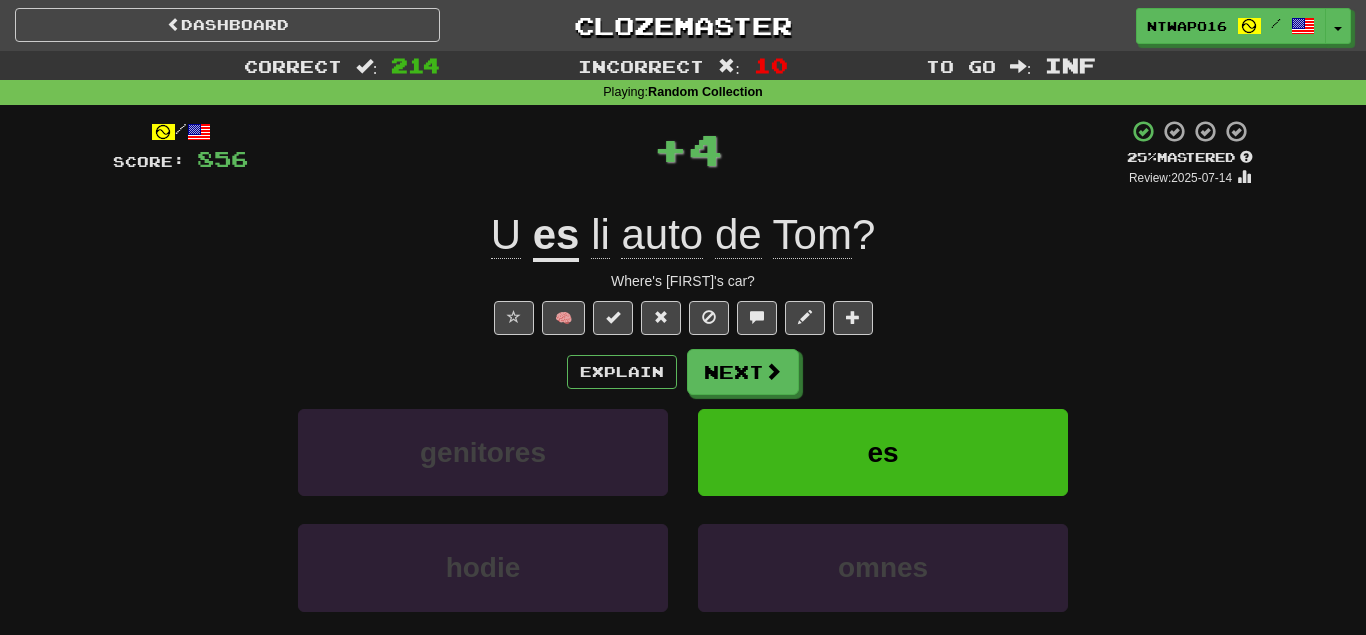 click on "Next" at bounding box center [743, 372] 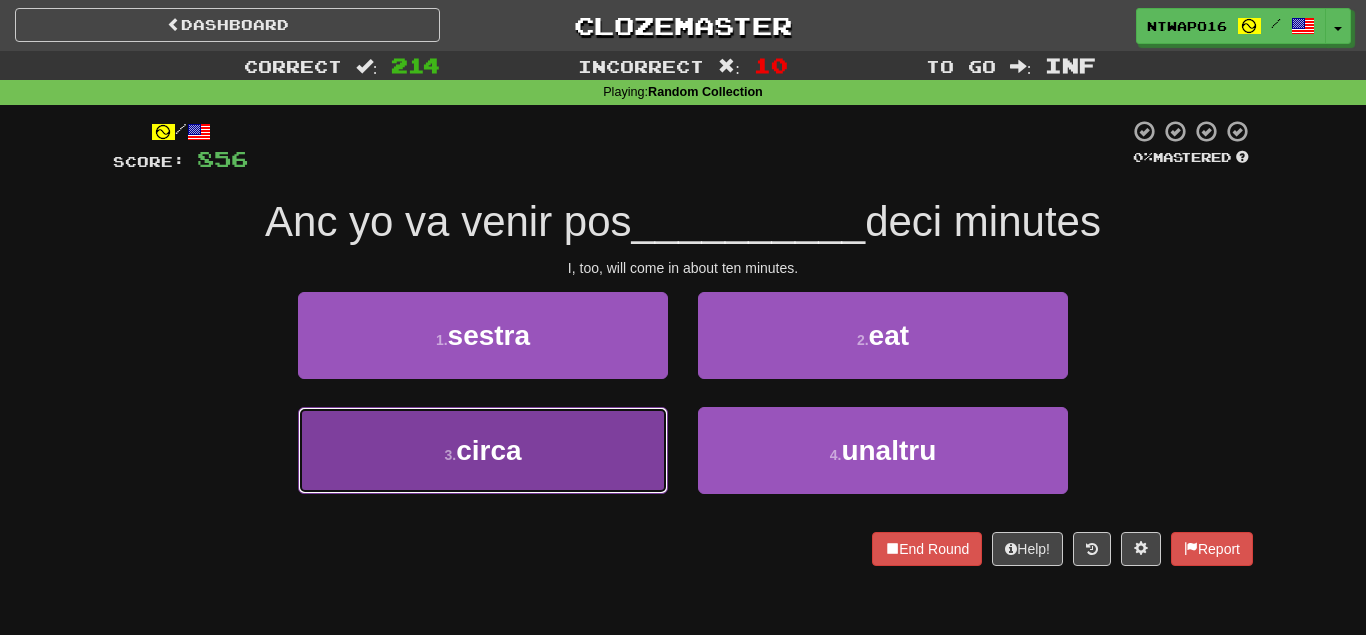 drag, startPoint x: 622, startPoint y: 435, endPoint x: 660, endPoint y: 422, distance: 40.16217 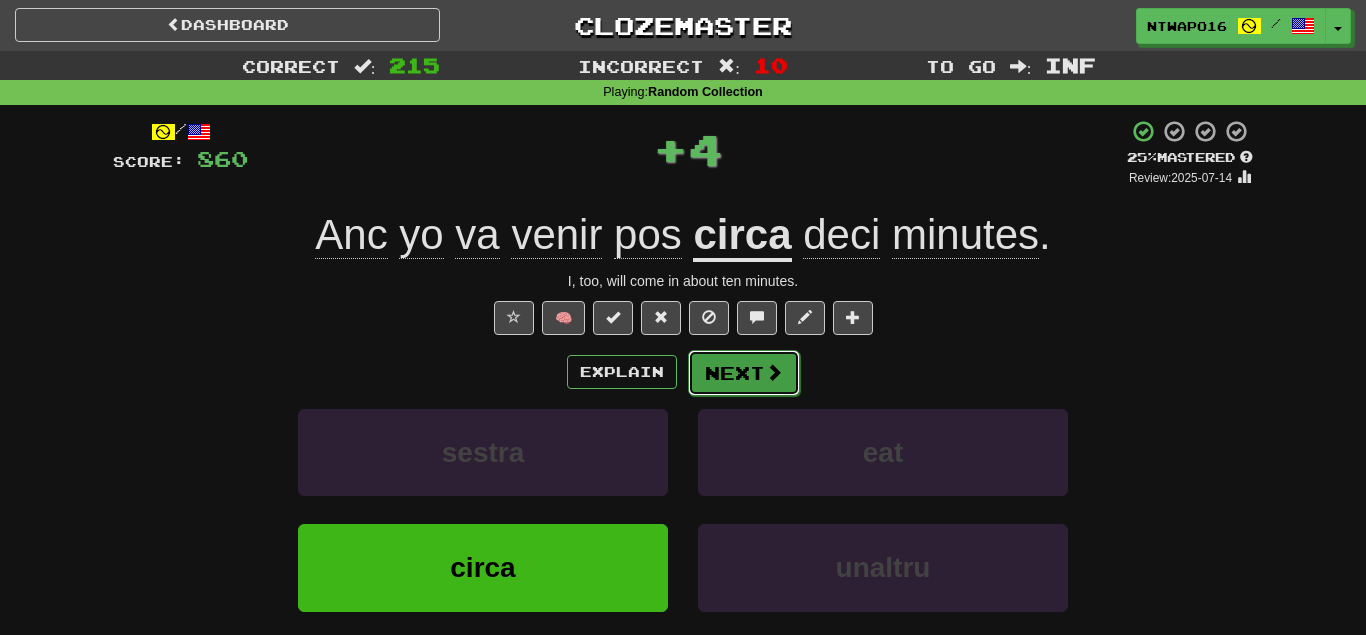 click on "Next" at bounding box center (744, 373) 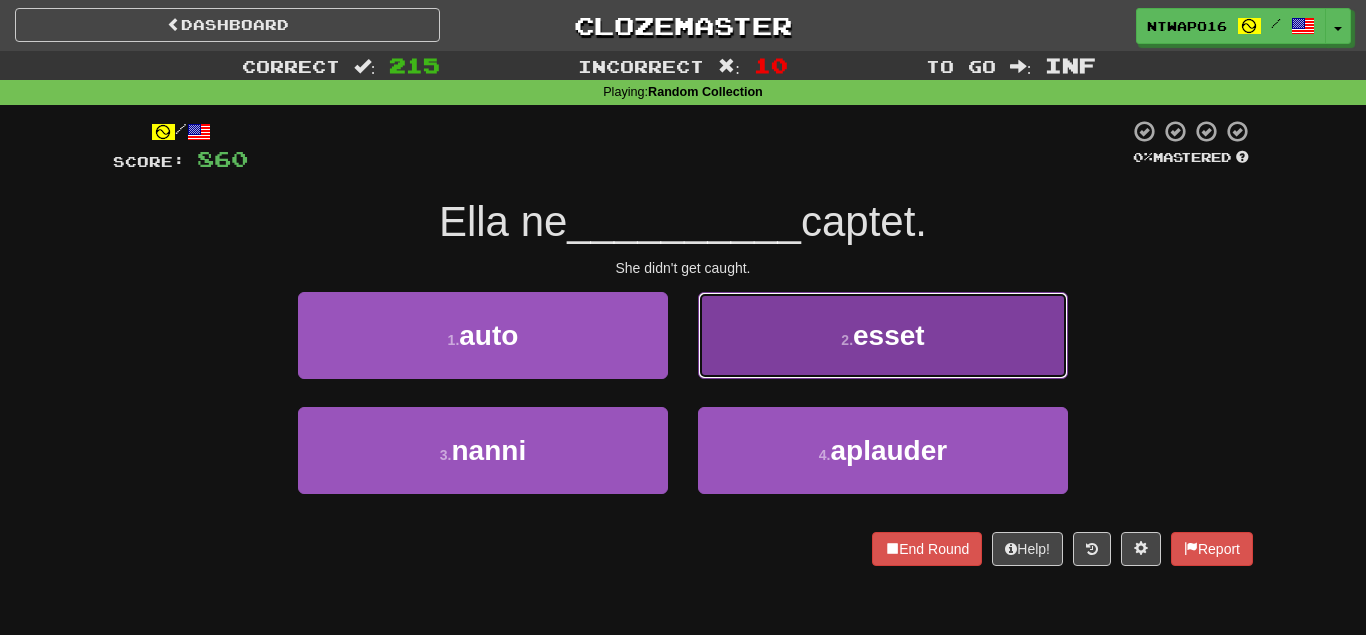 click on "2 .  esset" at bounding box center (883, 335) 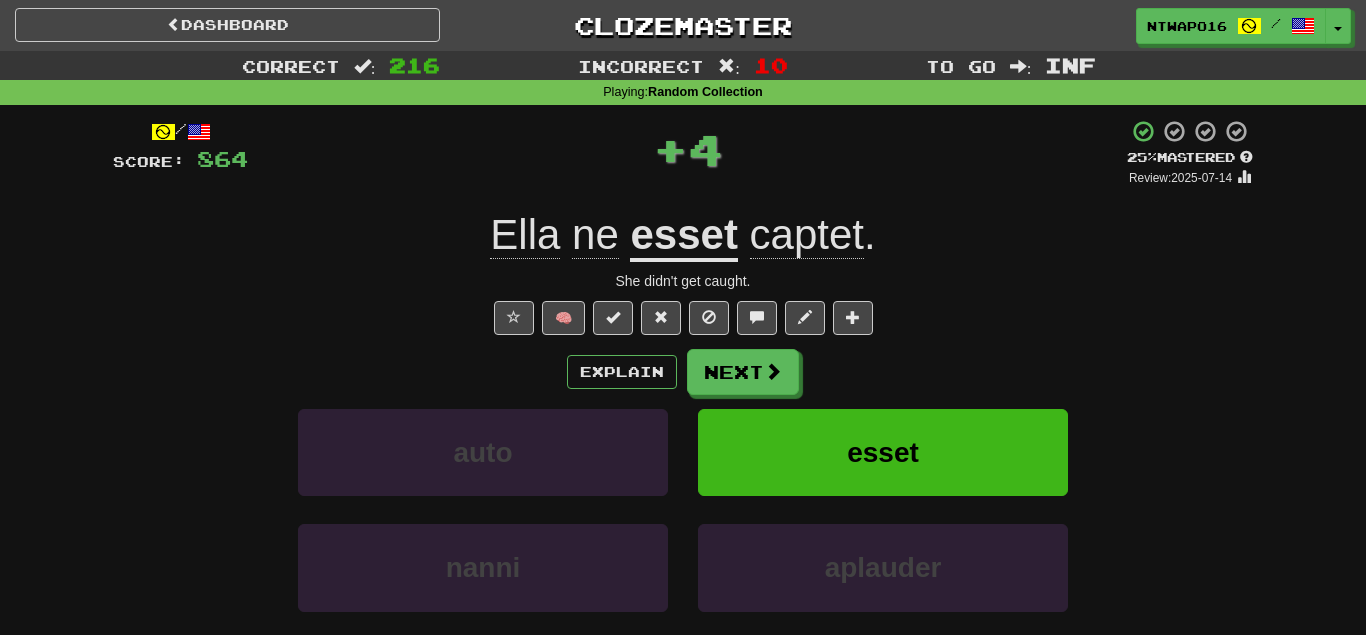 click on "Next" at bounding box center (743, 372) 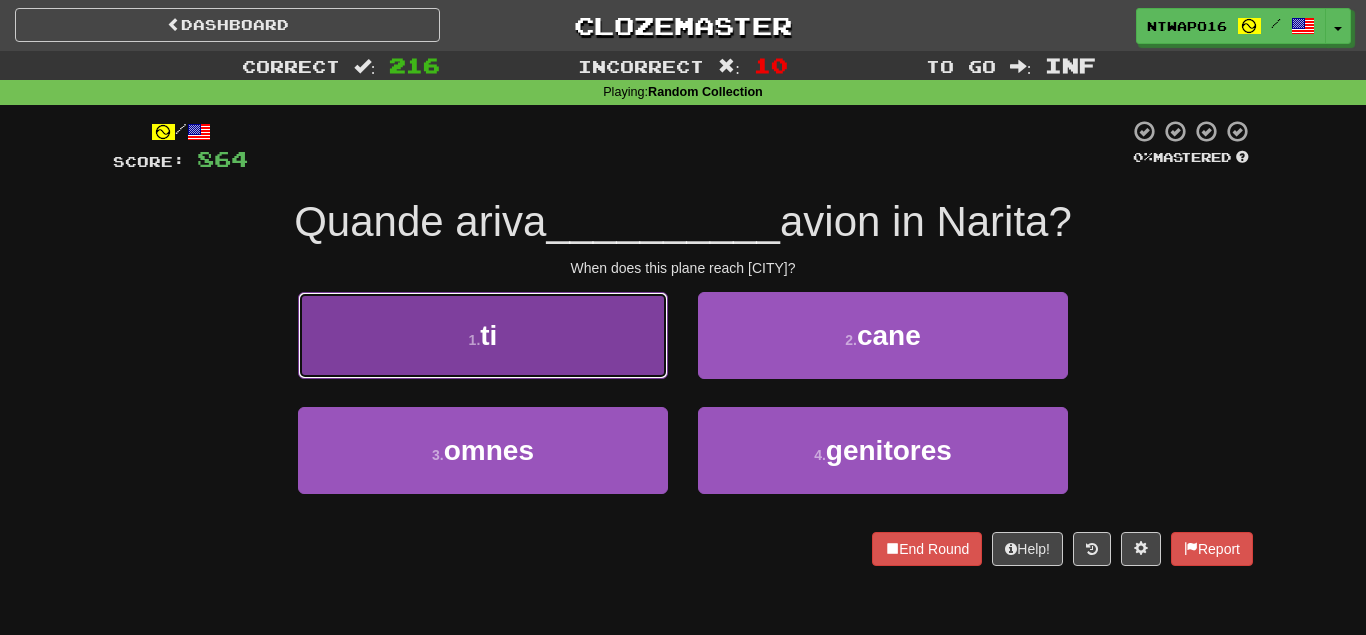 click on "[NUMBER] . ti" at bounding box center (483, 335) 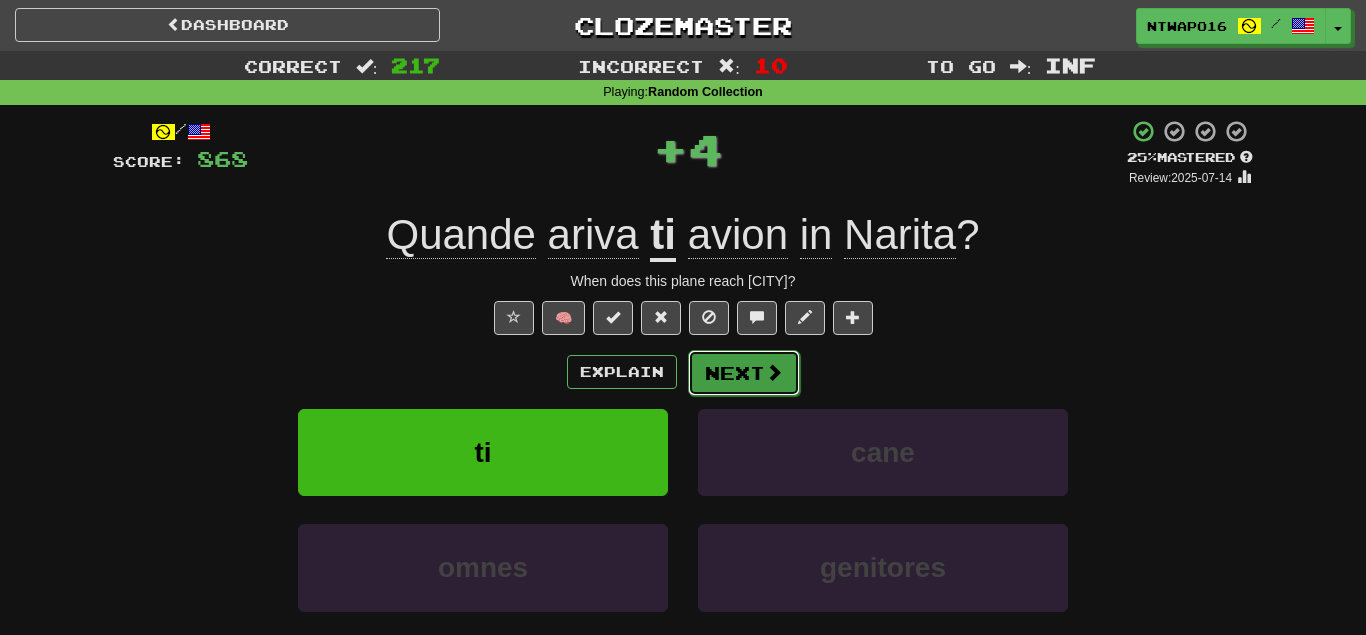 click on "Next" at bounding box center [744, 373] 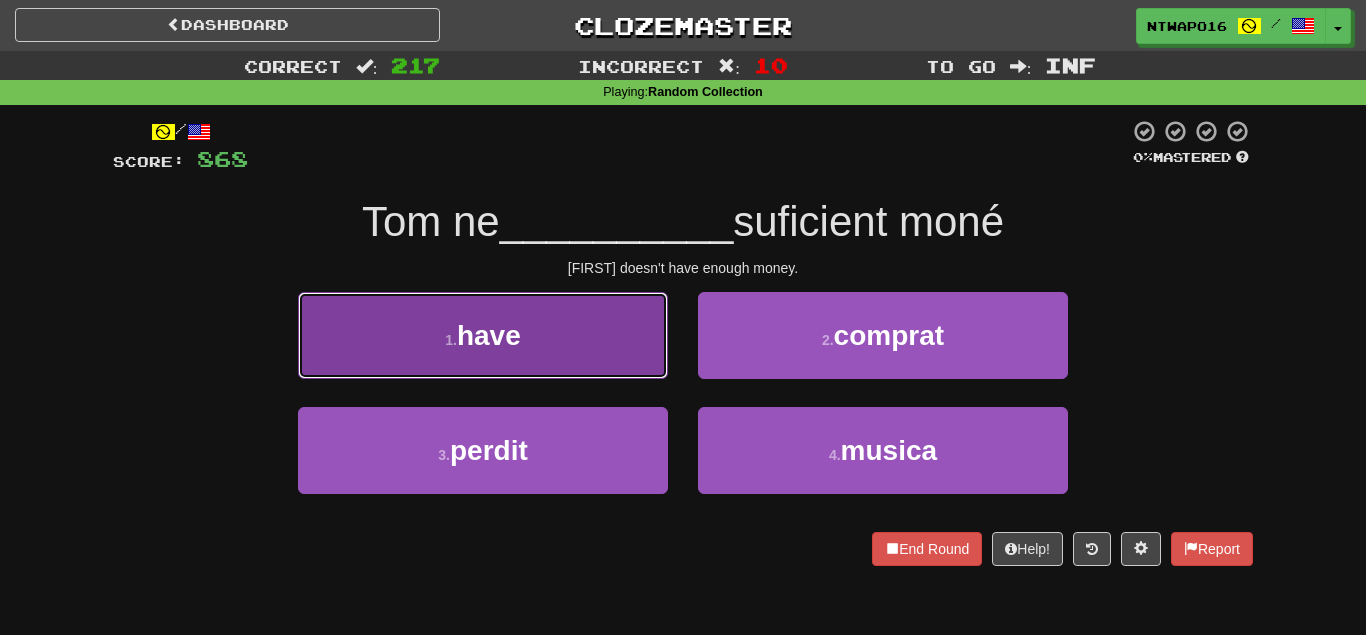 drag, startPoint x: 614, startPoint y: 367, endPoint x: 646, endPoint y: 370, distance: 32.140316 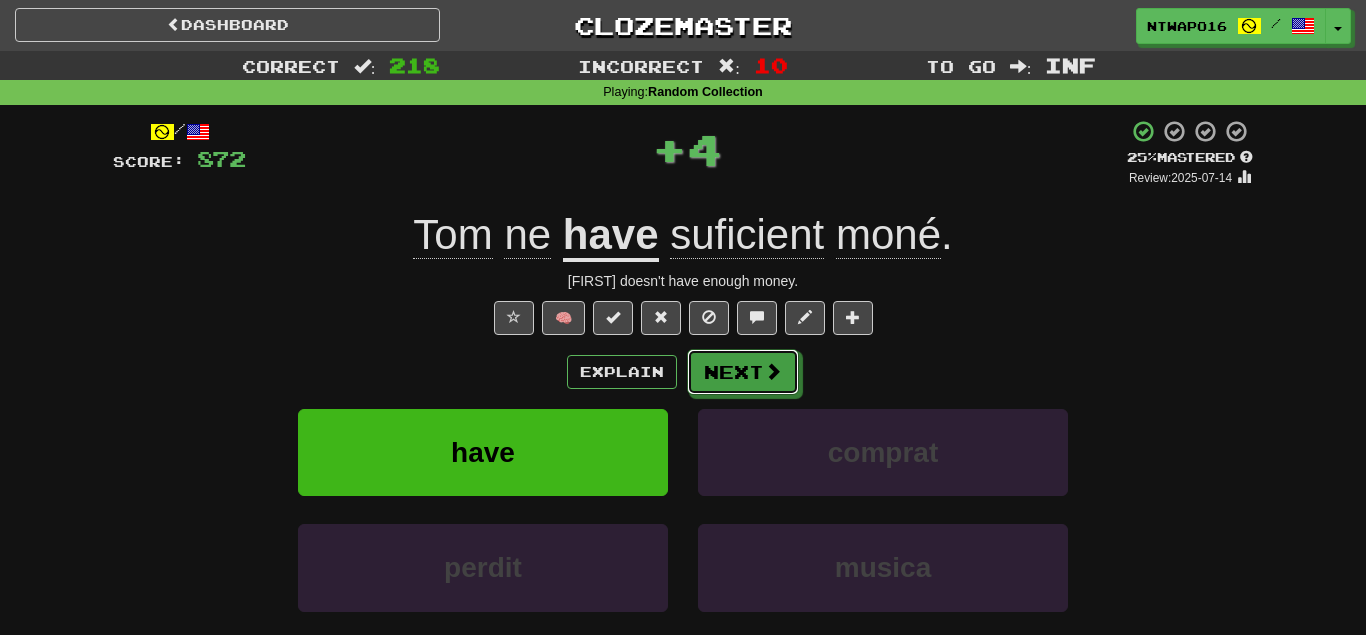 click on "Next" at bounding box center [743, 372] 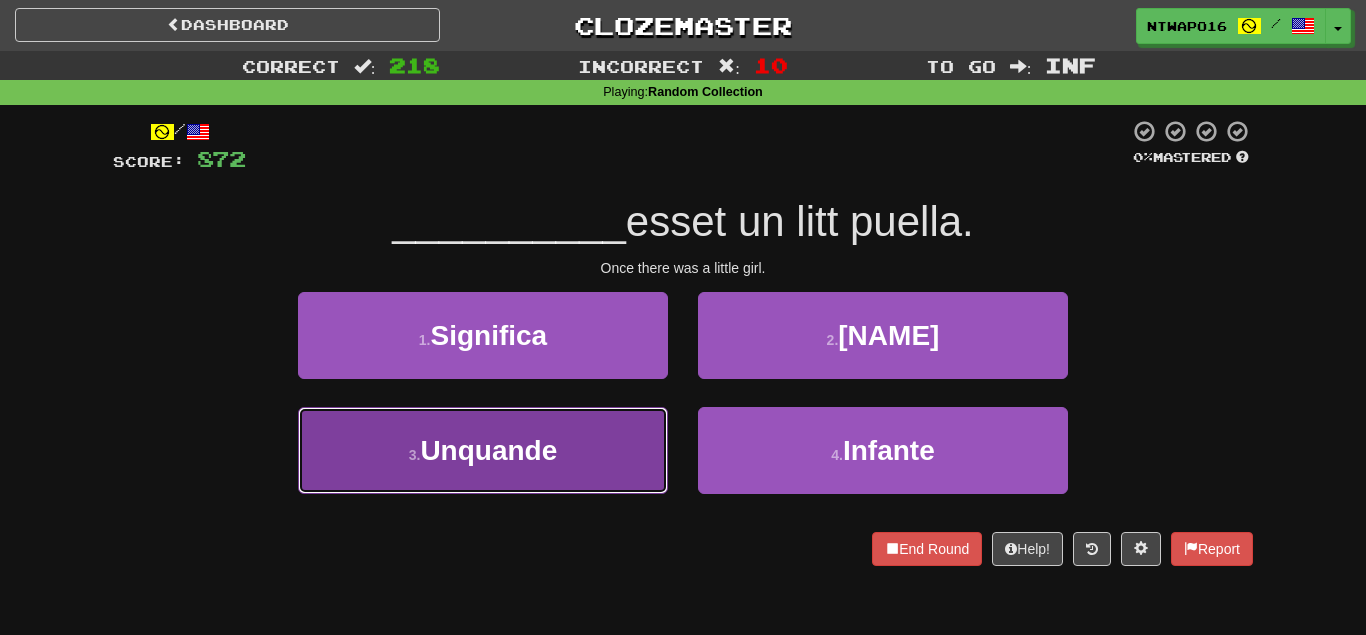 drag, startPoint x: 609, startPoint y: 462, endPoint x: 658, endPoint y: 448, distance: 50.96077 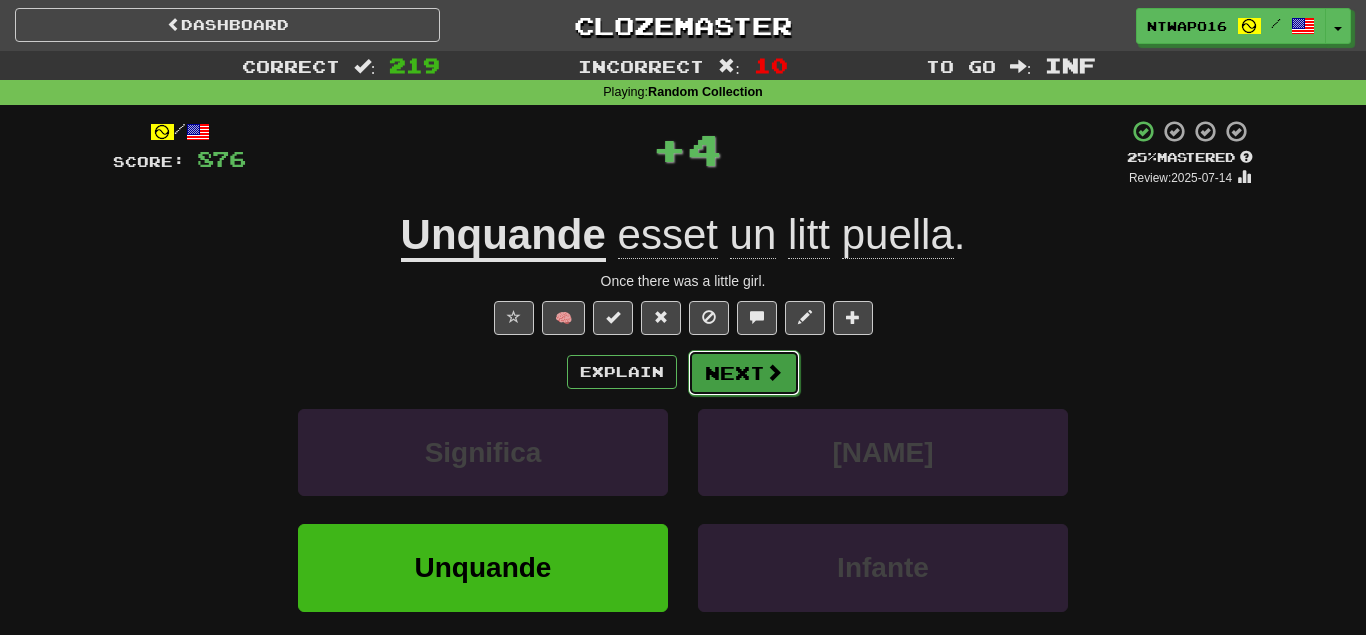 click on "Next" at bounding box center [744, 373] 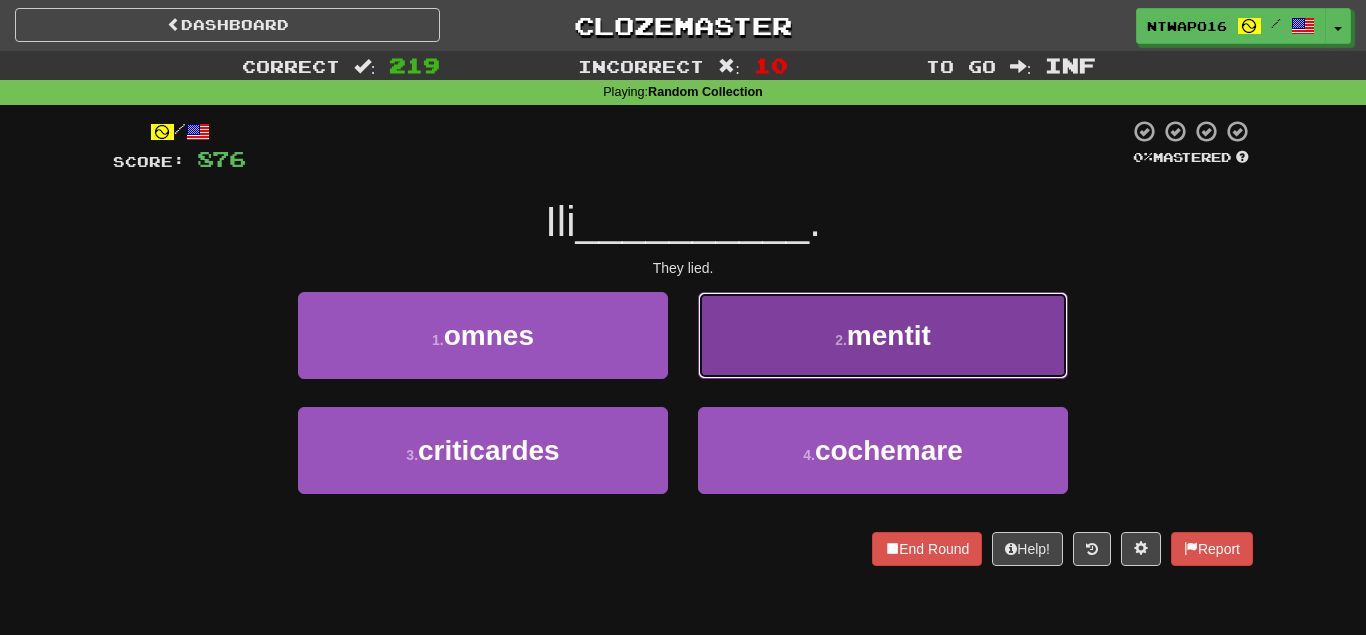 click on "[NUMBER] . mentit" at bounding box center [883, 335] 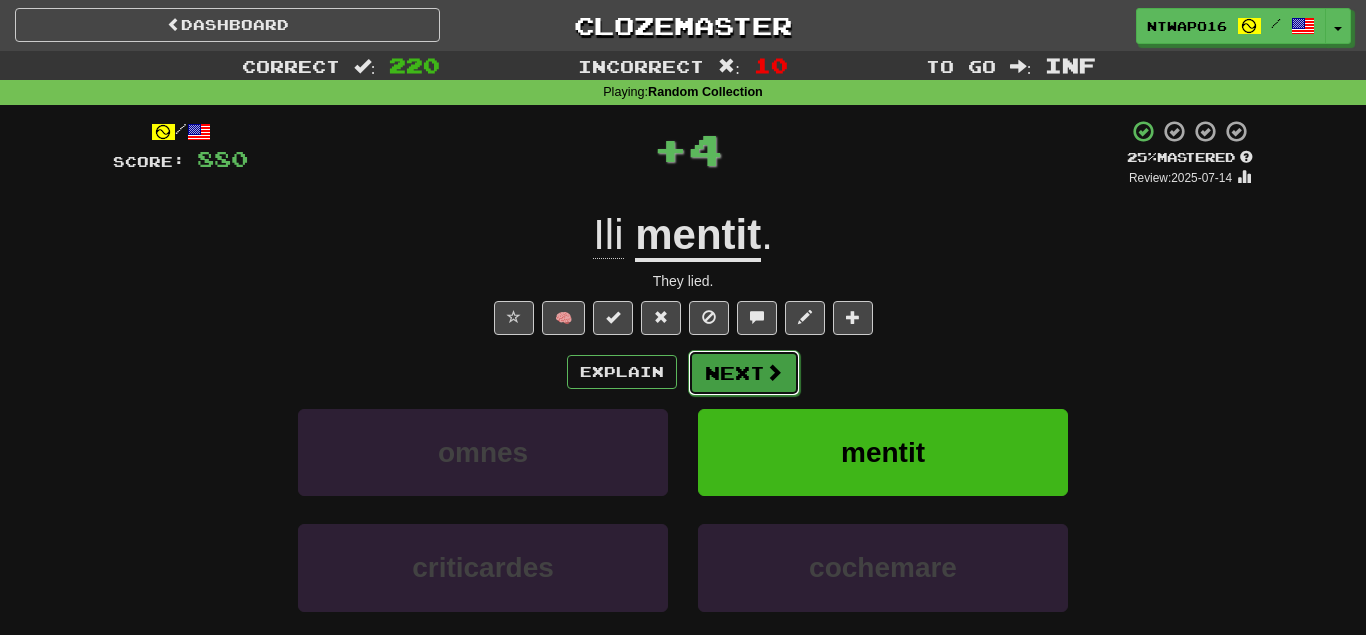 click on "Next" at bounding box center [744, 373] 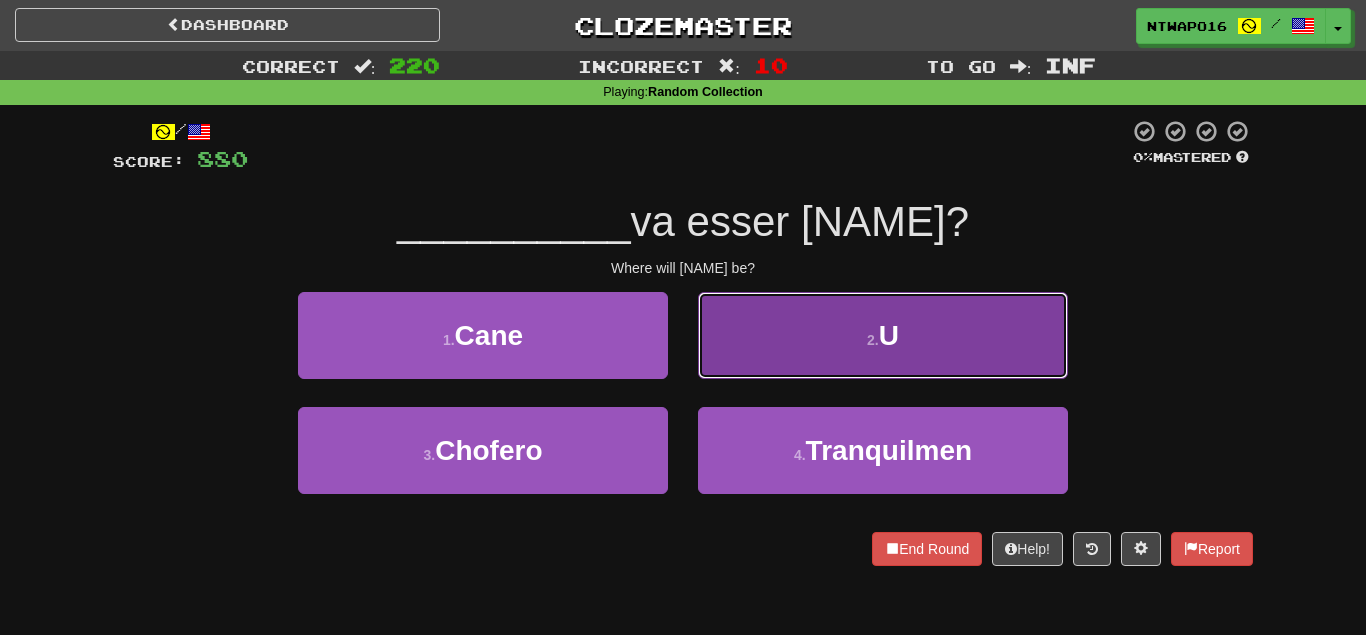 click on "2 .  U" at bounding box center (883, 335) 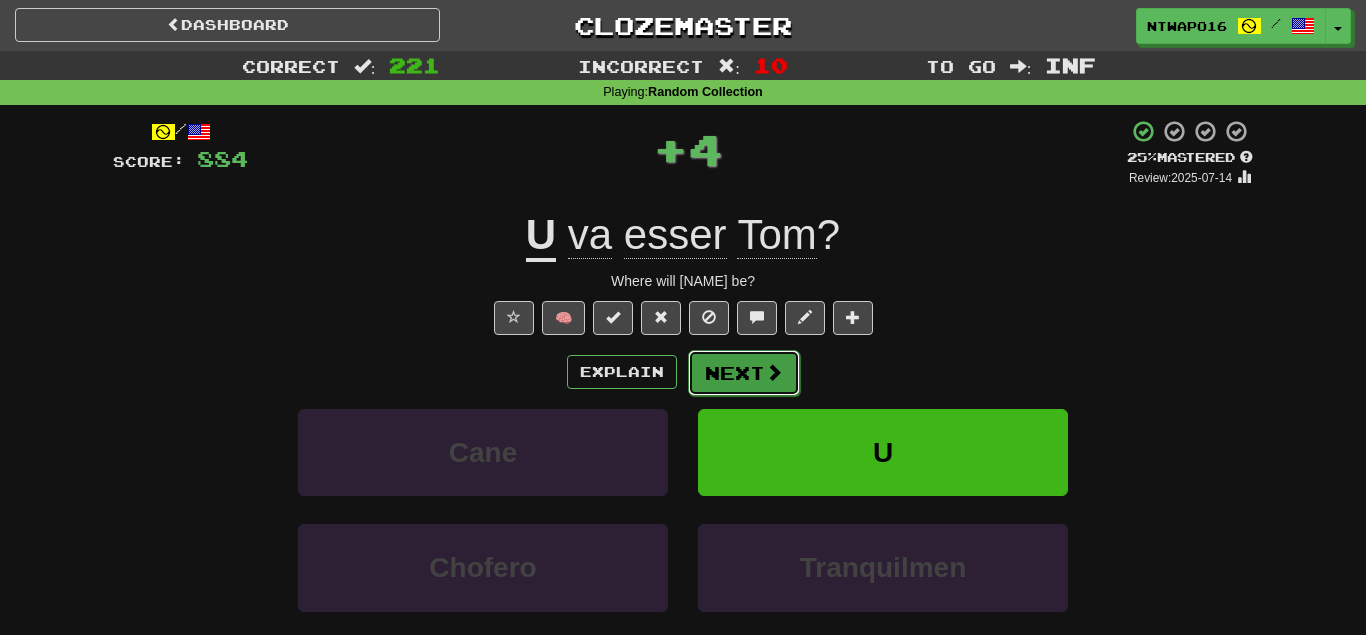 drag, startPoint x: 784, startPoint y: 365, endPoint x: 747, endPoint y: 386, distance: 42.544094 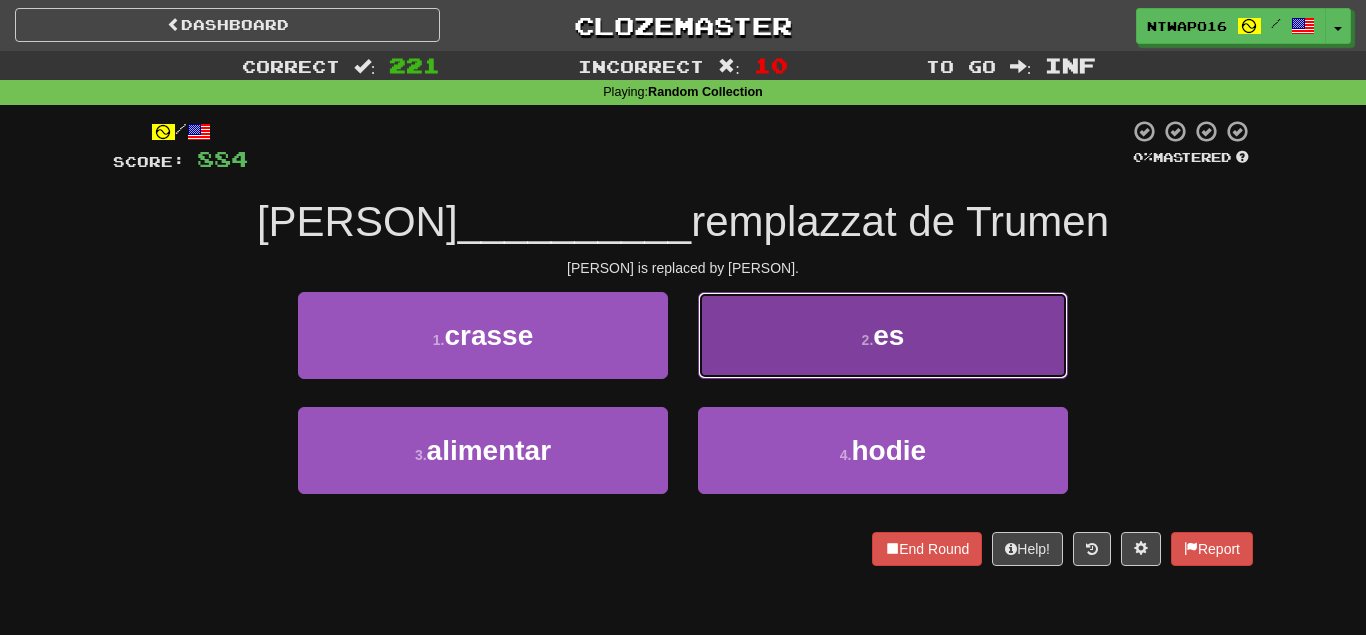 click on "2 .  es" at bounding box center [883, 335] 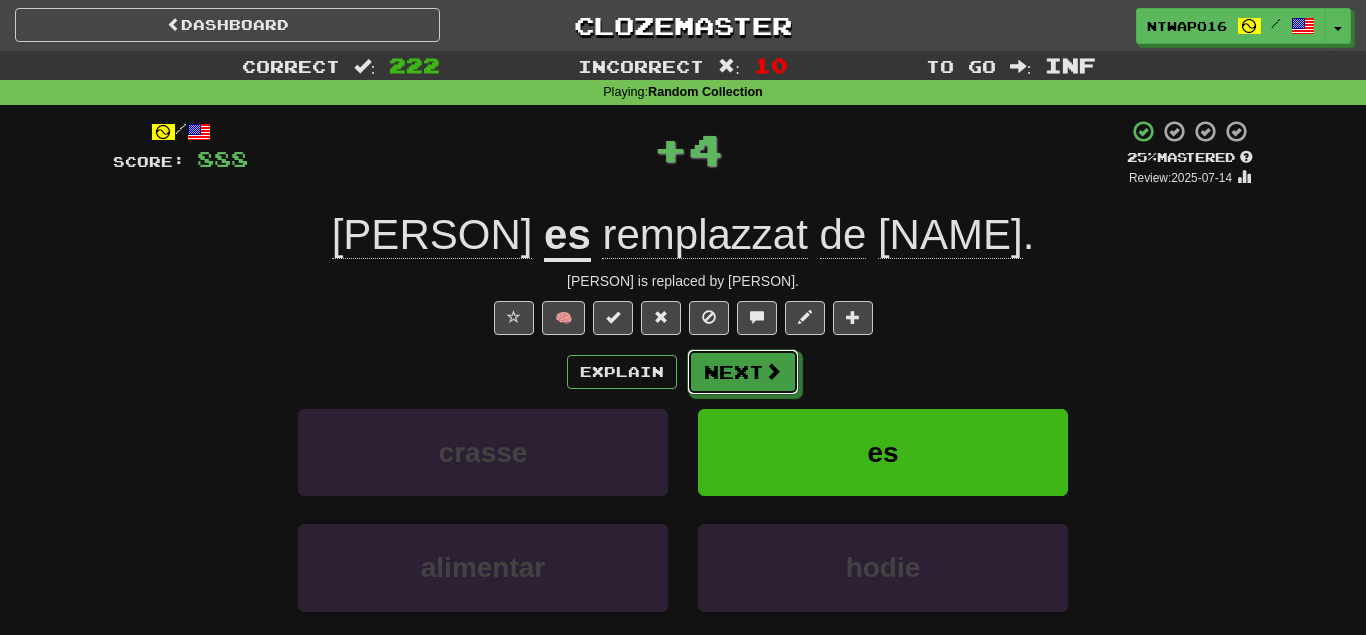 click on "Next" at bounding box center (743, 372) 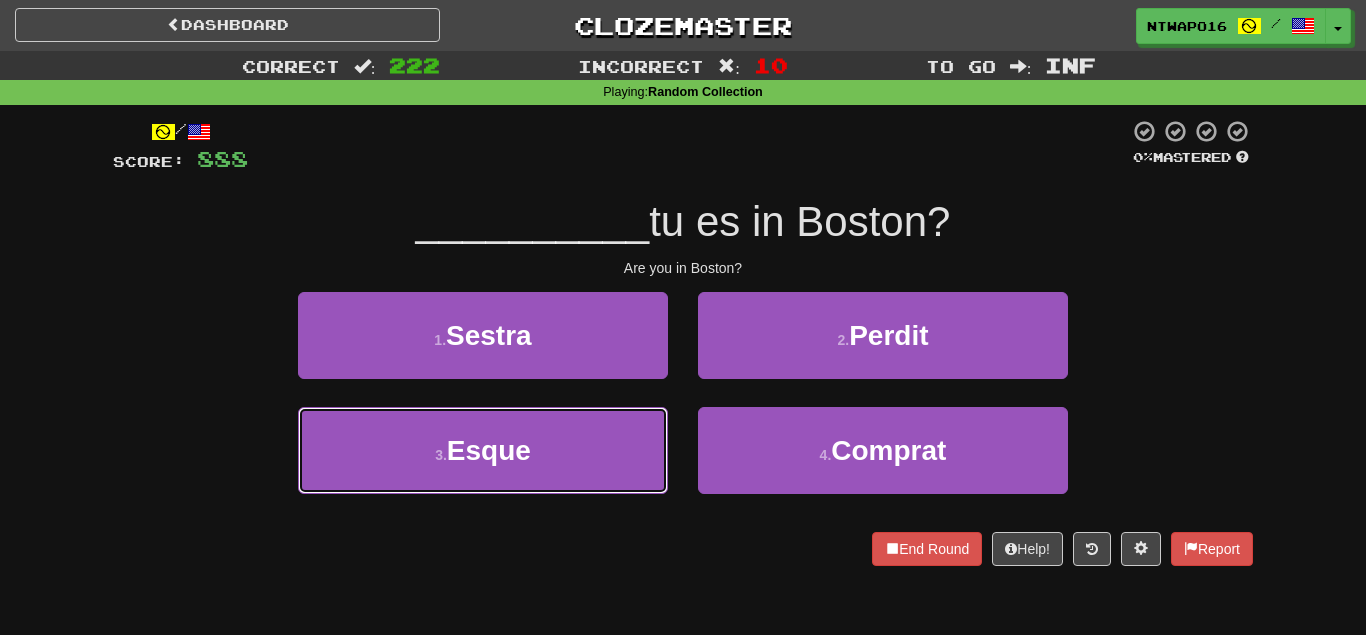 drag, startPoint x: 610, startPoint y: 455, endPoint x: 729, endPoint y: 401, distance: 130.679 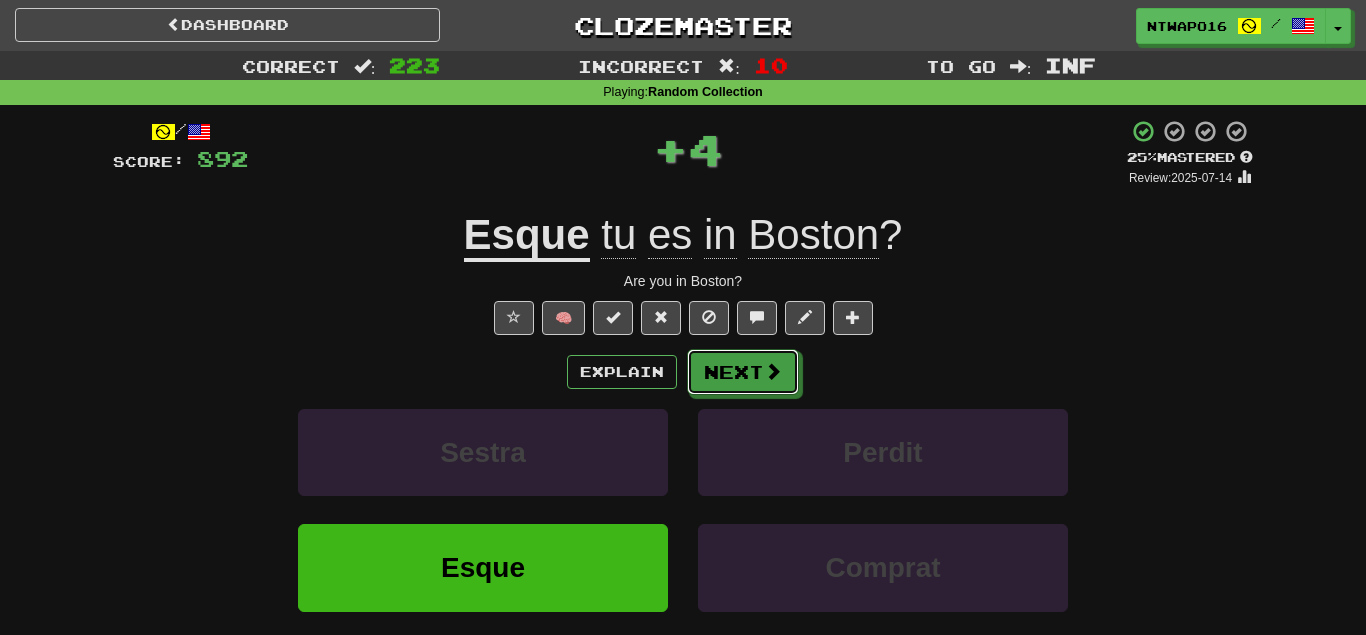 click on "Next" at bounding box center (743, 372) 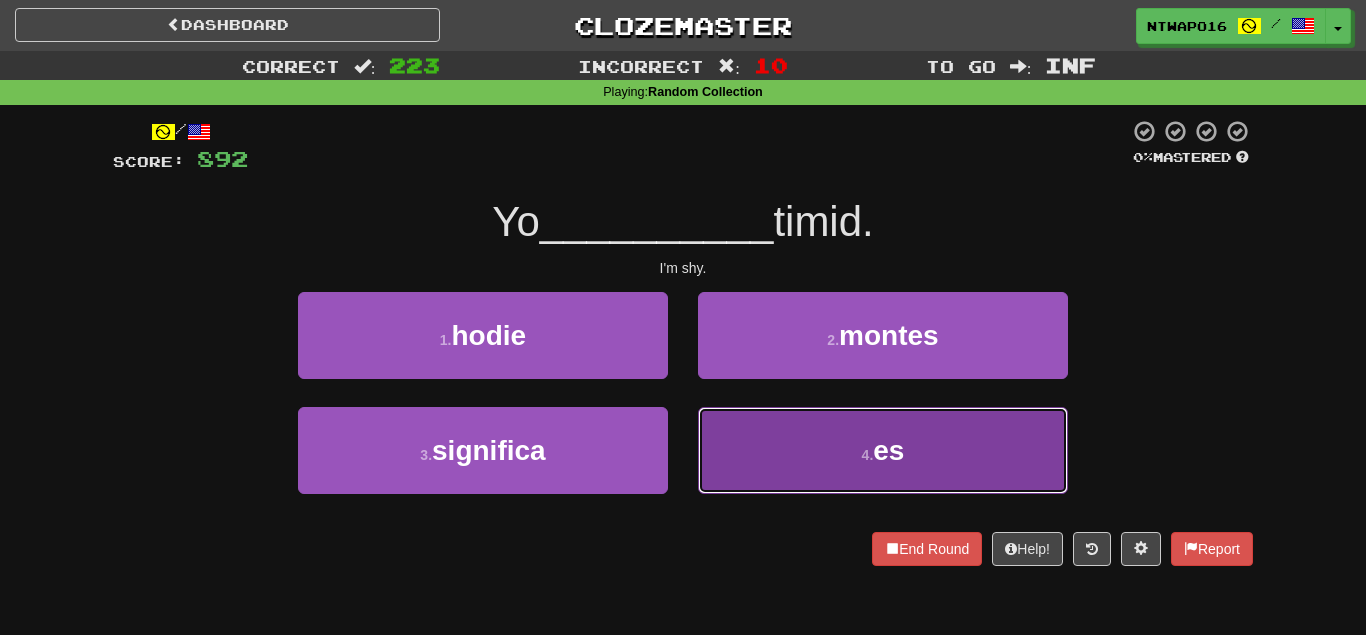 click on "4 .  es" at bounding box center (883, 450) 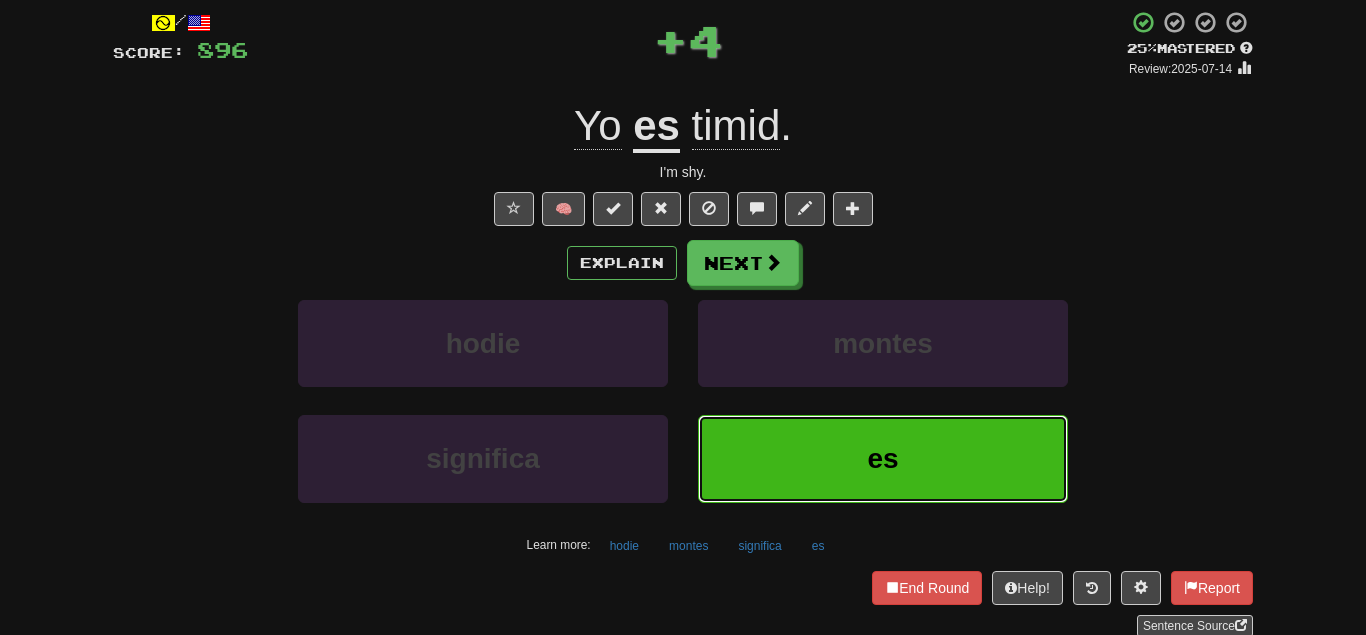 scroll, scrollTop: 204, scrollLeft: 0, axis: vertical 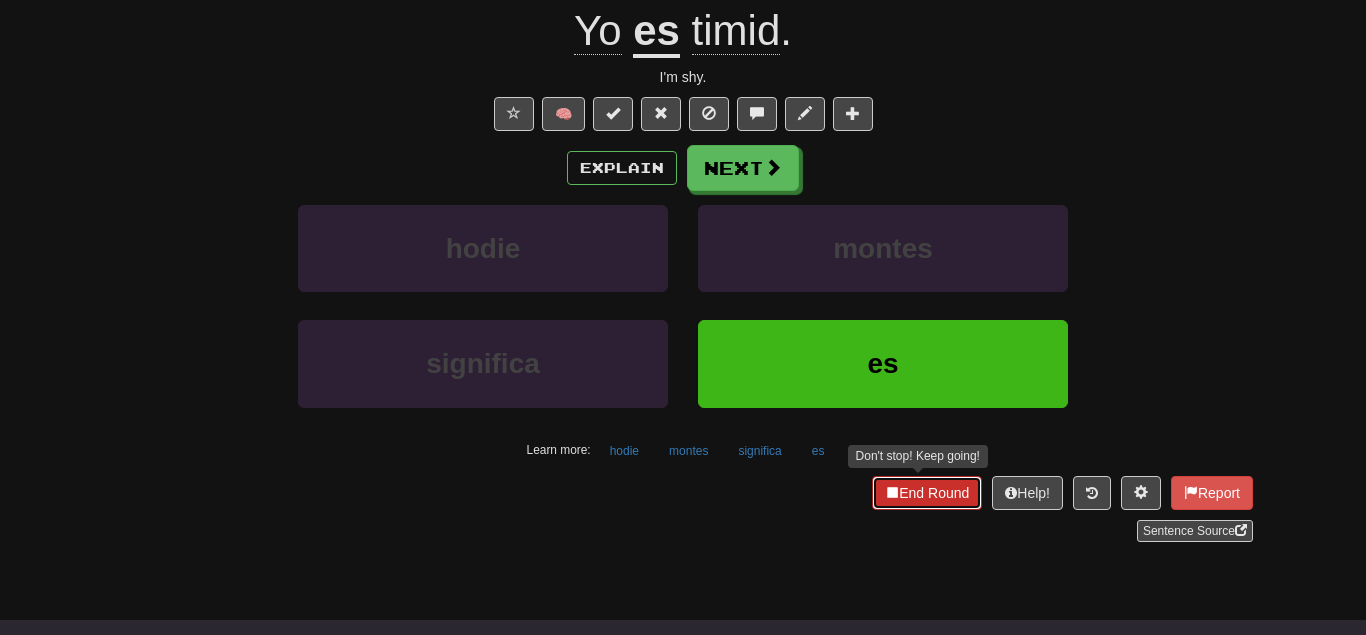 click on "End Round" at bounding box center (927, 493) 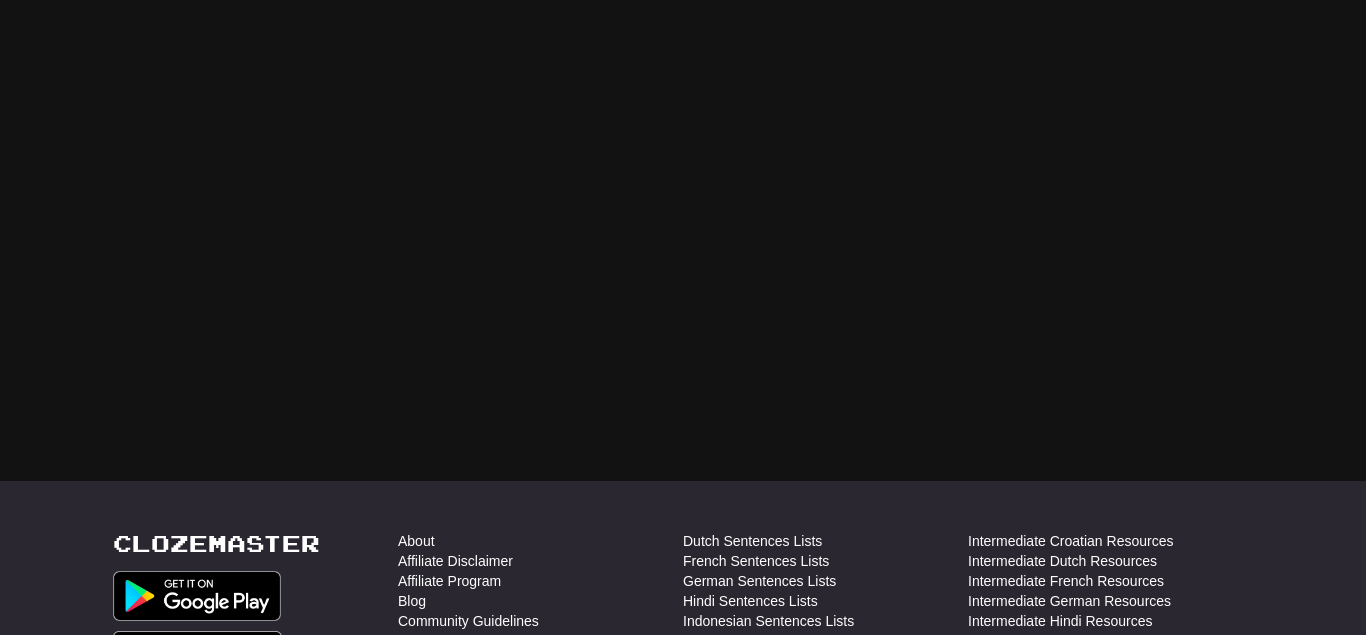 scroll, scrollTop: 294, scrollLeft: 0, axis: vertical 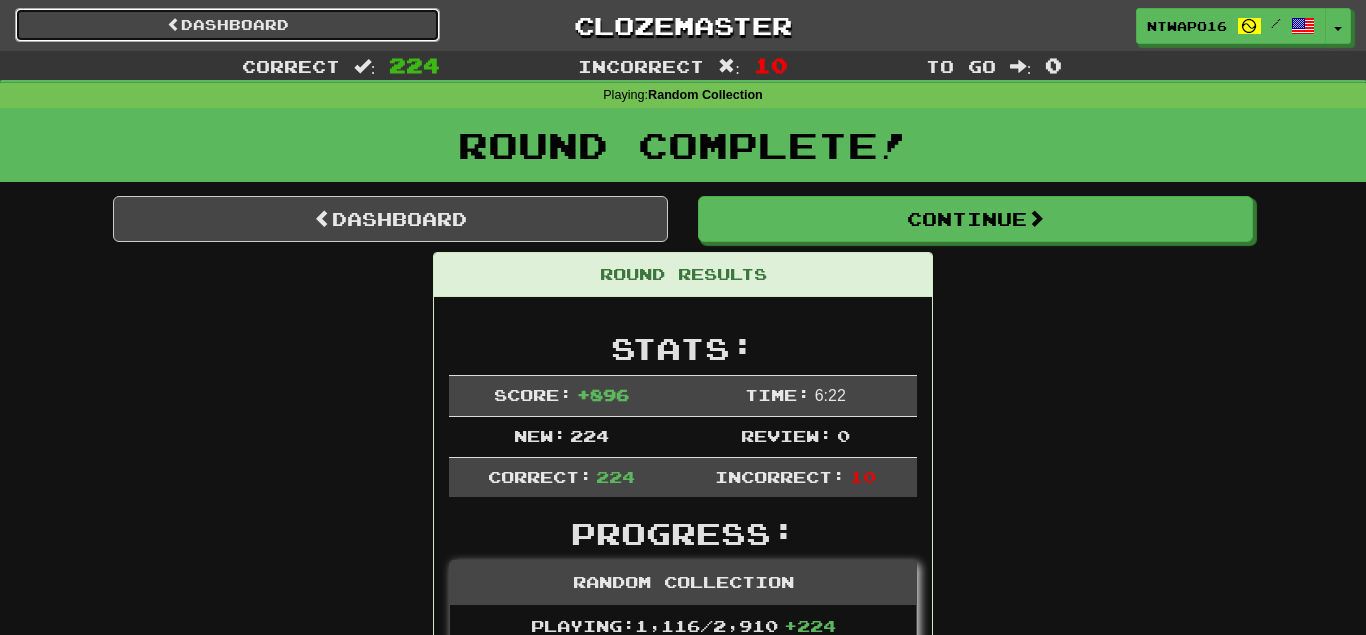 click on "Dashboard" at bounding box center [227, 25] 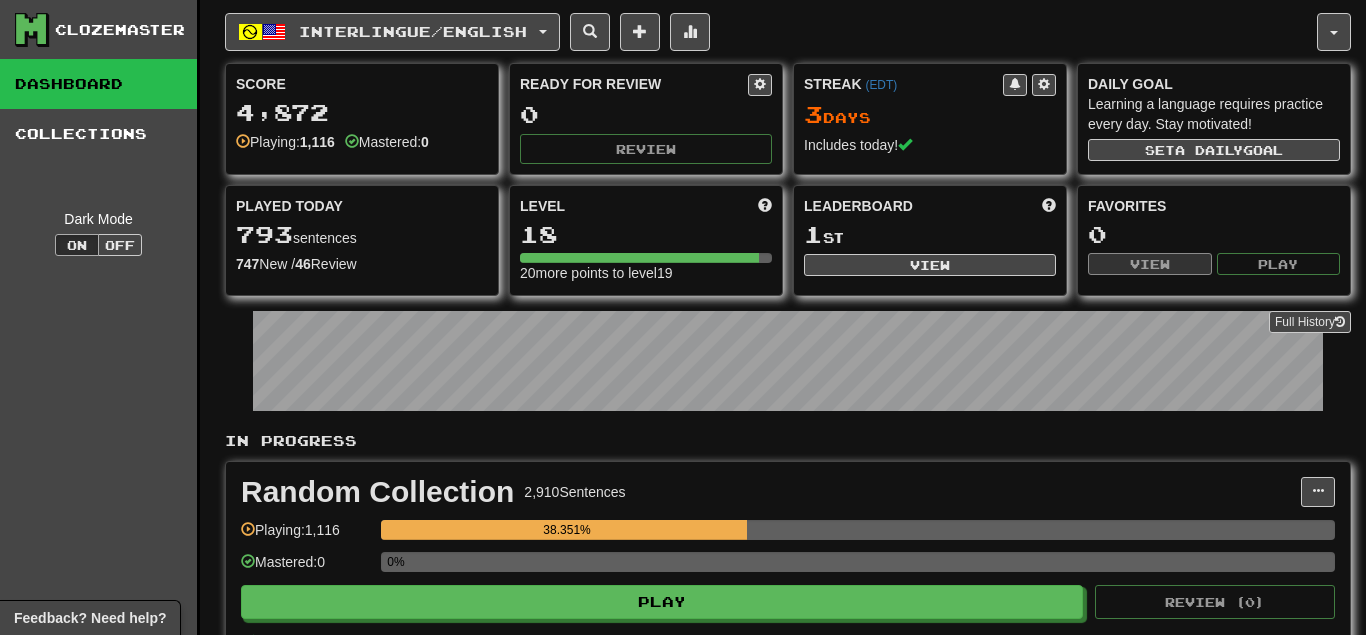 scroll, scrollTop: 0, scrollLeft: 0, axis: both 